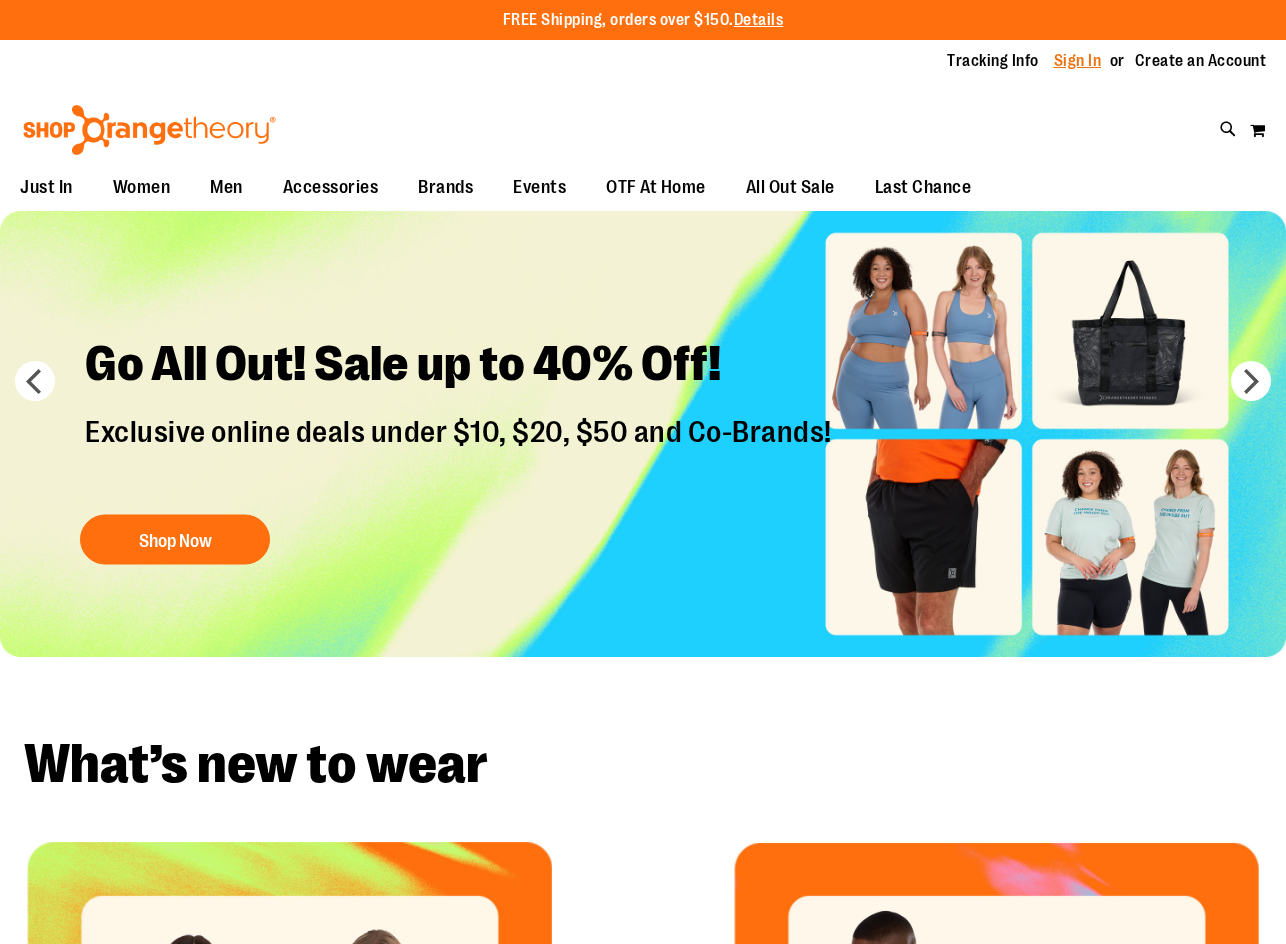 scroll, scrollTop: 0, scrollLeft: 0, axis: both 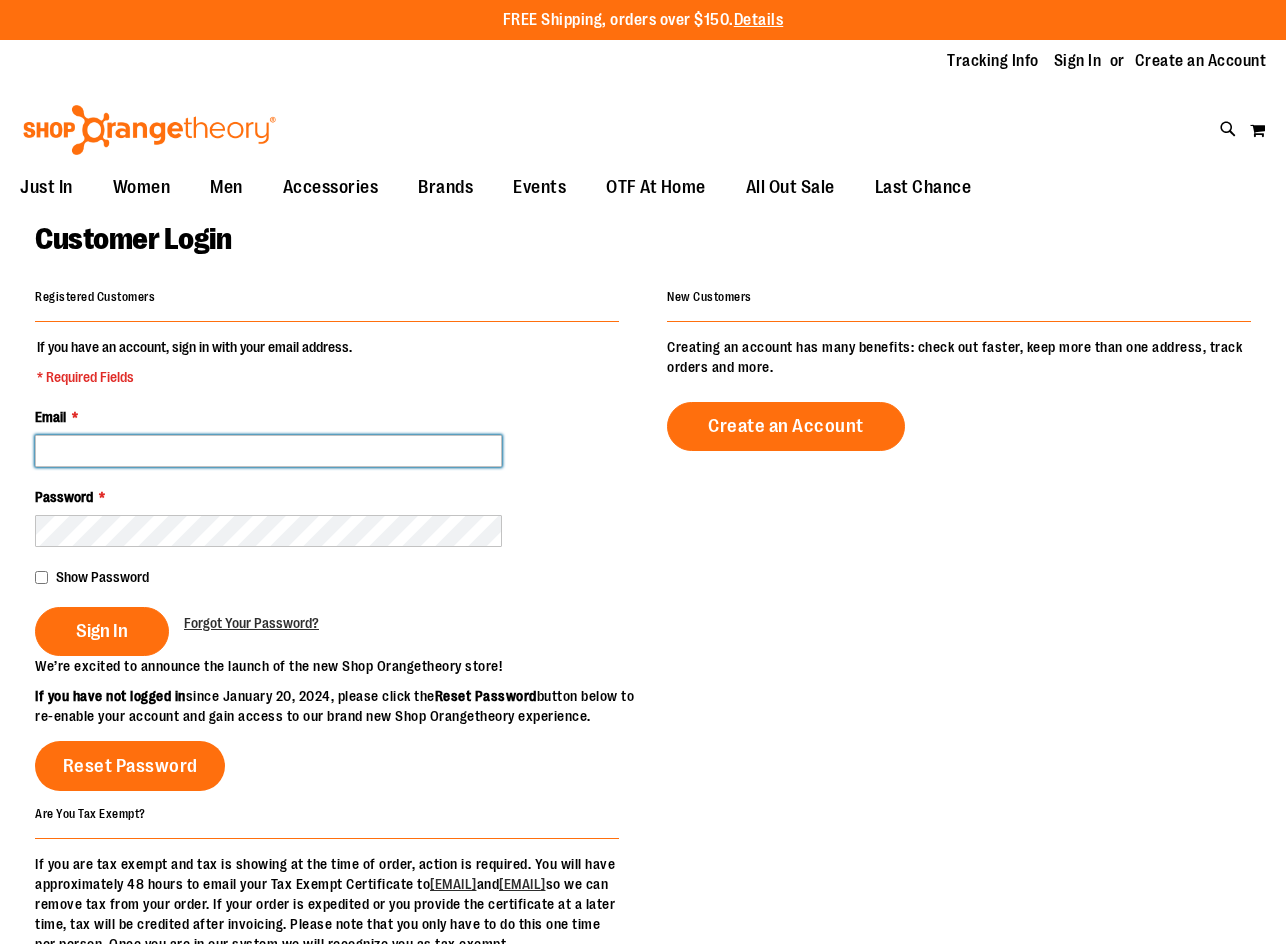 type on "**********" 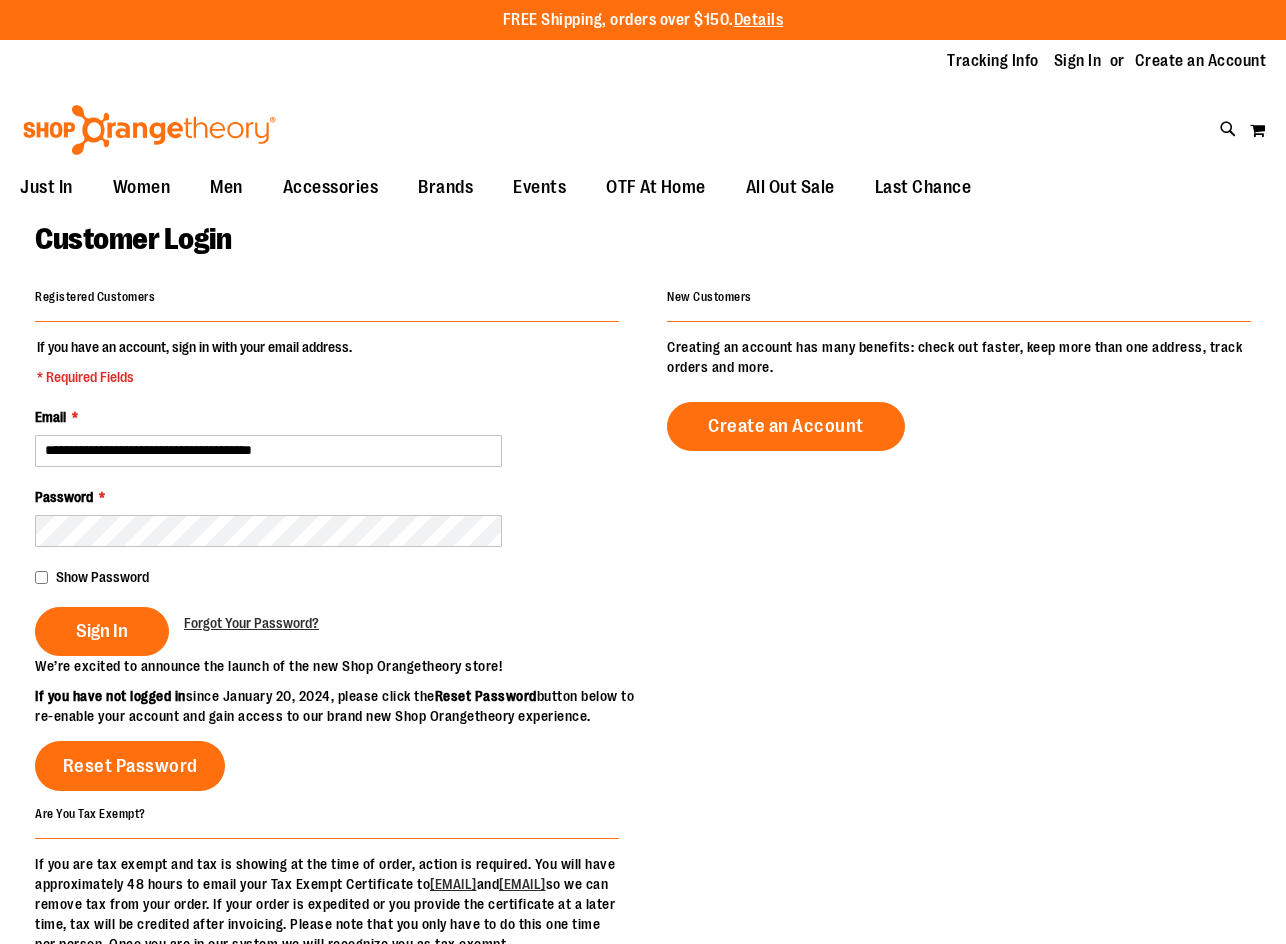 type on "**********" 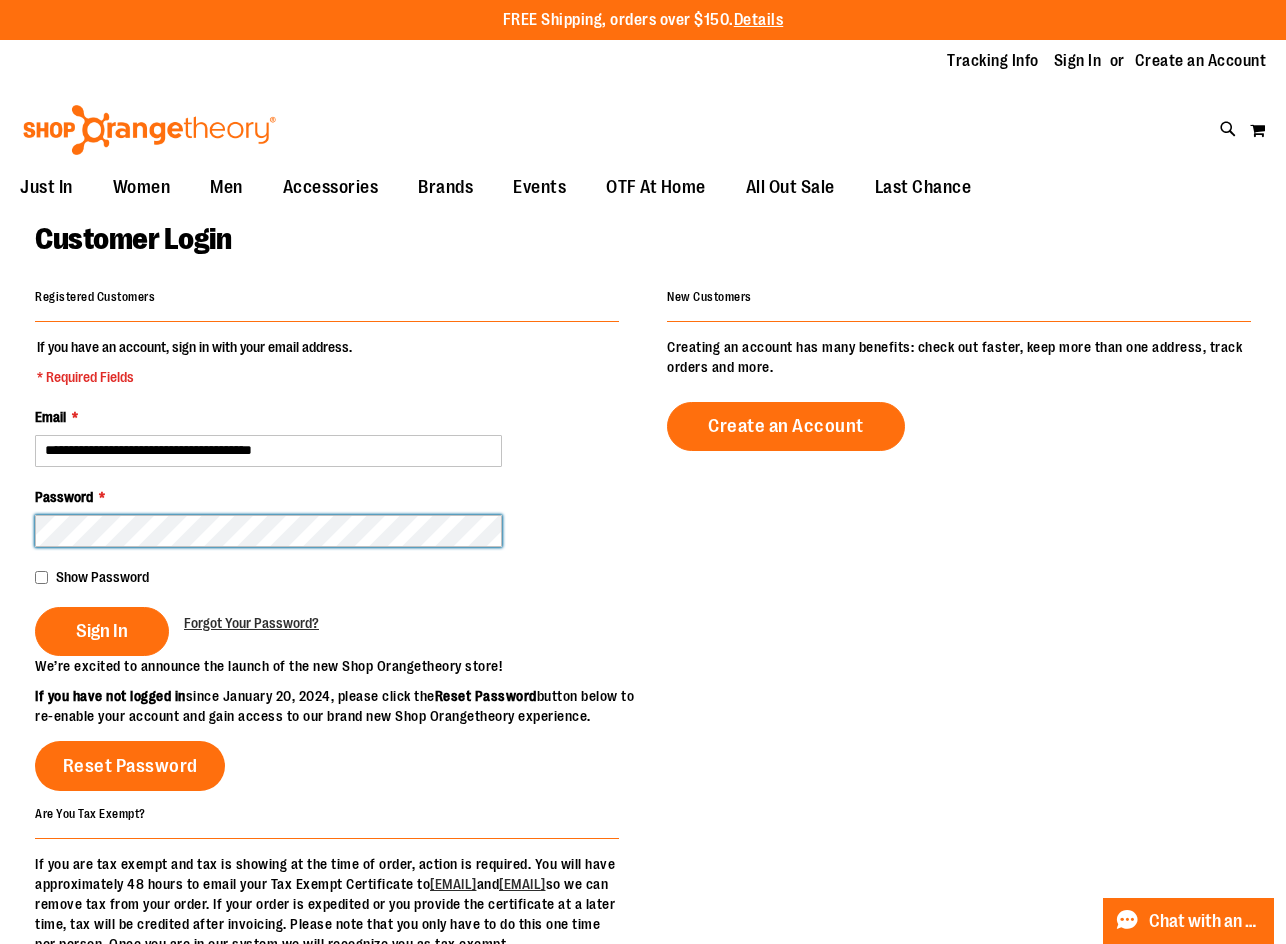 click on "Sign In" at bounding box center [102, 631] 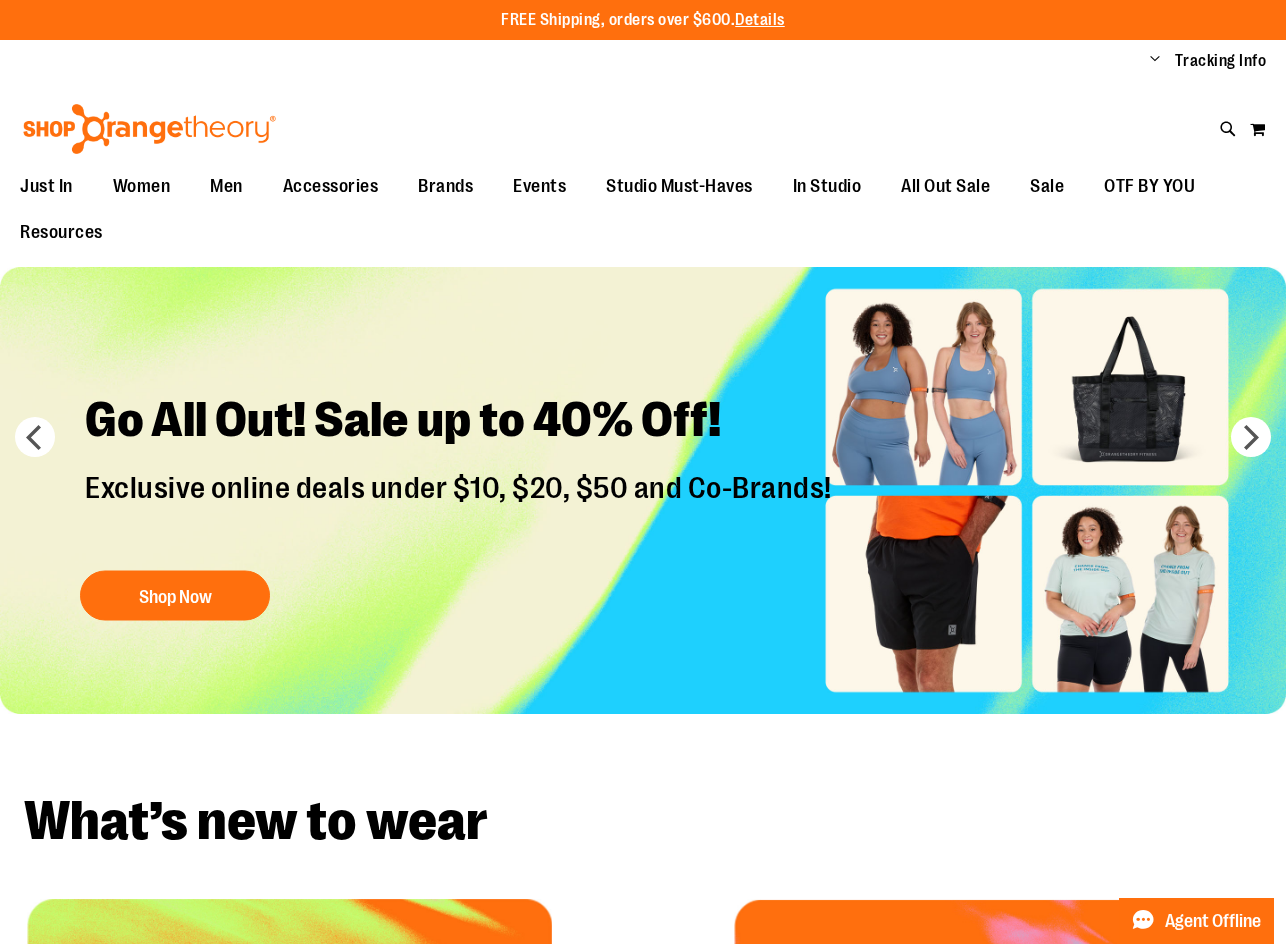 scroll, scrollTop: 0, scrollLeft: 0, axis: both 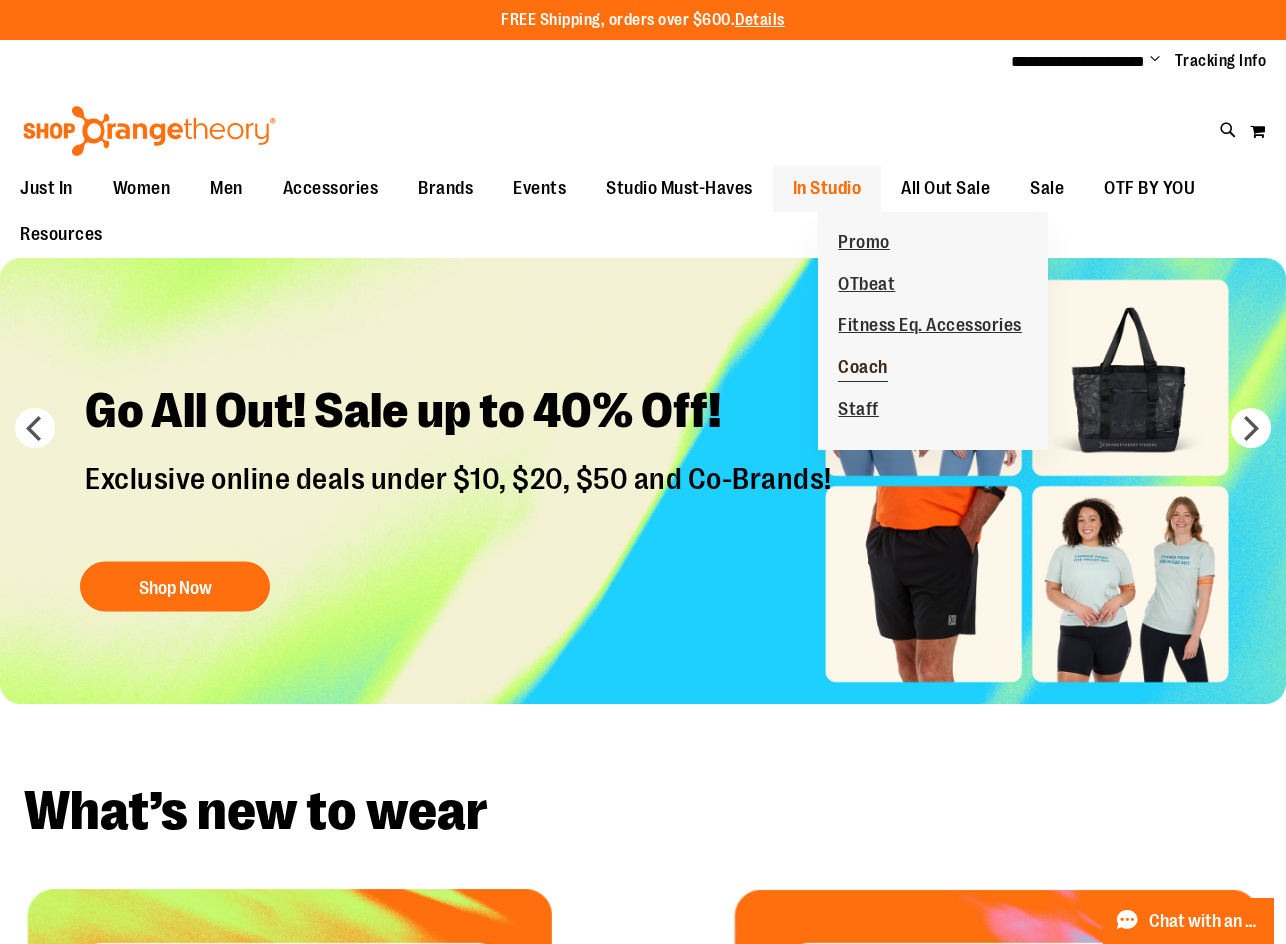 type on "**********" 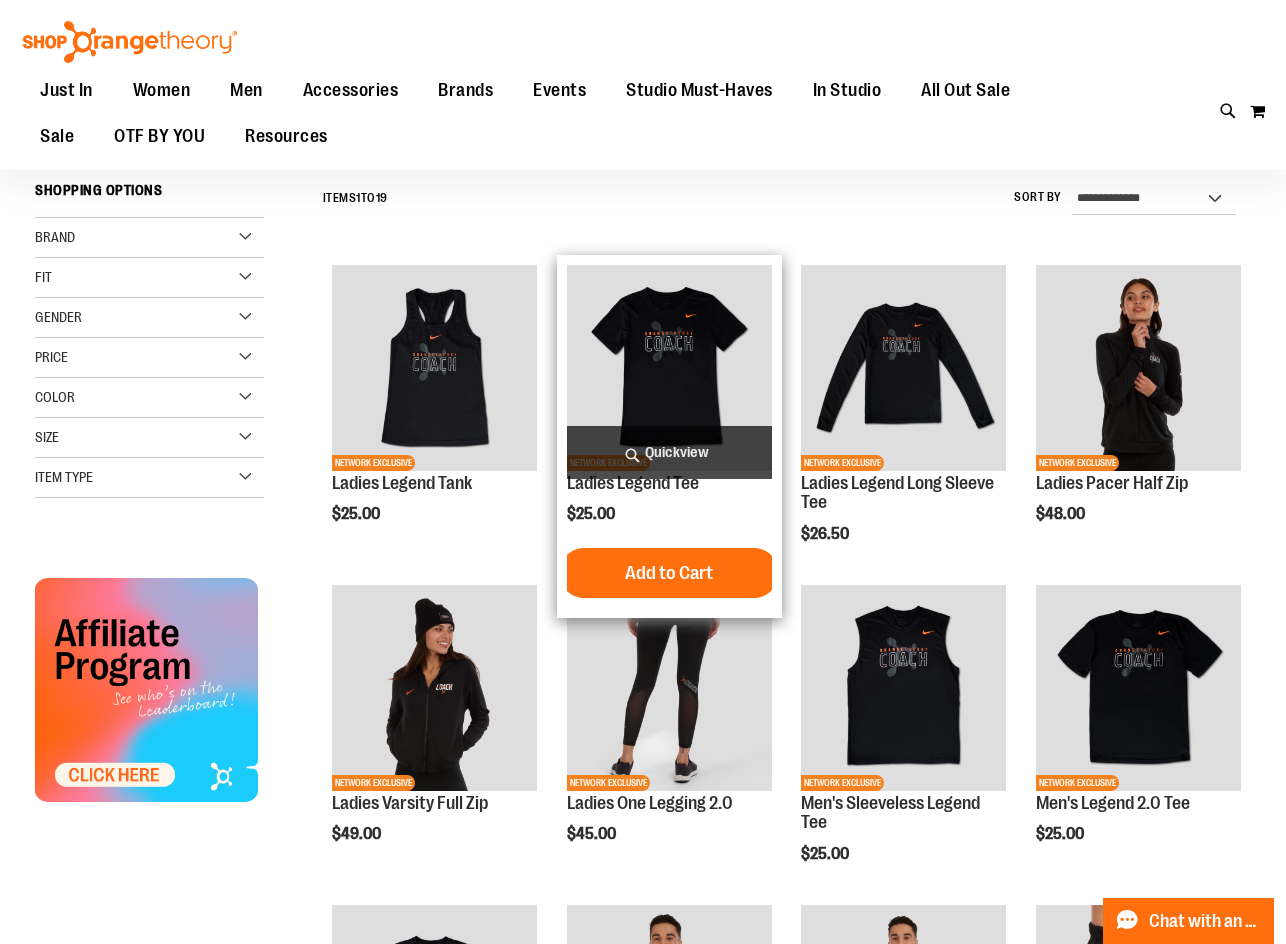 scroll, scrollTop: 199, scrollLeft: 0, axis: vertical 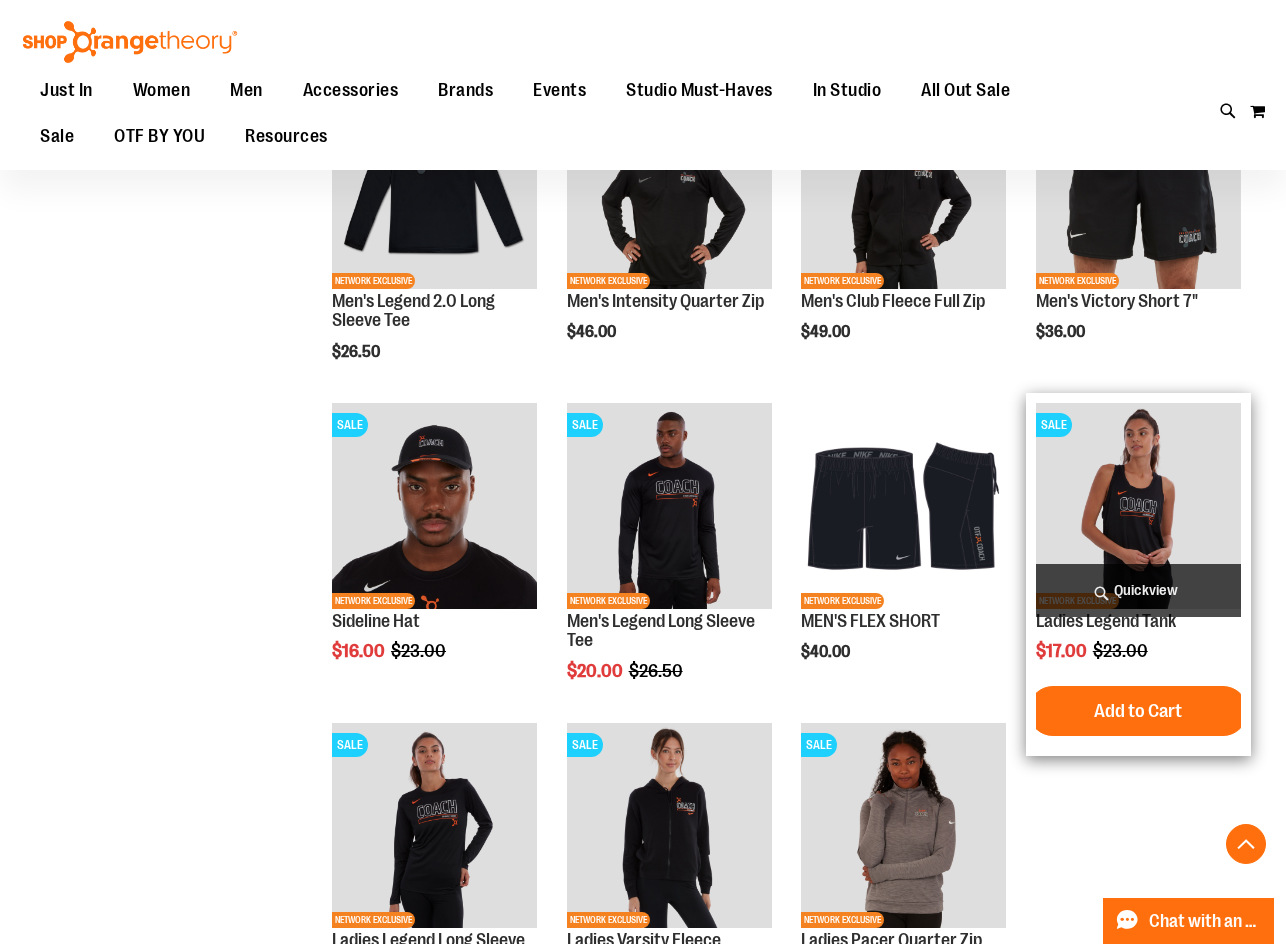 type on "**********" 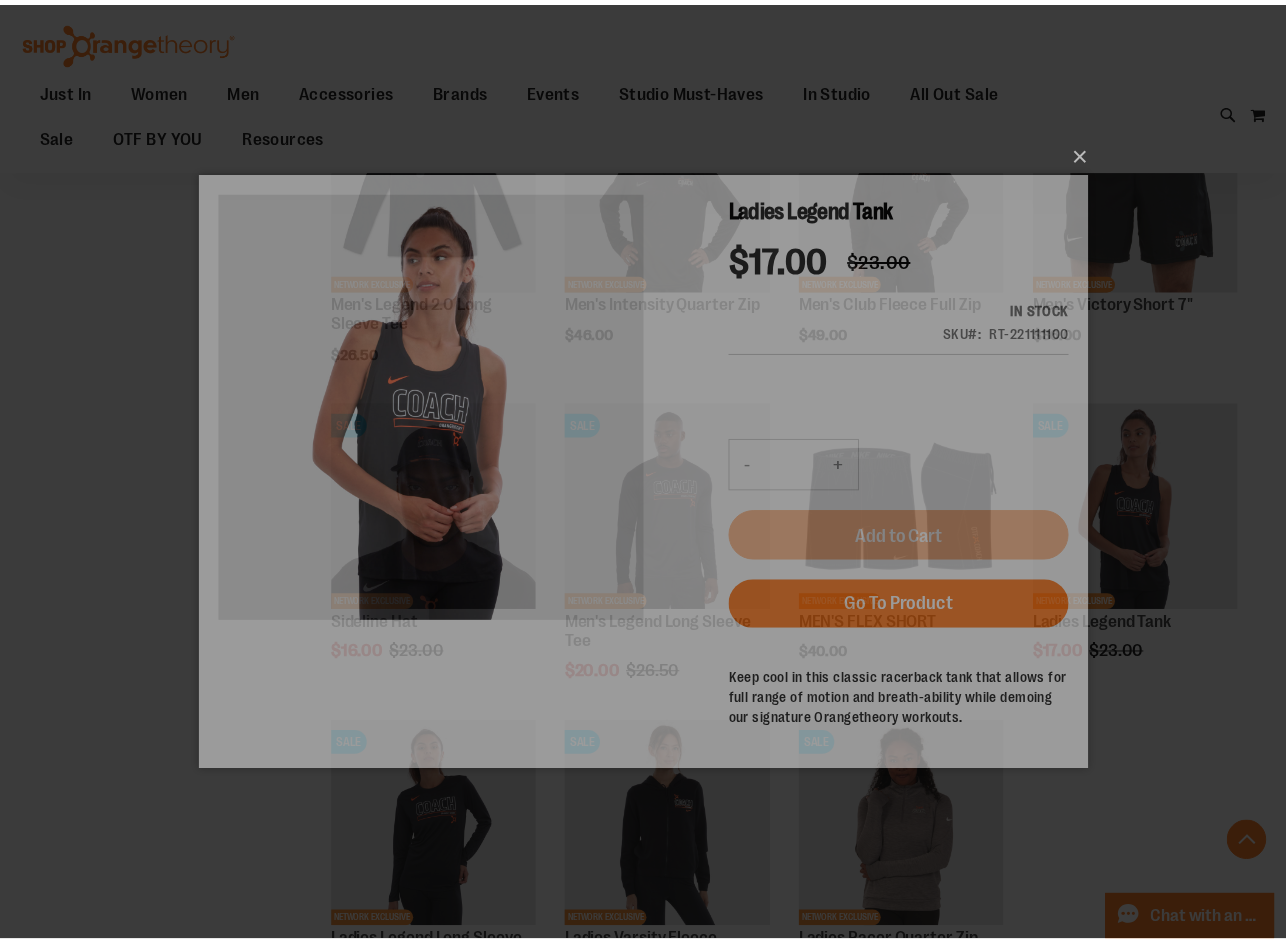 scroll, scrollTop: 0, scrollLeft: 0, axis: both 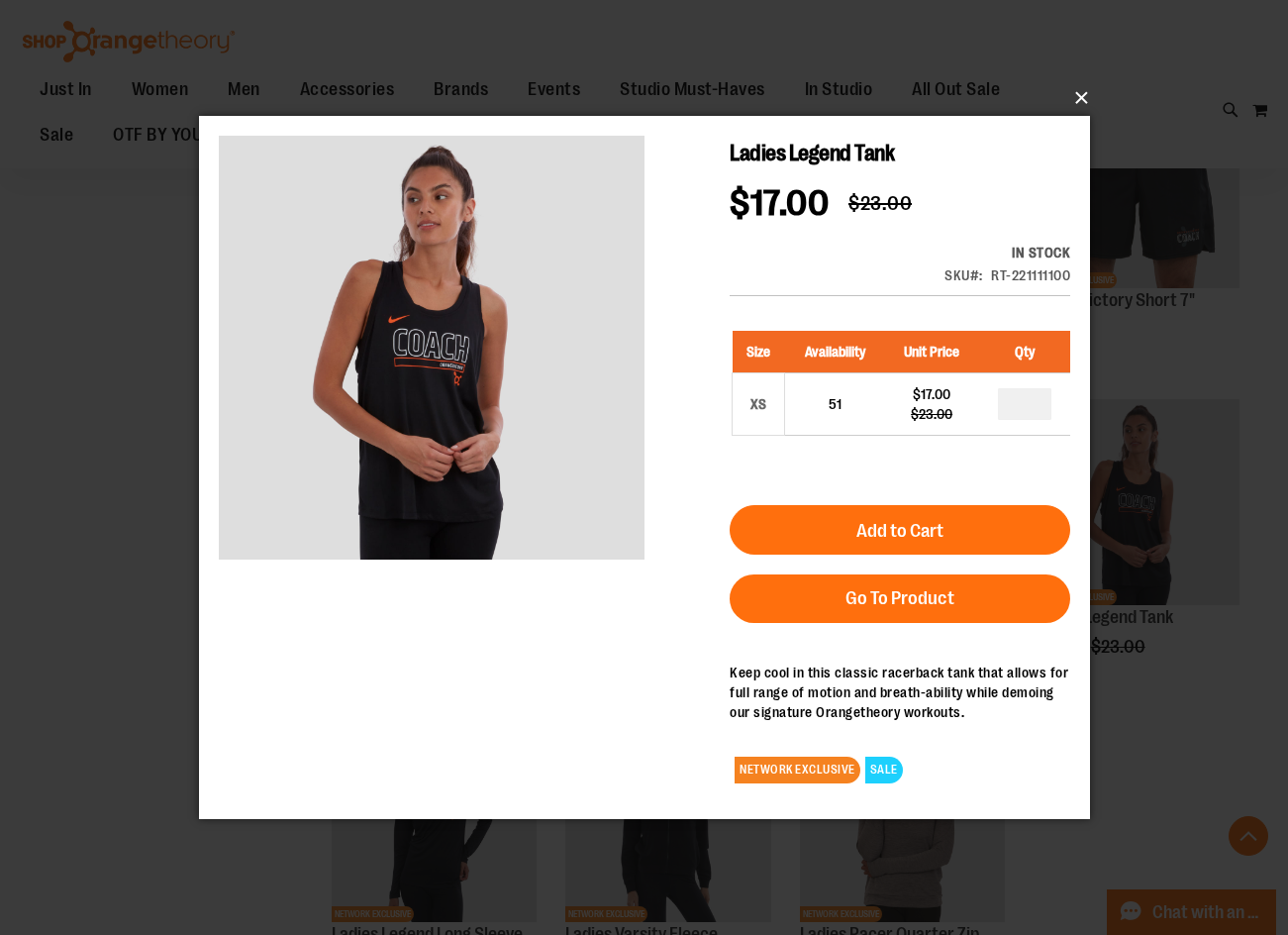 click on "×" at bounding box center (650, 98) 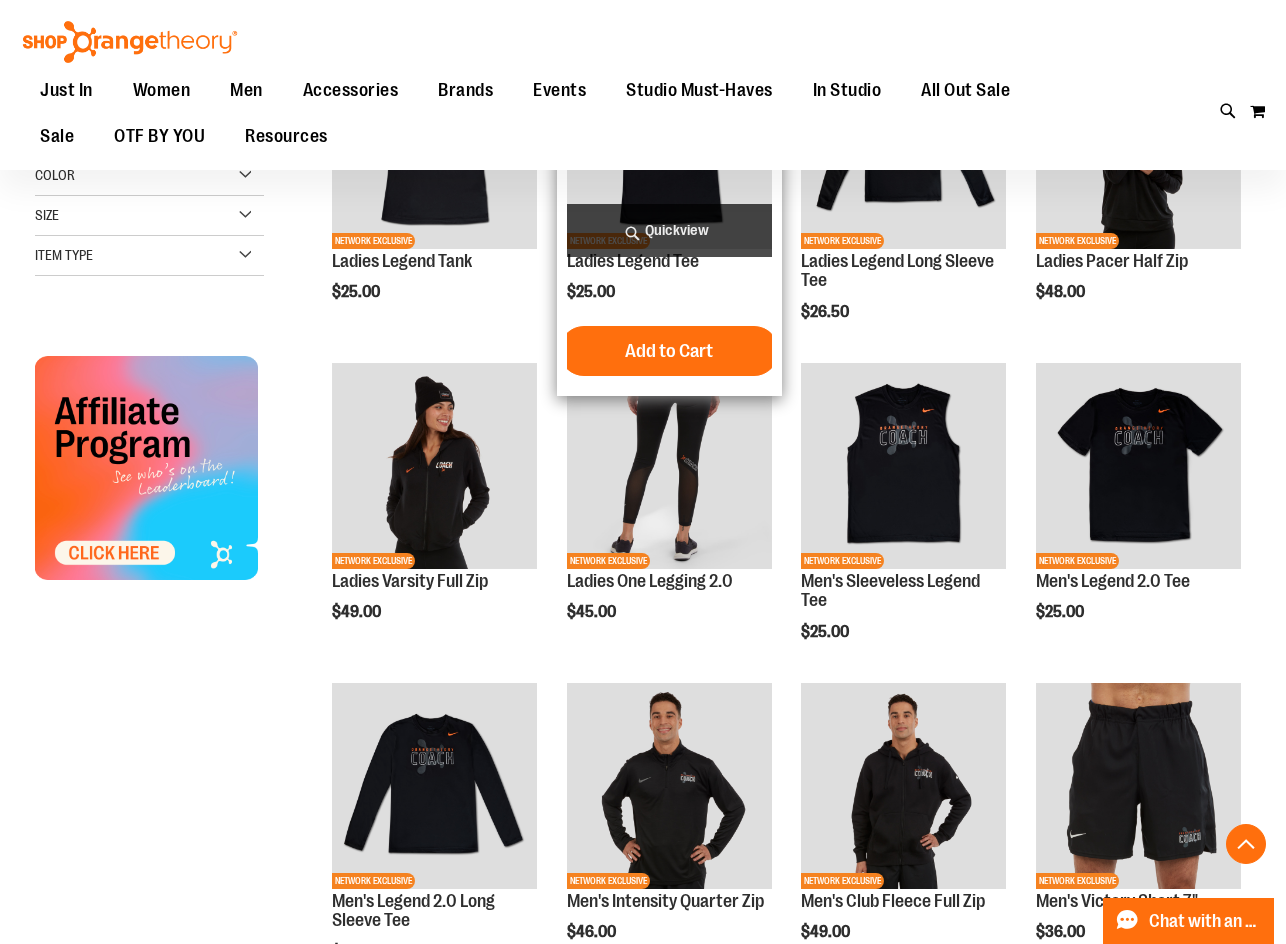 scroll, scrollTop: 149, scrollLeft: 0, axis: vertical 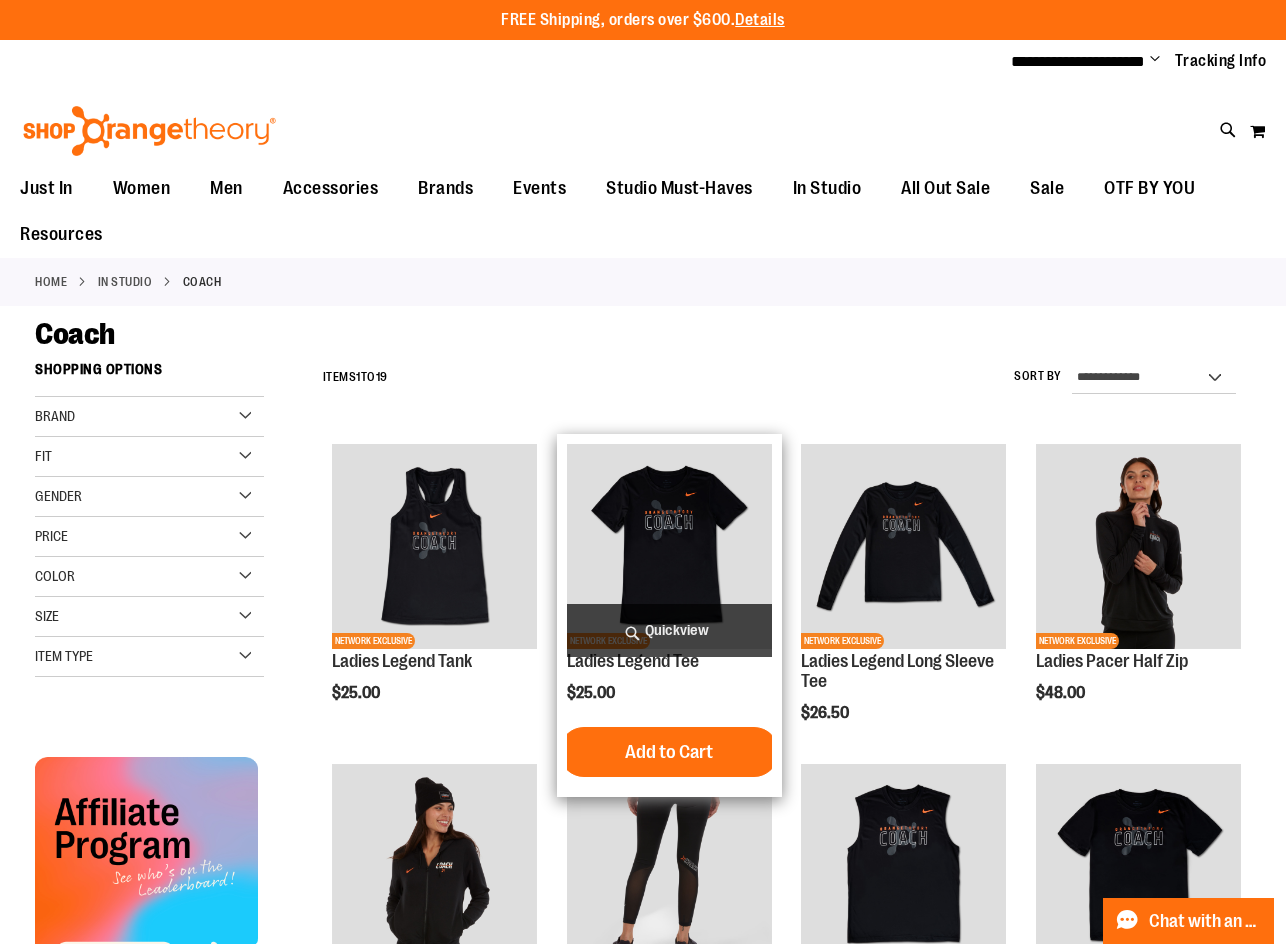 click on "Quickview" at bounding box center (669, 630) 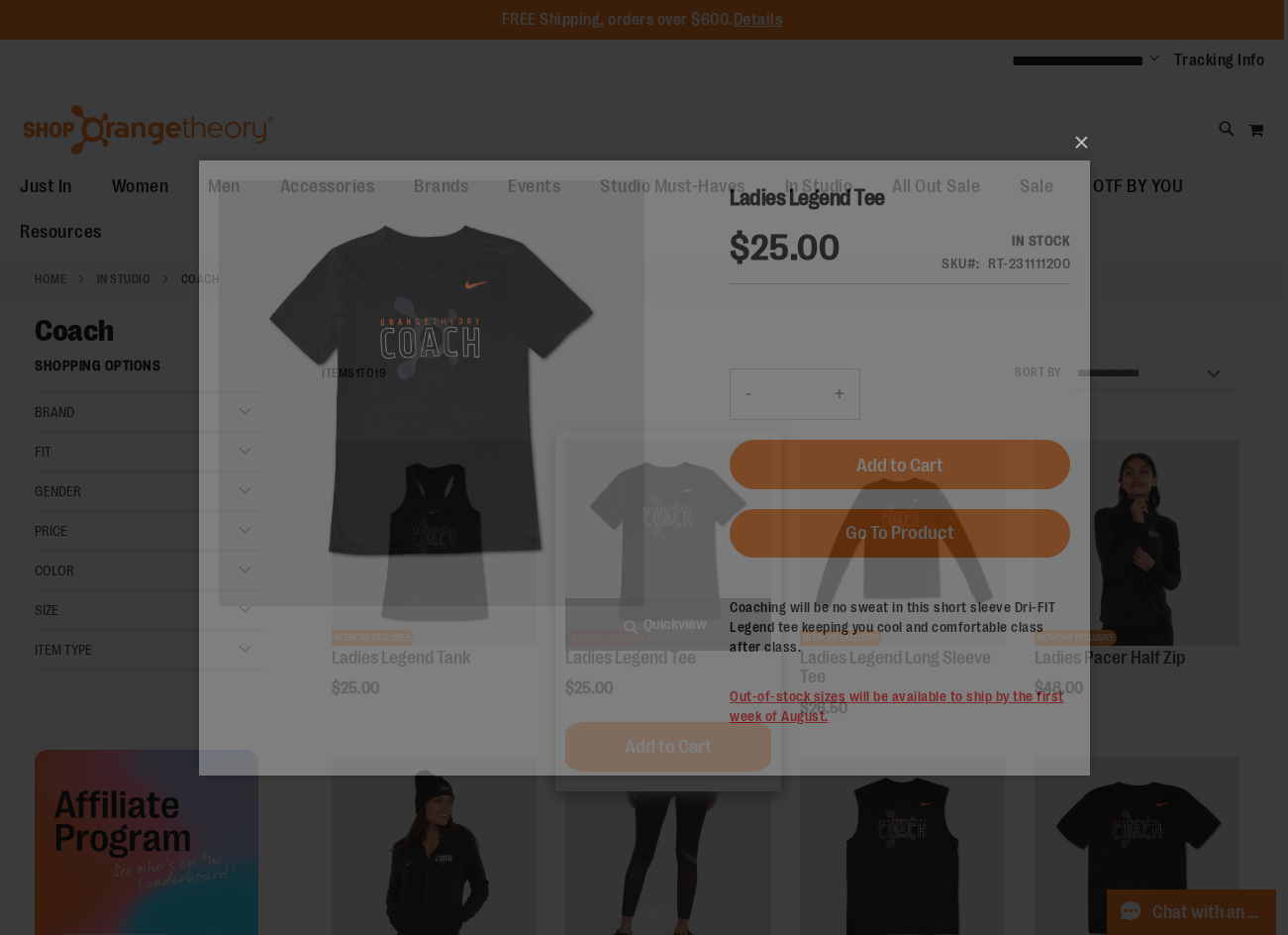 scroll, scrollTop: 0, scrollLeft: 0, axis: both 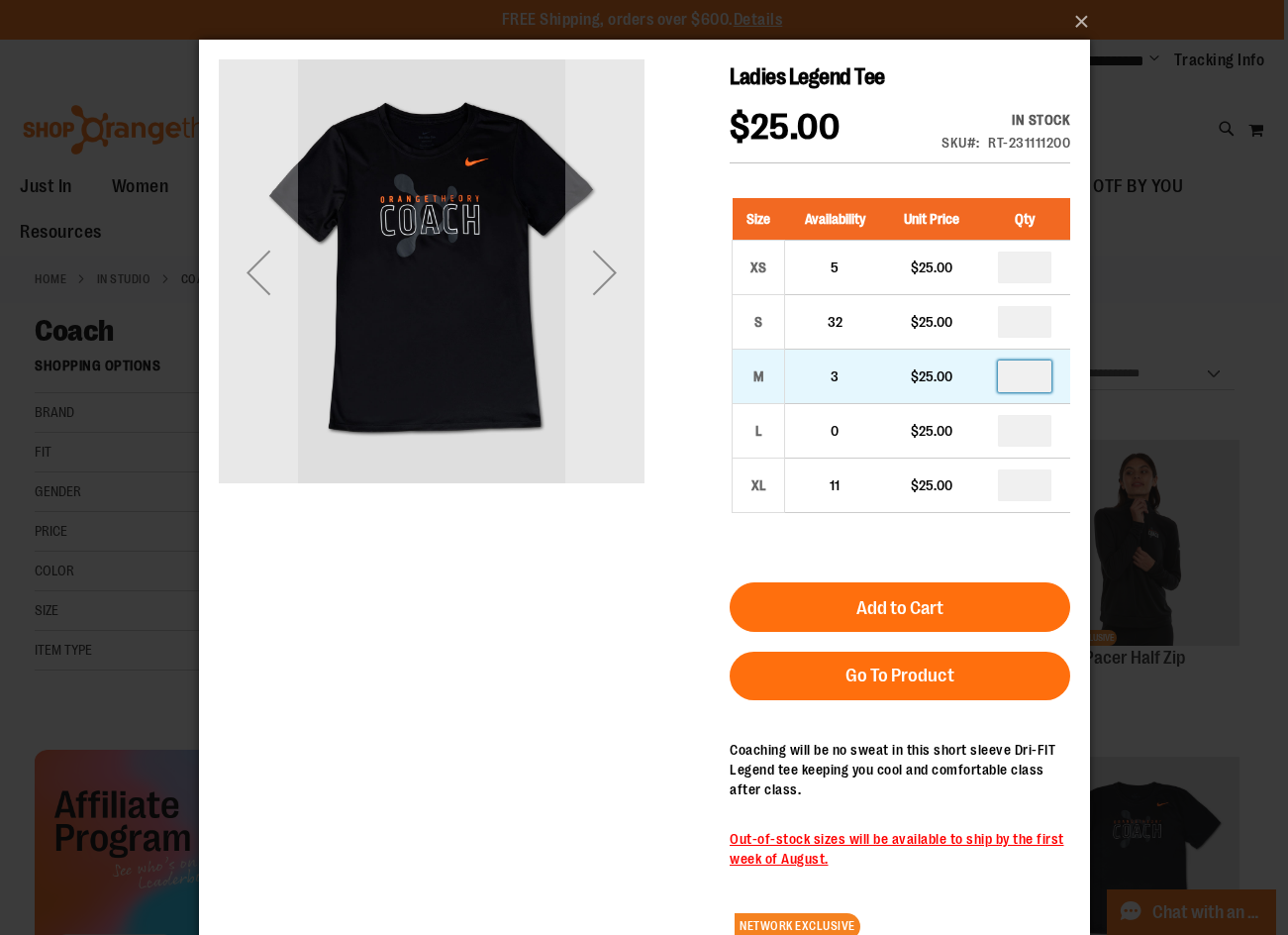 drag, startPoint x: 1040, startPoint y: 374, endPoint x: 1030, endPoint y: 372, distance: 10.198039 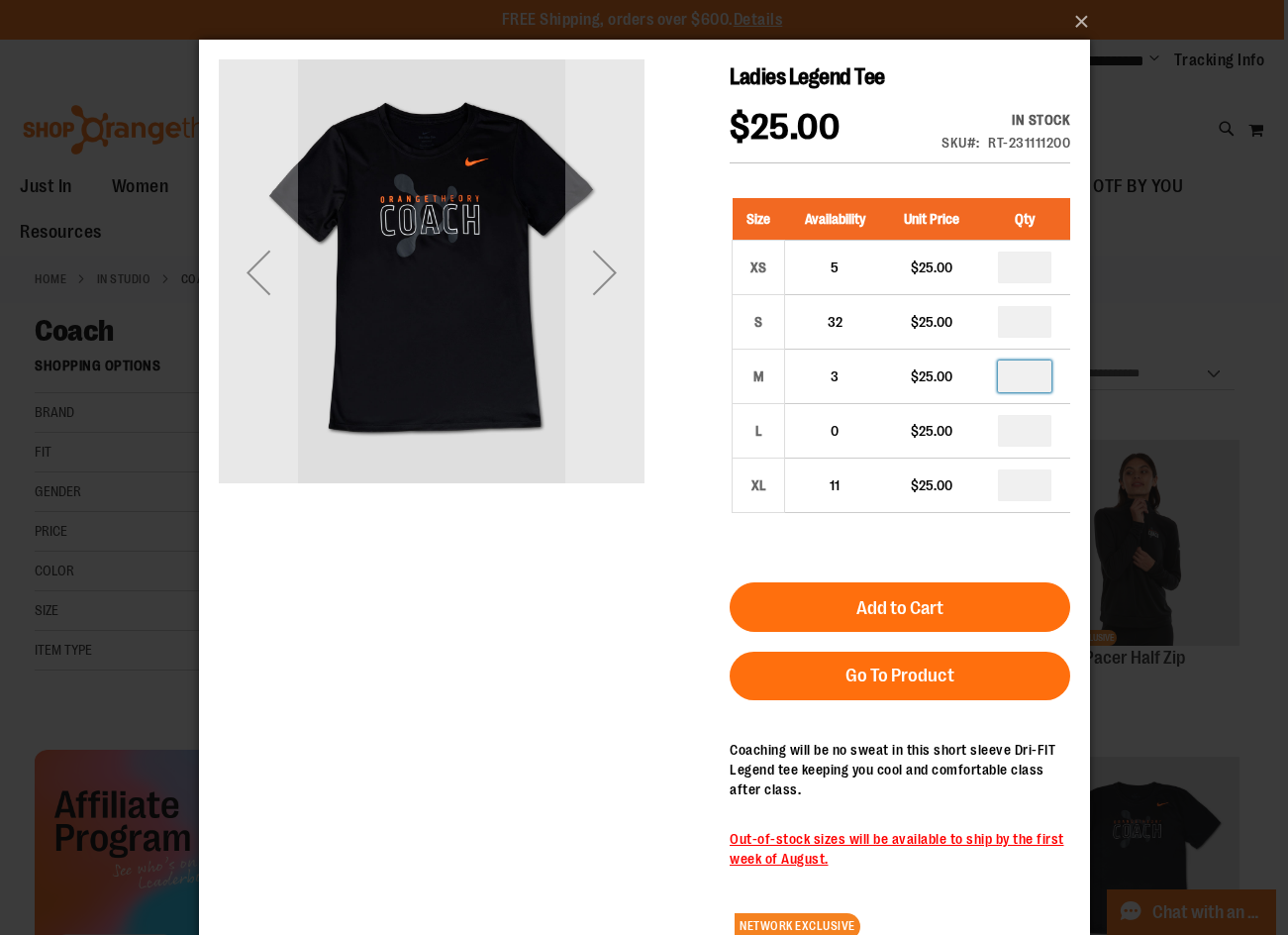 click on "Size
Availability
Unit Price
Qty
XS
5
$25.00
*
S" at bounding box center [899, 439] 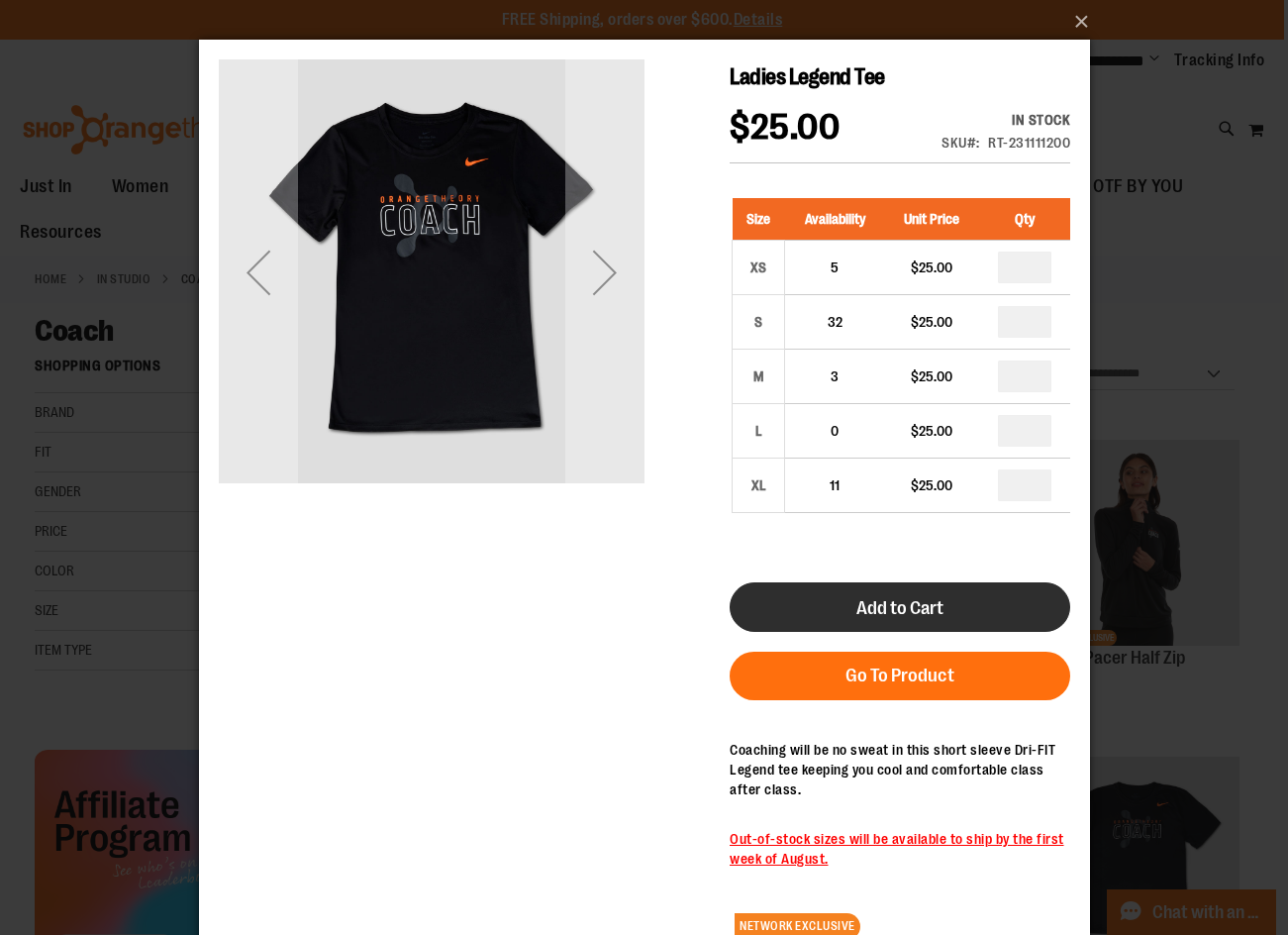click on "Add to Cart" at bounding box center [899, 607] 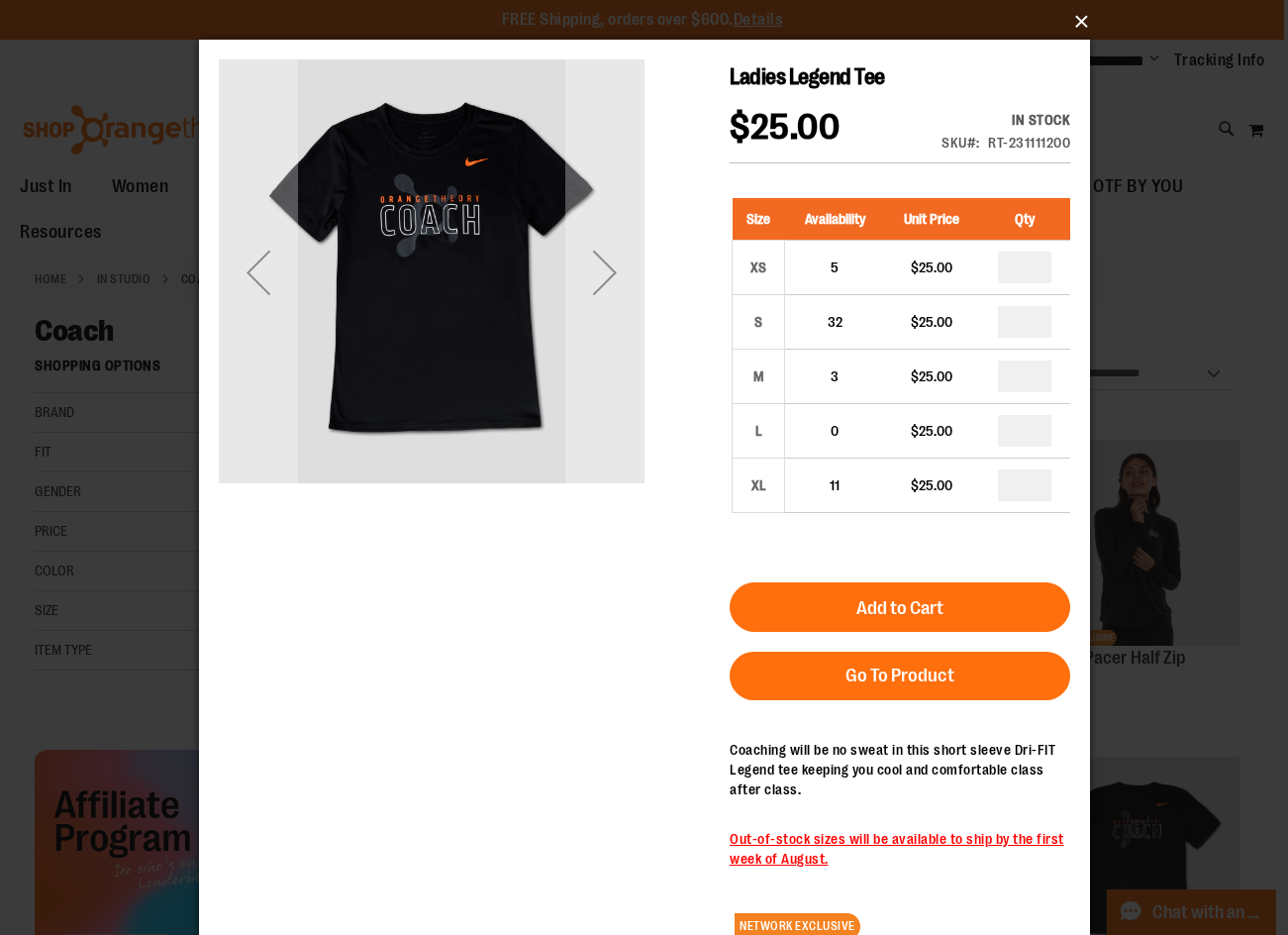 click on "×" at bounding box center [650, 22] 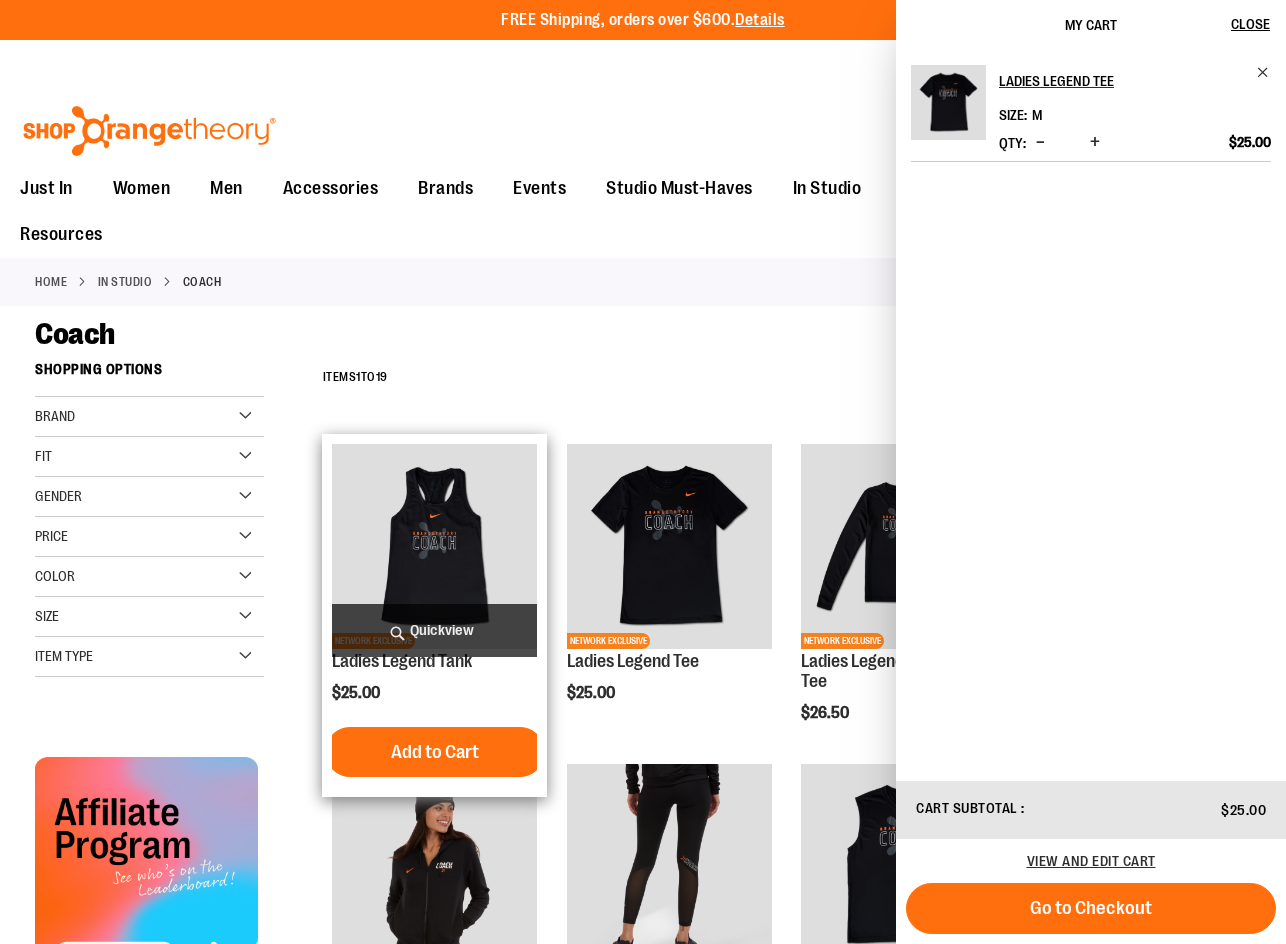 click on "Quickview" at bounding box center [434, 630] 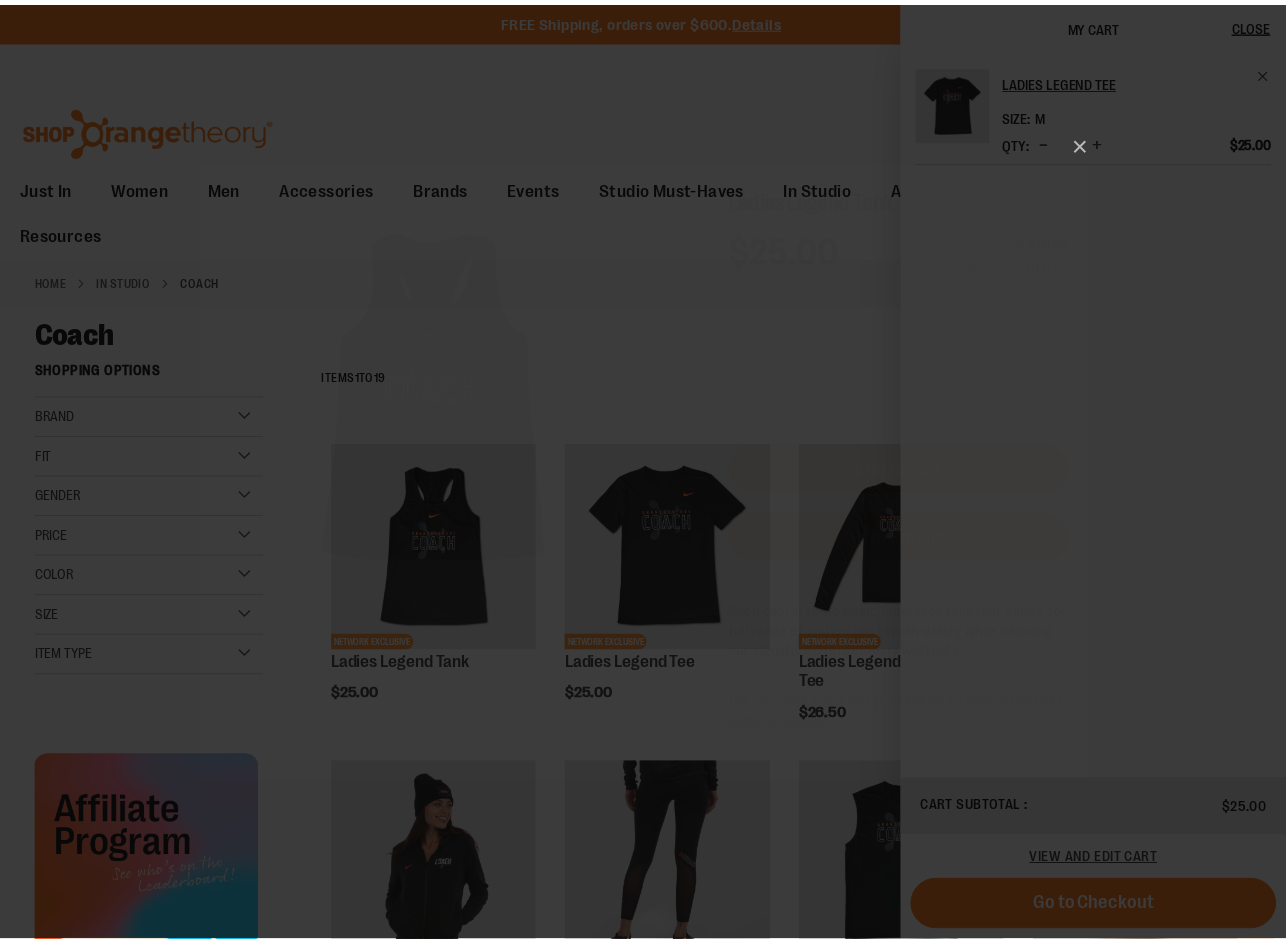scroll, scrollTop: 0, scrollLeft: 0, axis: both 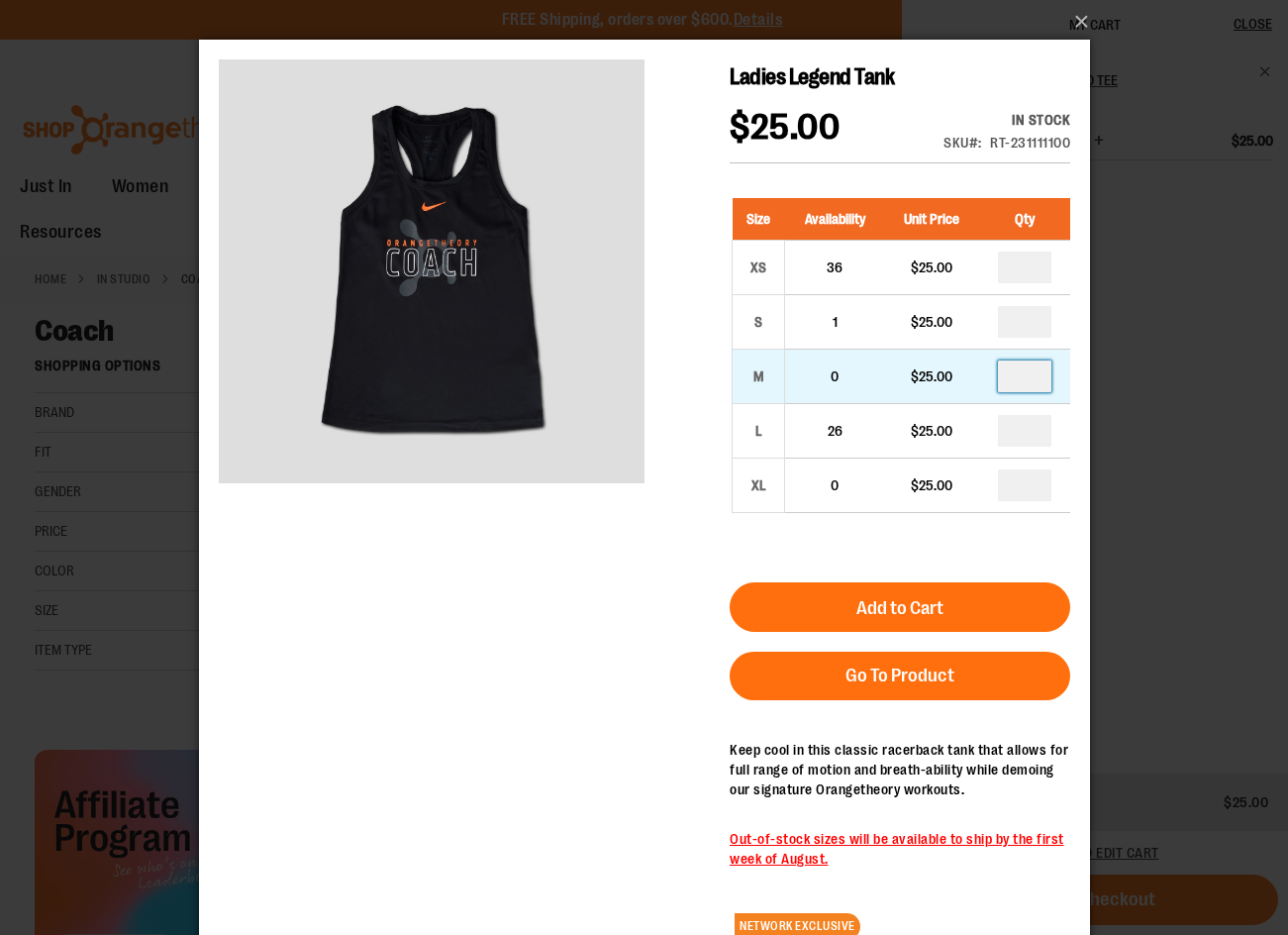 drag, startPoint x: 1045, startPoint y: 380, endPoint x: 1029, endPoint y: 375, distance: 16.763055 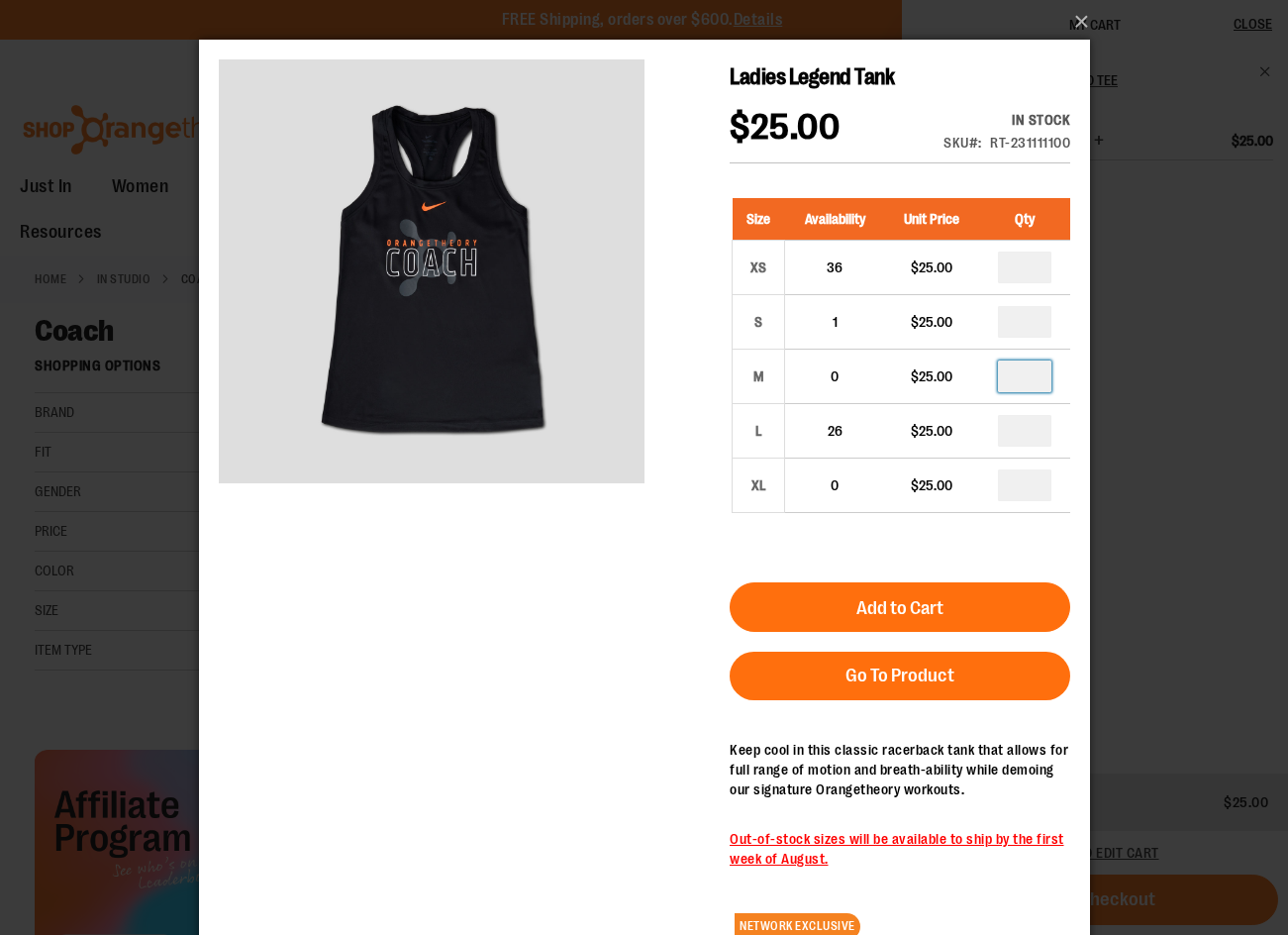 click on "Keep cool in this classic racerback tank that allows for full range of motion and breath-ability while demoing our signature Orangetheory workouts." at bounding box center [899, 770] 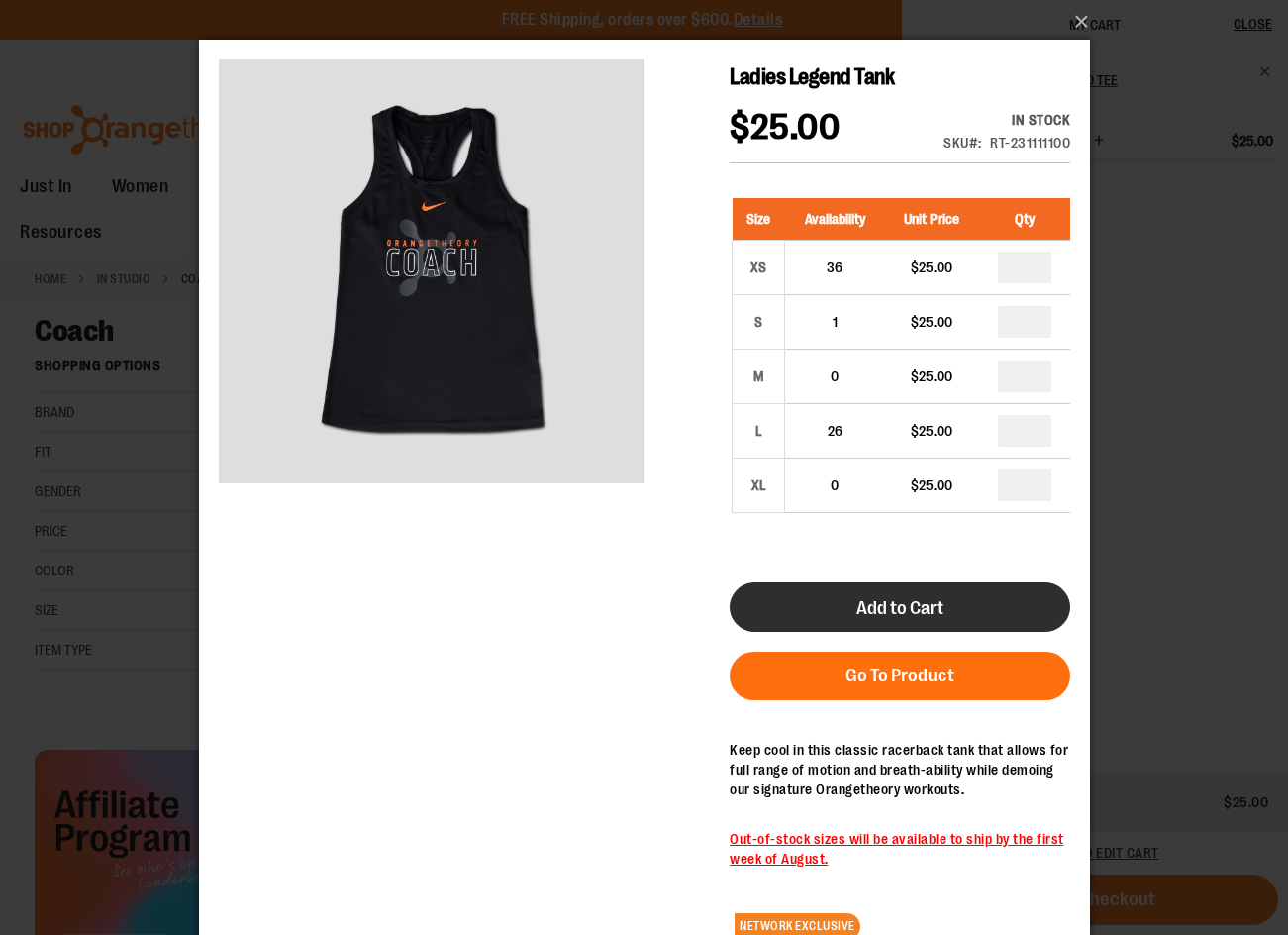 click on "Add to Cart" at bounding box center (899, 607) 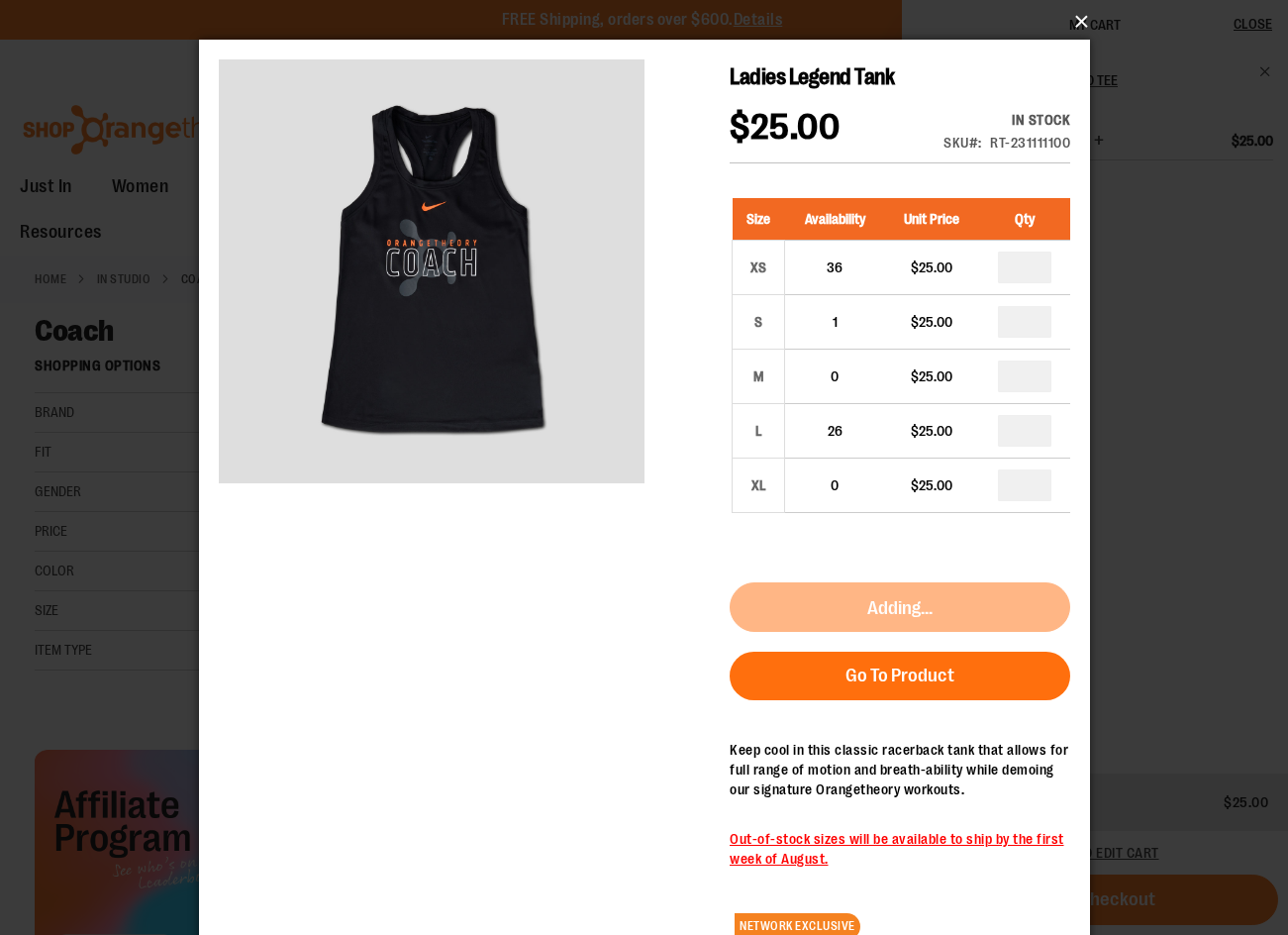 click on "×" at bounding box center (650, 22) 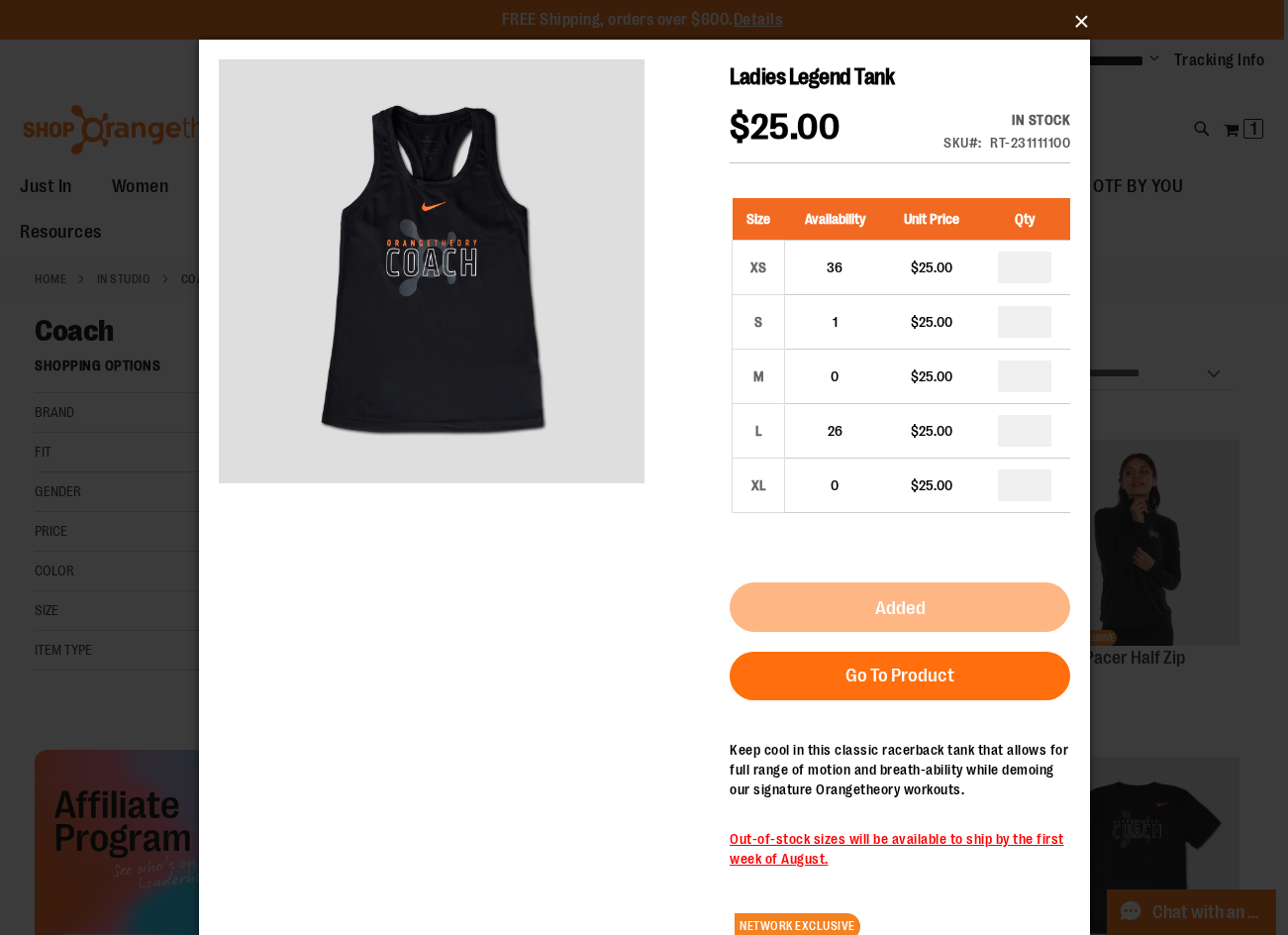 click on "×" at bounding box center (650, 22) 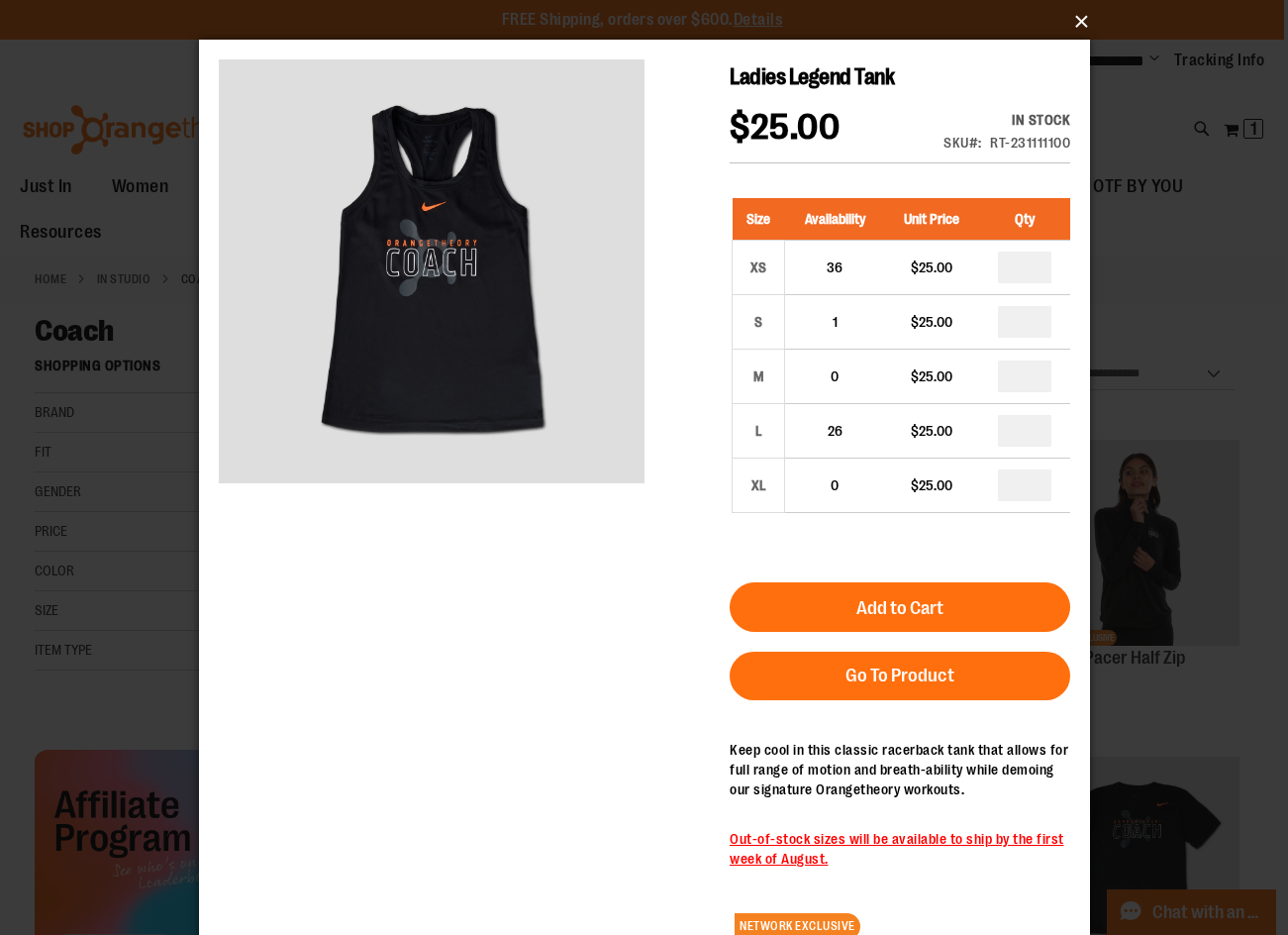 click on "×" at bounding box center [650, 22] 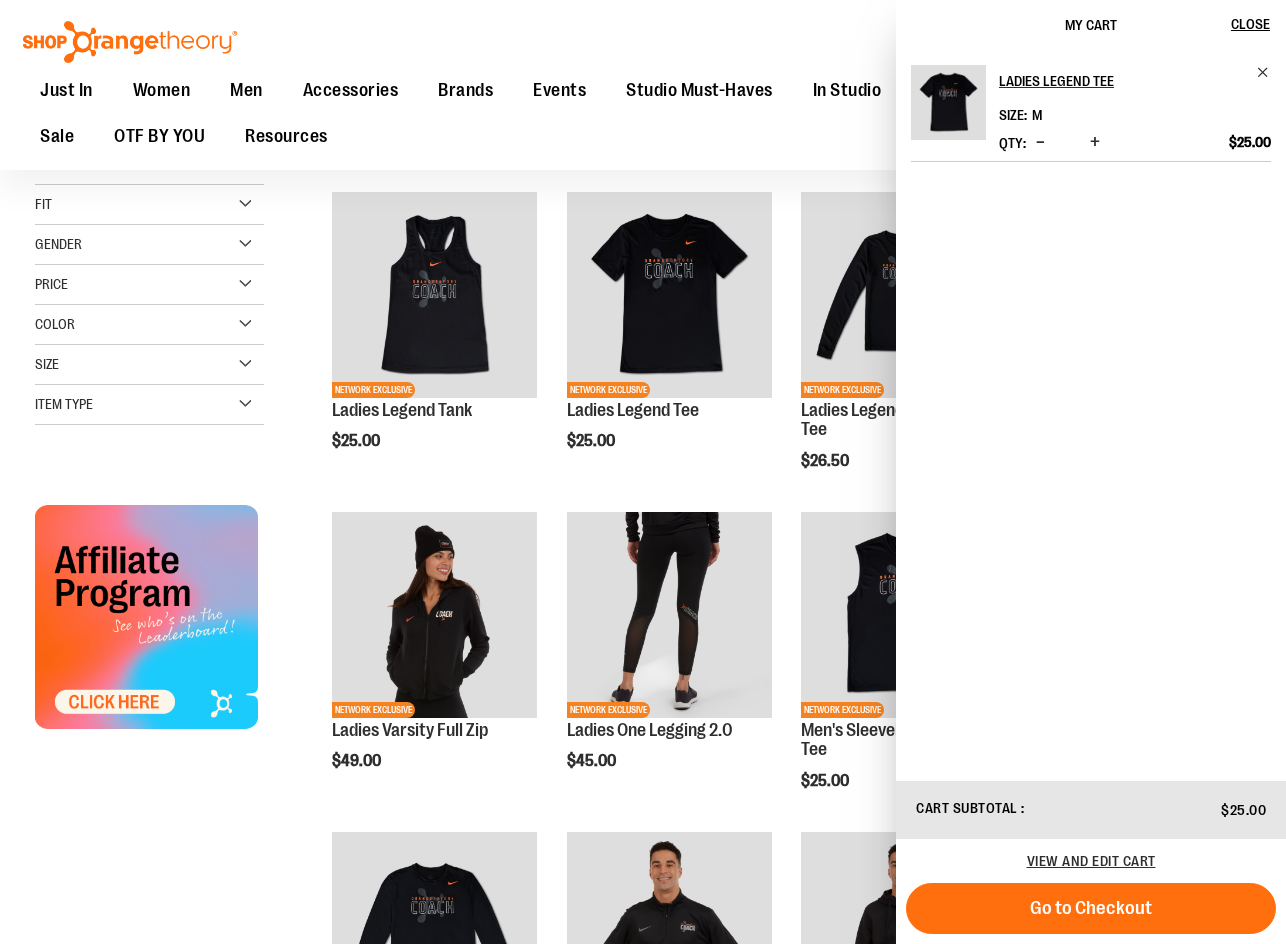 scroll, scrollTop: 299, scrollLeft: 0, axis: vertical 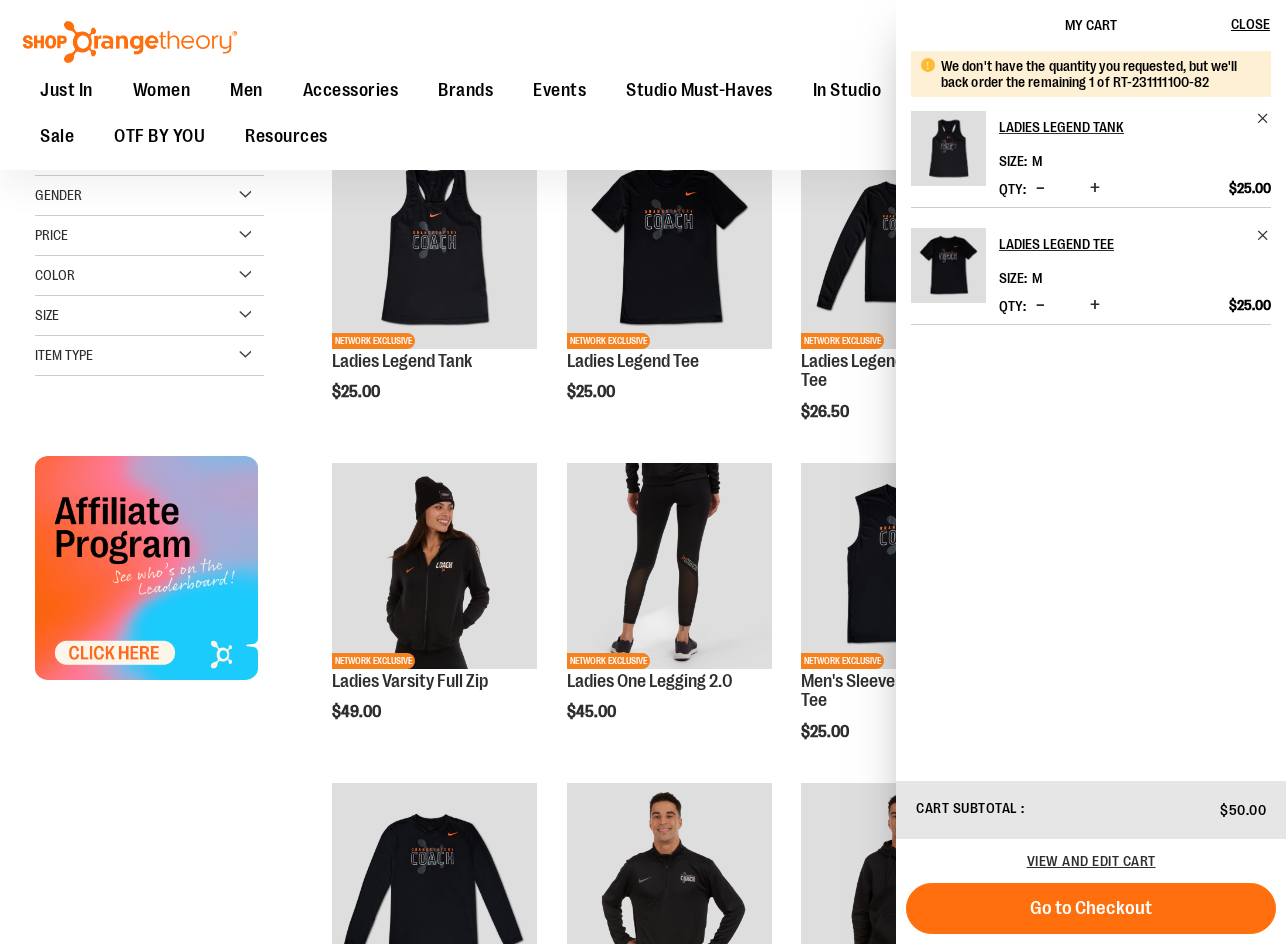 click on "NETWORK EXCLUSIVE
Ladies Legend Tank
$25.00
Quickview
Add to Cart In stock" at bounding box center [782, 933] 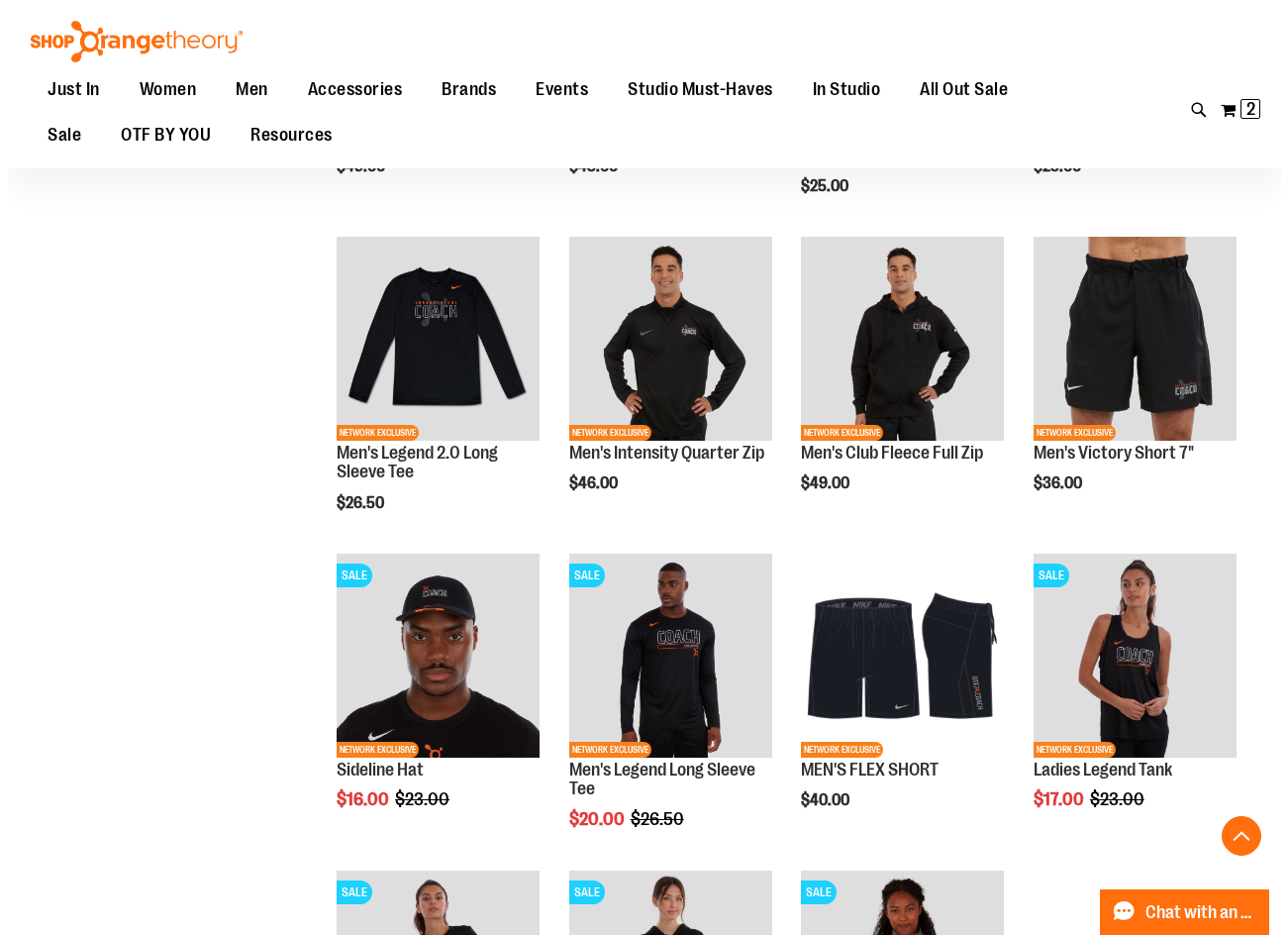 scroll, scrollTop: 791, scrollLeft: 0, axis: vertical 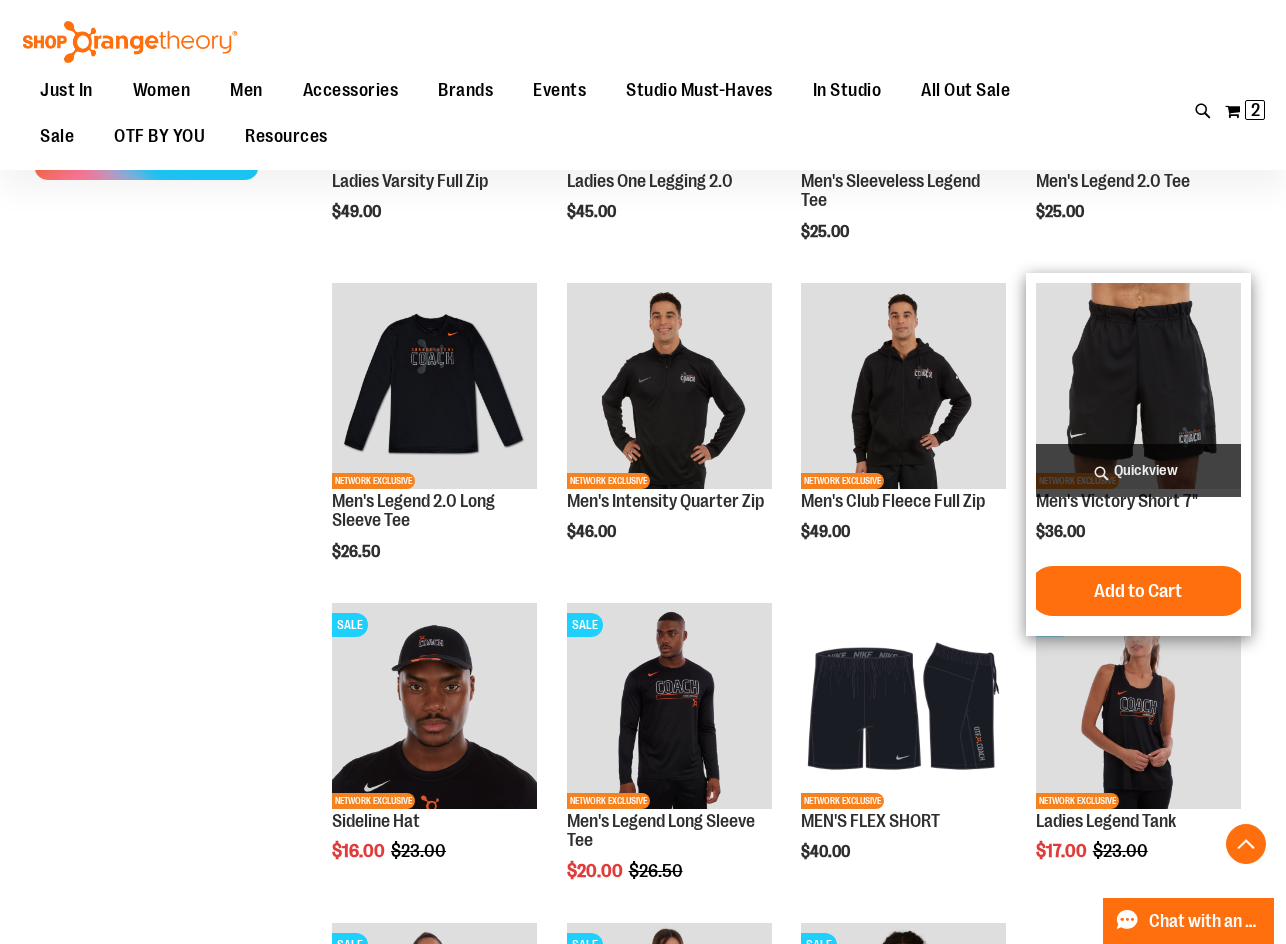 click on "Quickview" at bounding box center (1138, 470) 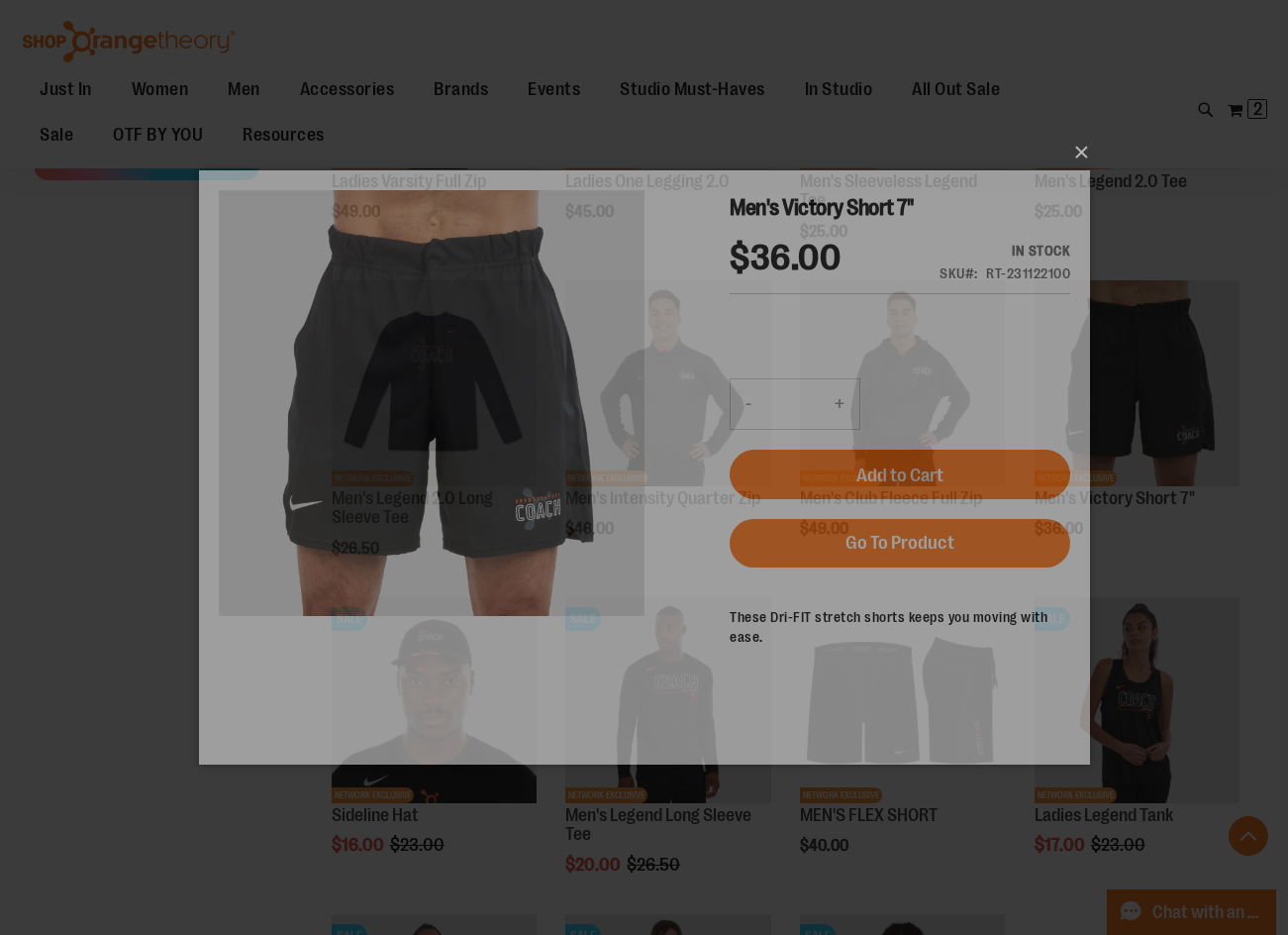 scroll, scrollTop: 0, scrollLeft: 0, axis: both 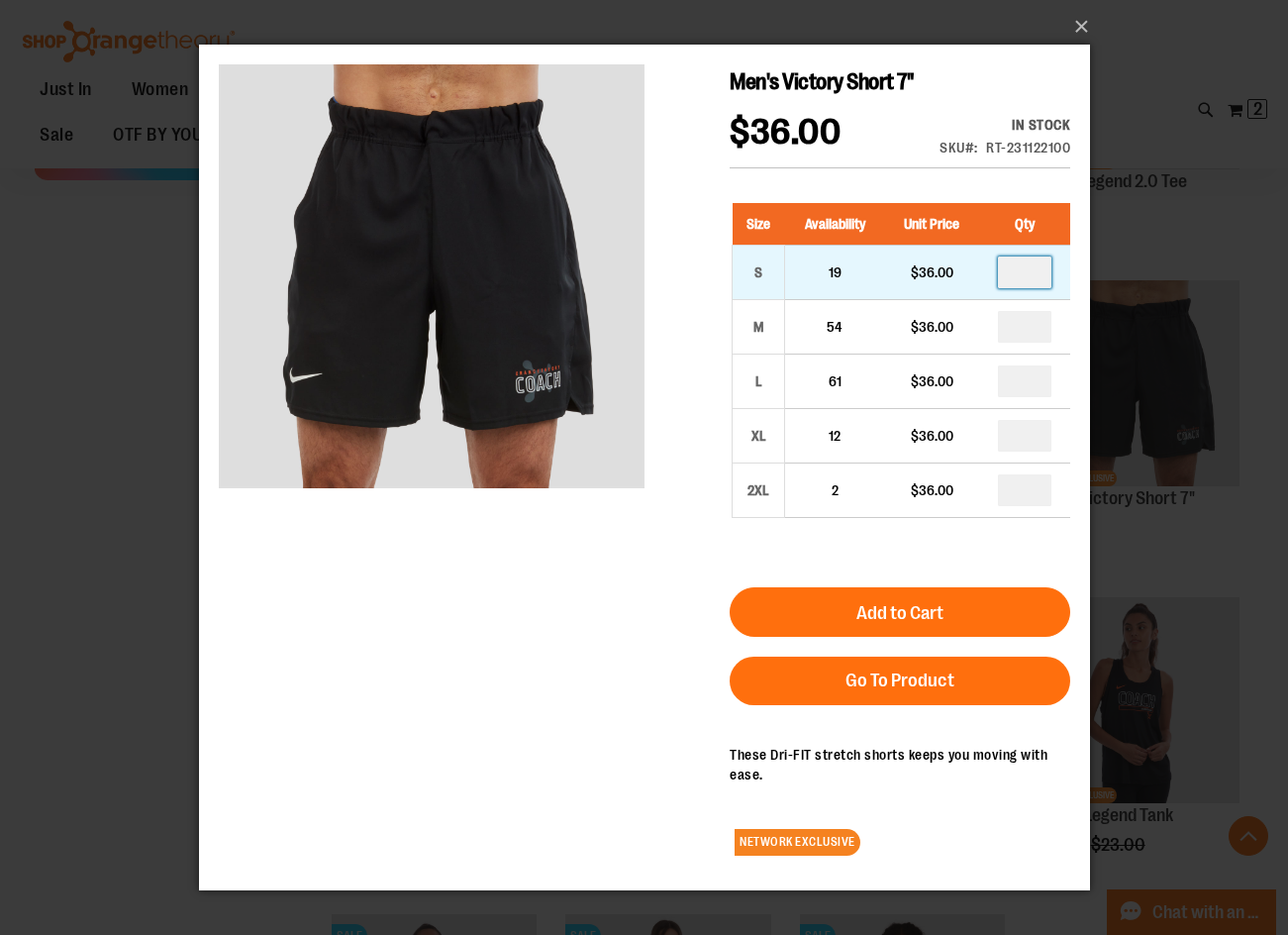 click at bounding box center [1024, 271] 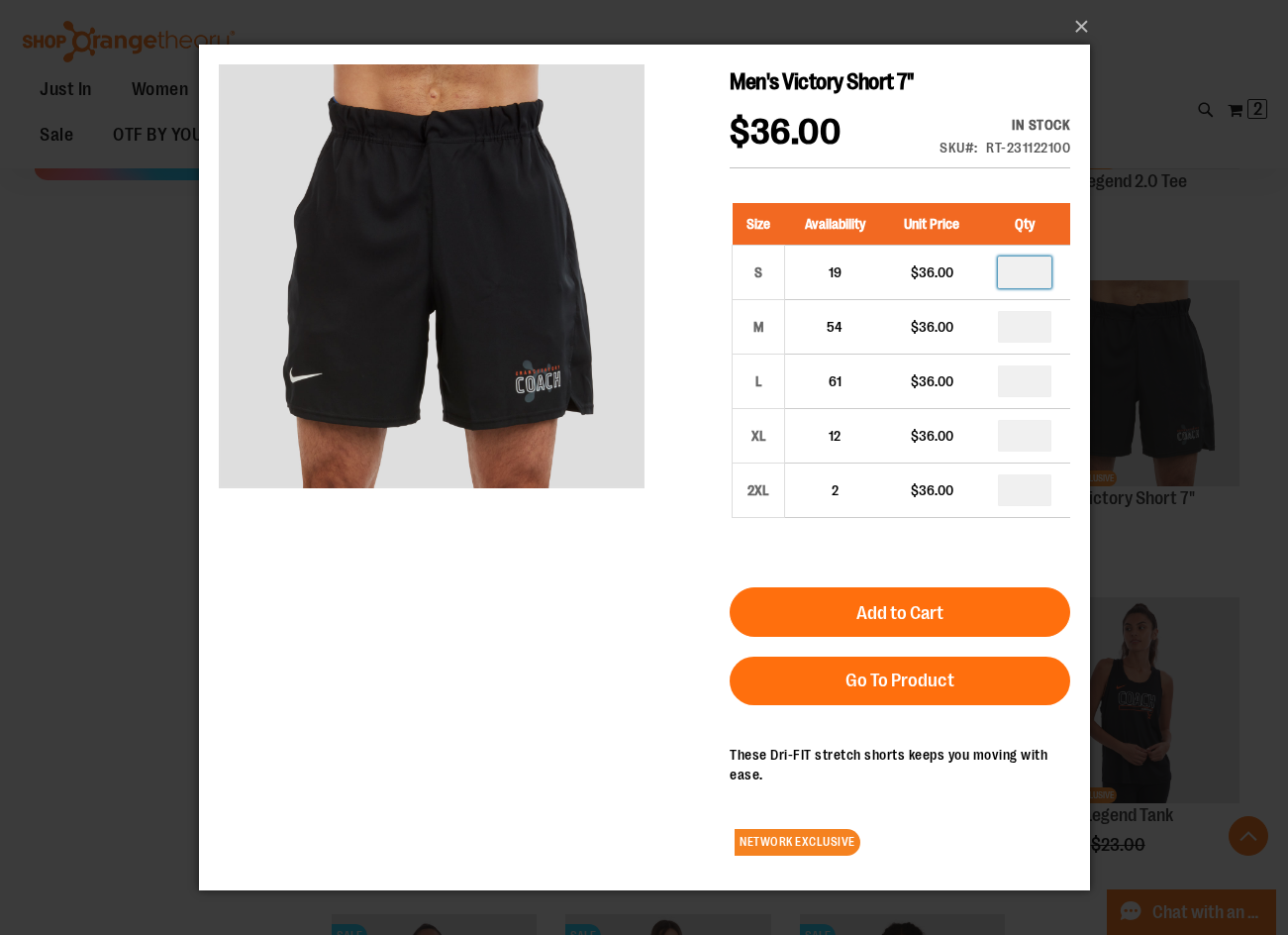 click on "Men's Victory Short 7"
$36.00
In stock
Only  %1  left
SKU
RT-231122100
Size
Availability
Unit Price
Qty
S
19
$36.00
*" at bounding box center (644, 467) 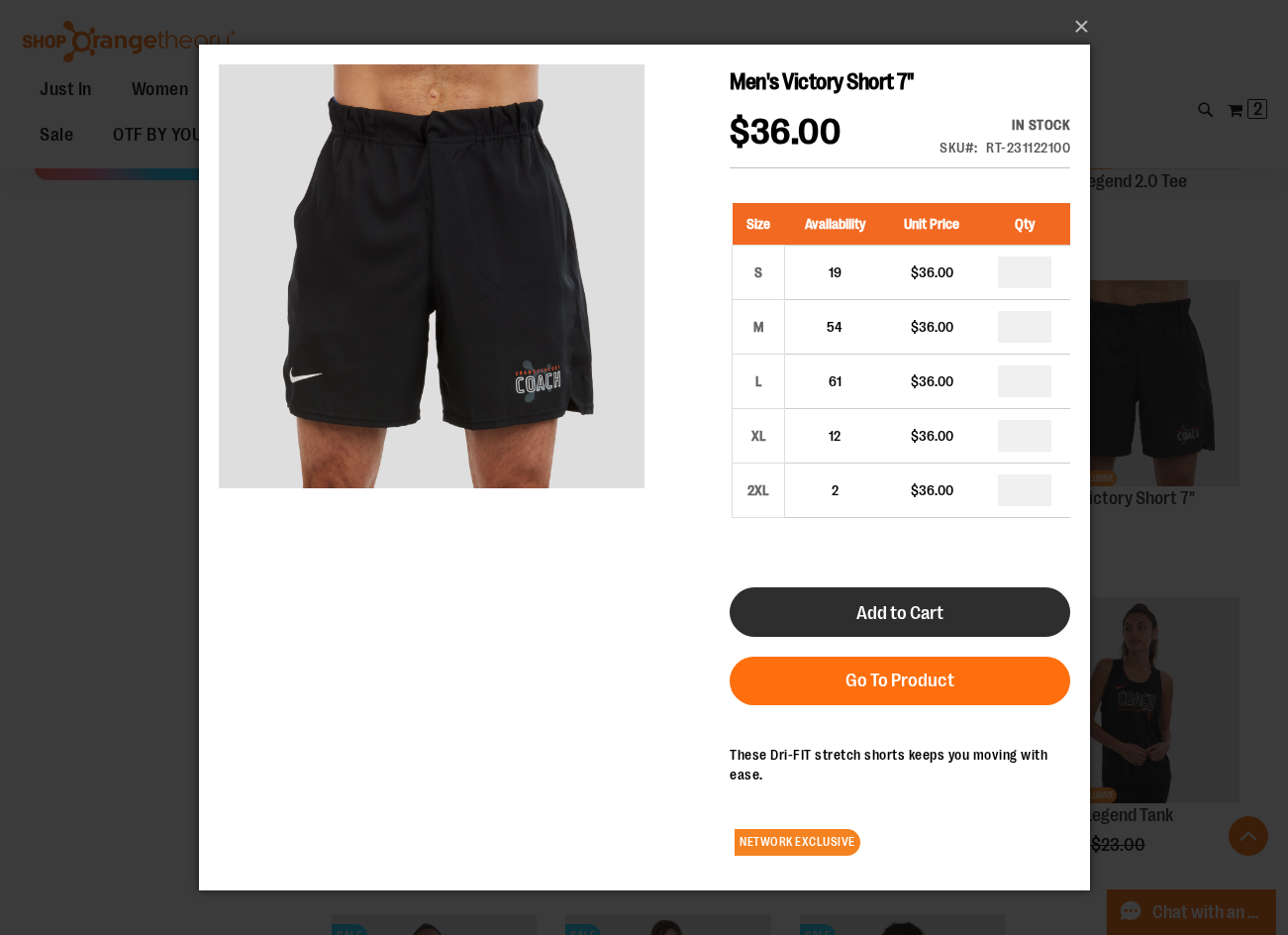 click on "Add to Cart" at bounding box center (899, 611) 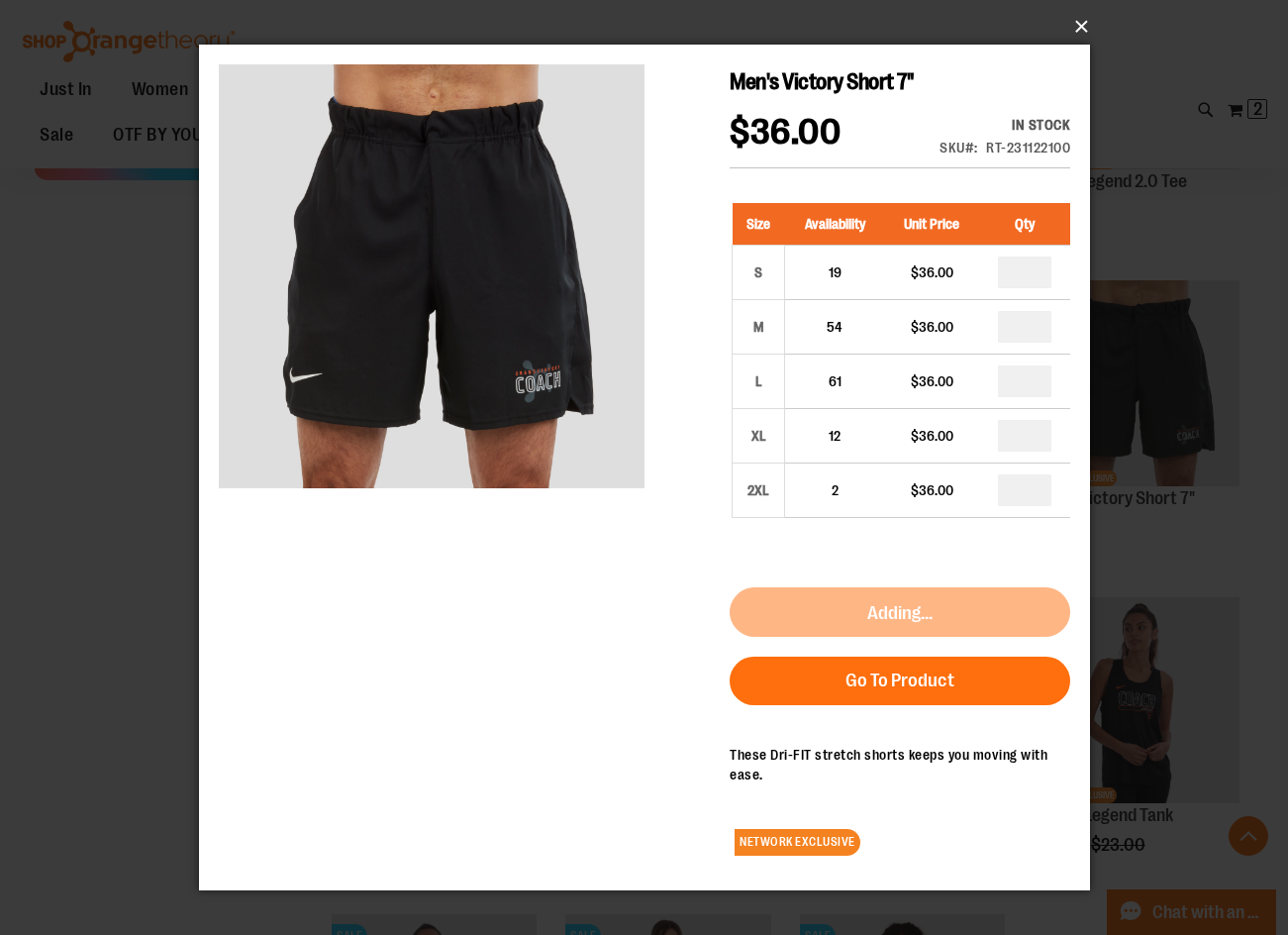 click on "×" at bounding box center (650, 27) 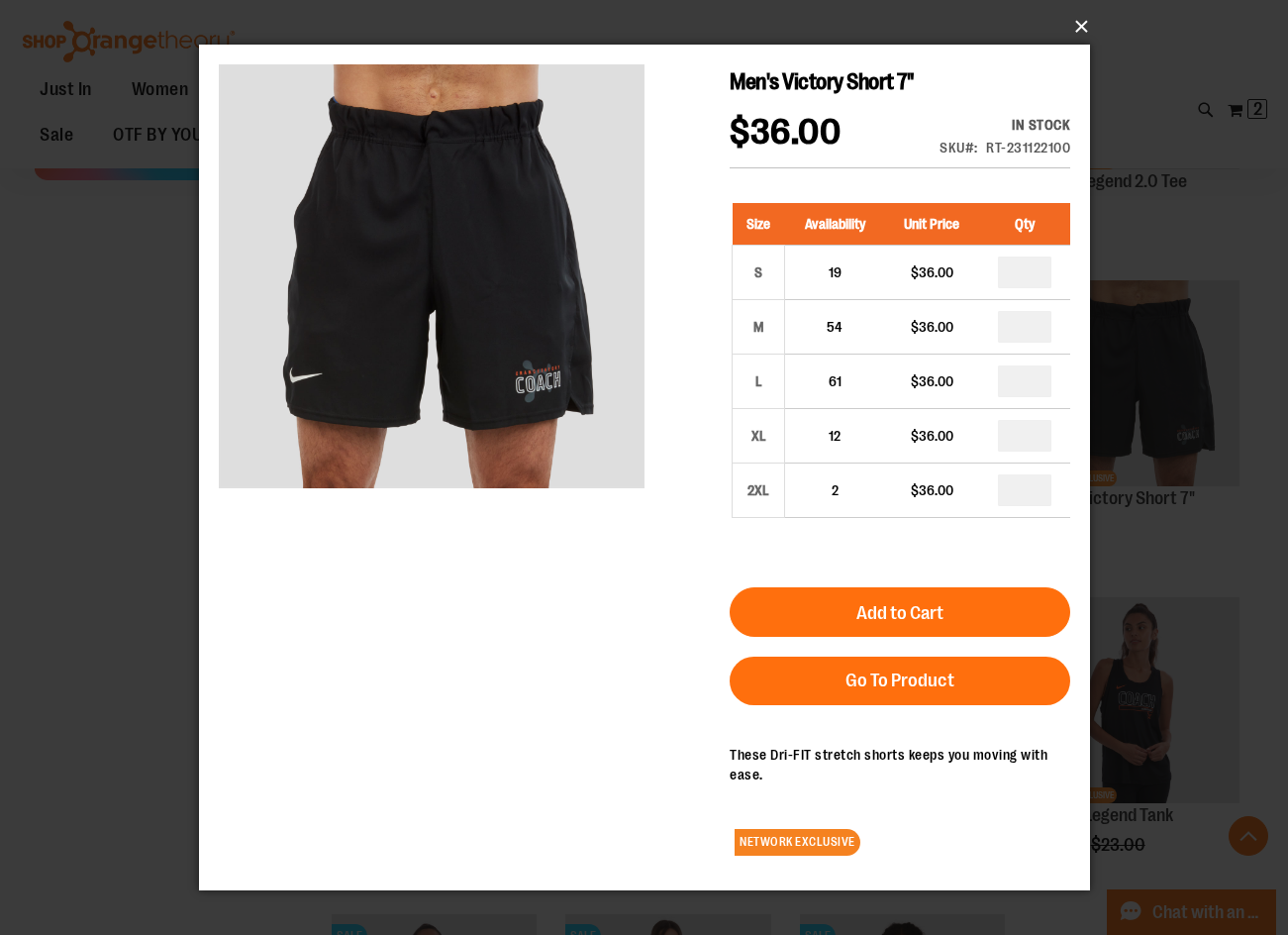 click on "×" at bounding box center [650, 27] 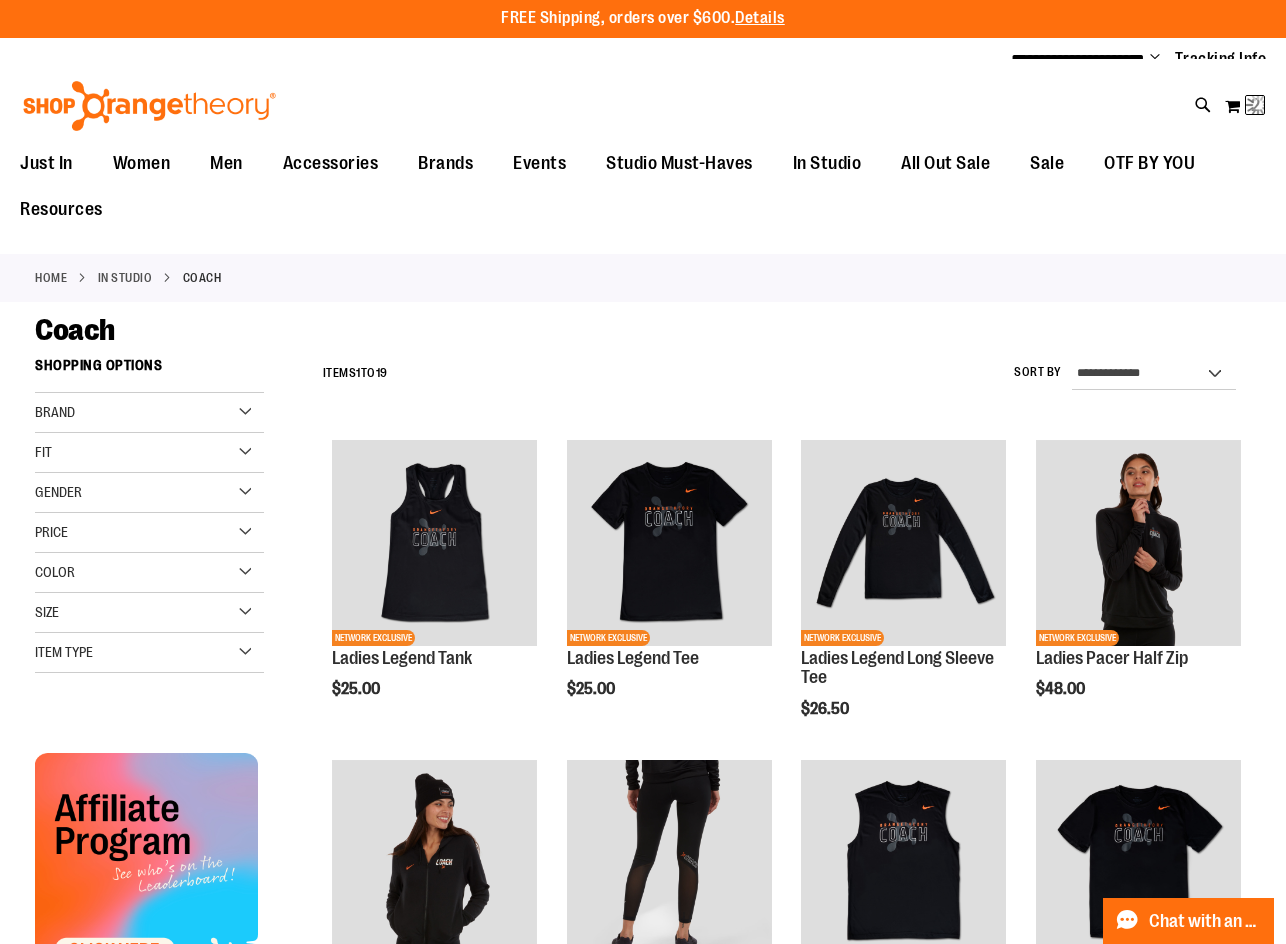 scroll, scrollTop: 0, scrollLeft: 0, axis: both 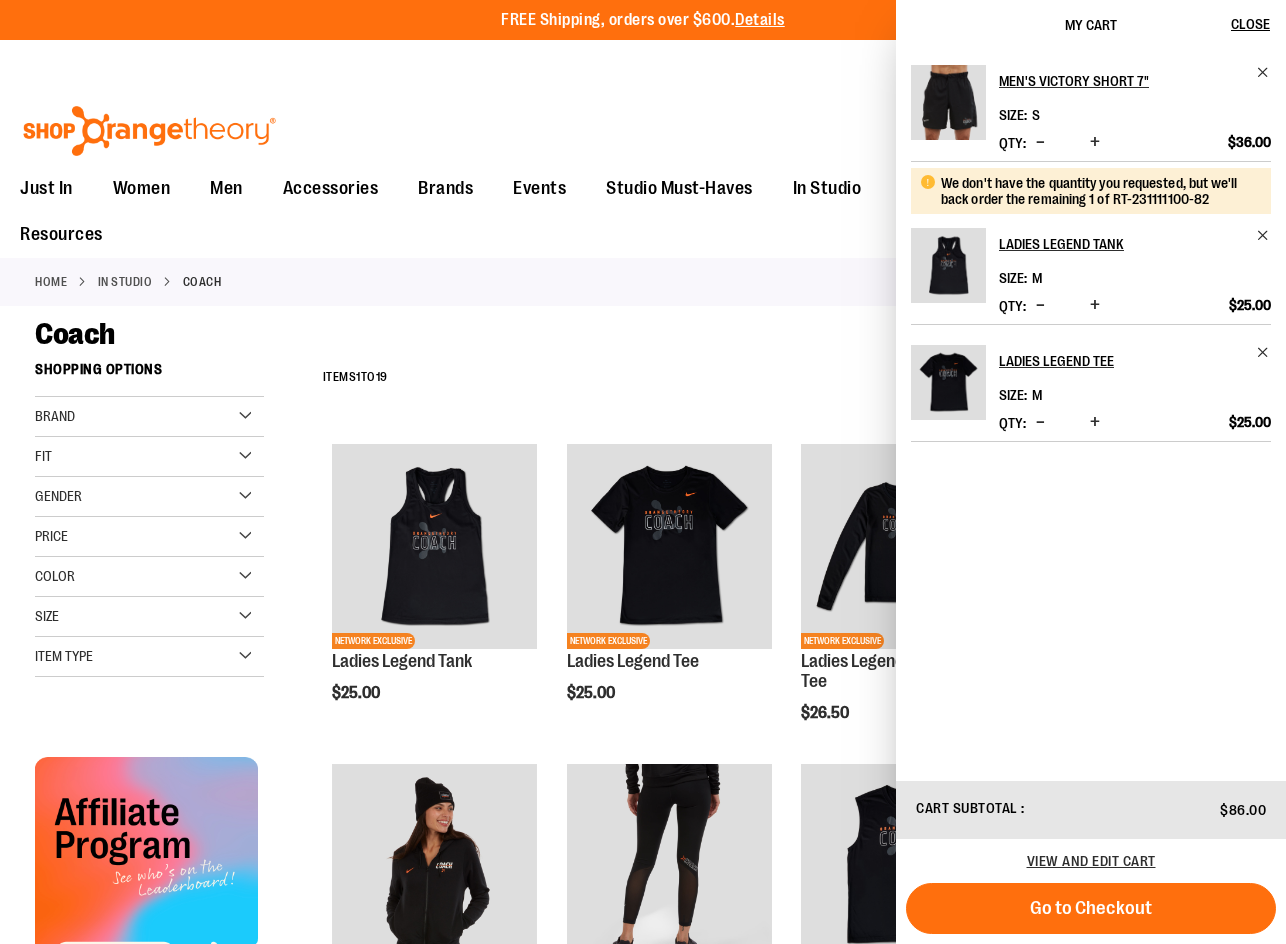 click on "Coach" at bounding box center [643, 334] 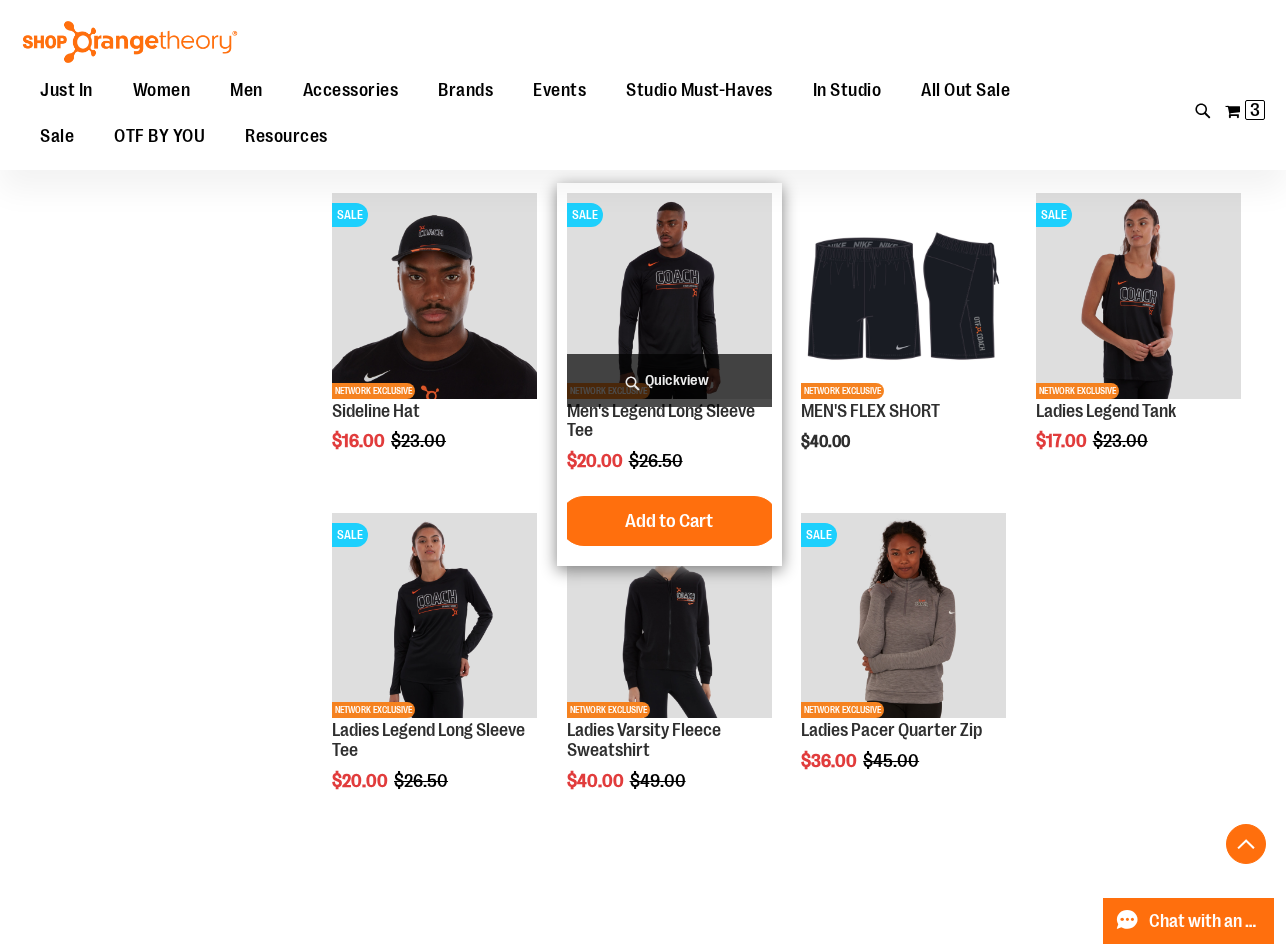 scroll, scrollTop: 1299, scrollLeft: 0, axis: vertical 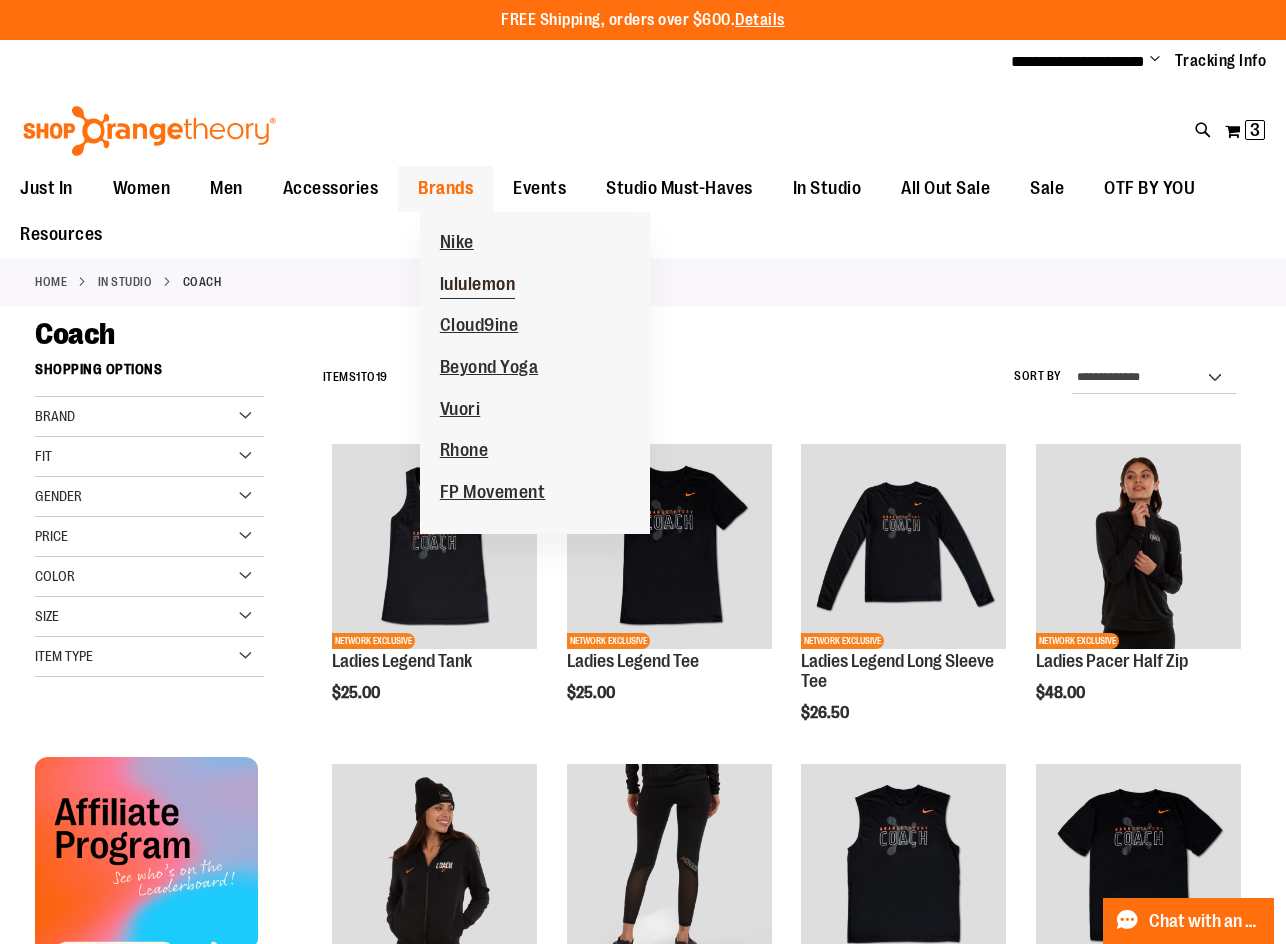 click on "lululemon" at bounding box center (478, 286) 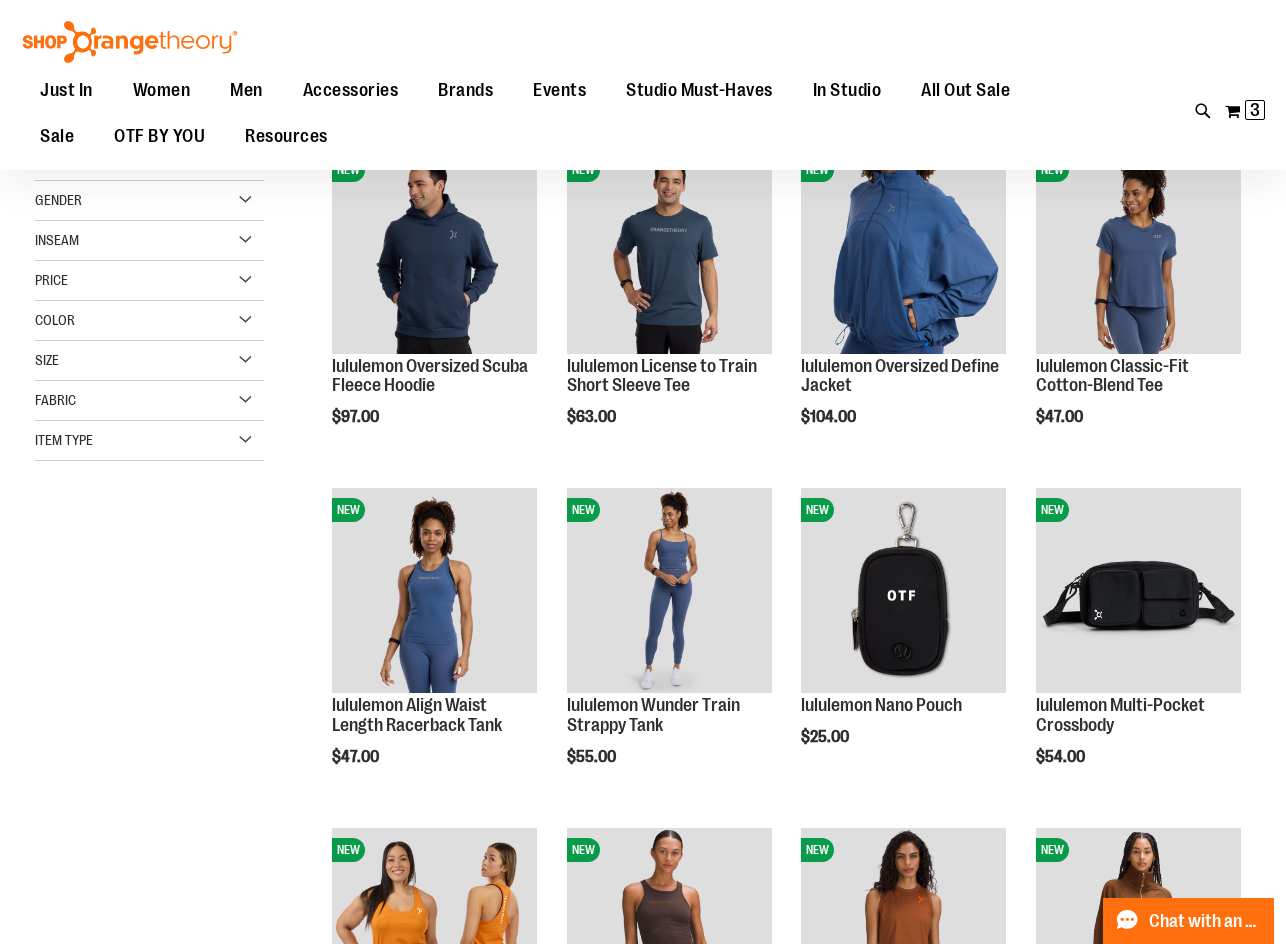 scroll, scrollTop: 299, scrollLeft: 0, axis: vertical 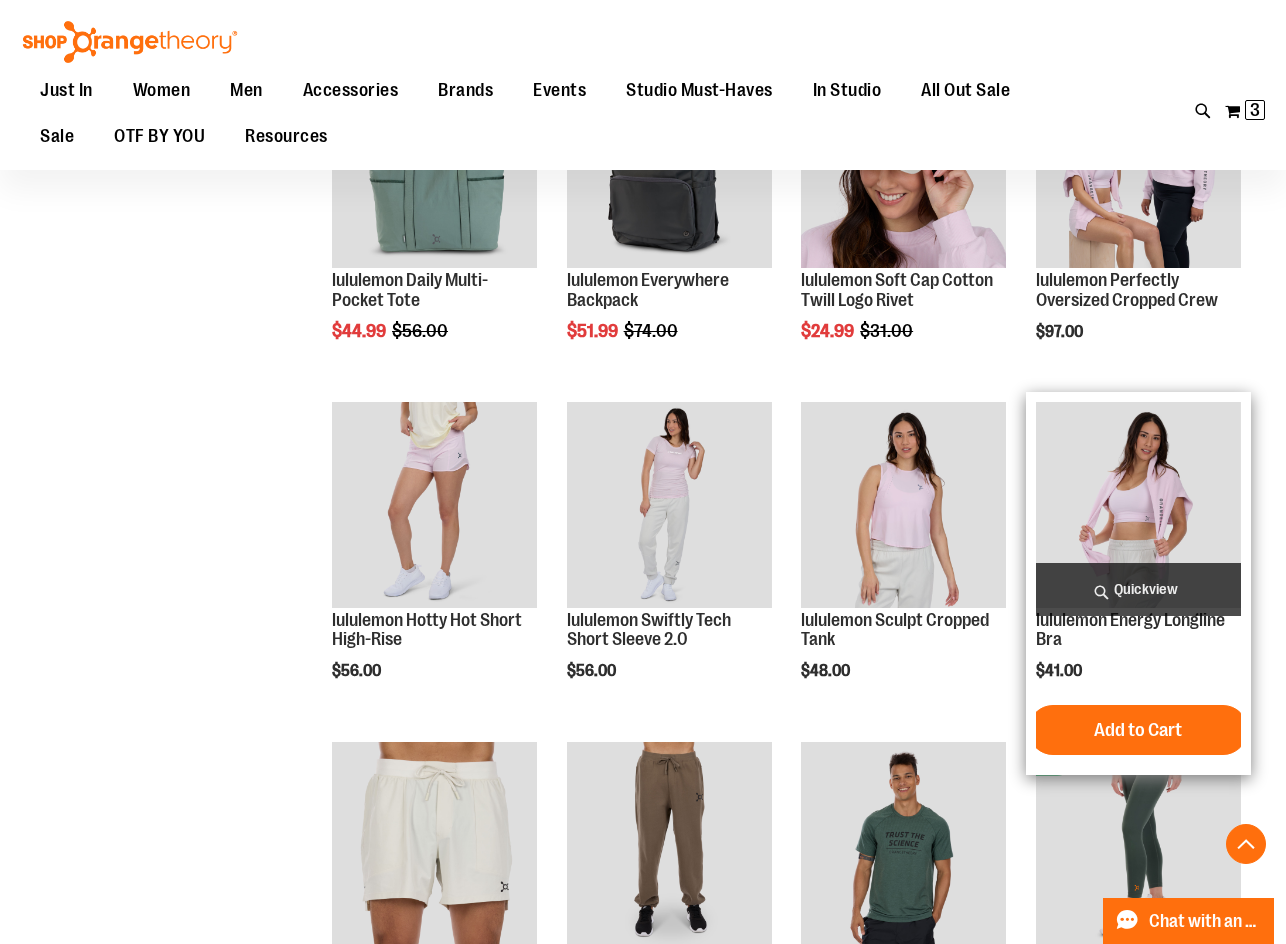 type on "**********" 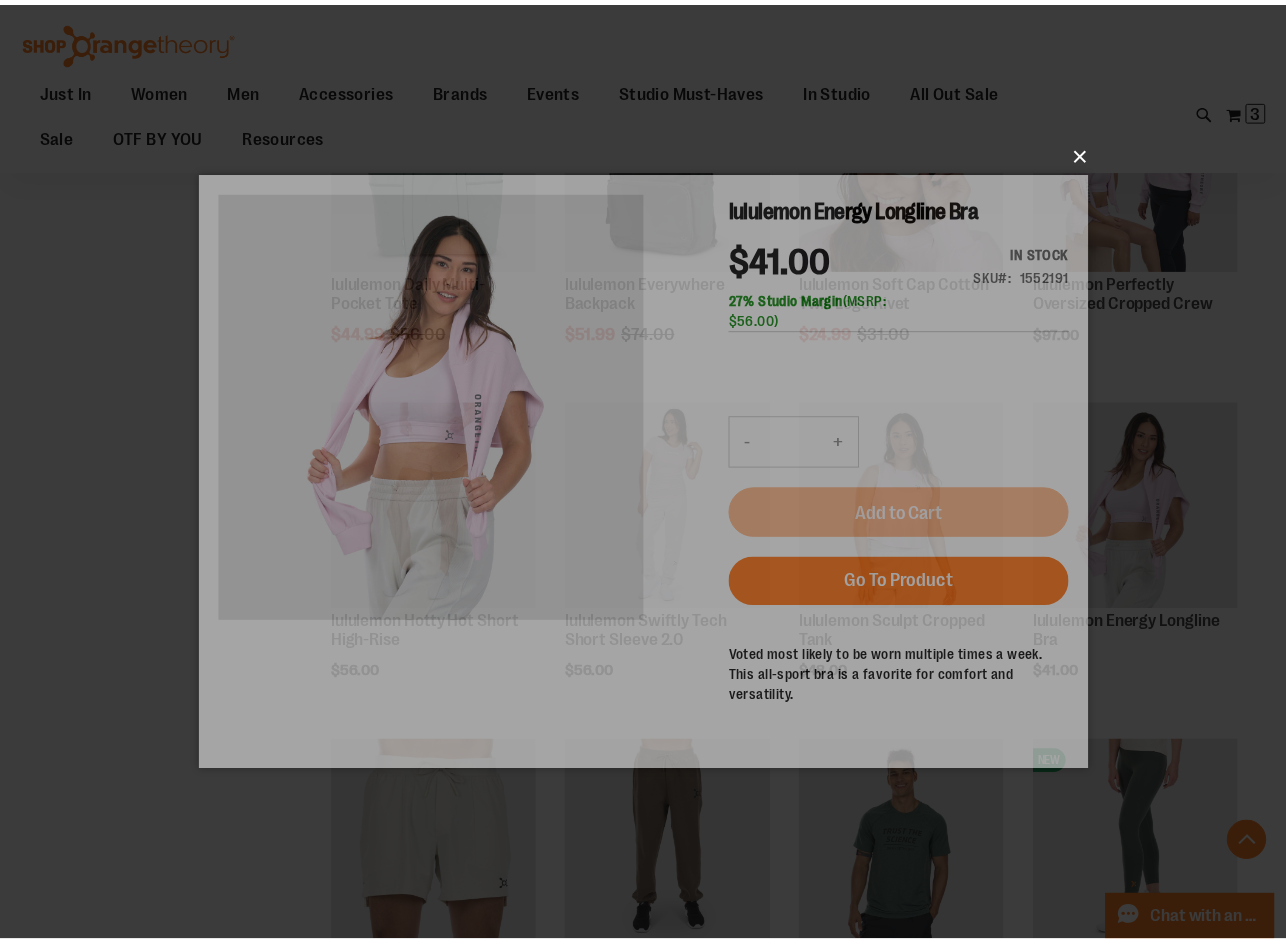 scroll, scrollTop: 0, scrollLeft: 0, axis: both 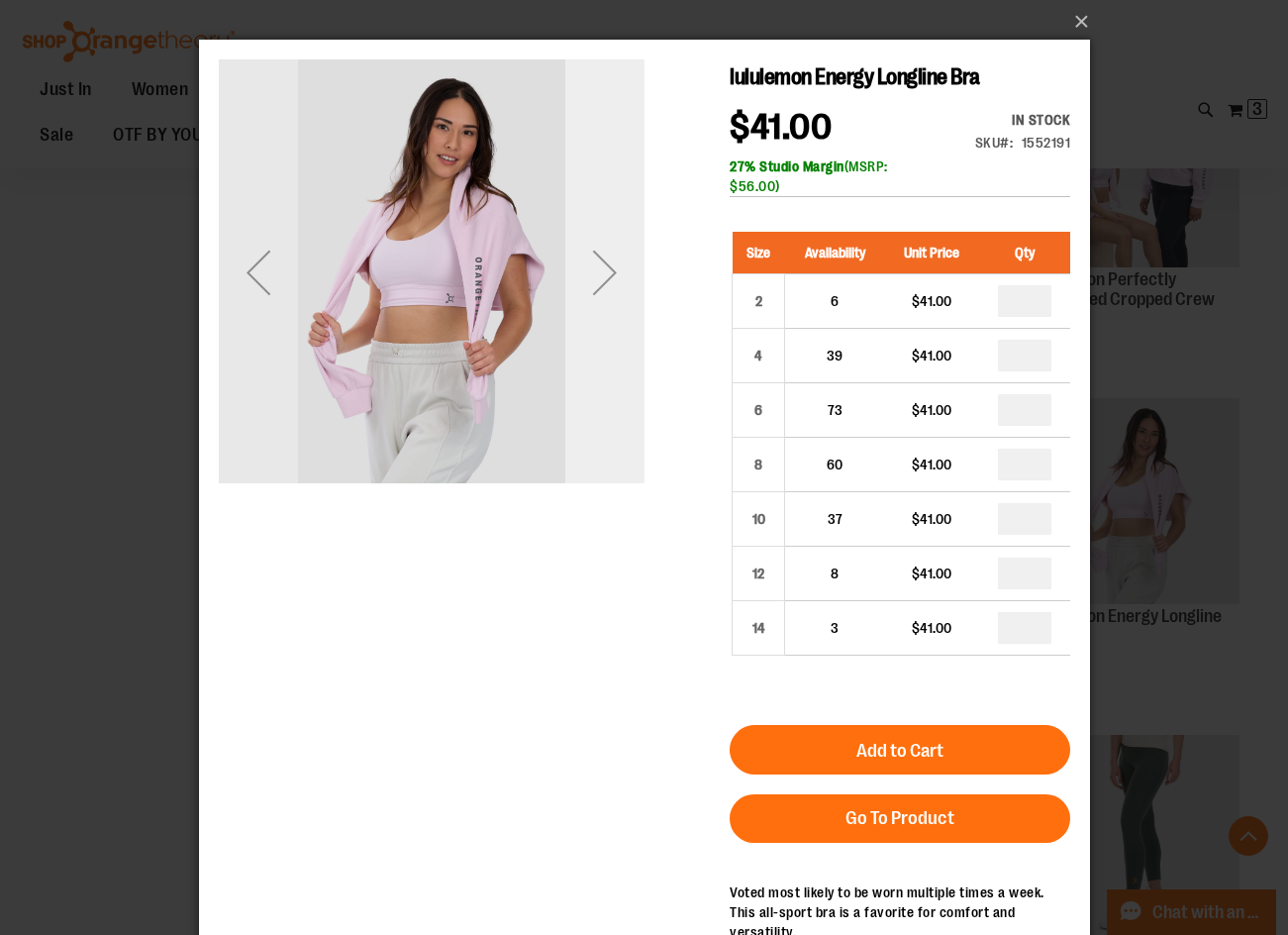 click at bounding box center (604, 272) 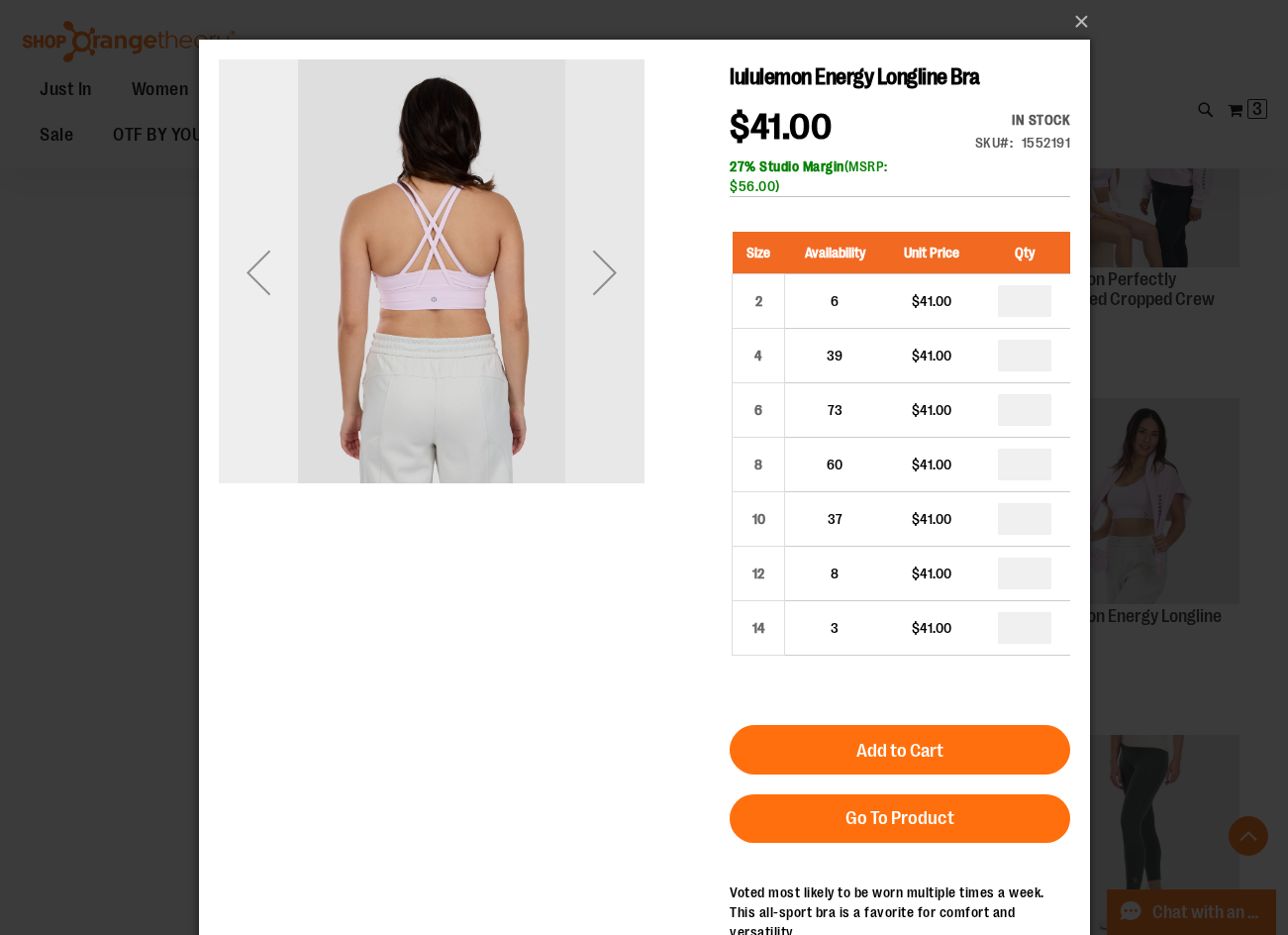 click at bounding box center [257, 272] 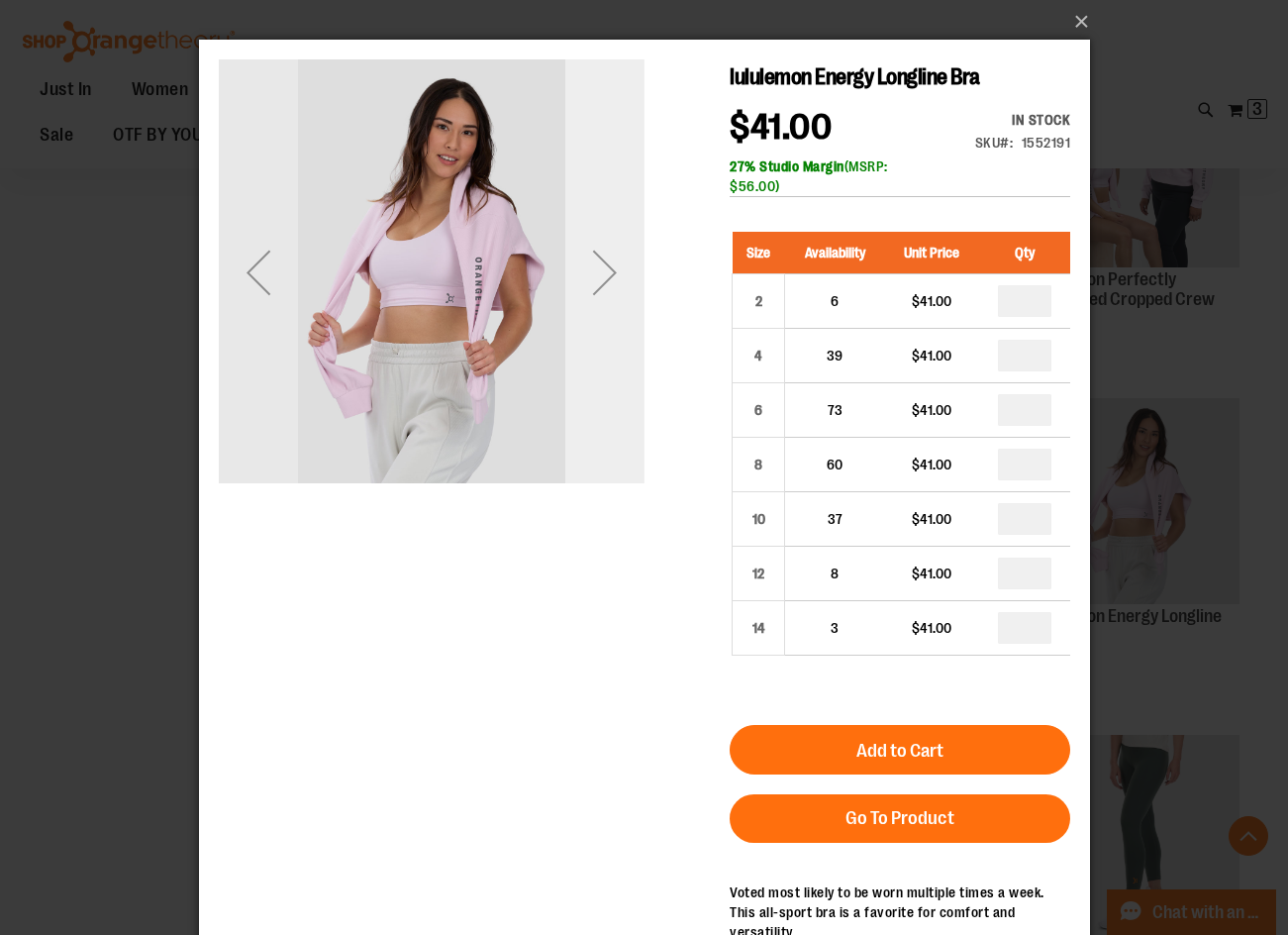 click at bounding box center [604, 272] 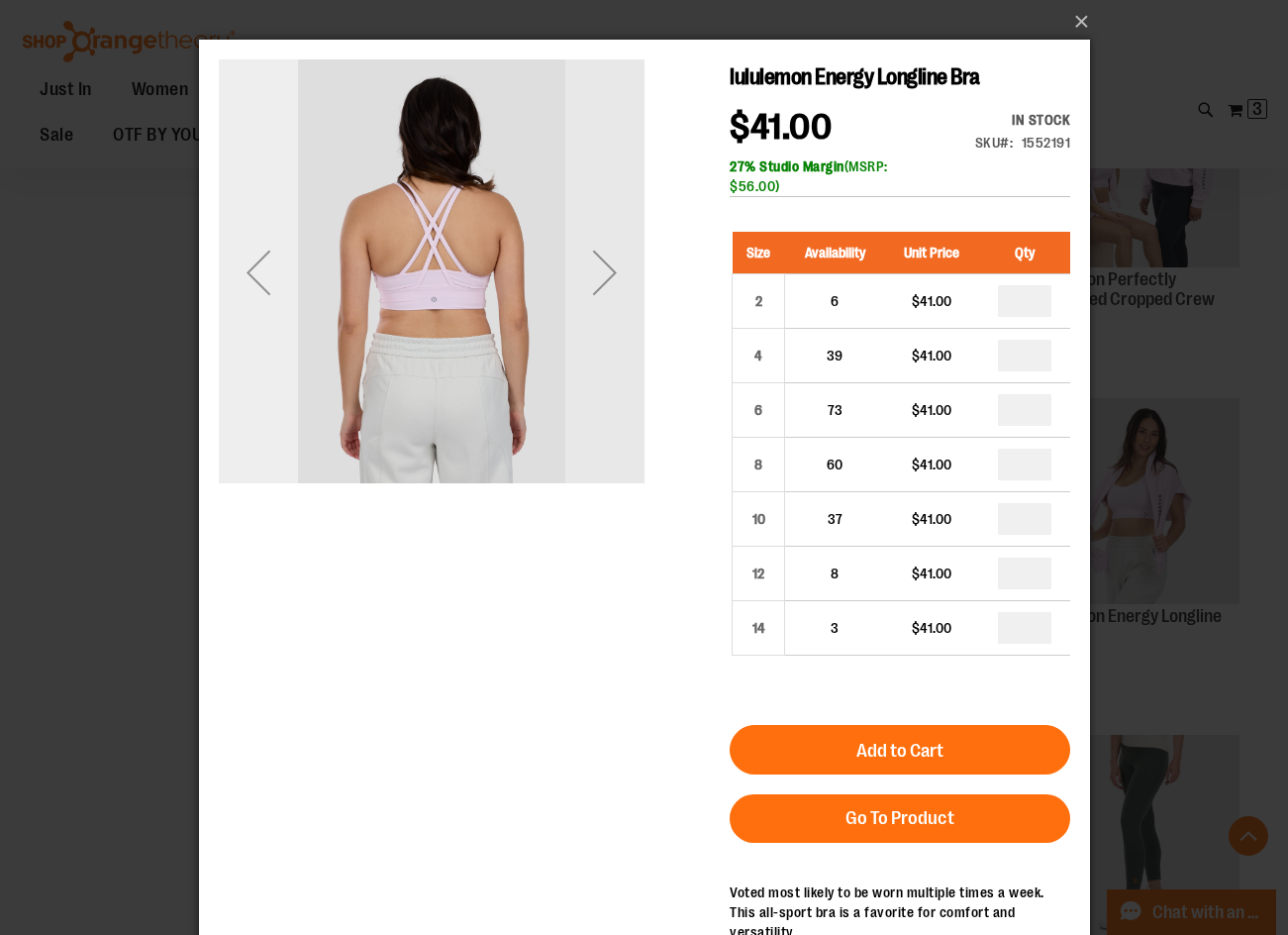 click at bounding box center (257, 272) 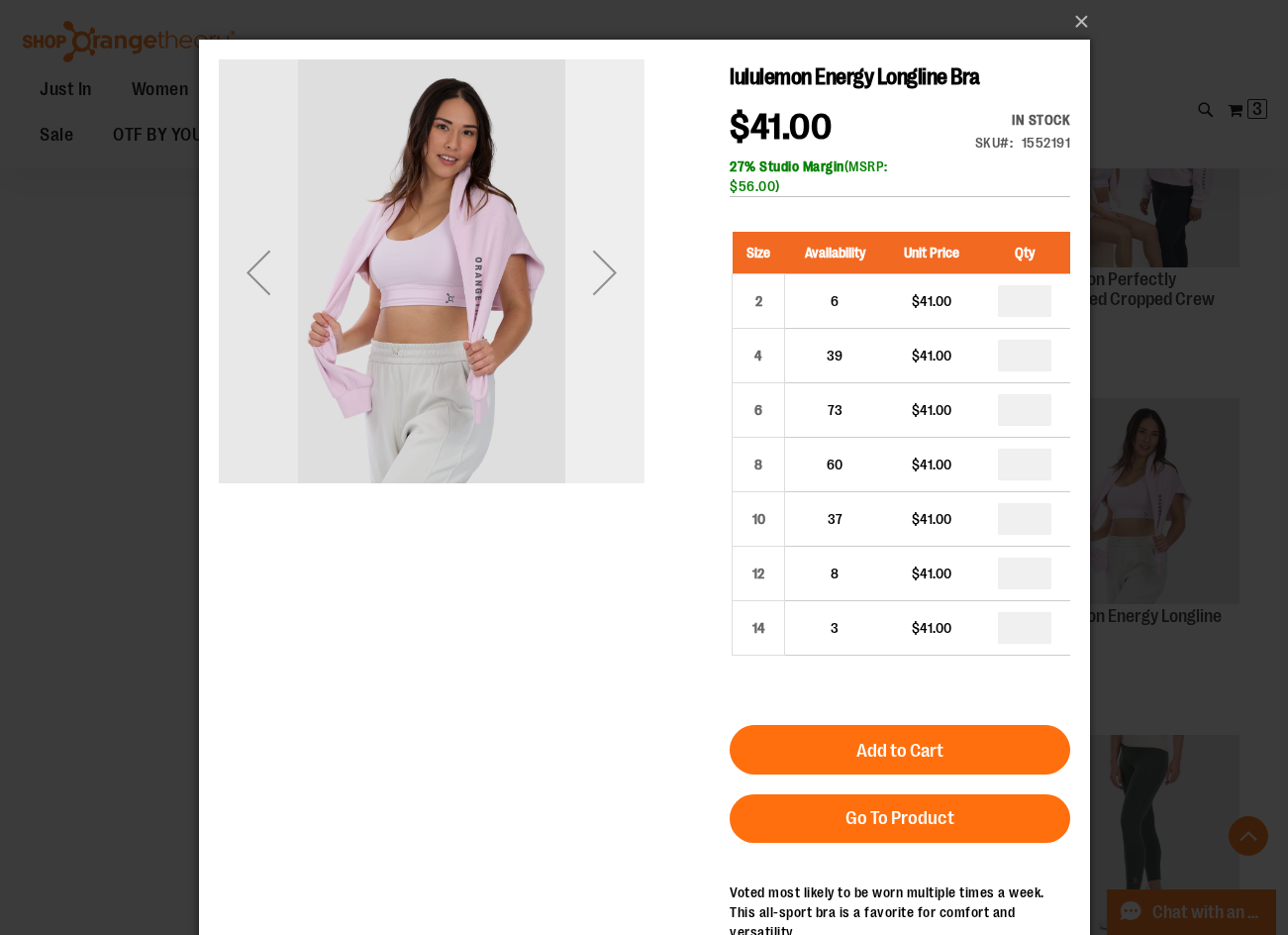 click at bounding box center [604, 272] 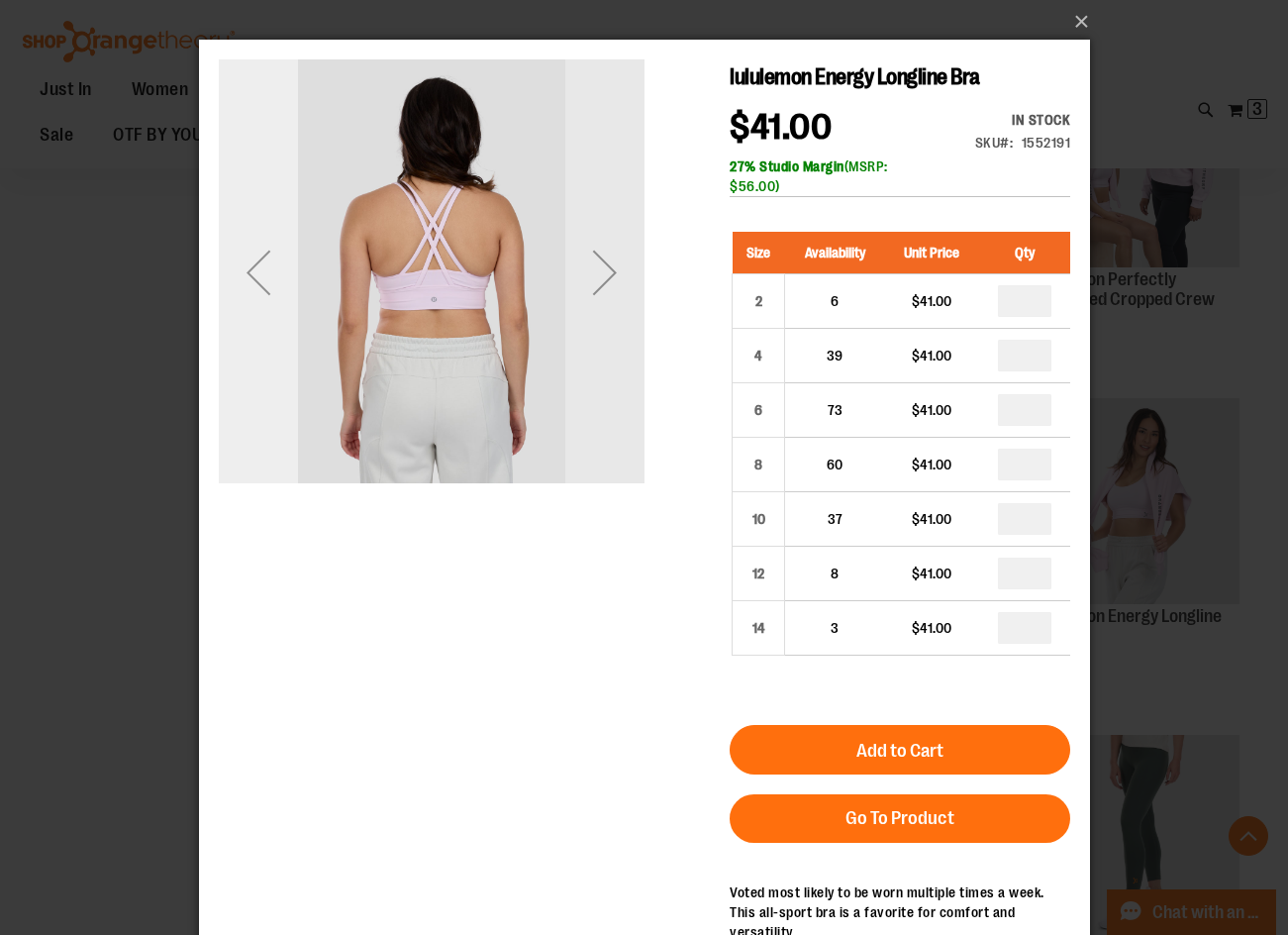 click at bounding box center (257, 272) 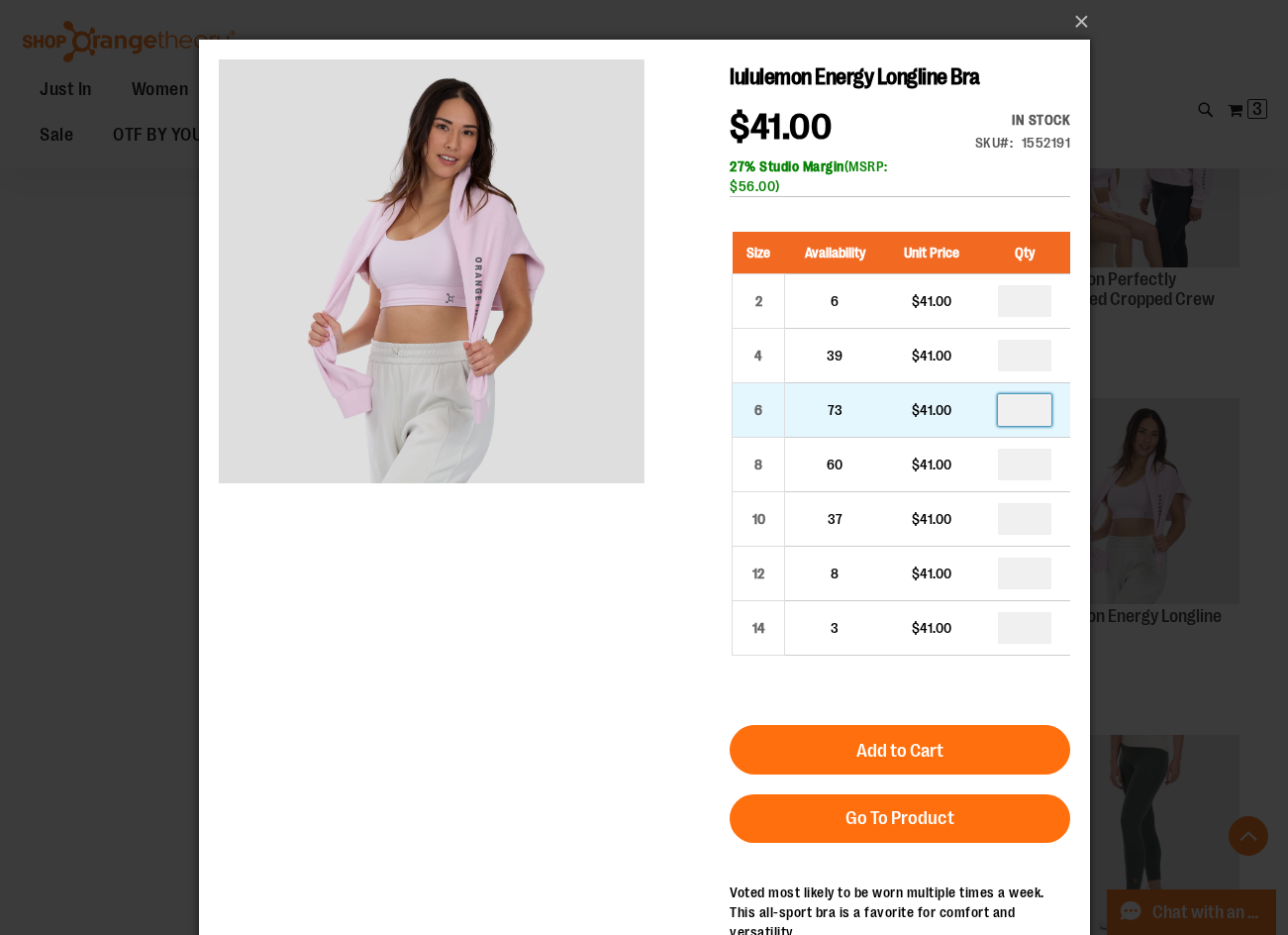 click at bounding box center (1024, 410) 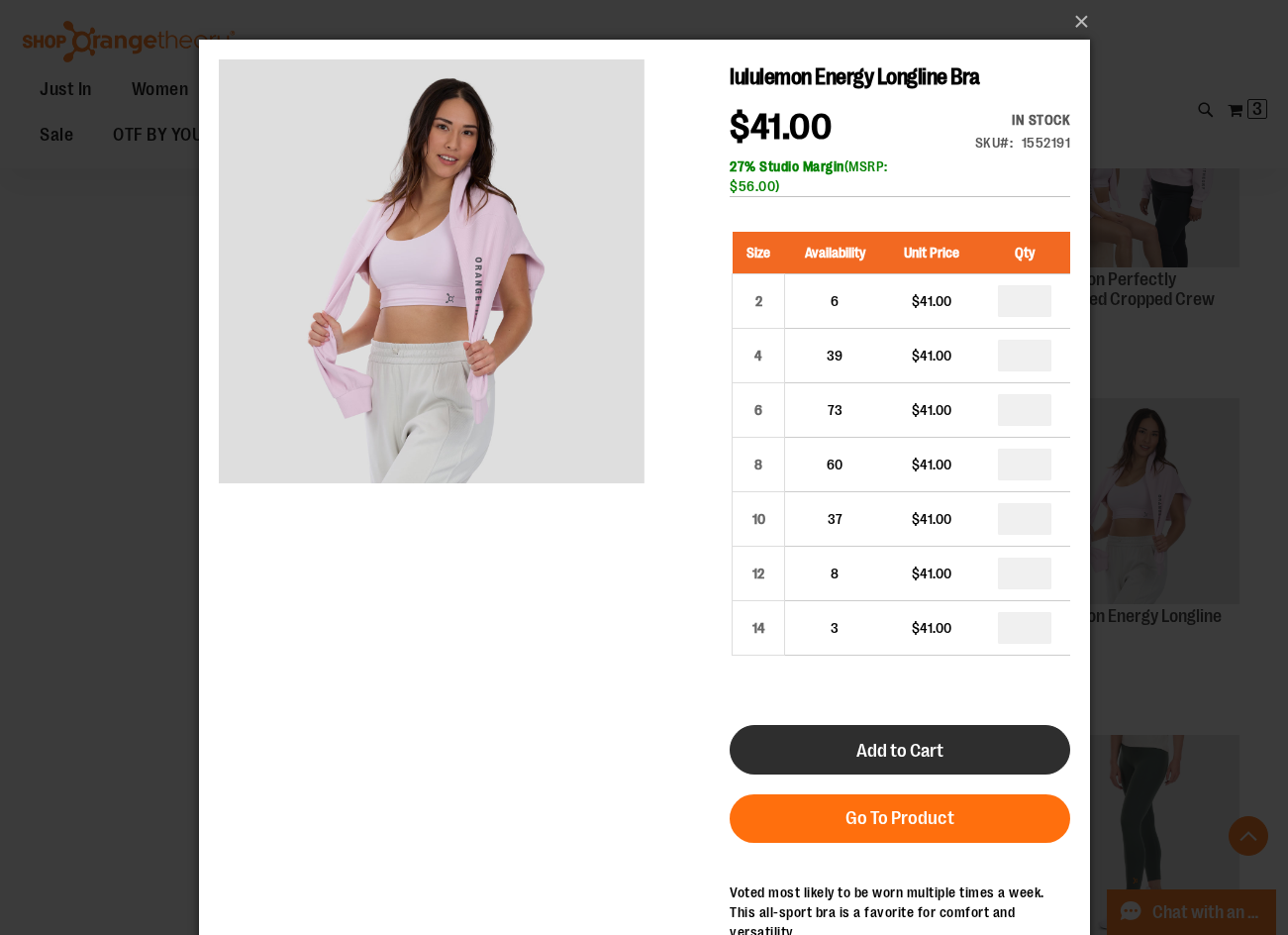 click on "Add to Cart" at bounding box center (899, 751) 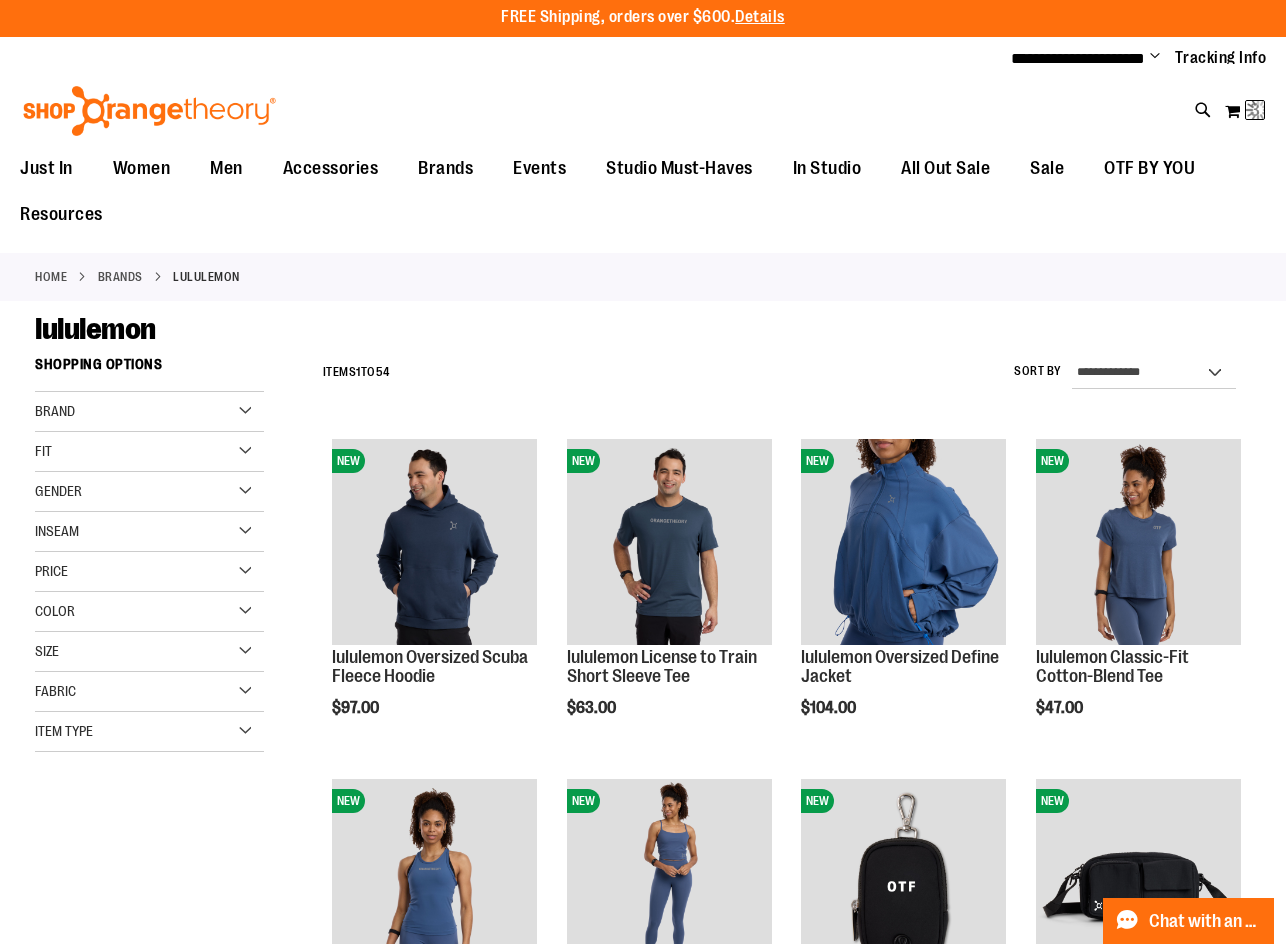 scroll, scrollTop: 0, scrollLeft: 0, axis: both 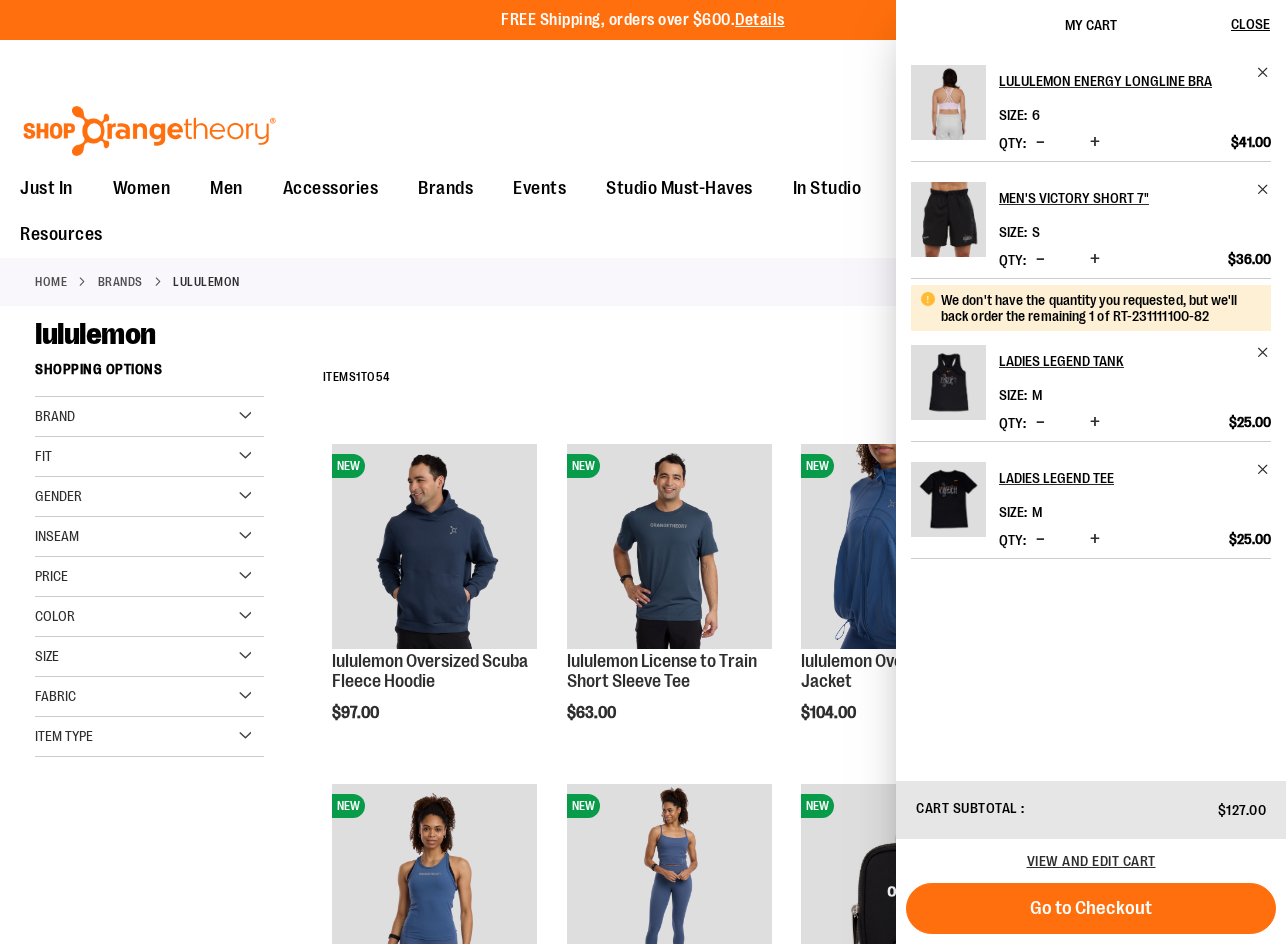 click on "**********" at bounding box center [782, 1947] 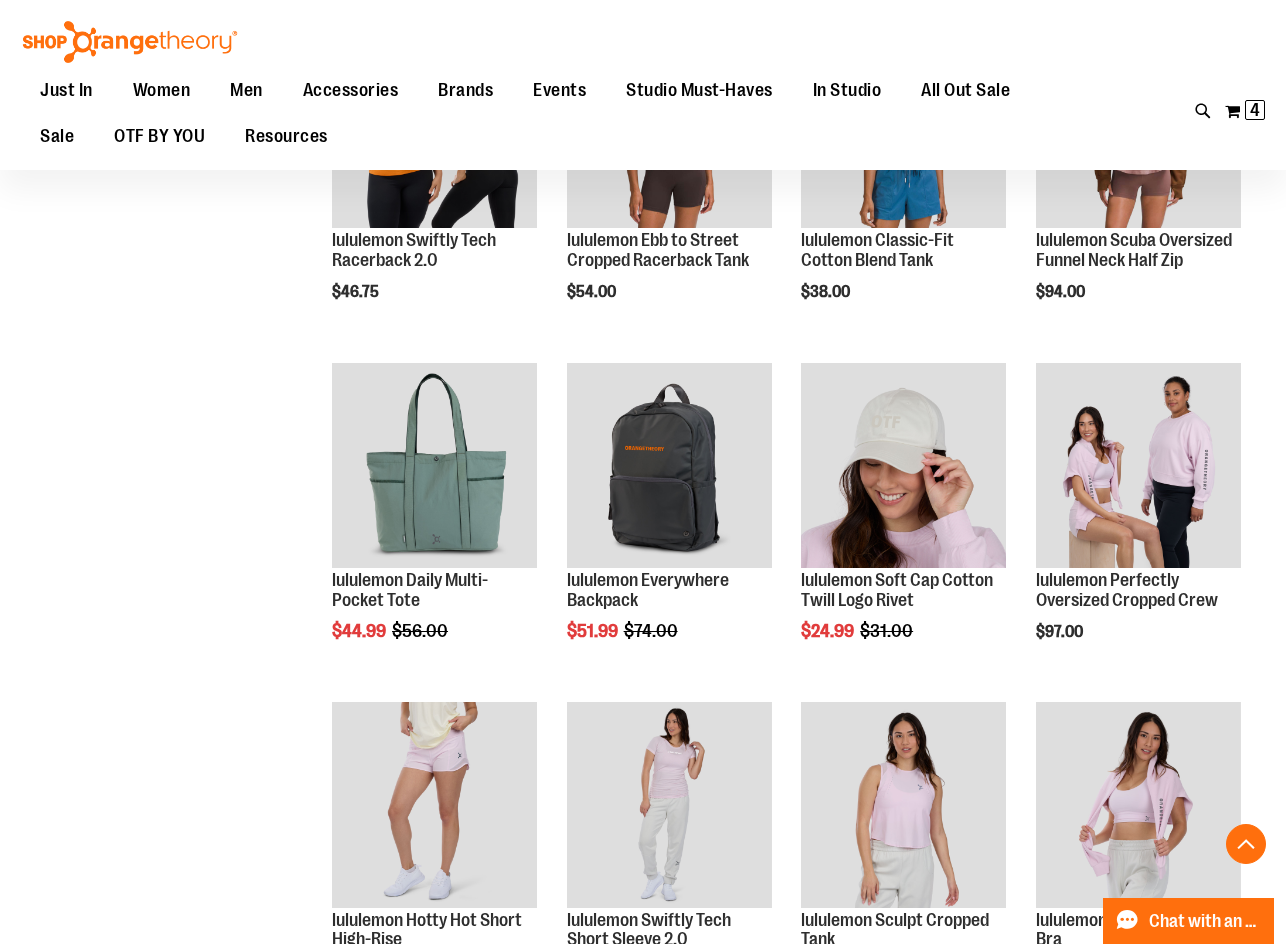 scroll, scrollTop: 1299, scrollLeft: 0, axis: vertical 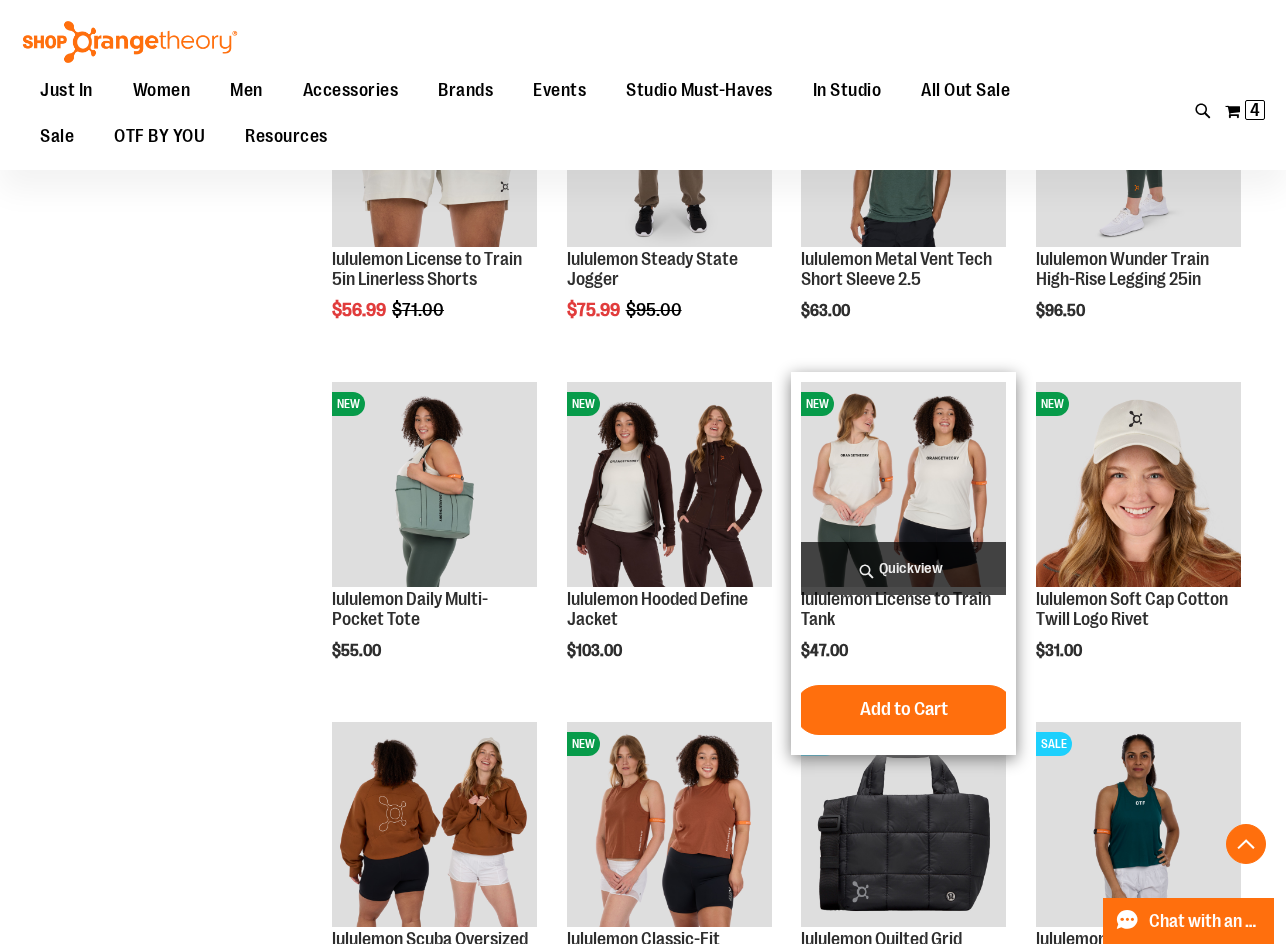 click on "Quickview" at bounding box center (903, 568) 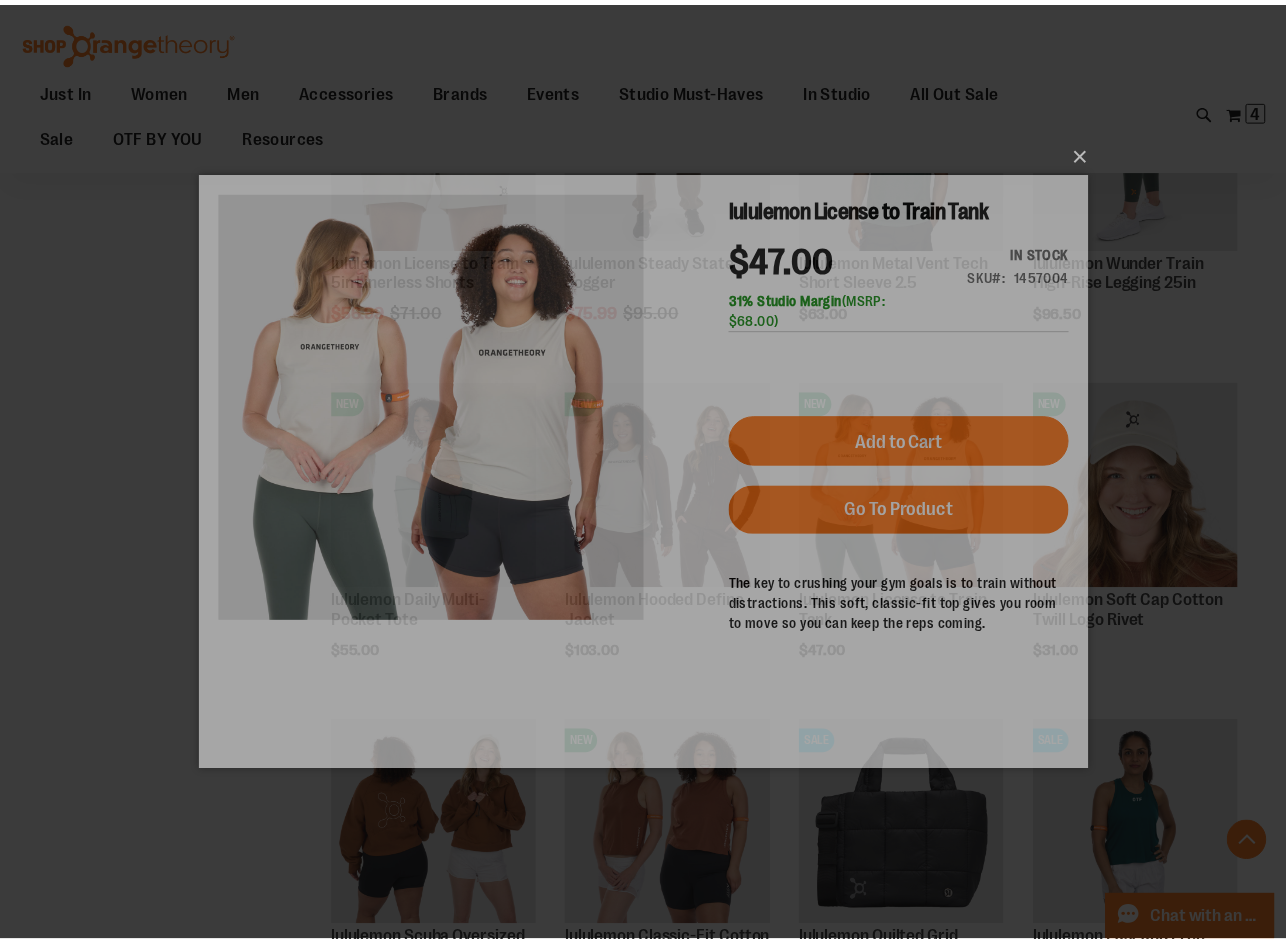 scroll, scrollTop: 0, scrollLeft: 0, axis: both 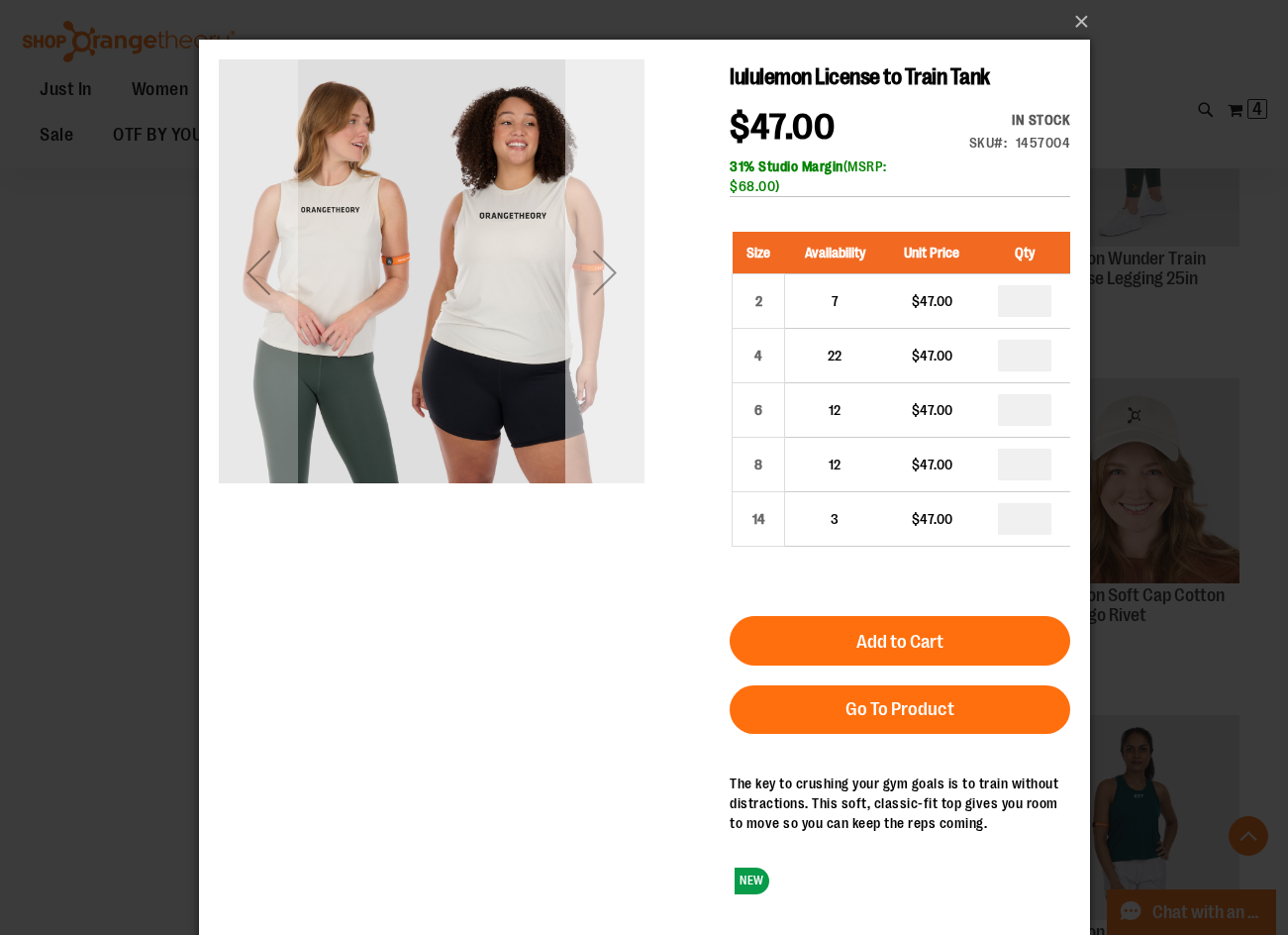 click at bounding box center (604, 272) 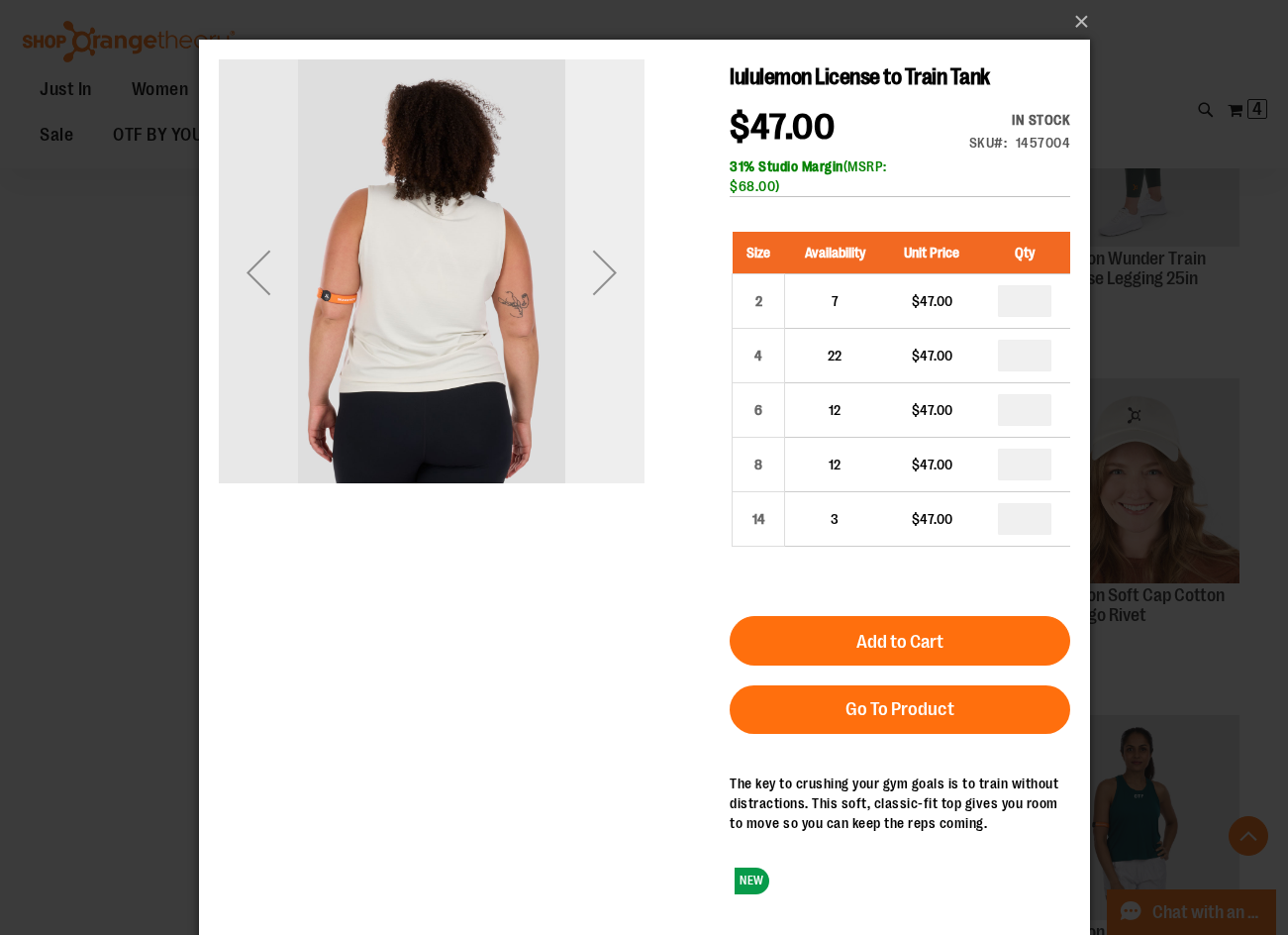 click at bounding box center (604, 272) 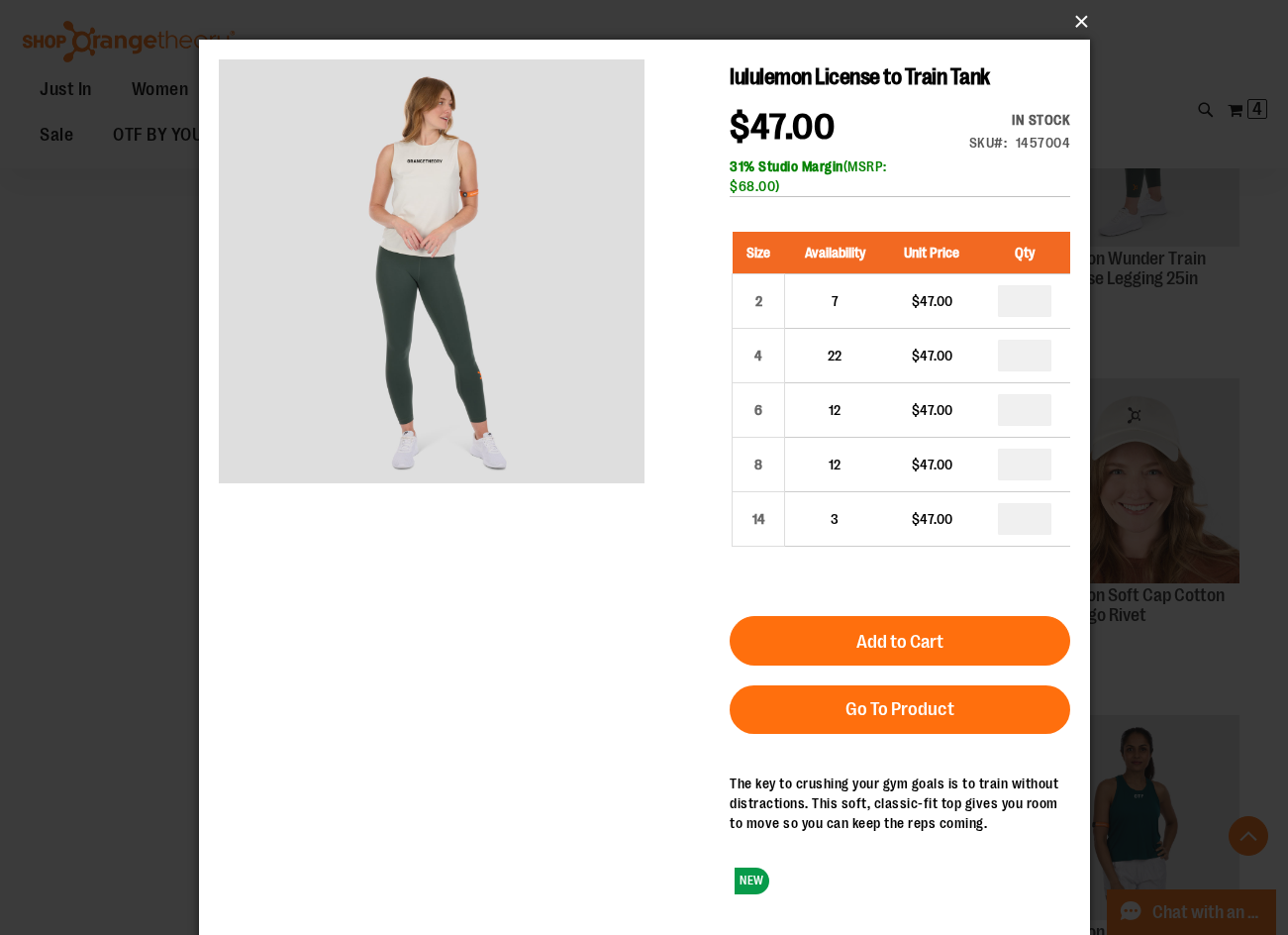click on "×" at bounding box center (650, 22) 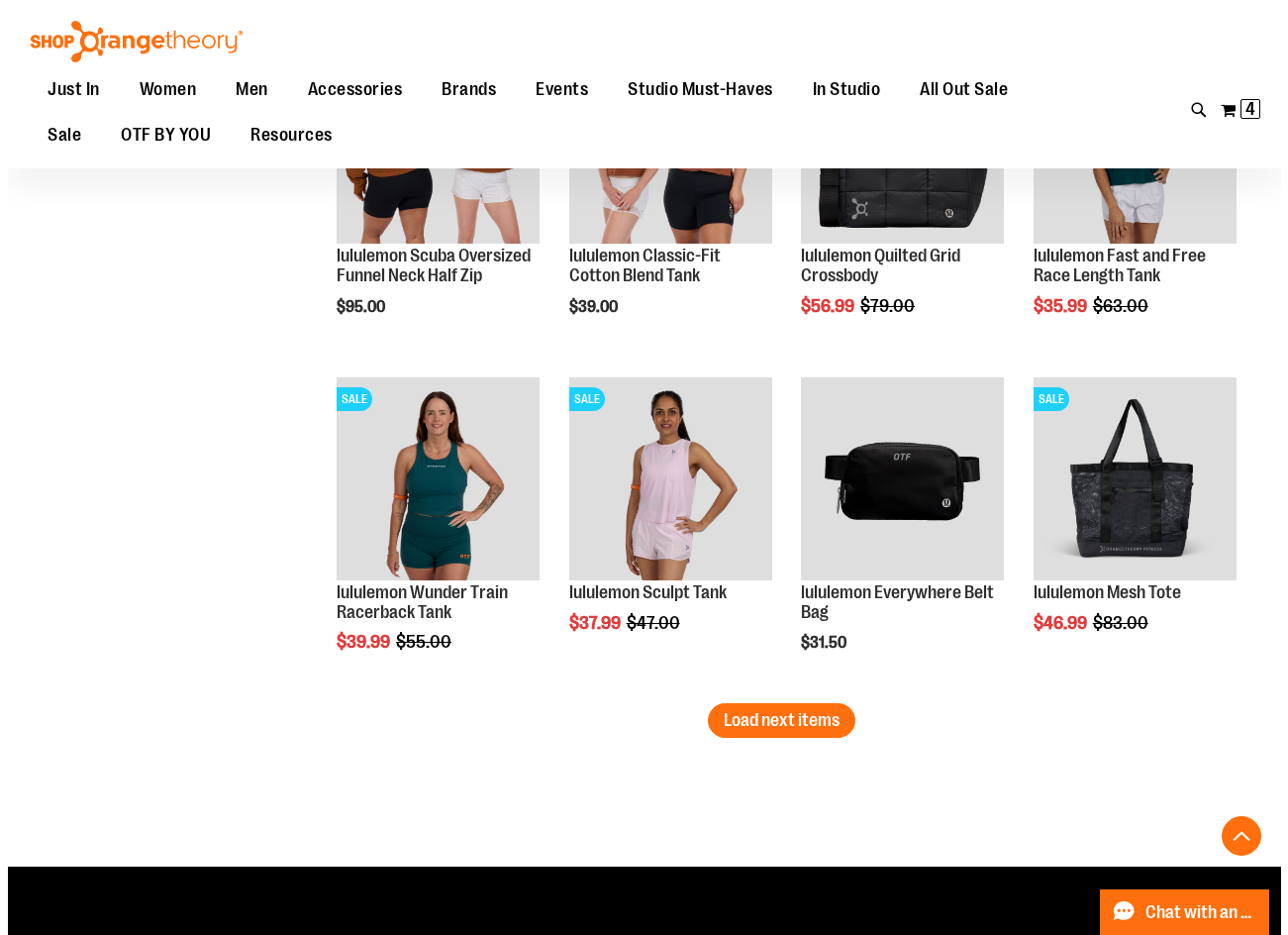 scroll, scrollTop: 2772, scrollLeft: 0, axis: vertical 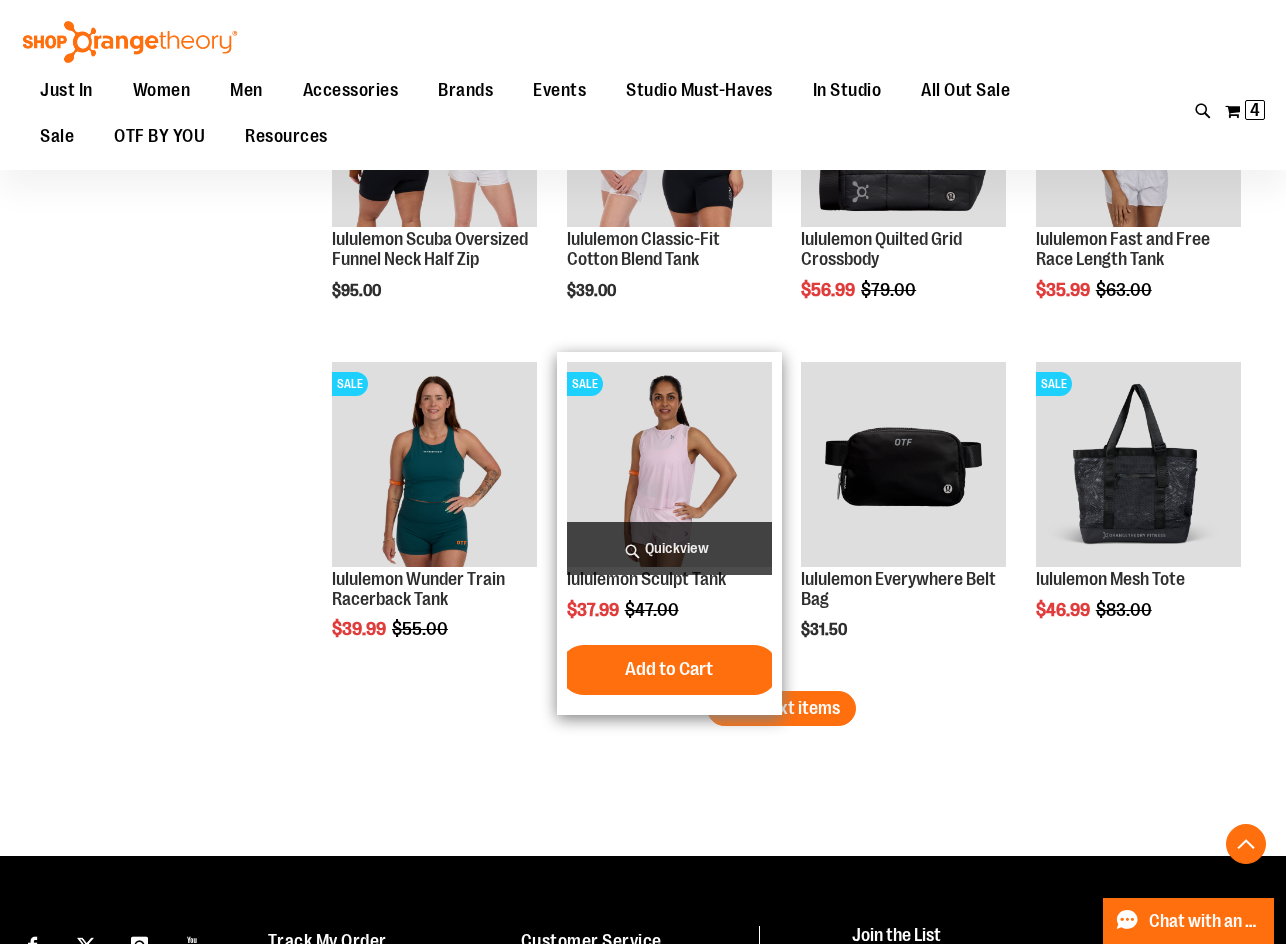 click on "Quickview" at bounding box center (669, 548) 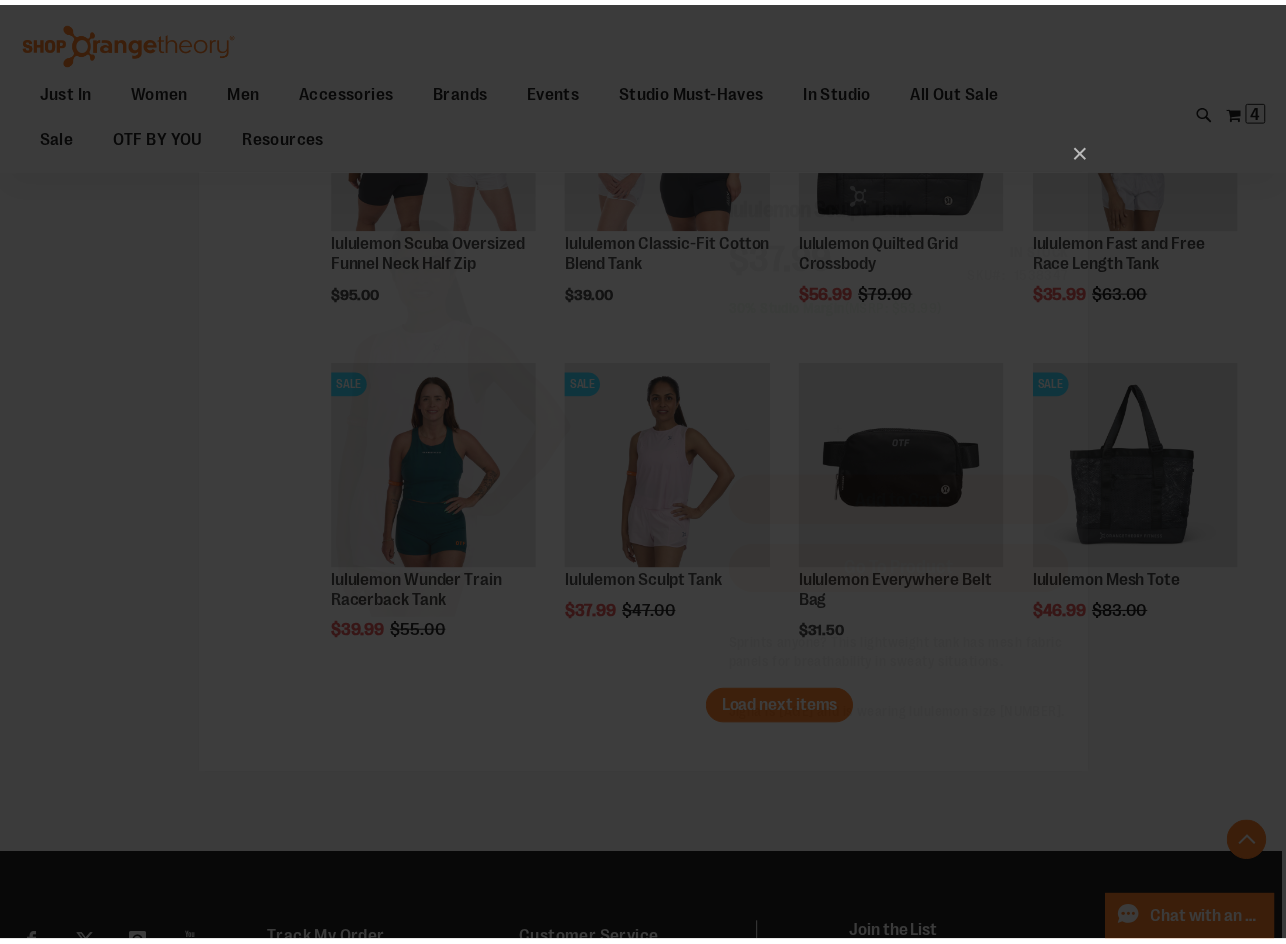 scroll, scrollTop: 0, scrollLeft: 0, axis: both 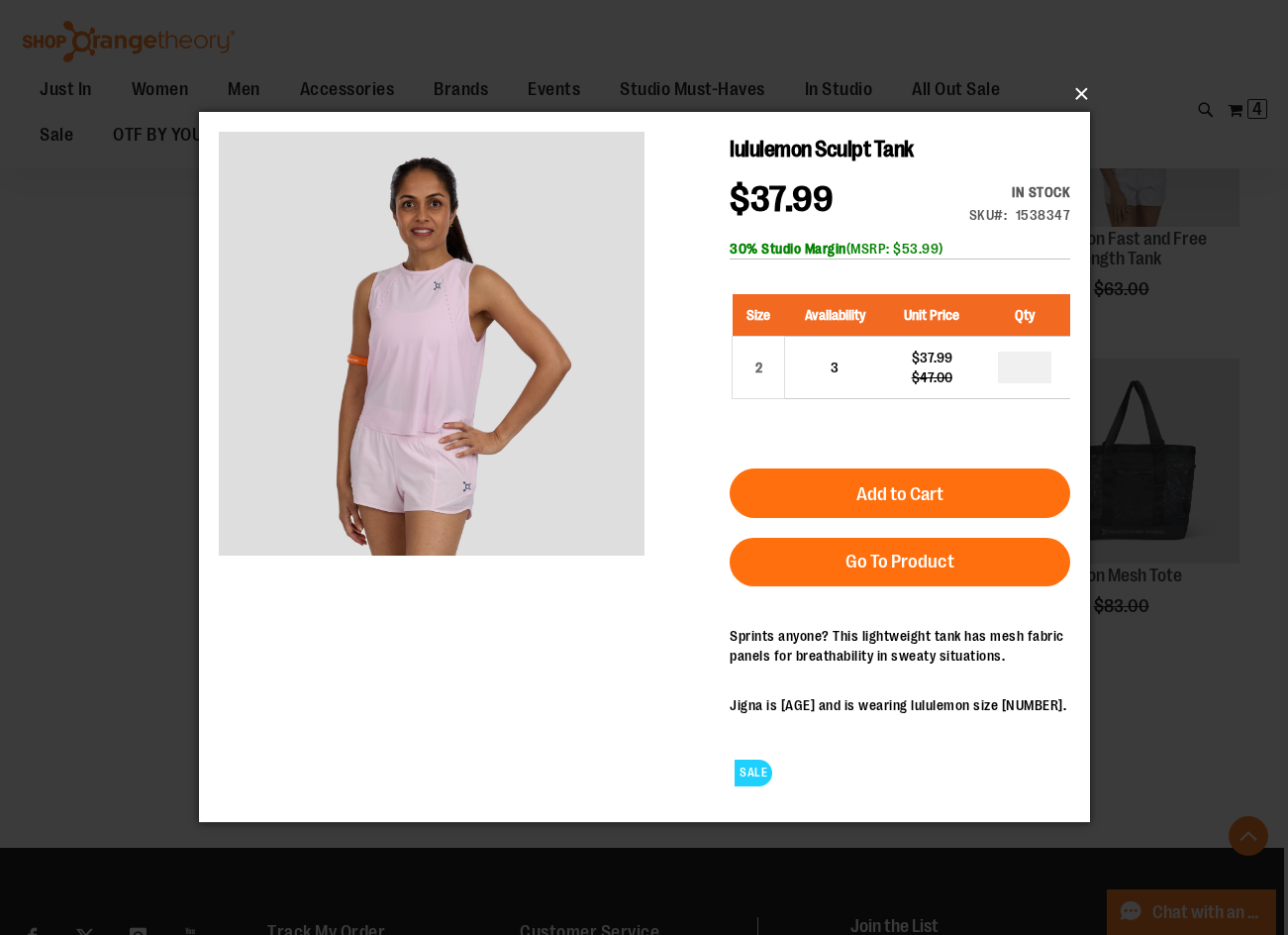 click on "×" at bounding box center (650, 94) 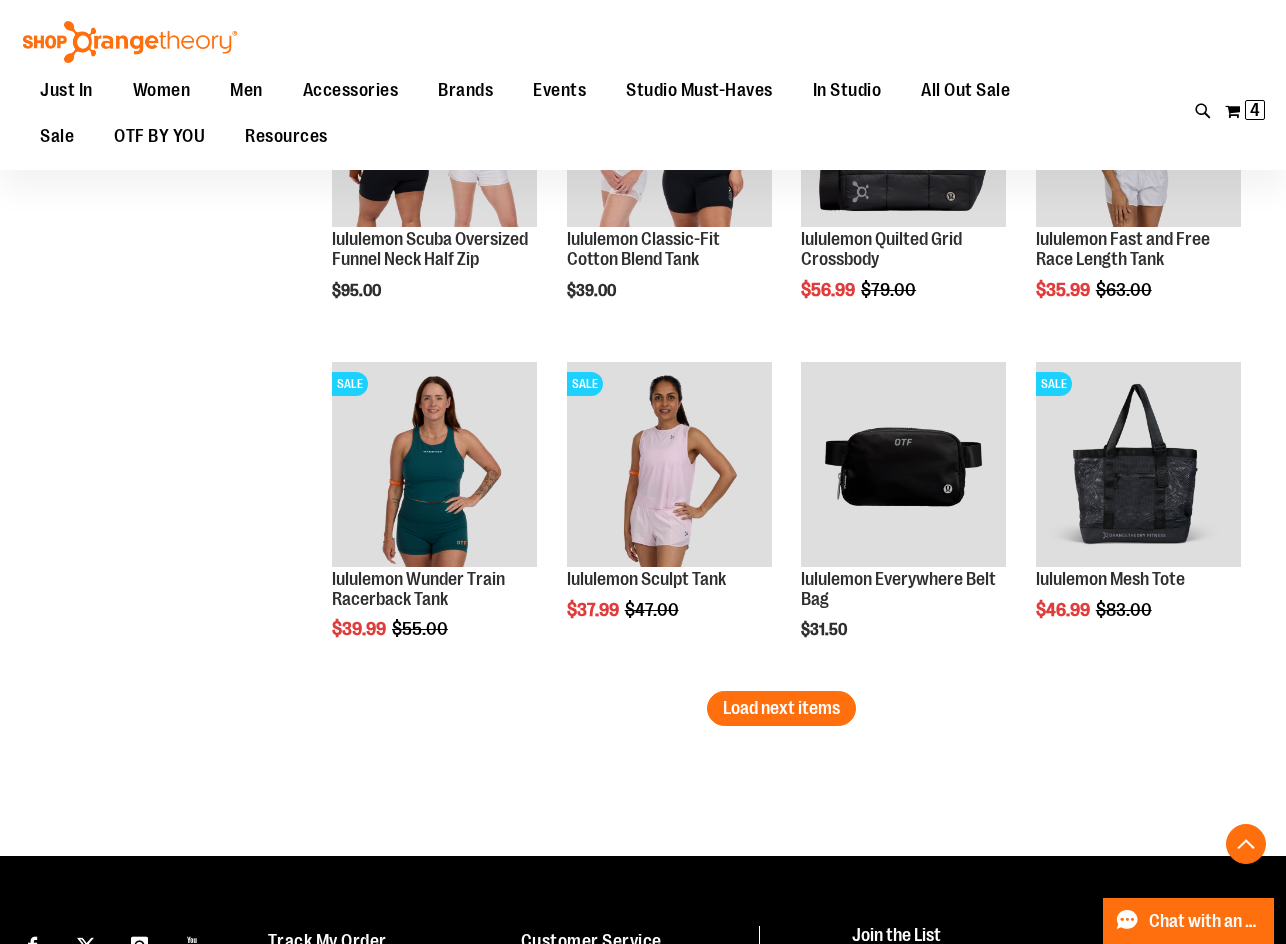 click on "Load next items" at bounding box center [781, 708] 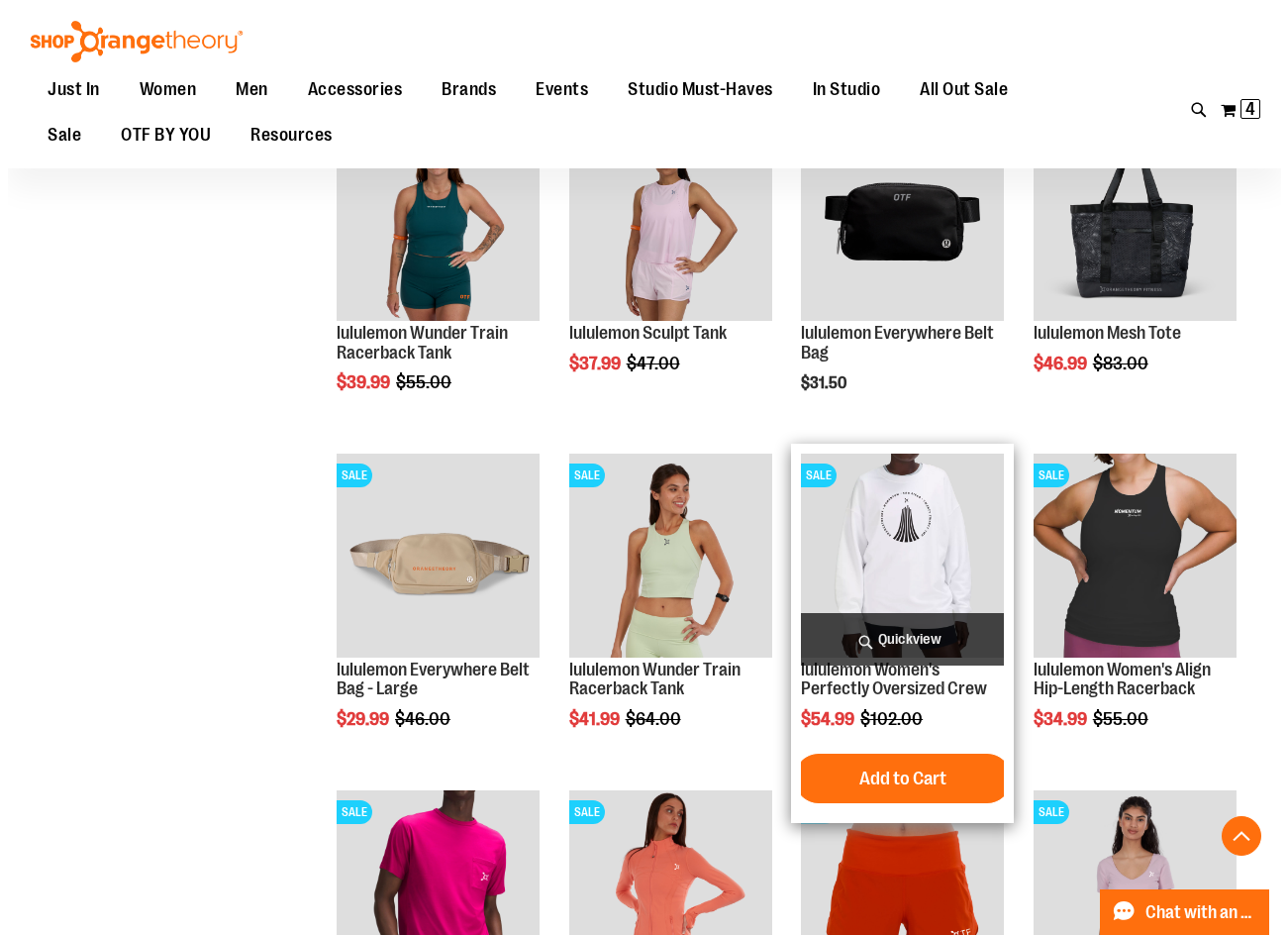 scroll, scrollTop: 3069, scrollLeft: 0, axis: vertical 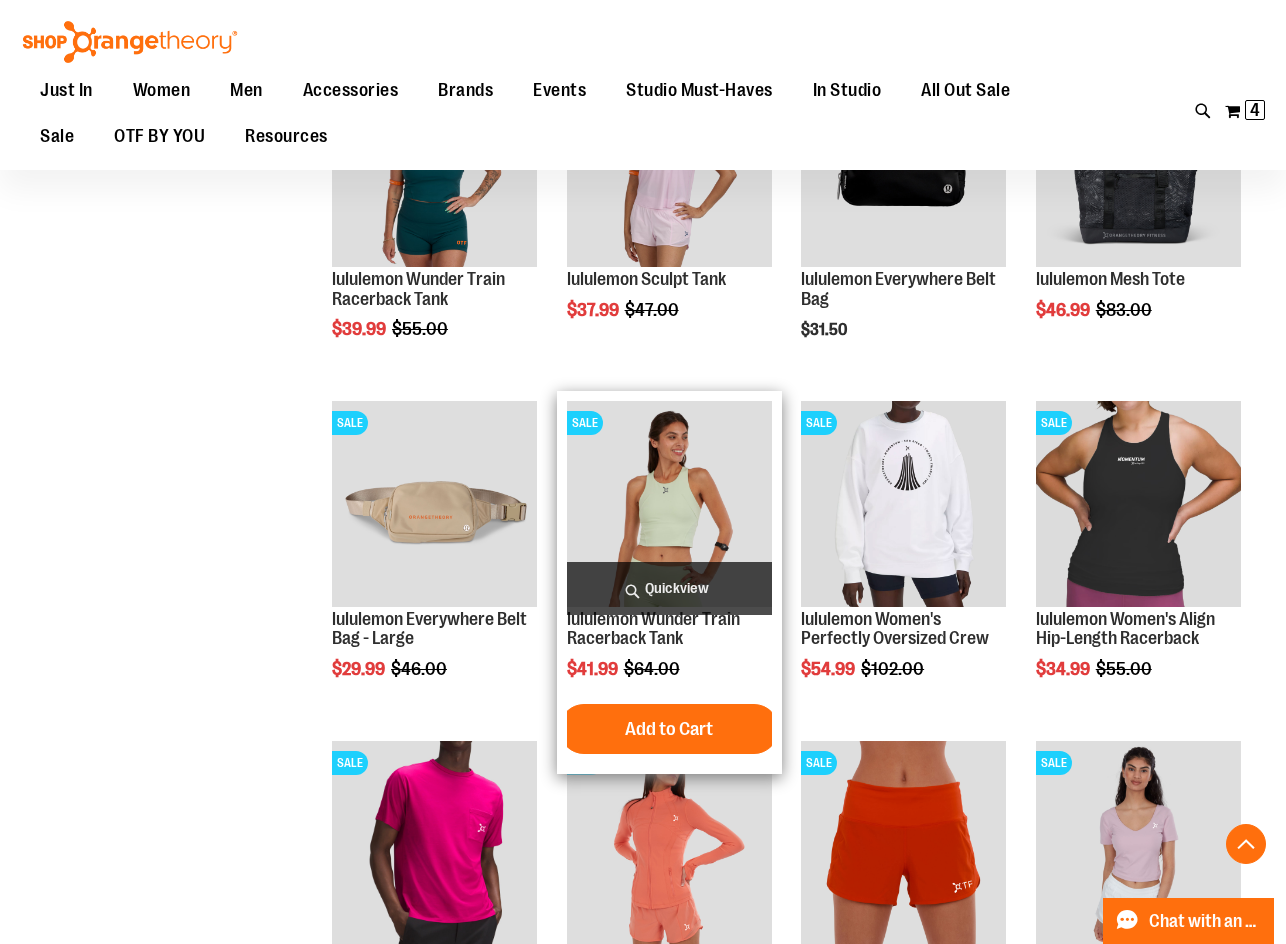 click on "Quickview" at bounding box center [669, 588] 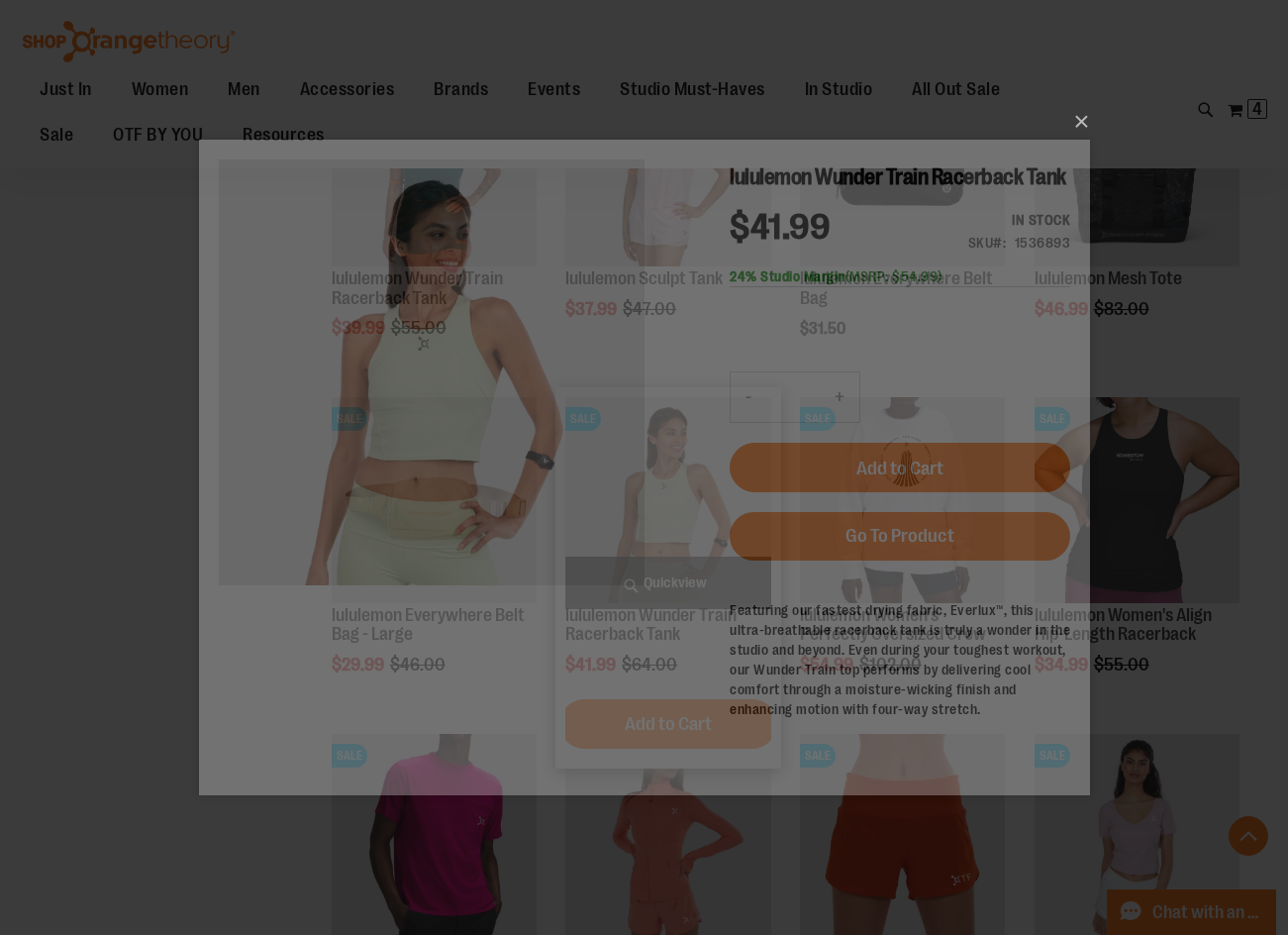 scroll, scrollTop: 0, scrollLeft: 0, axis: both 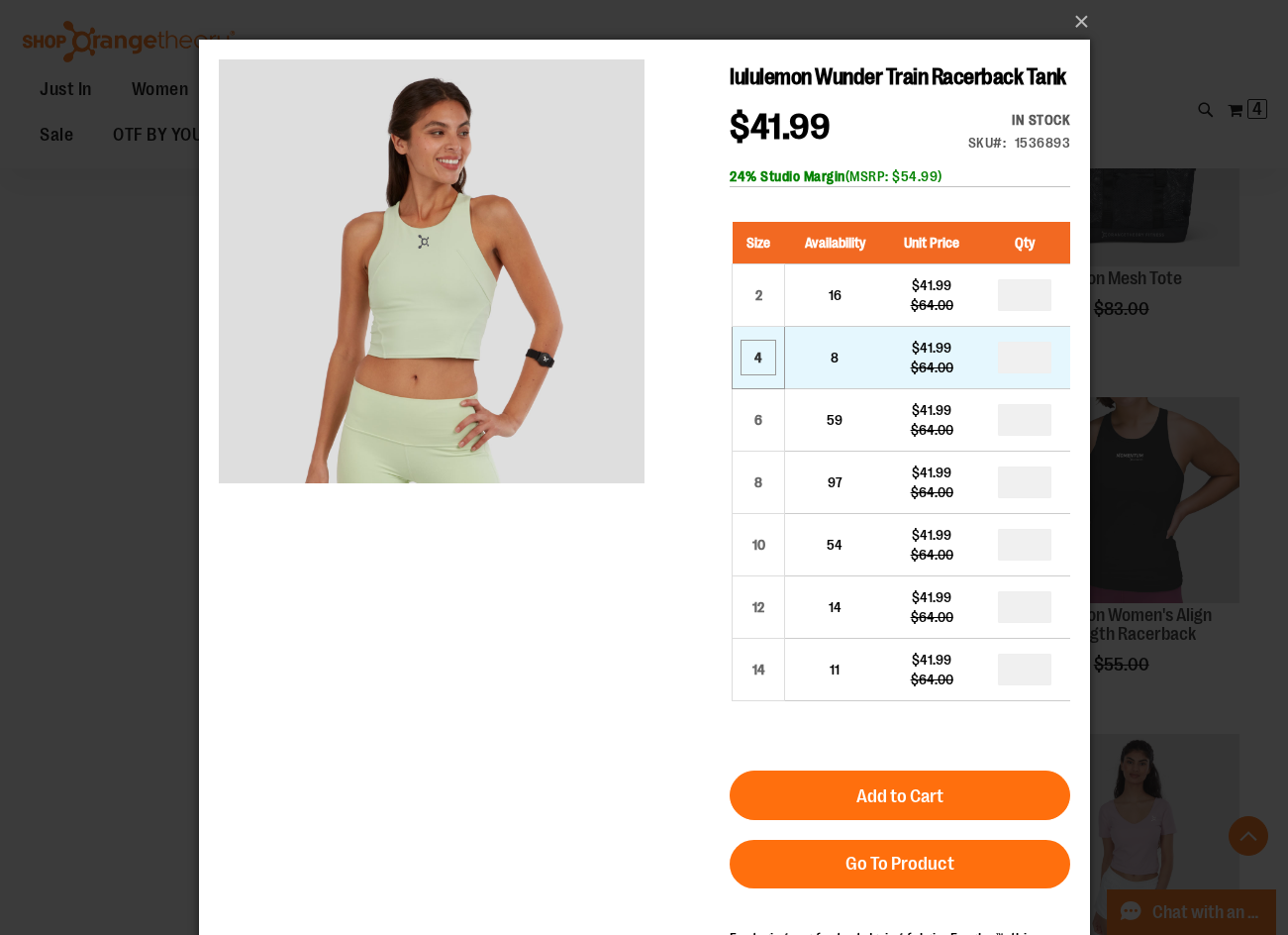 click on "4" at bounding box center (757, 358) 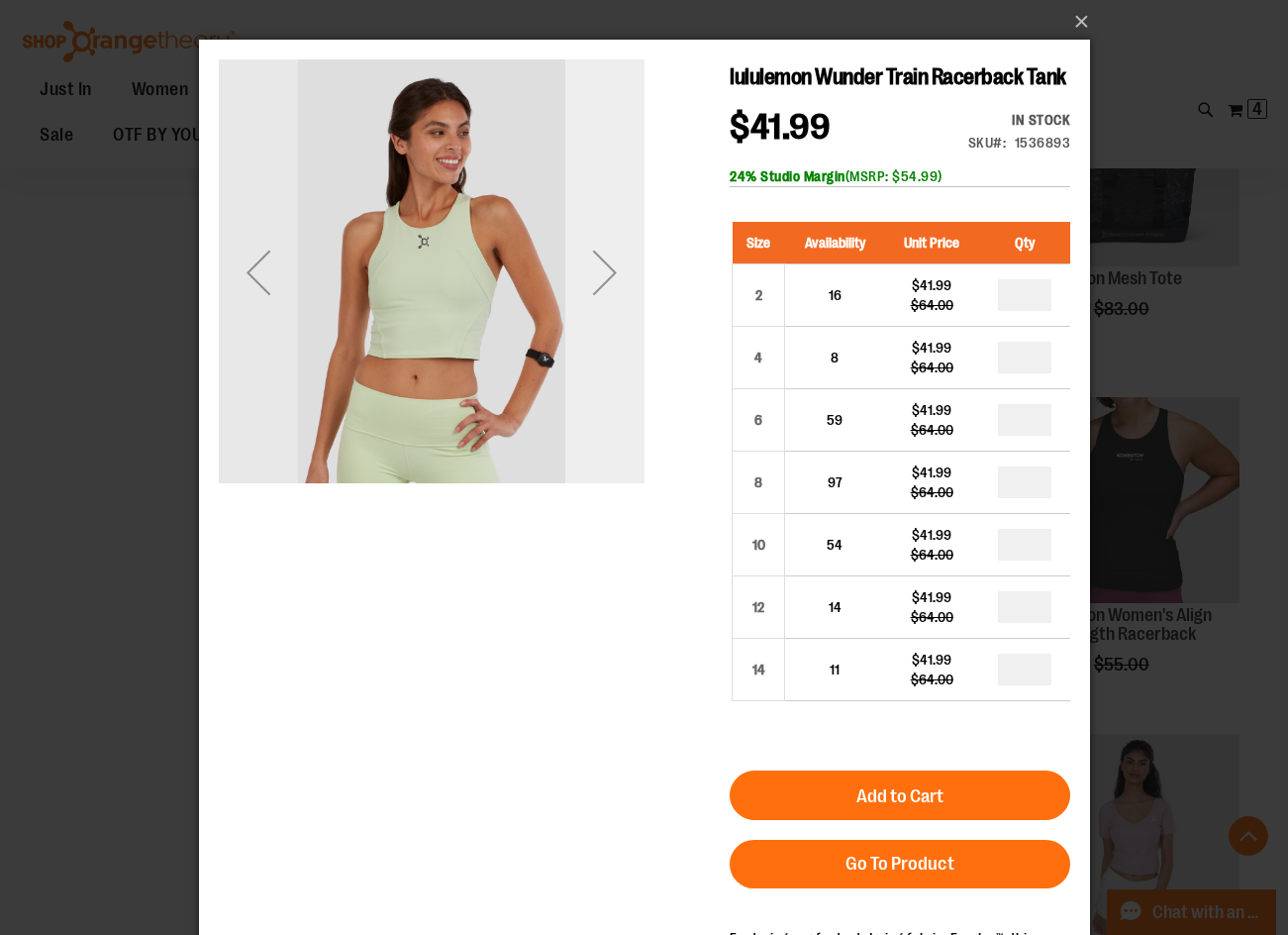 click at bounding box center (604, 272) 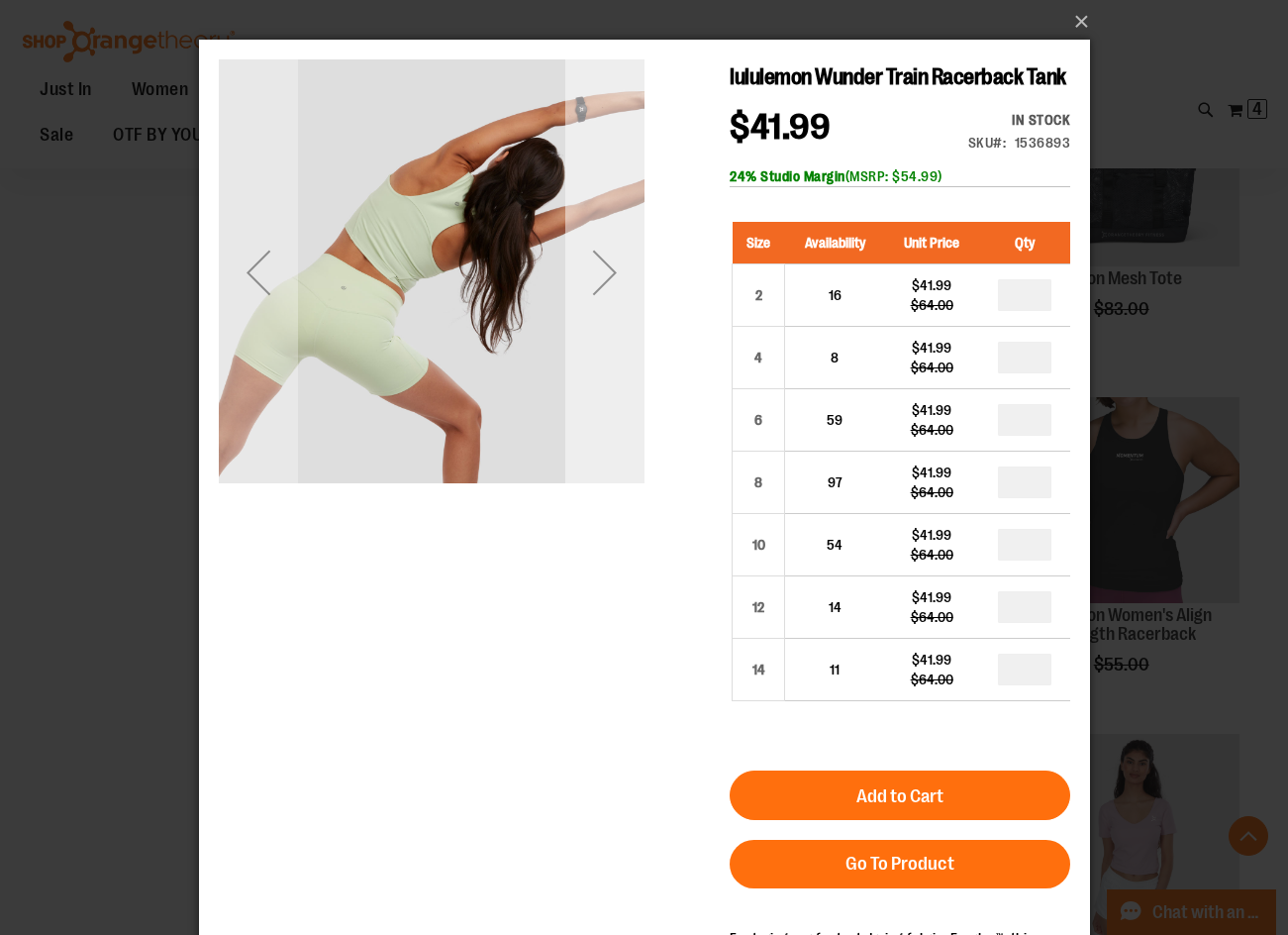 click at bounding box center [604, 272] 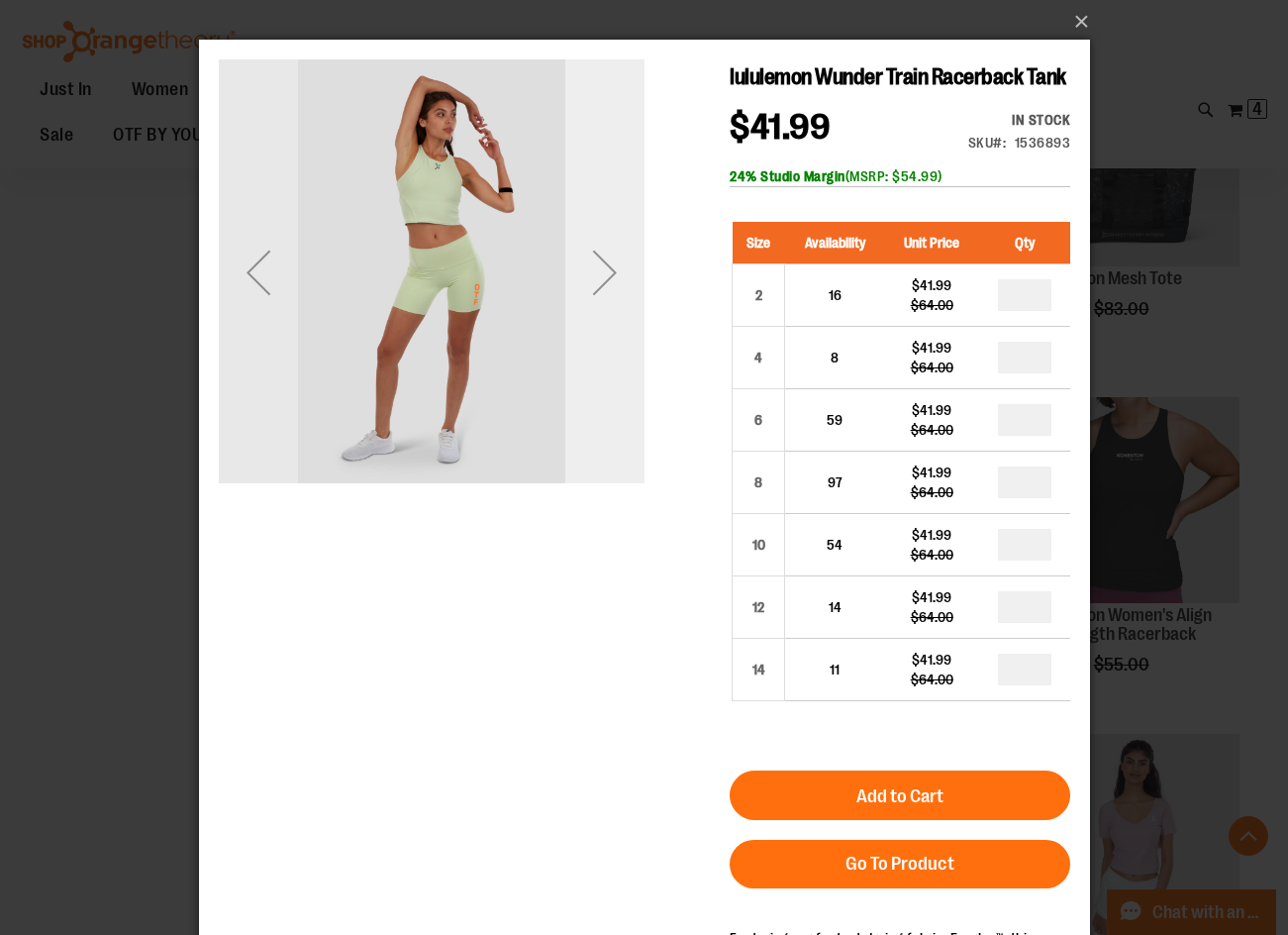 click at bounding box center (604, 272) 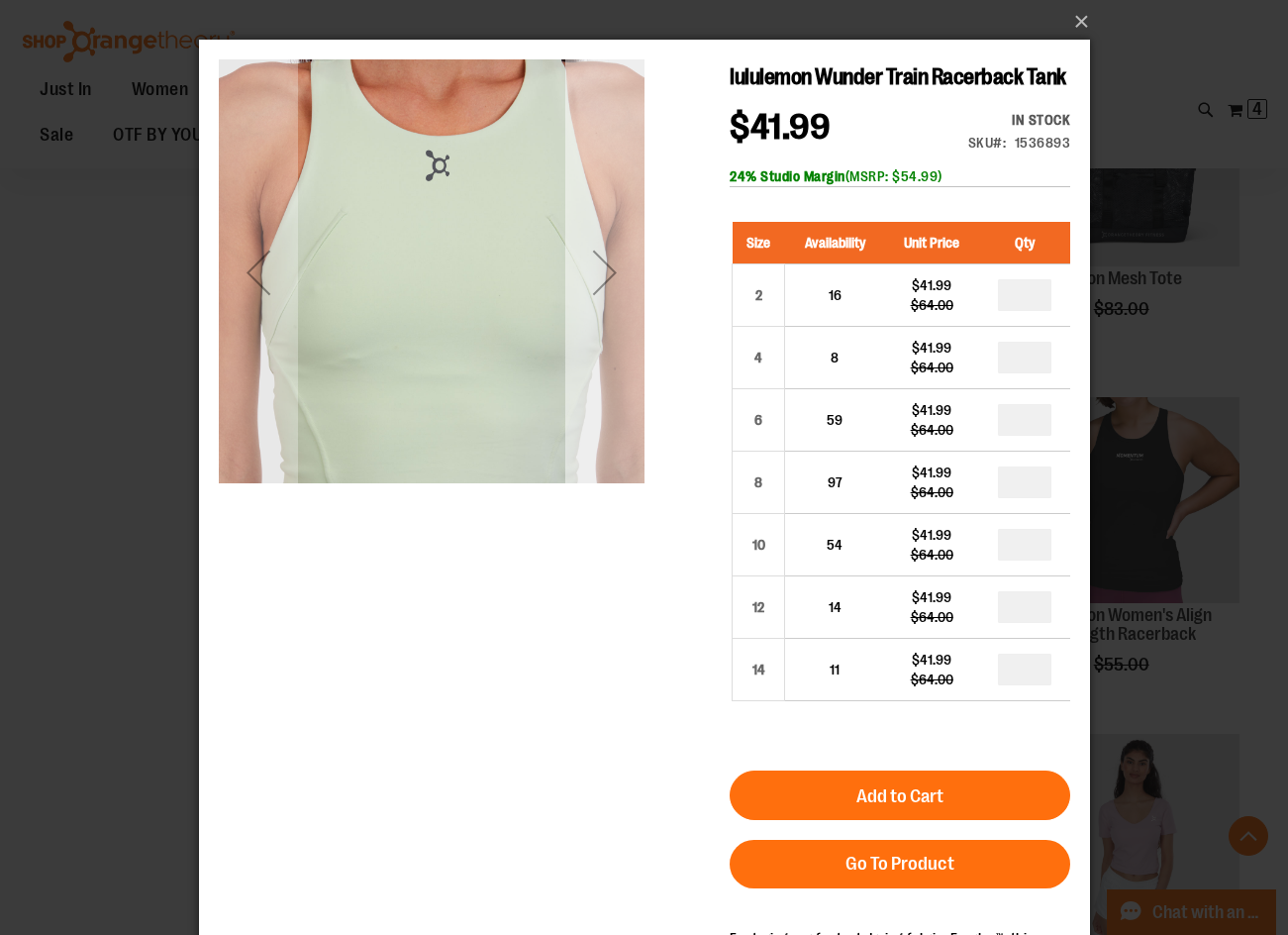 click at bounding box center (604, 272) 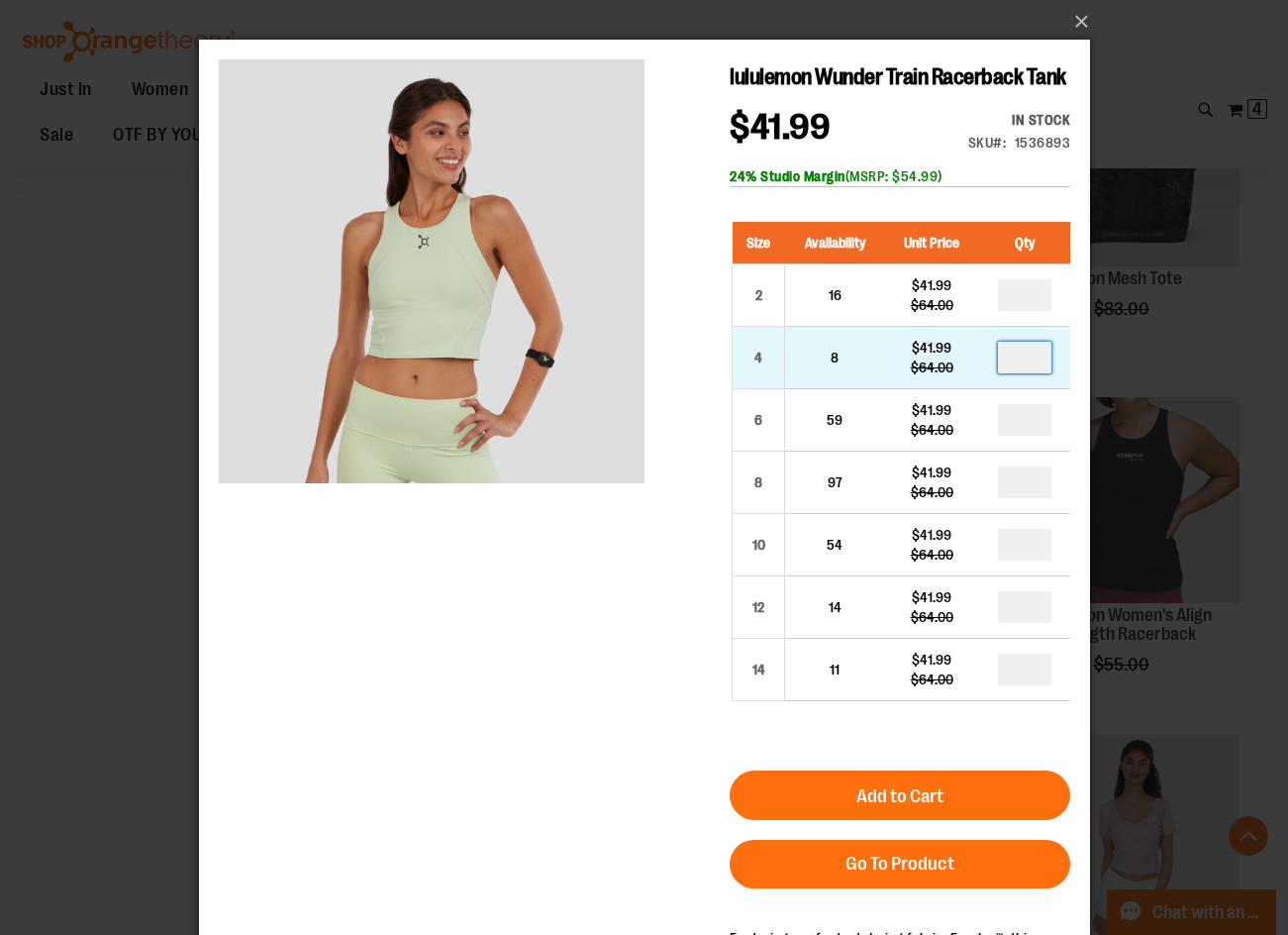 click at bounding box center (1024, 358) 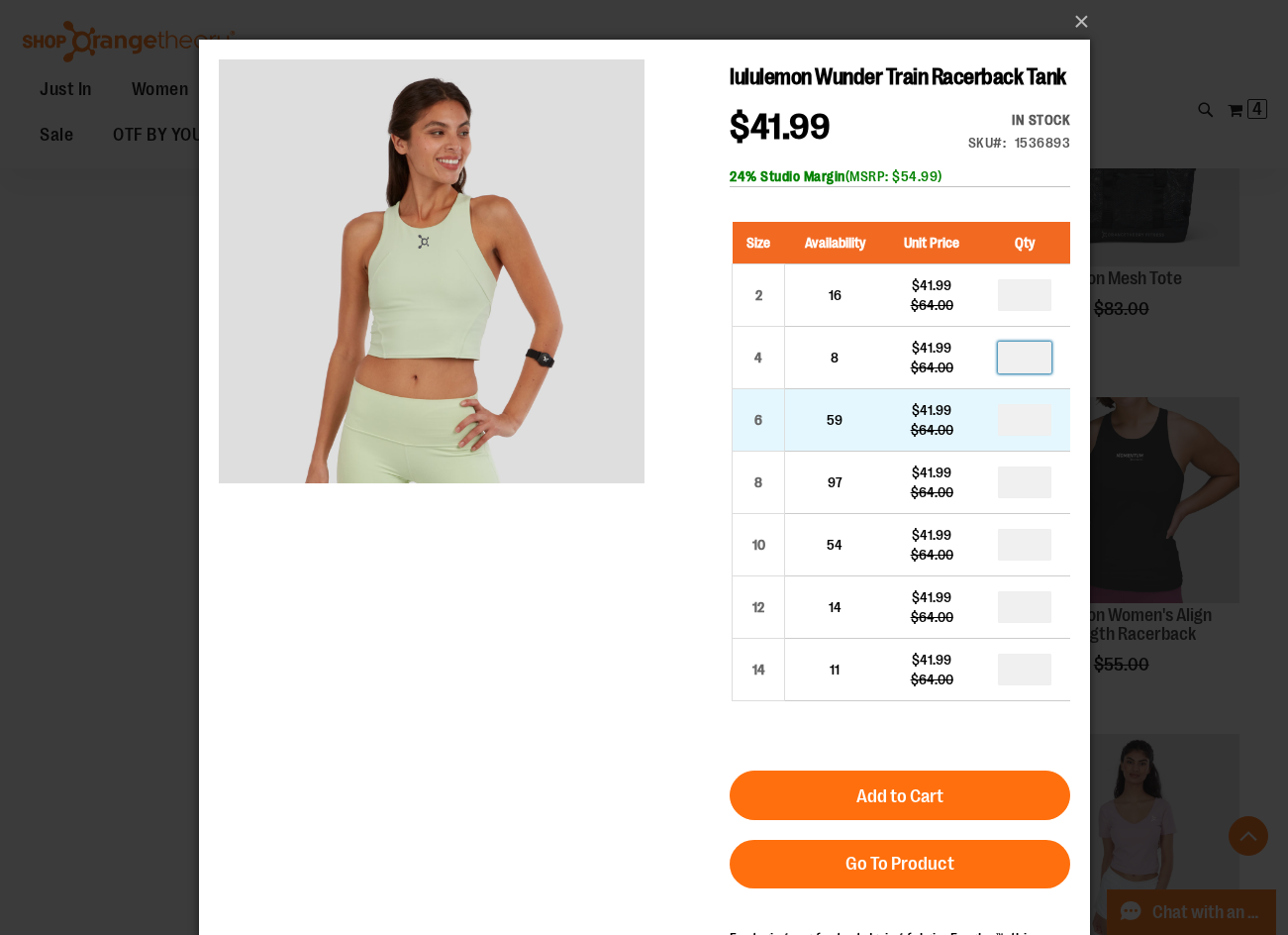 type on "*" 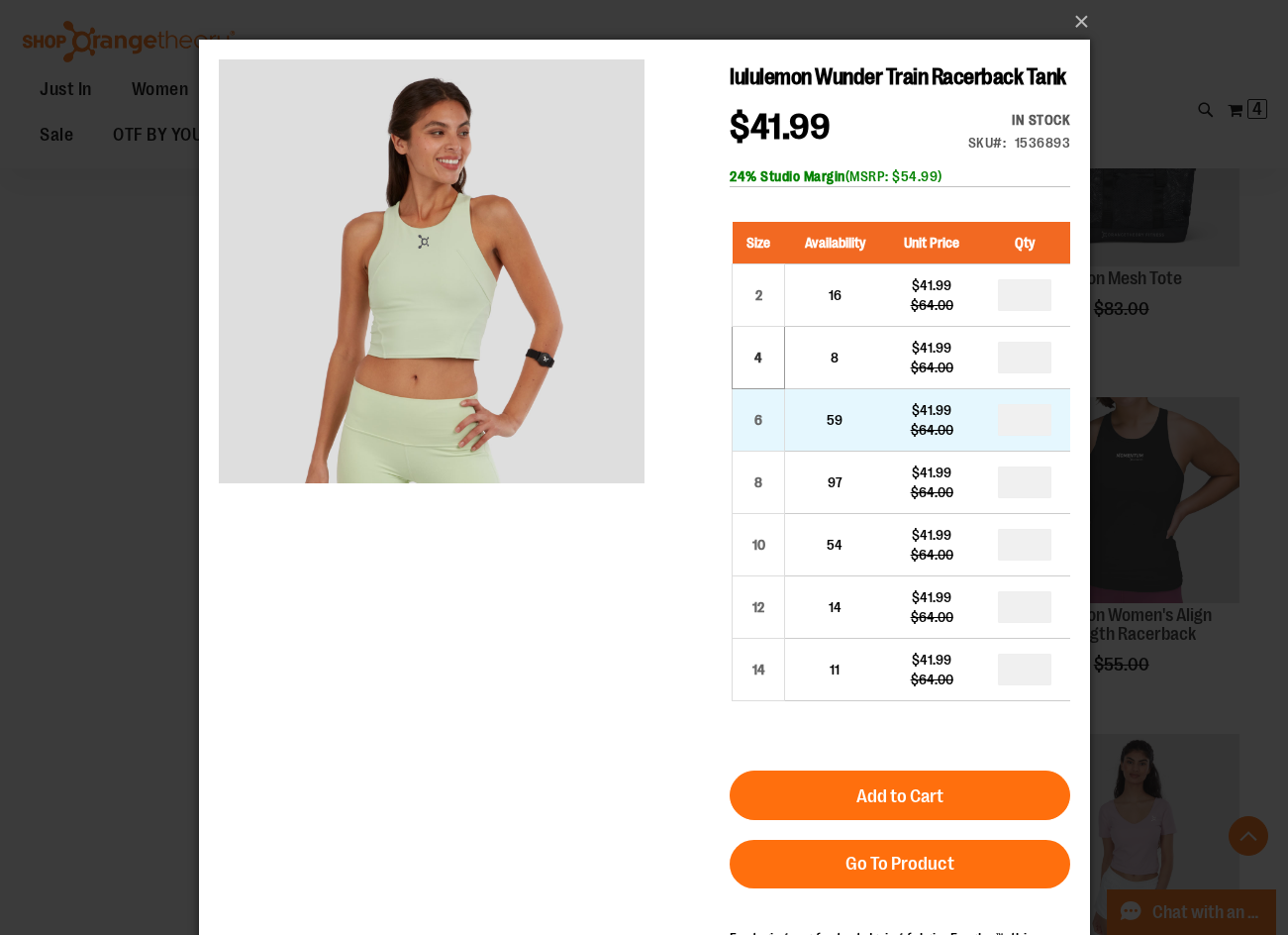 drag, startPoint x: 1048, startPoint y: 463, endPoint x: 1010, endPoint y: 457, distance: 38.47077 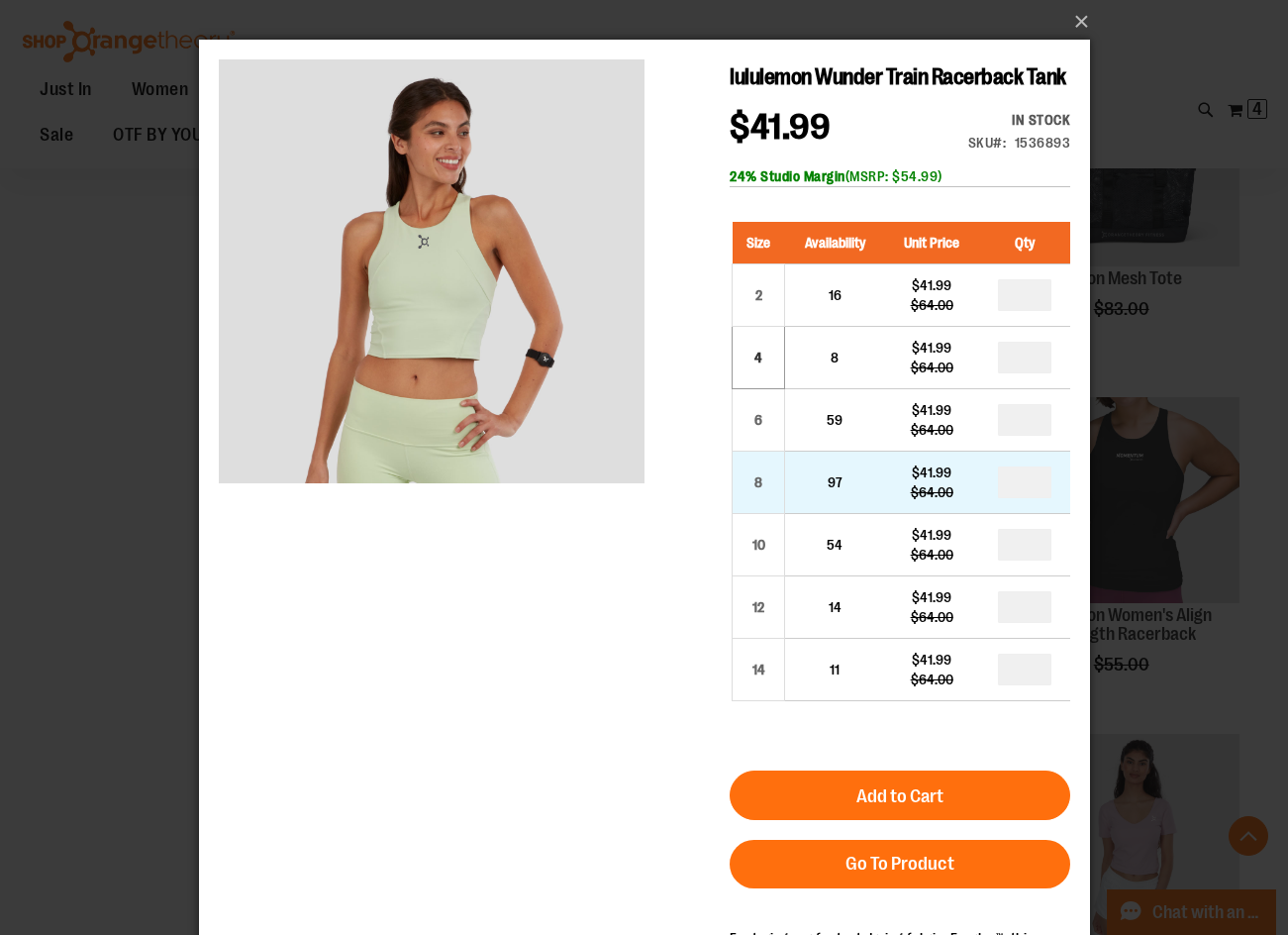 type on "*" 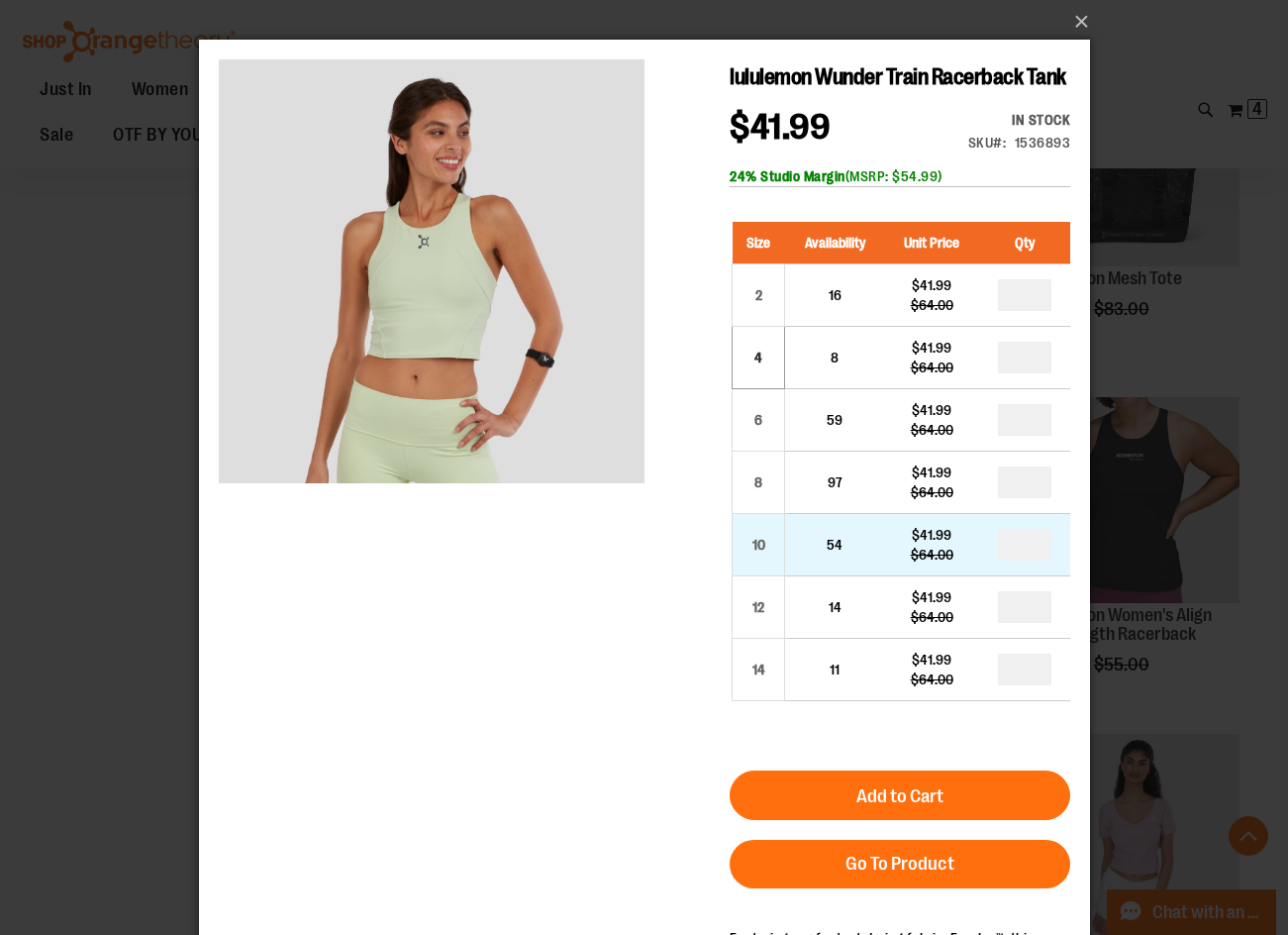 type on "*" 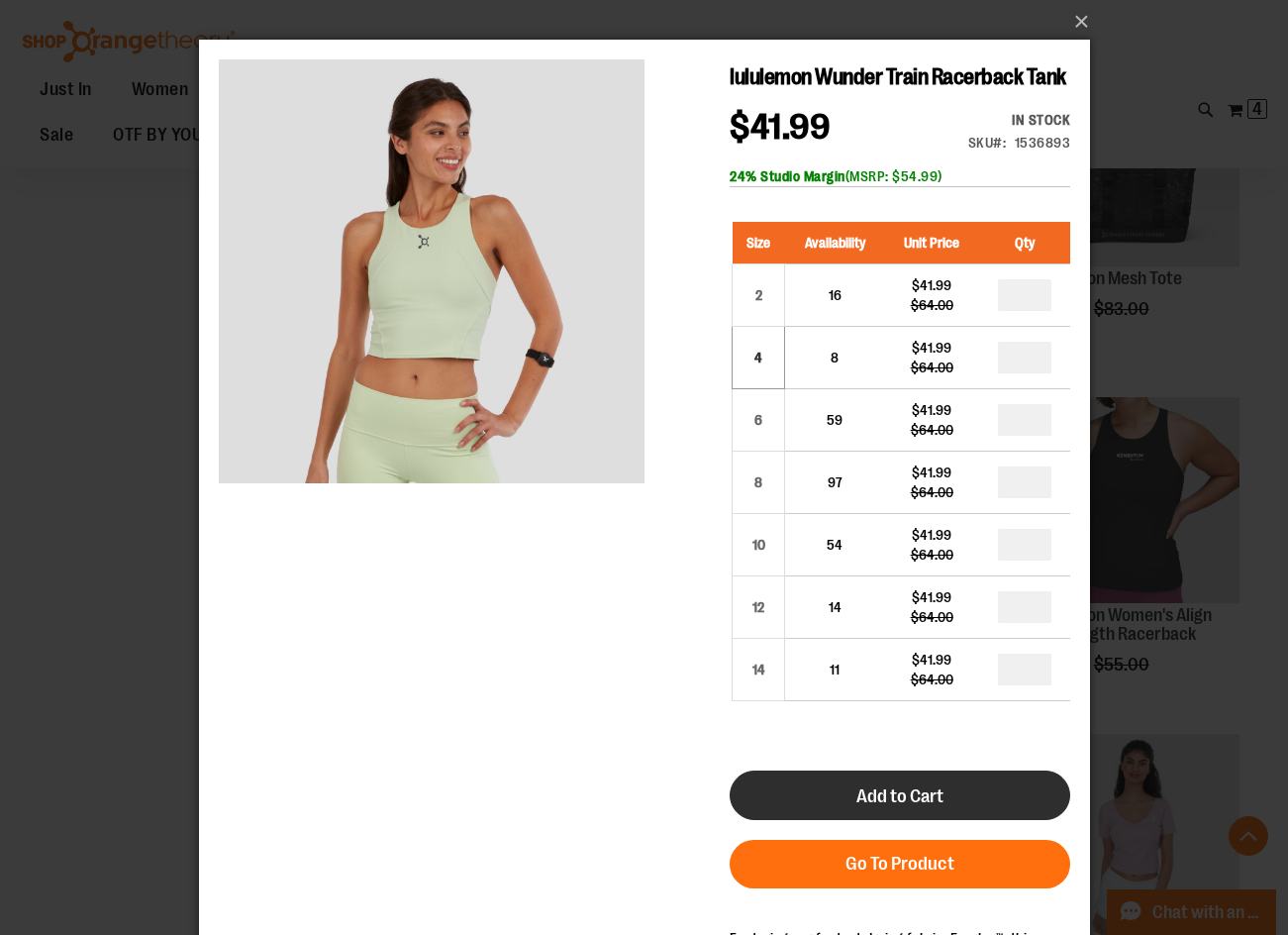 click on "Add to Cart" at bounding box center (899, 796) 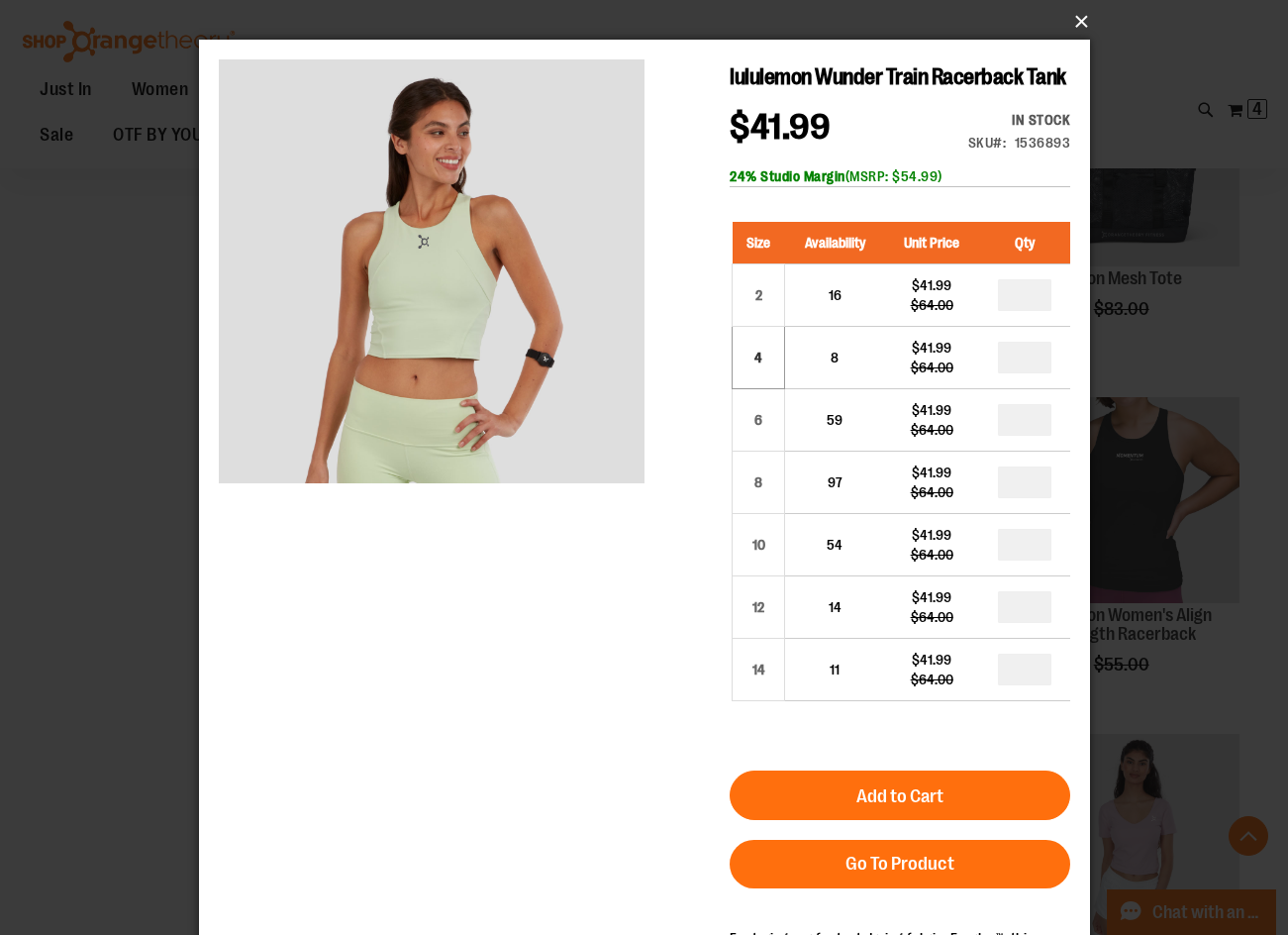 click on "×" at bounding box center (650, 22) 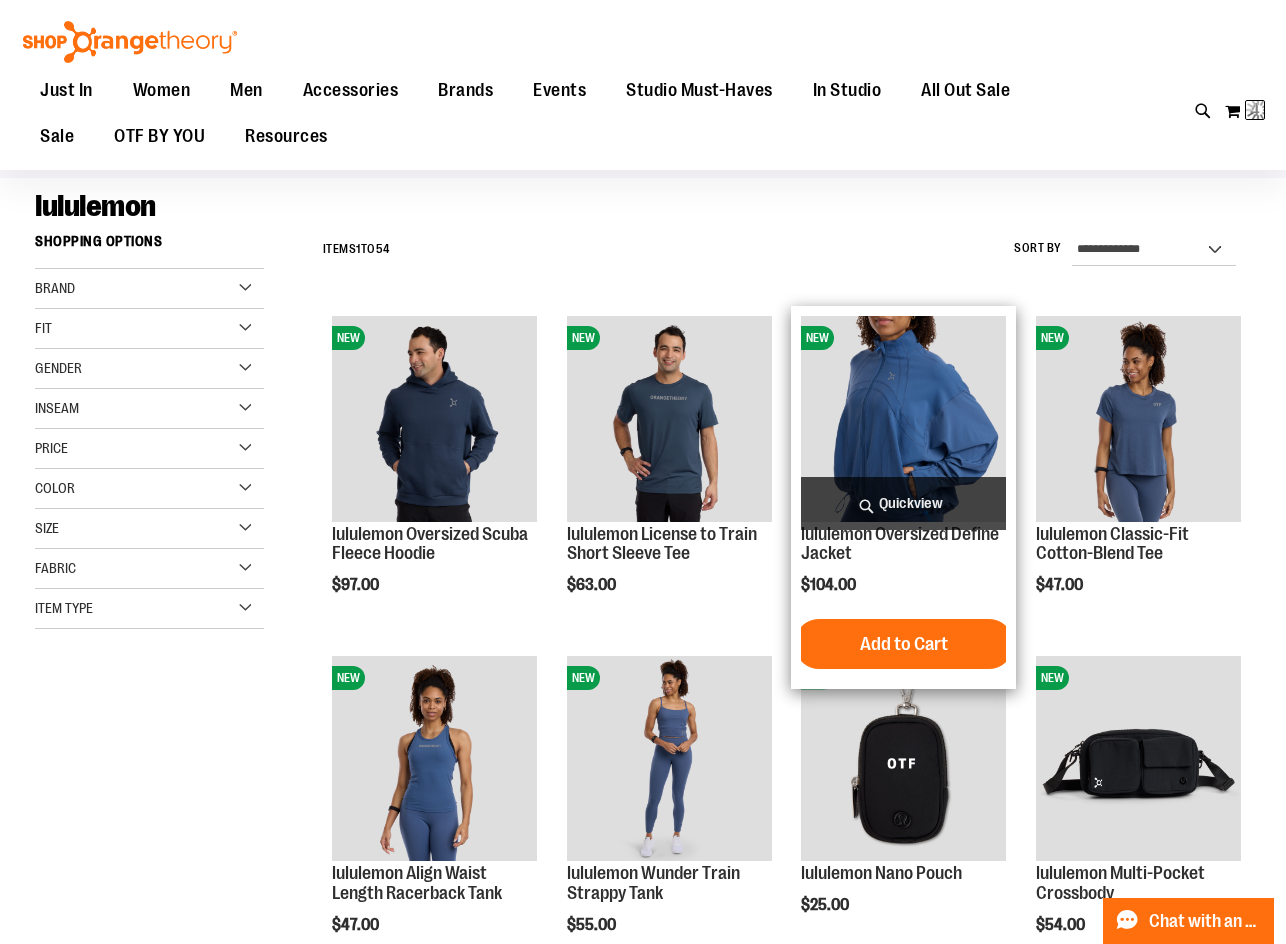 scroll, scrollTop: 0, scrollLeft: 0, axis: both 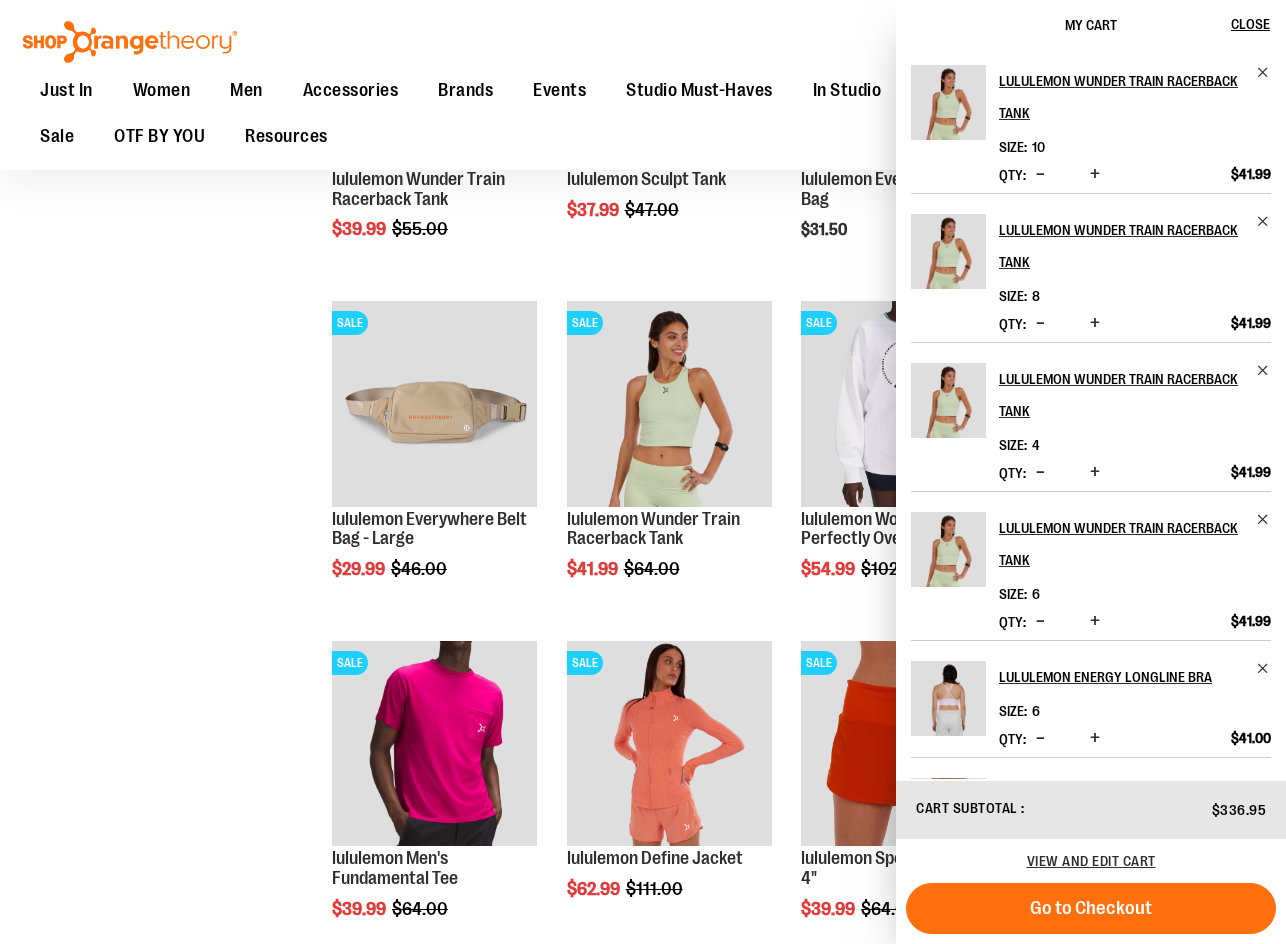 click on "NEW
lululemon Oversized Scuba Fleece Hoodie
$97.00
Quickview
Add to Cart In stock" at bounding box center (782, -729) 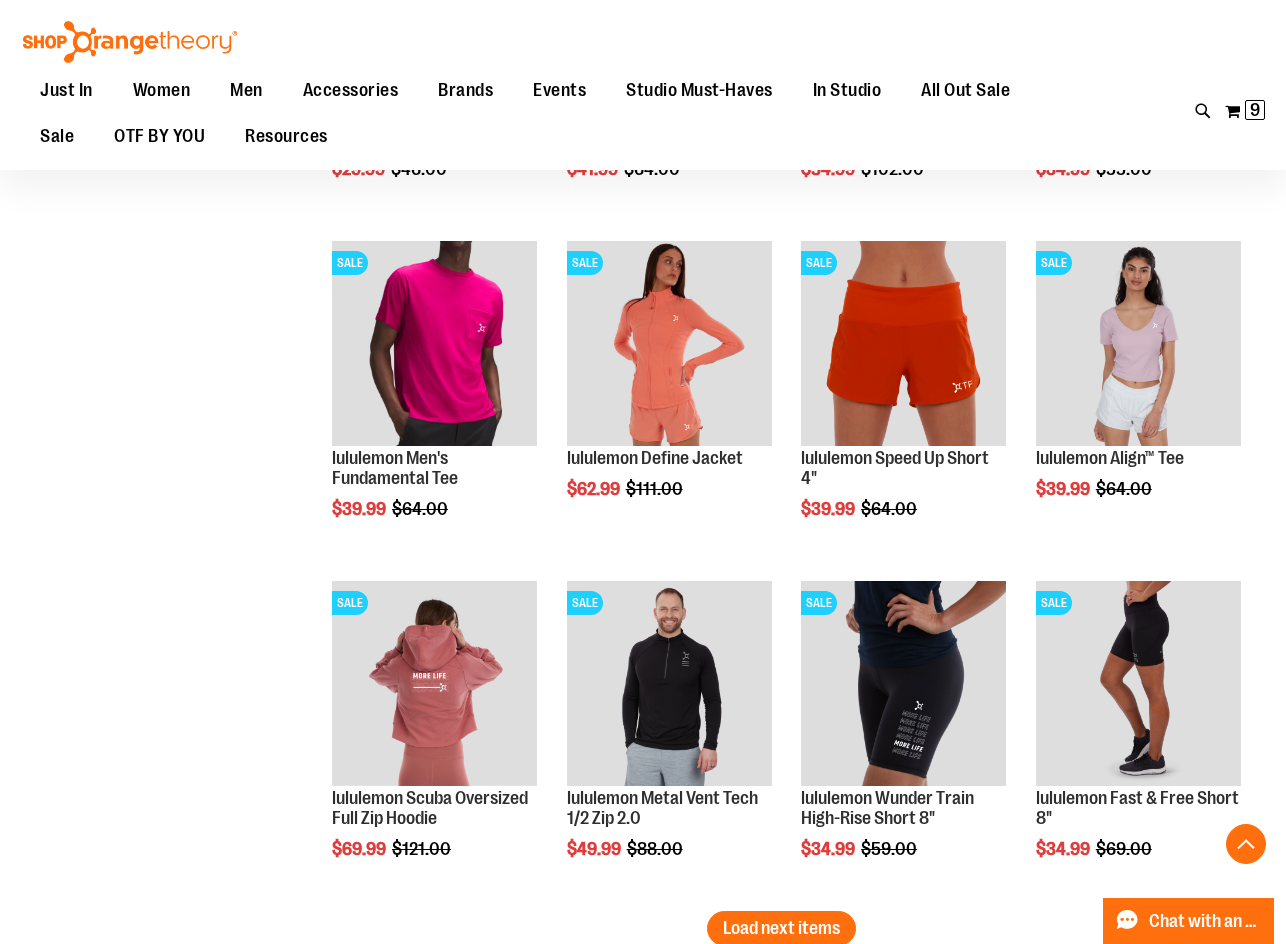 scroll, scrollTop: 3699, scrollLeft: 0, axis: vertical 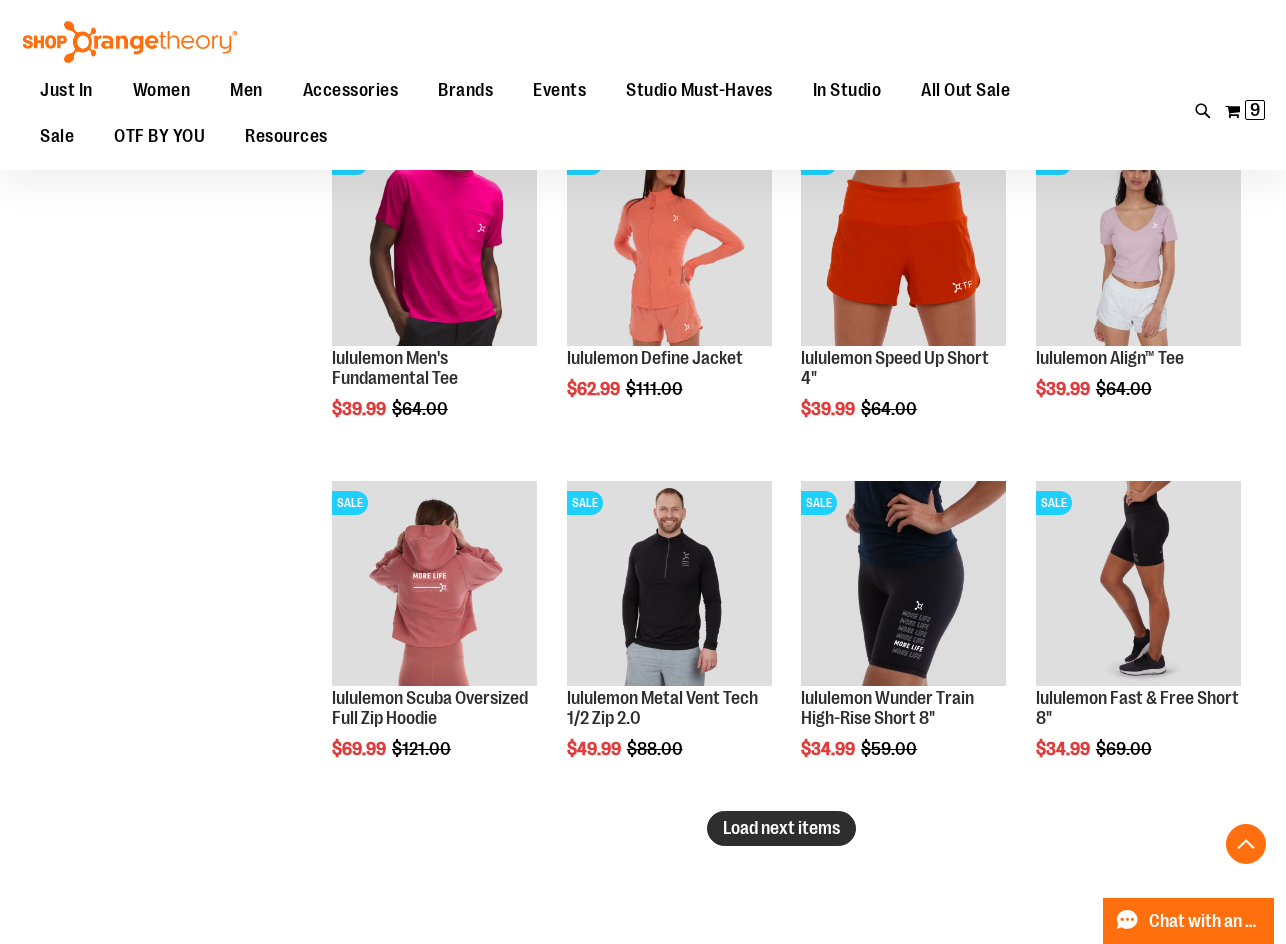 click on "Load next items" at bounding box center (781, 828) 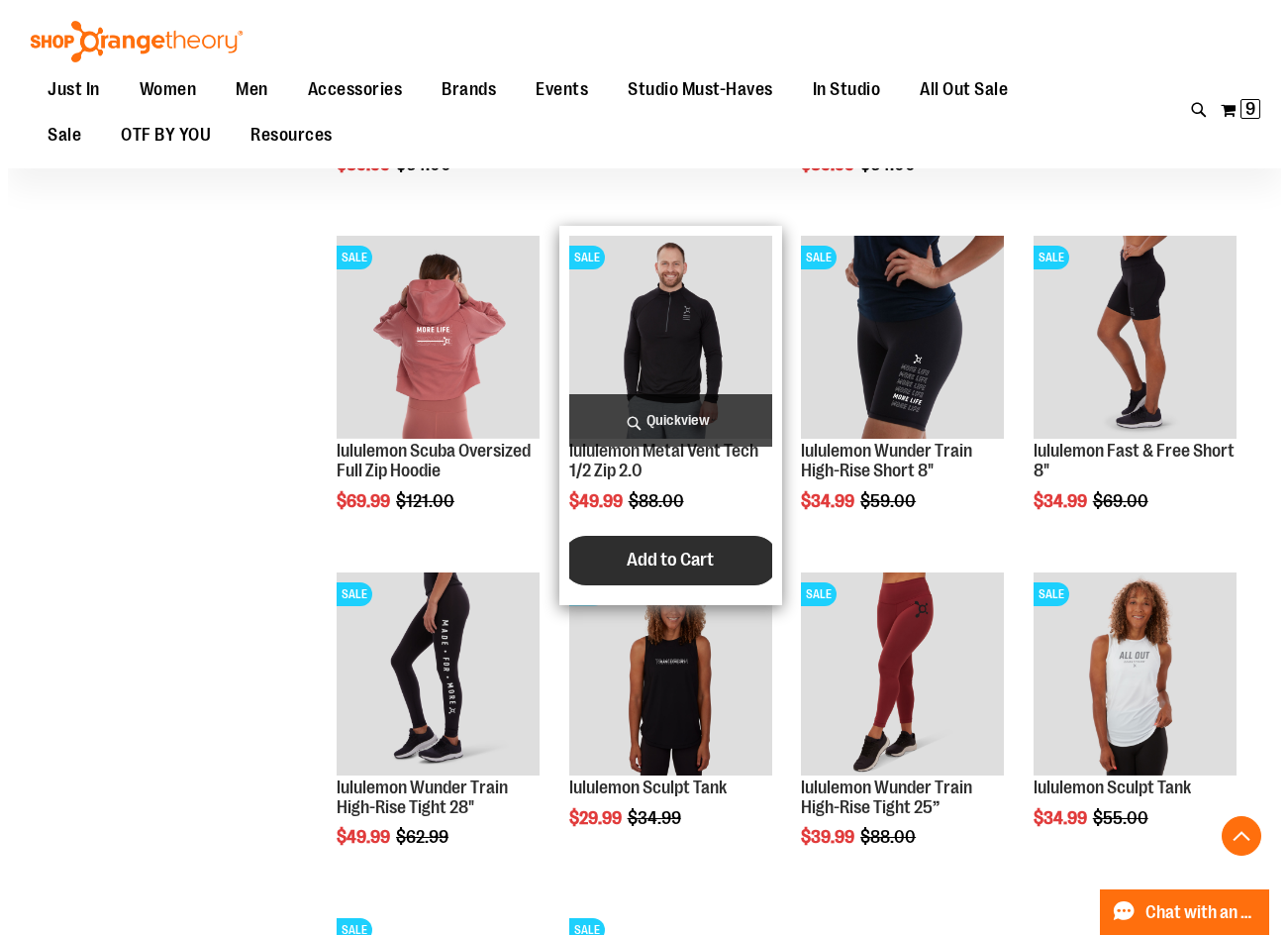 scroll, scrollTop: 3961, scrollLeft: 0, axis: vertical 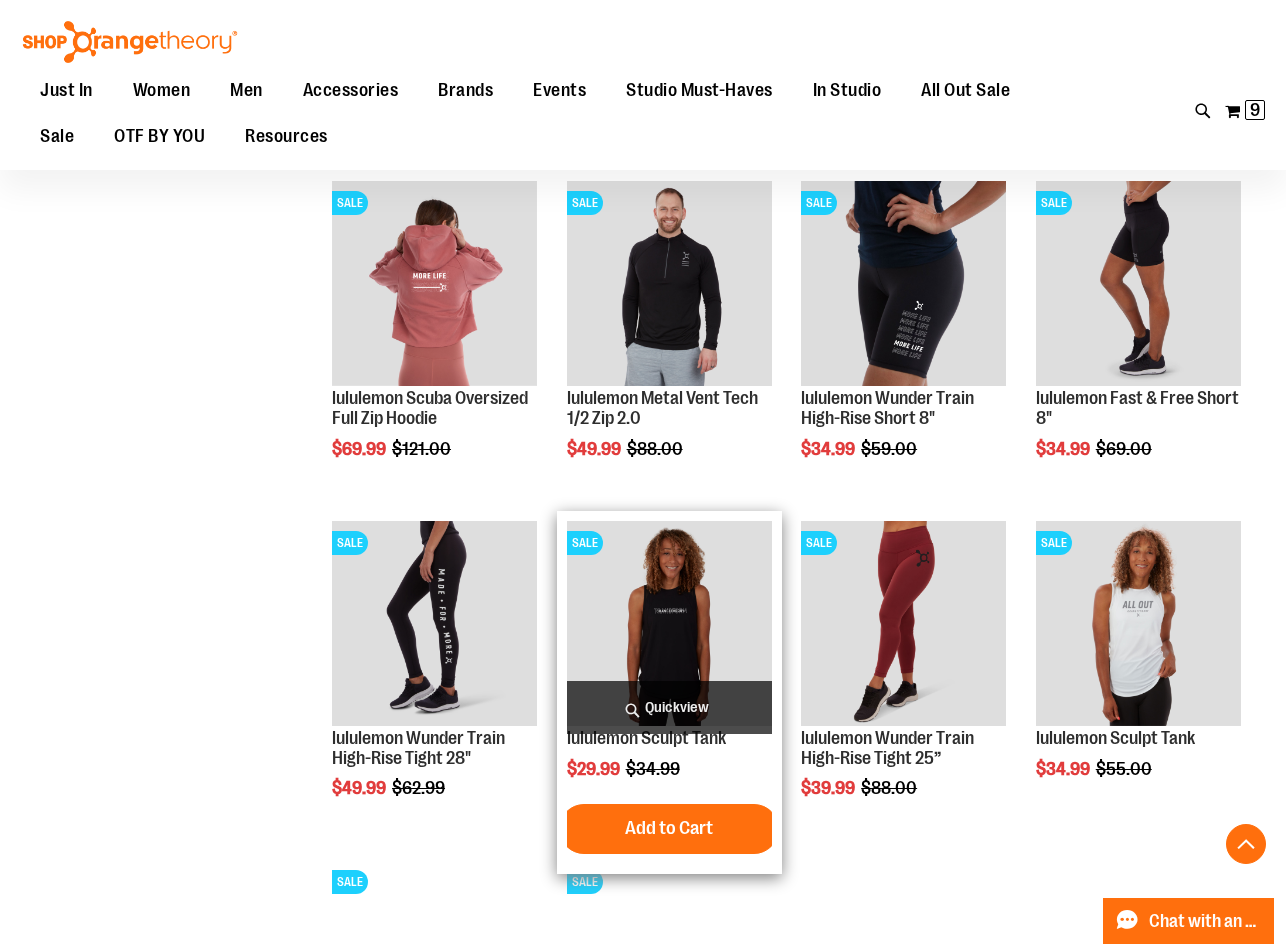 click on "Quickview" at bounding box center (669, 707) 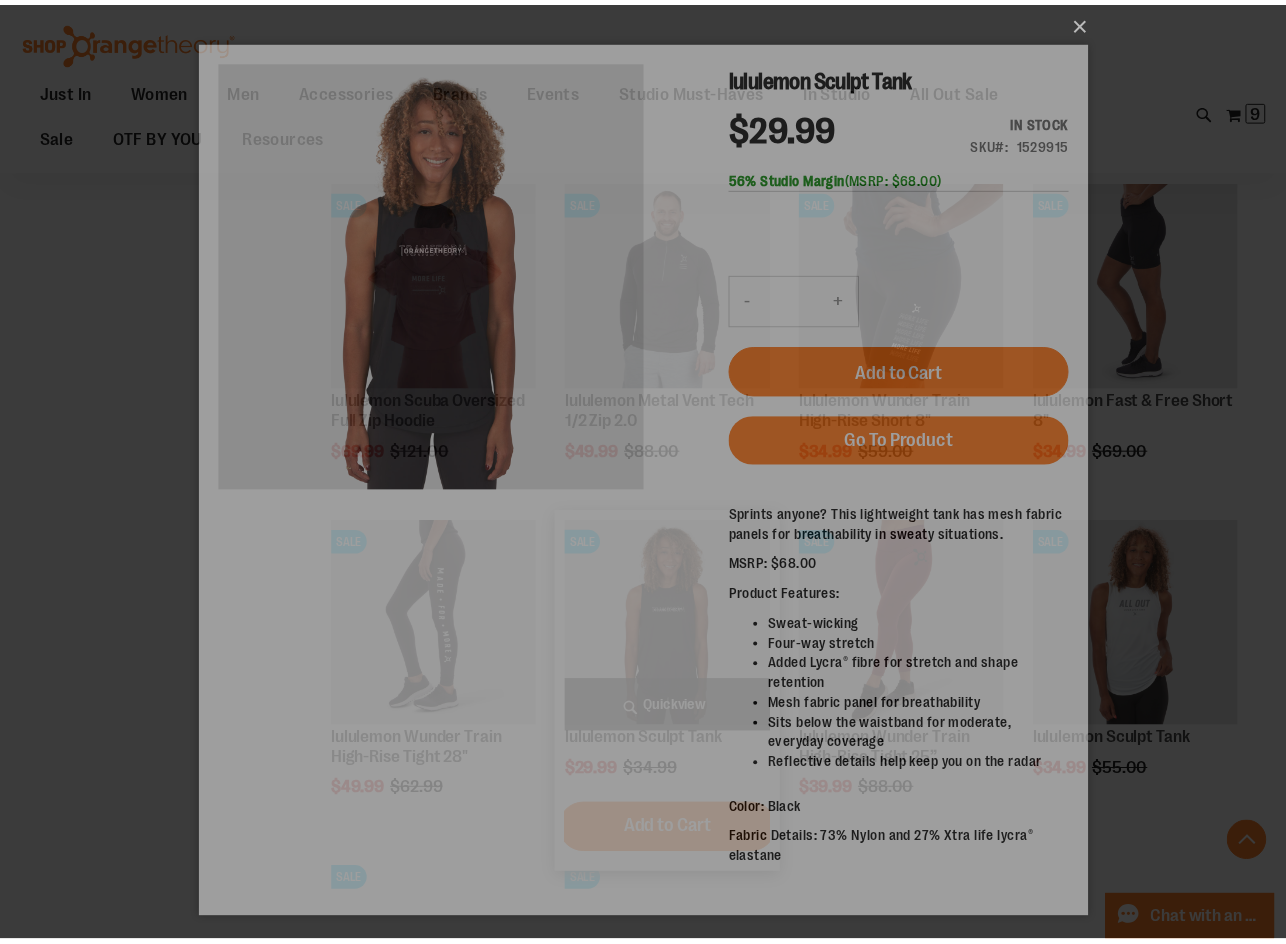 scroll, scrollTop: 0, scrollLeft: 0, axis: both 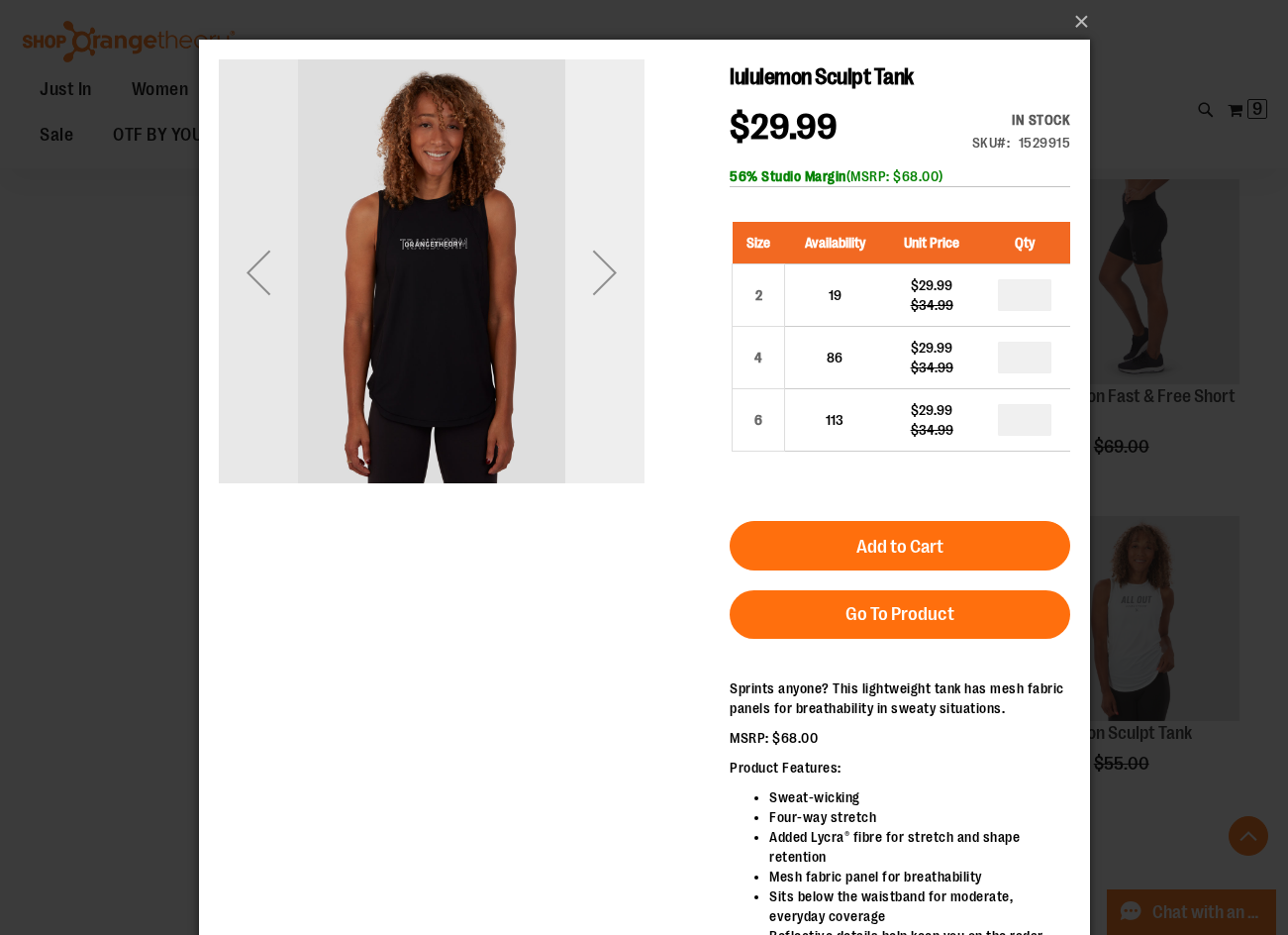 click at bounding box center (604, 272) 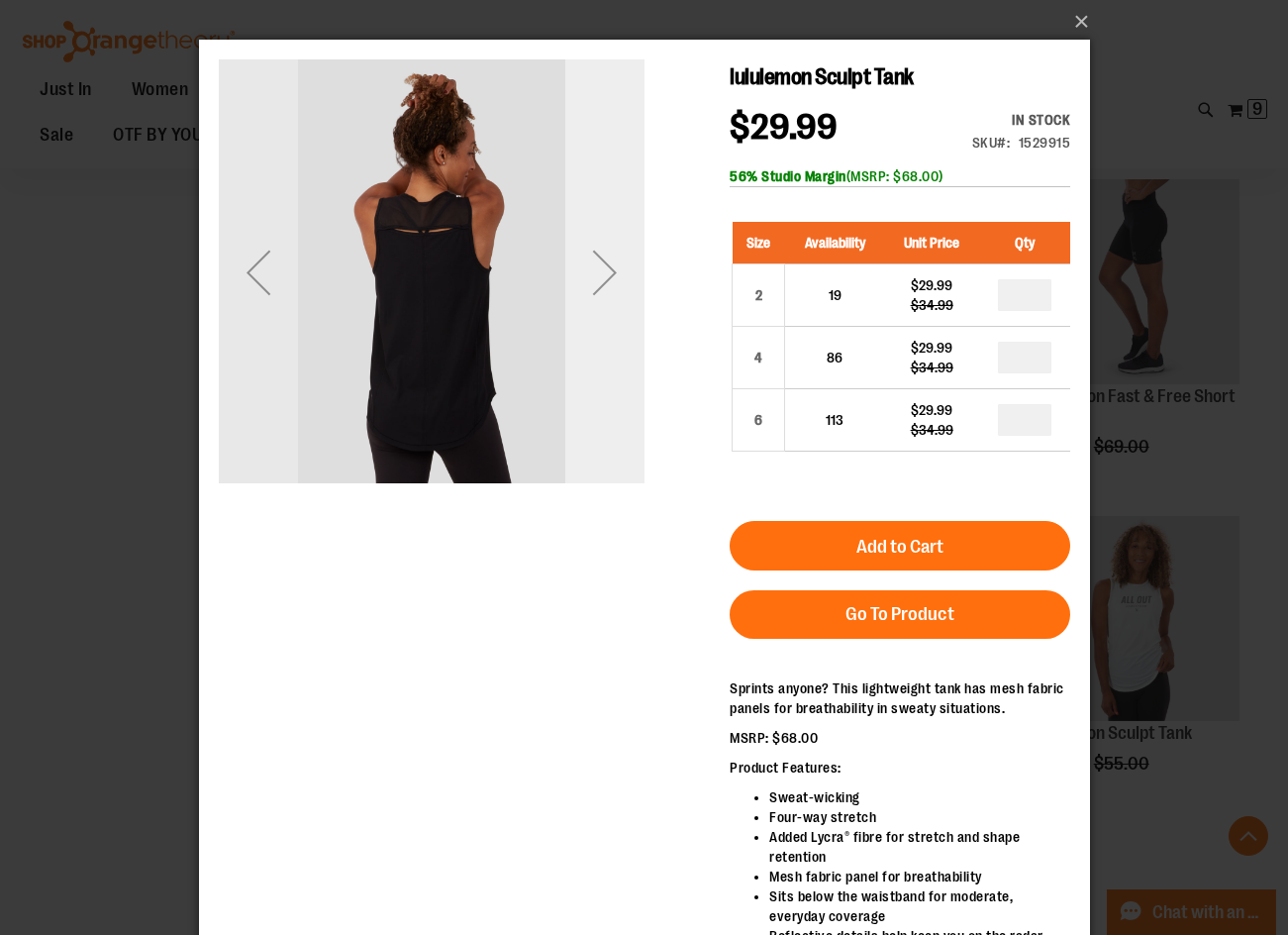 click at bounding box center (604, 272) 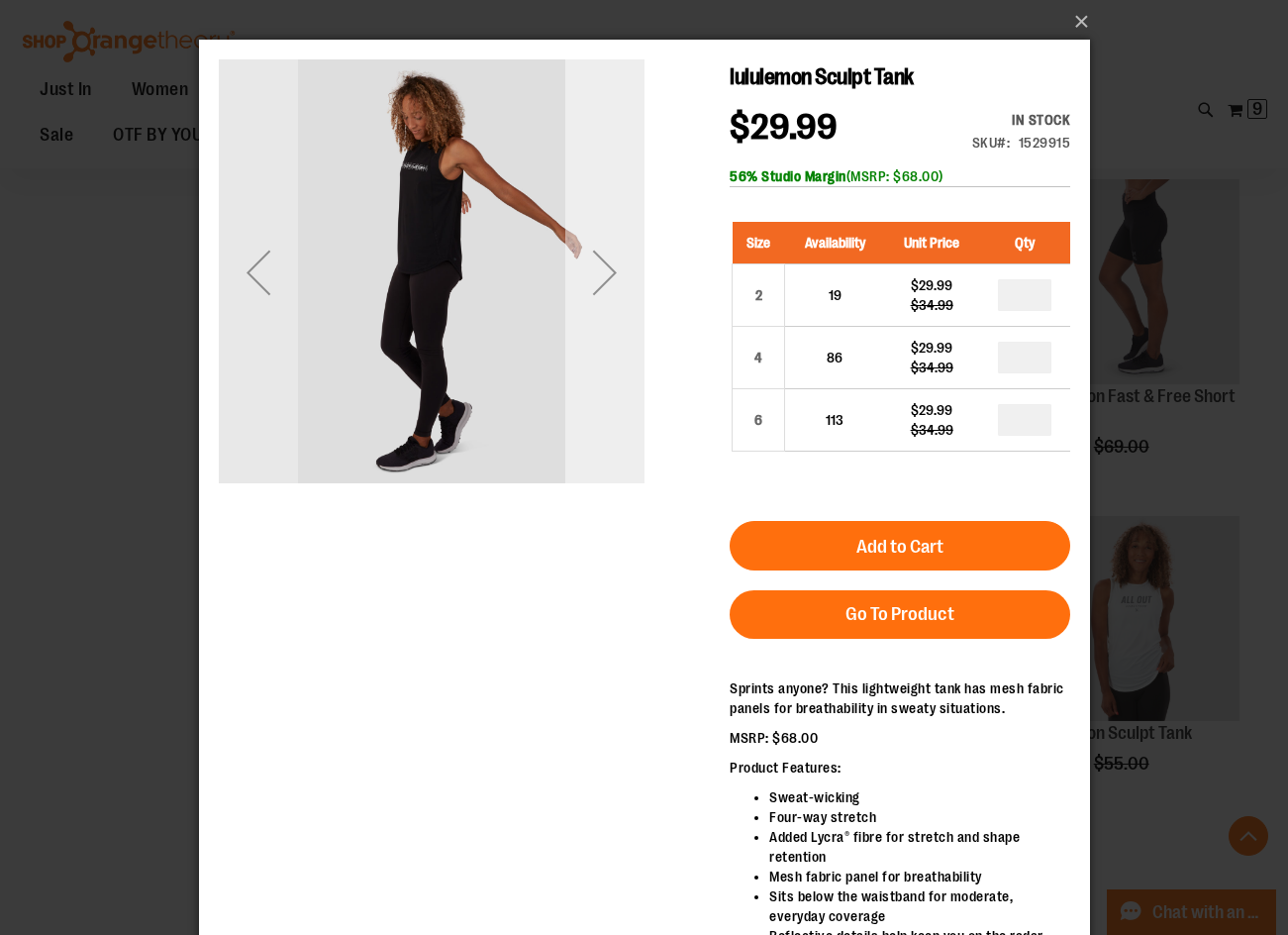 click at bounding box center [604, 272] 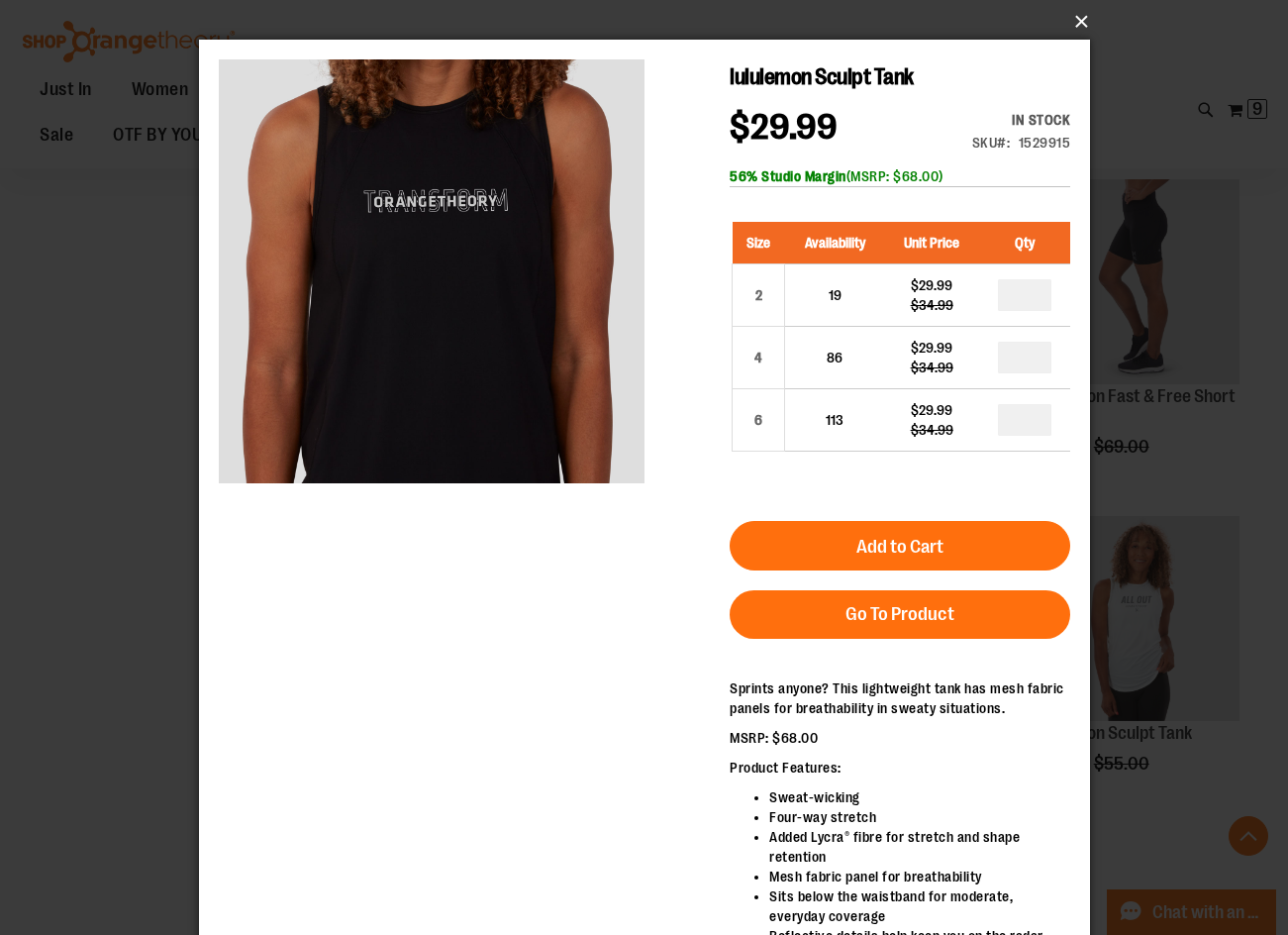 click on "×" at bounding box center (650, 22) 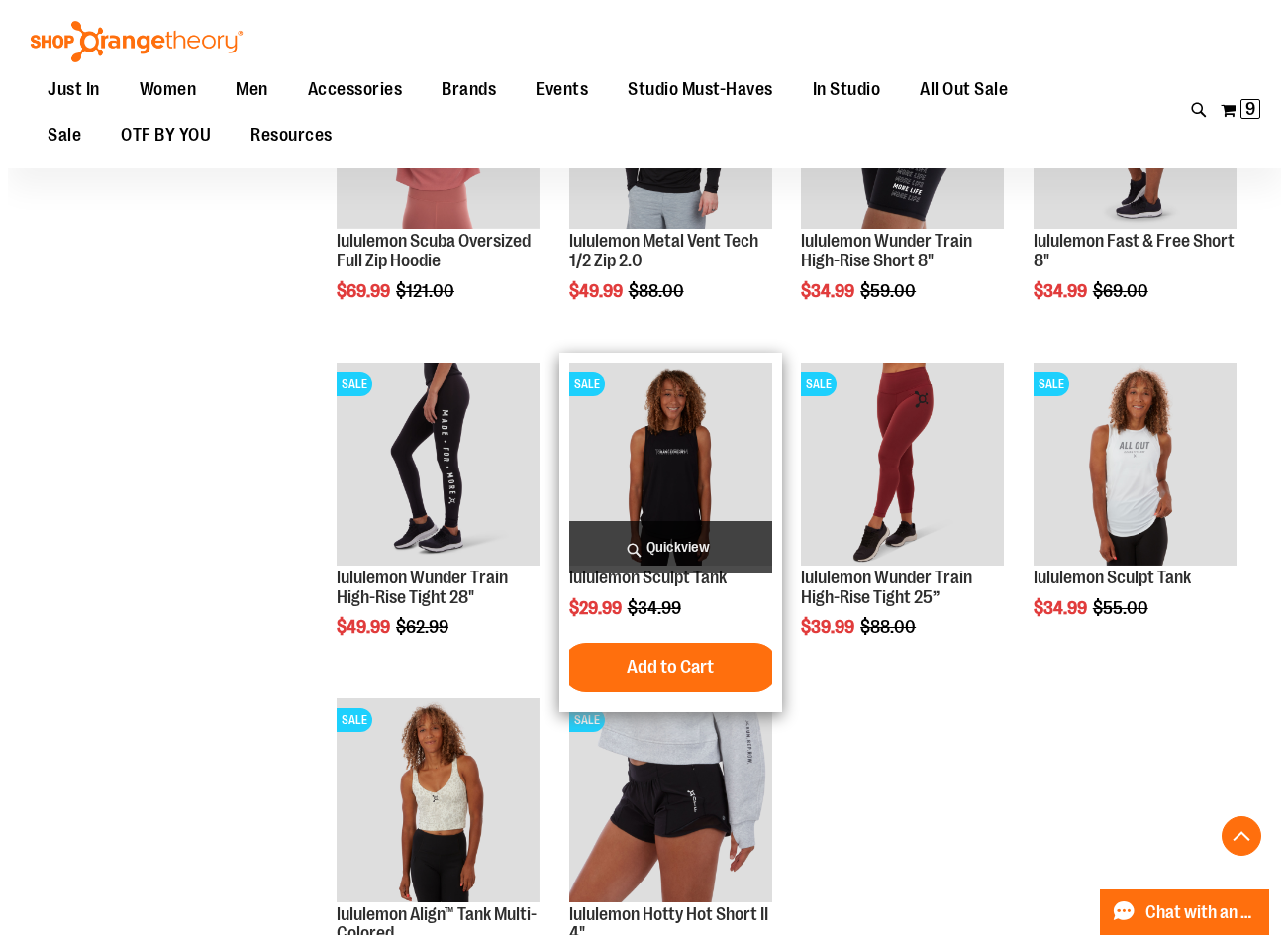 scroll, scrollTop: 4258, scrollLeft: 0, axis: vertical 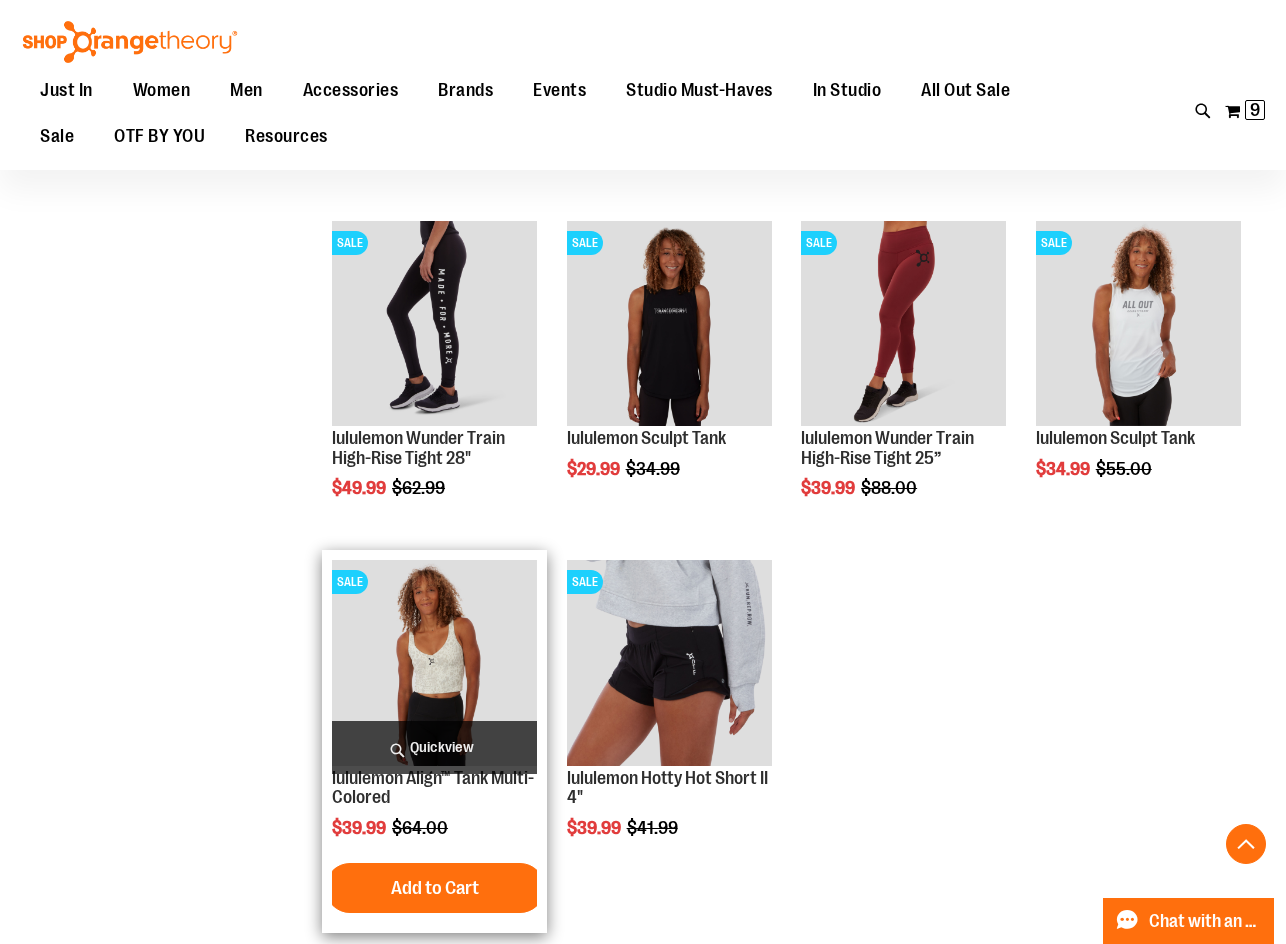 click on "Quickview" at bounding box center (434, 747) 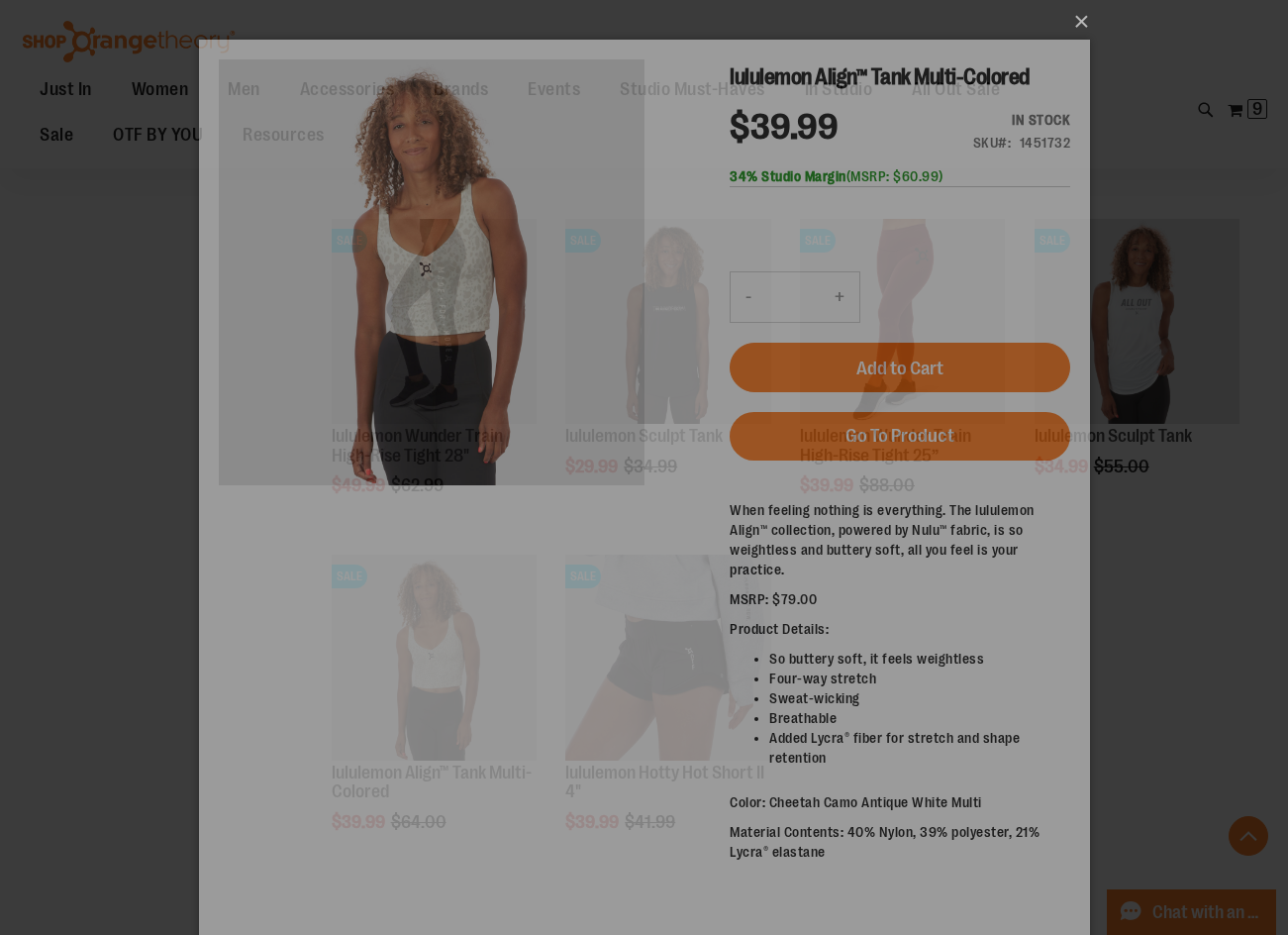 scroll, scrollTop: 0, scrollLeft: 0, axis: both 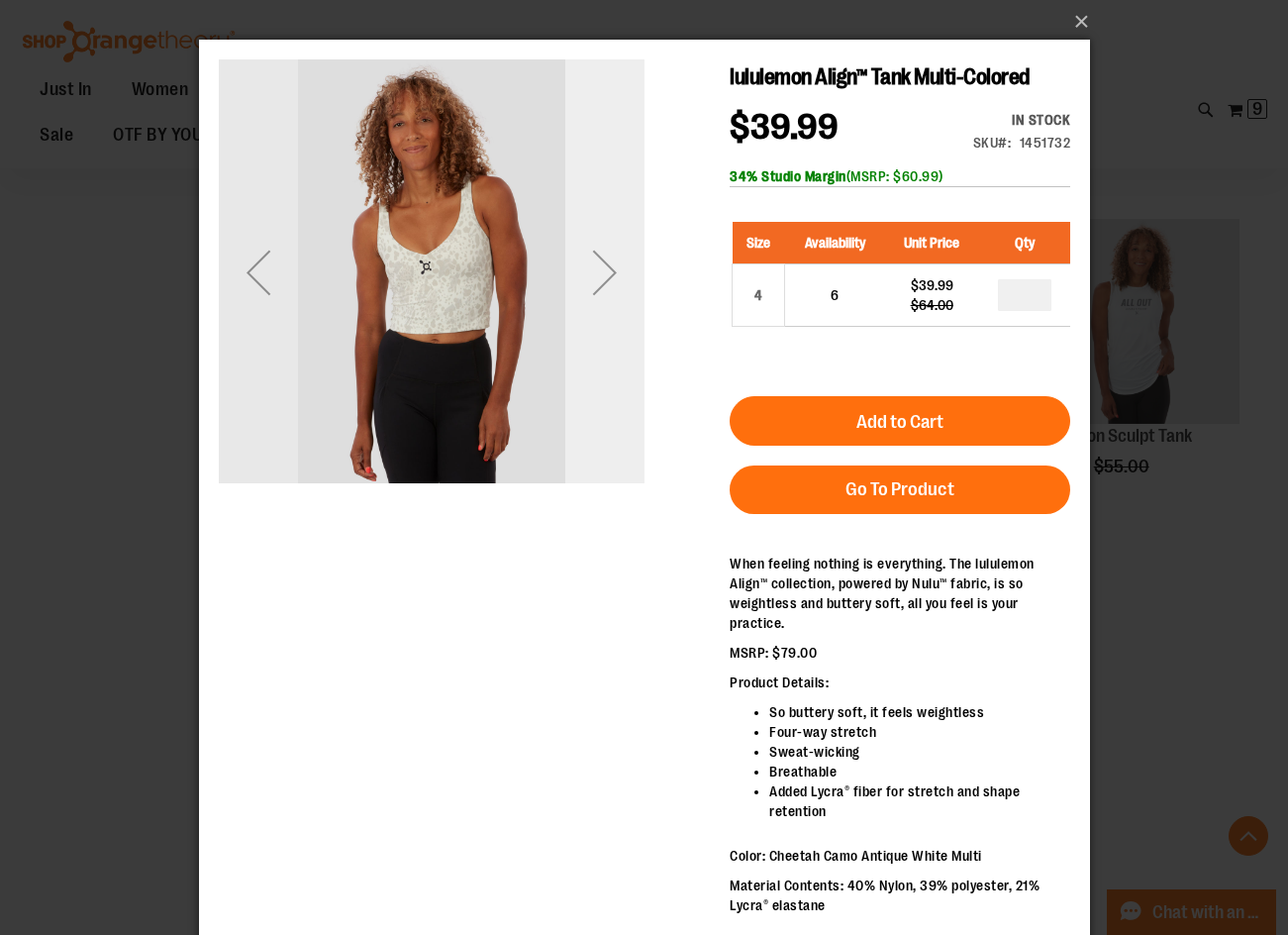 click at bounding box center (604, 272) 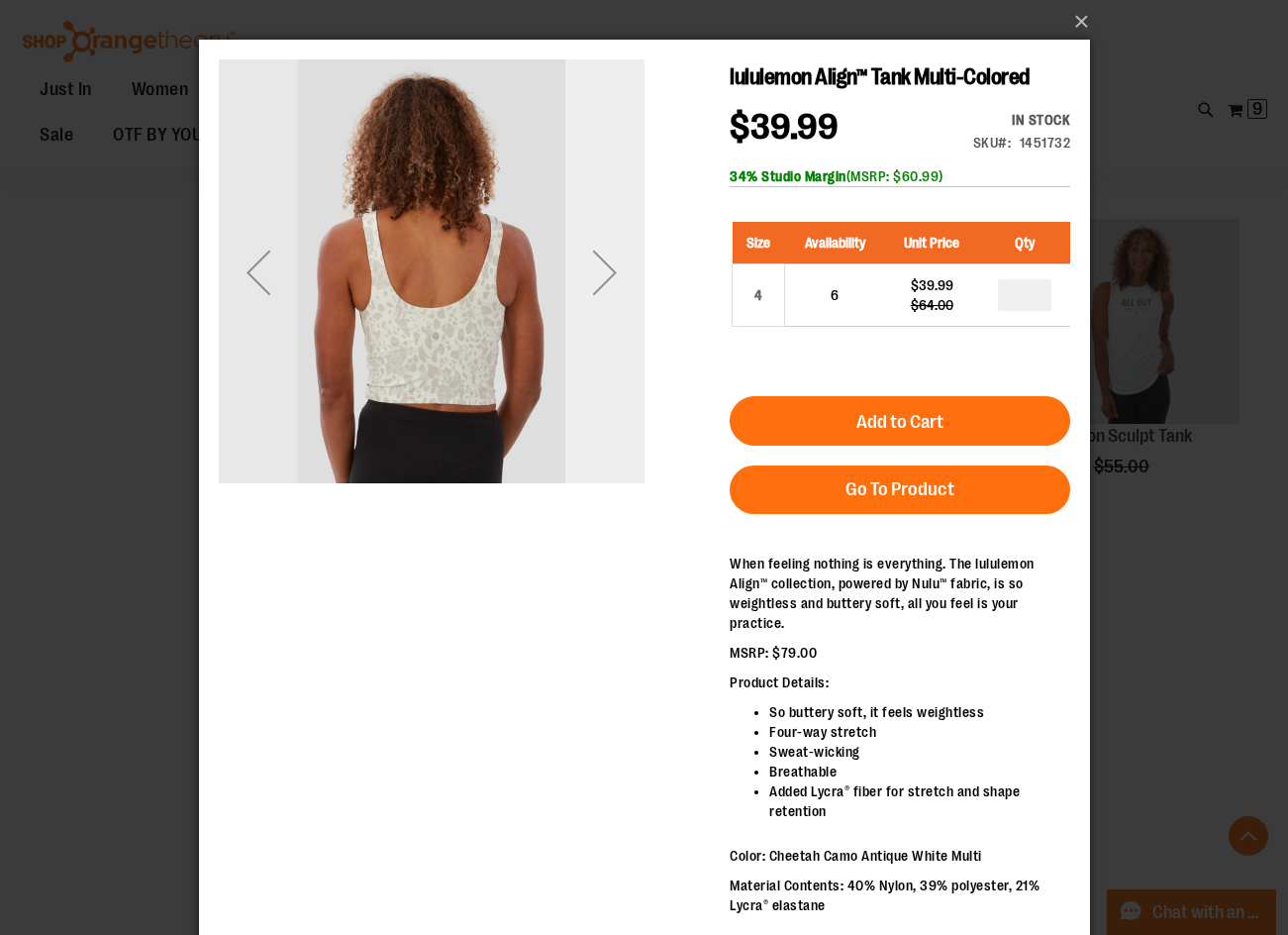 click at bounding box center [604, 272] 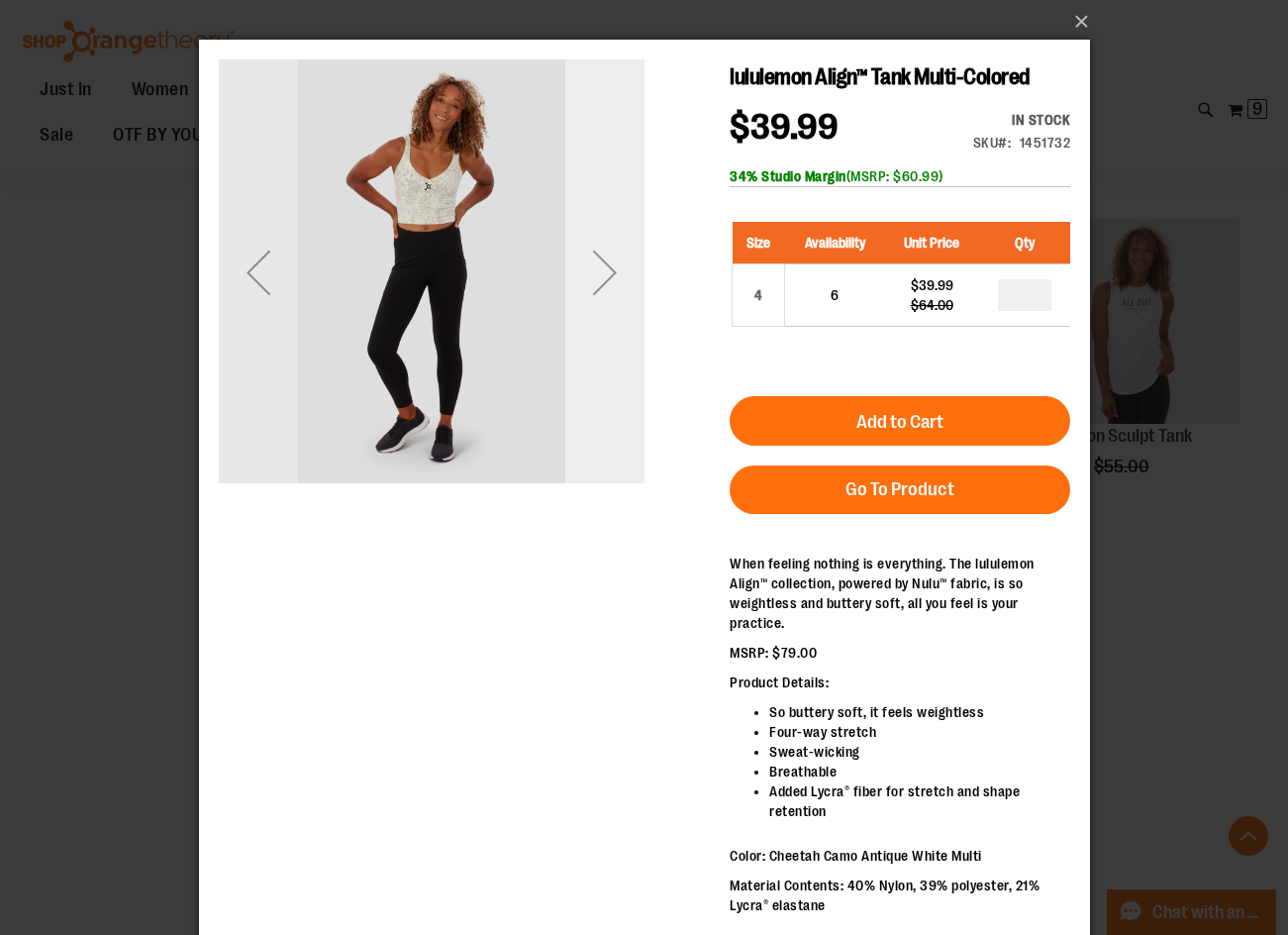 click at bounding box center [604, 272] 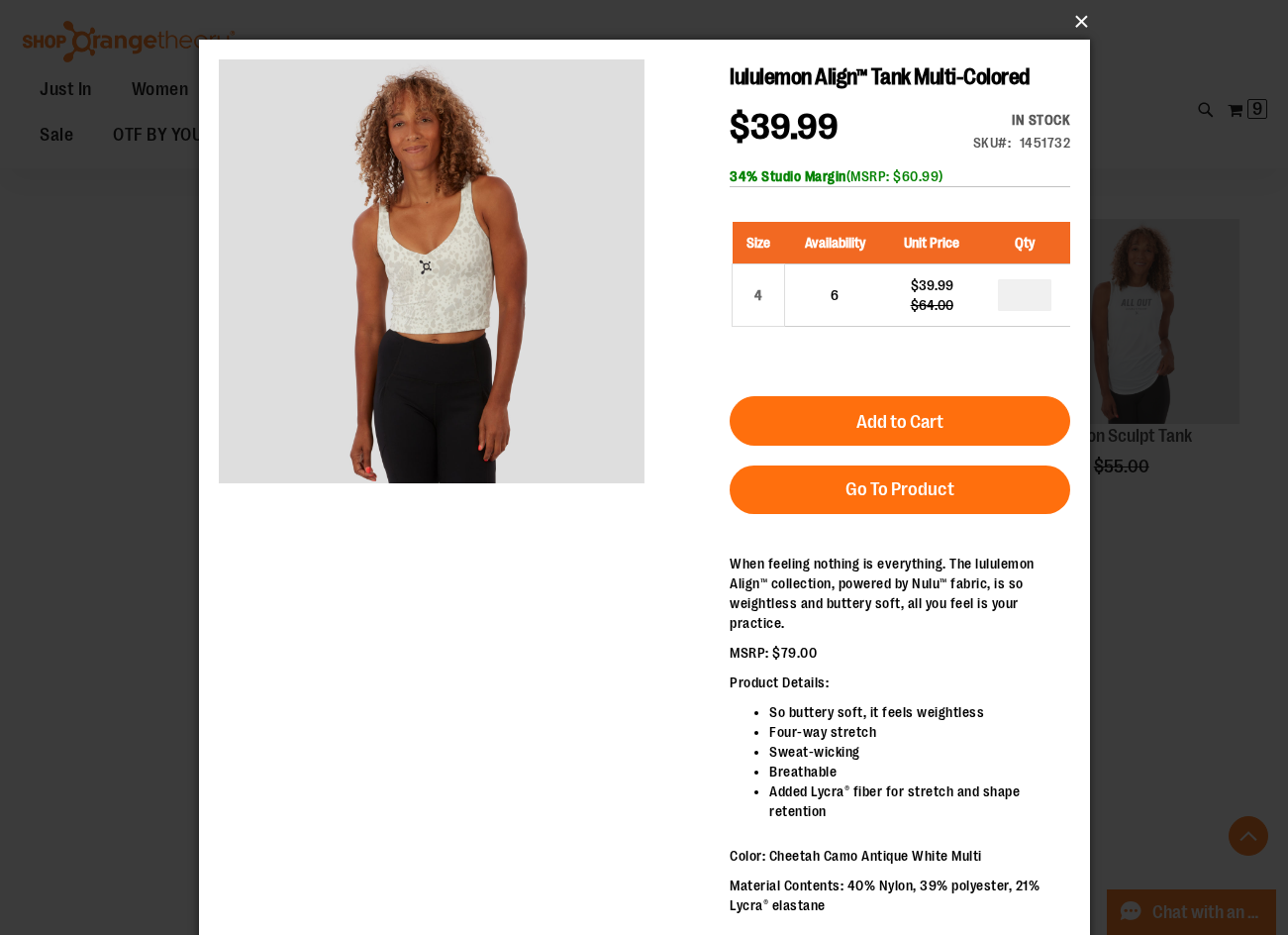 click on "×" at bounding box center [650, 22] 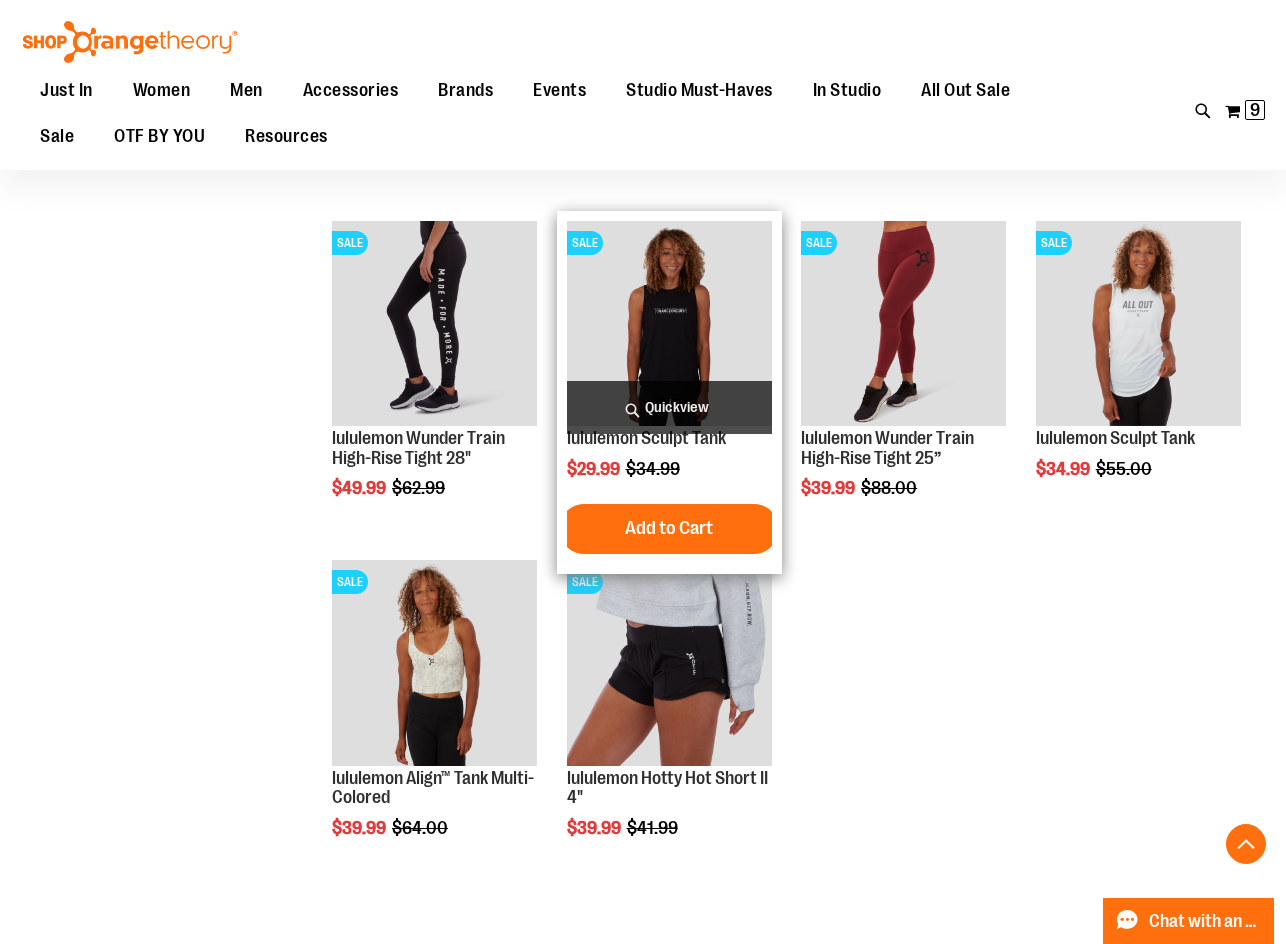 click on "Quickview" at bounding box center [669, 407] 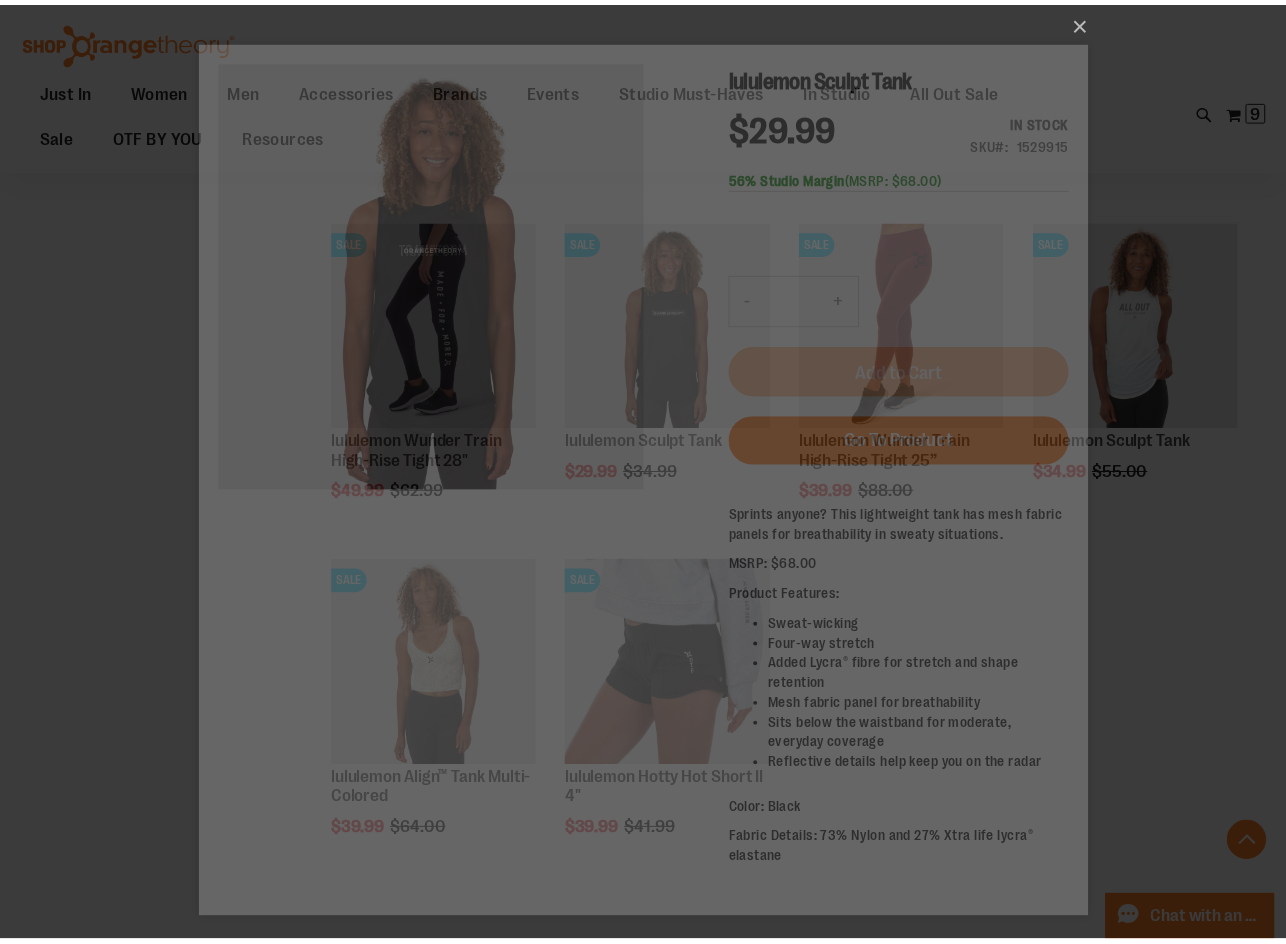 scroll, scrollTop: 0, scrollLeft: 0, axis: both 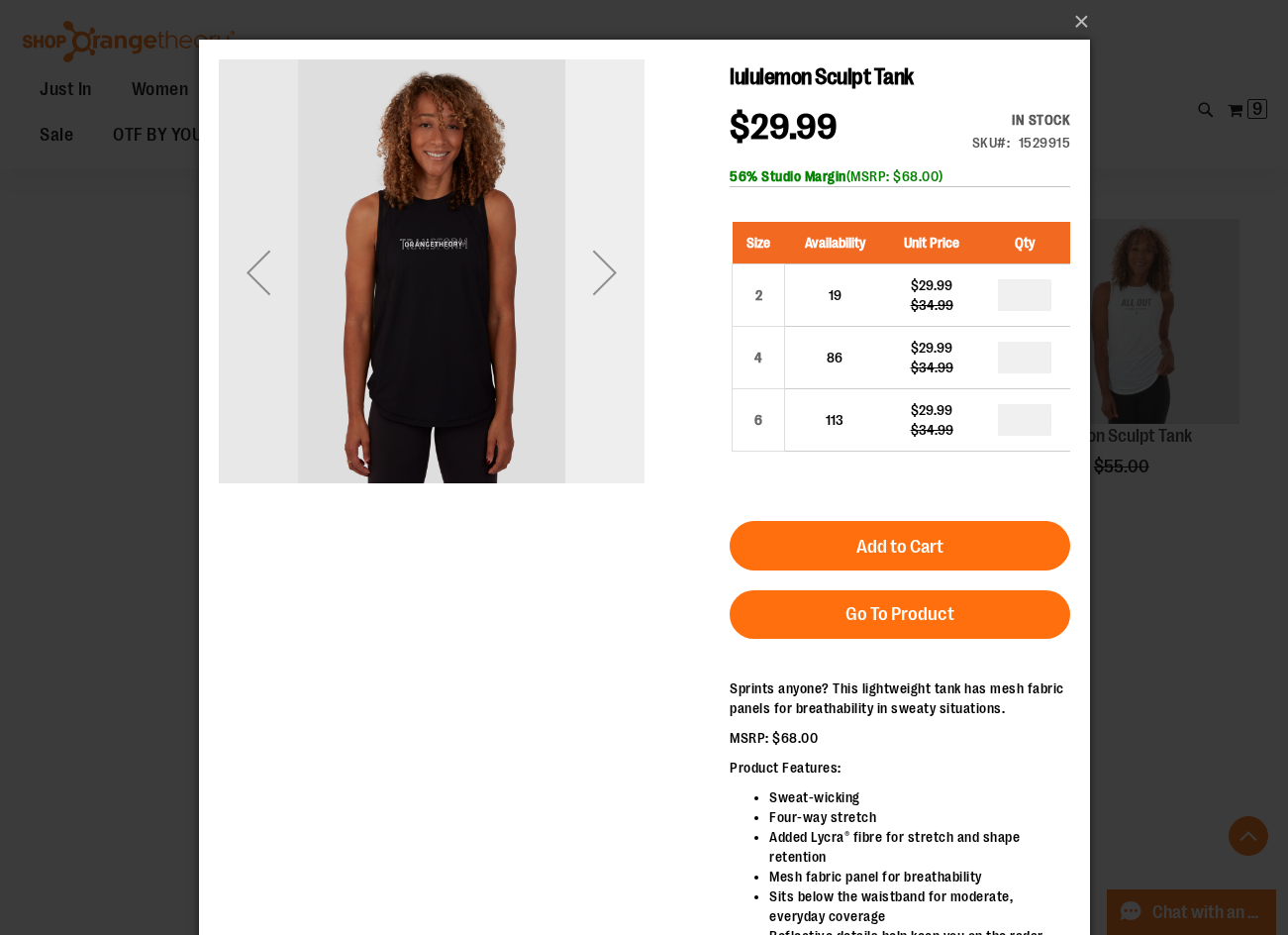 click at bounding box center [604, 272] 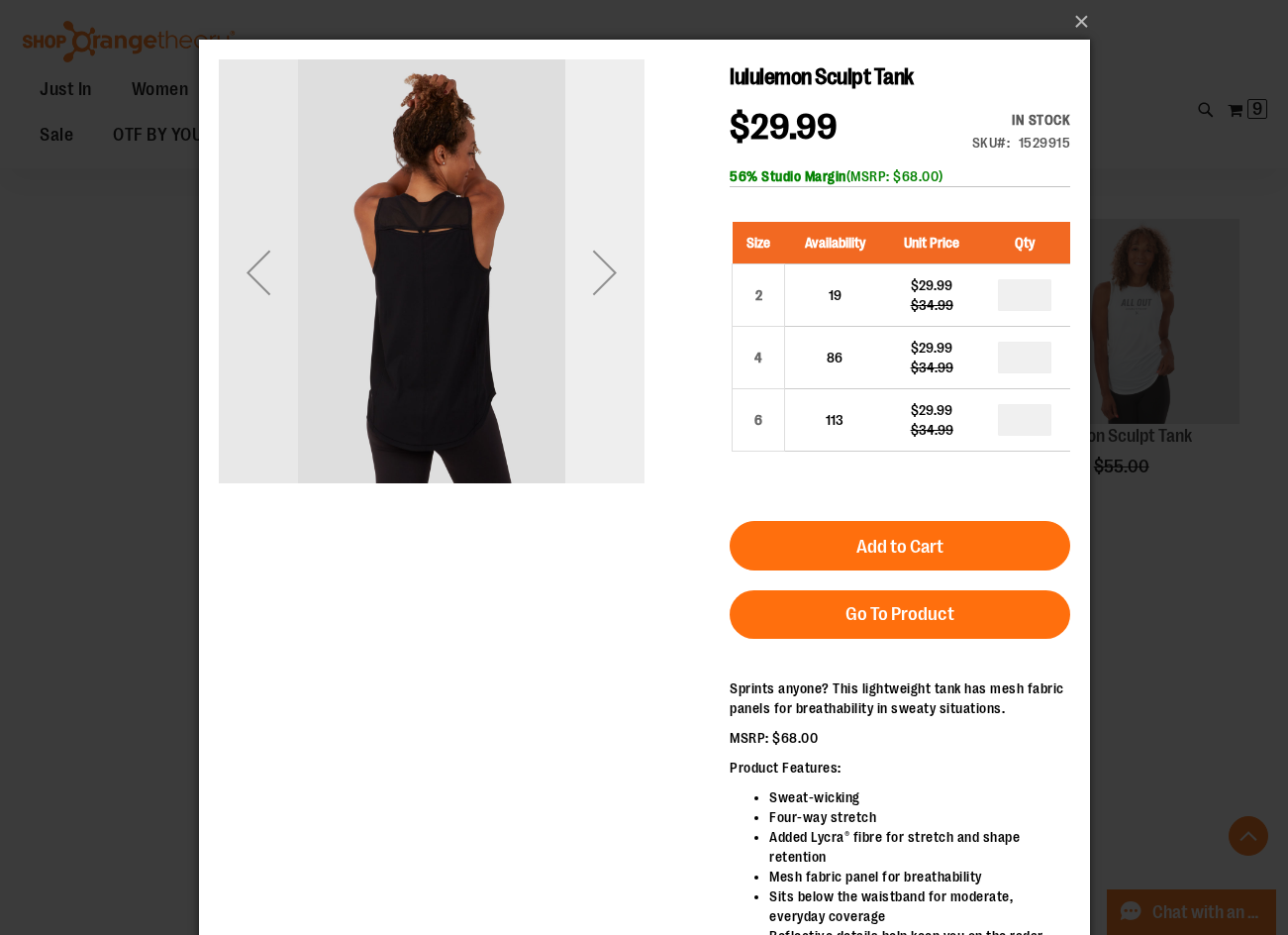 click at bounding box center [604, 272] 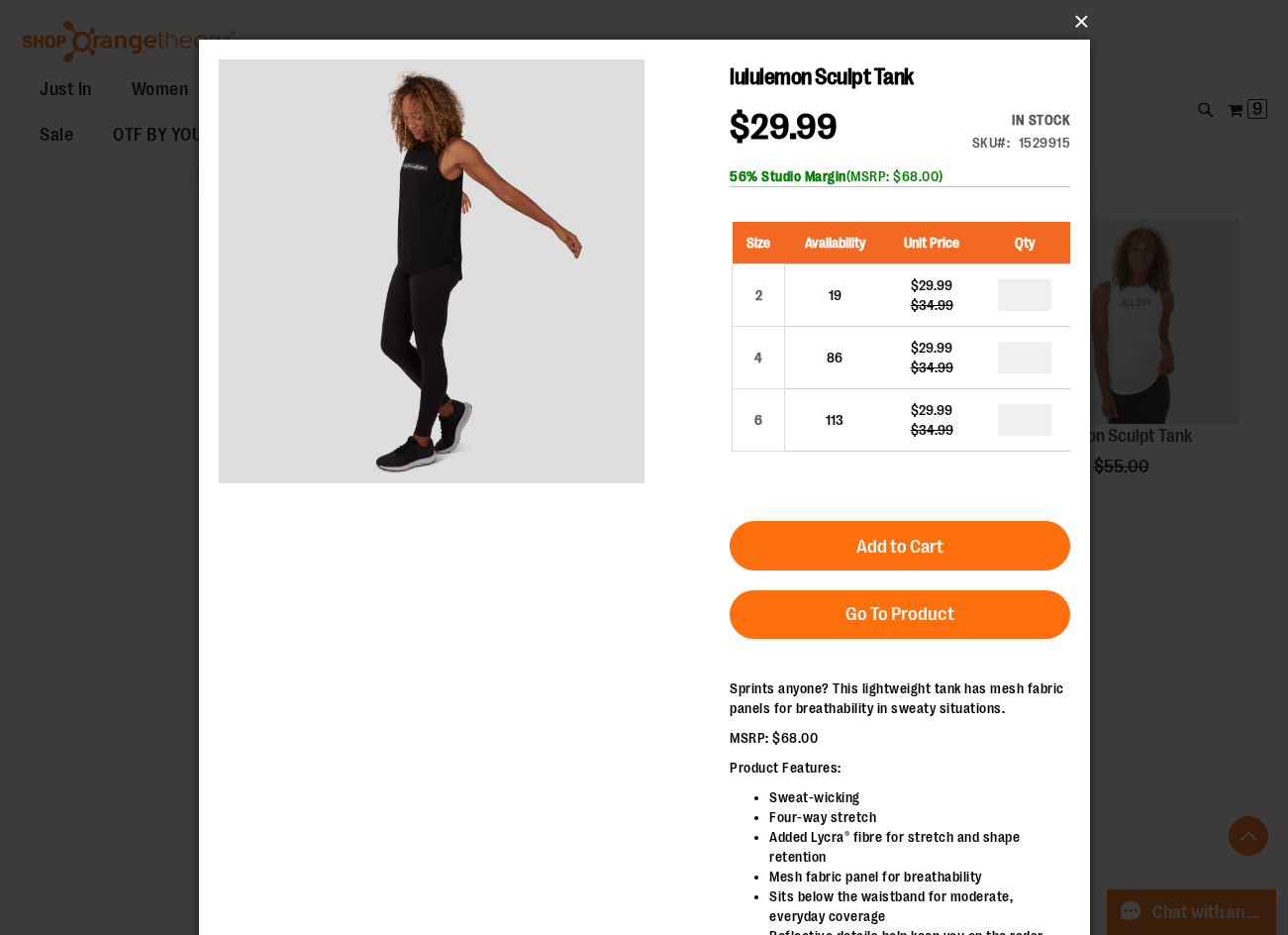 click on "×" at bounding box center [650, 22] 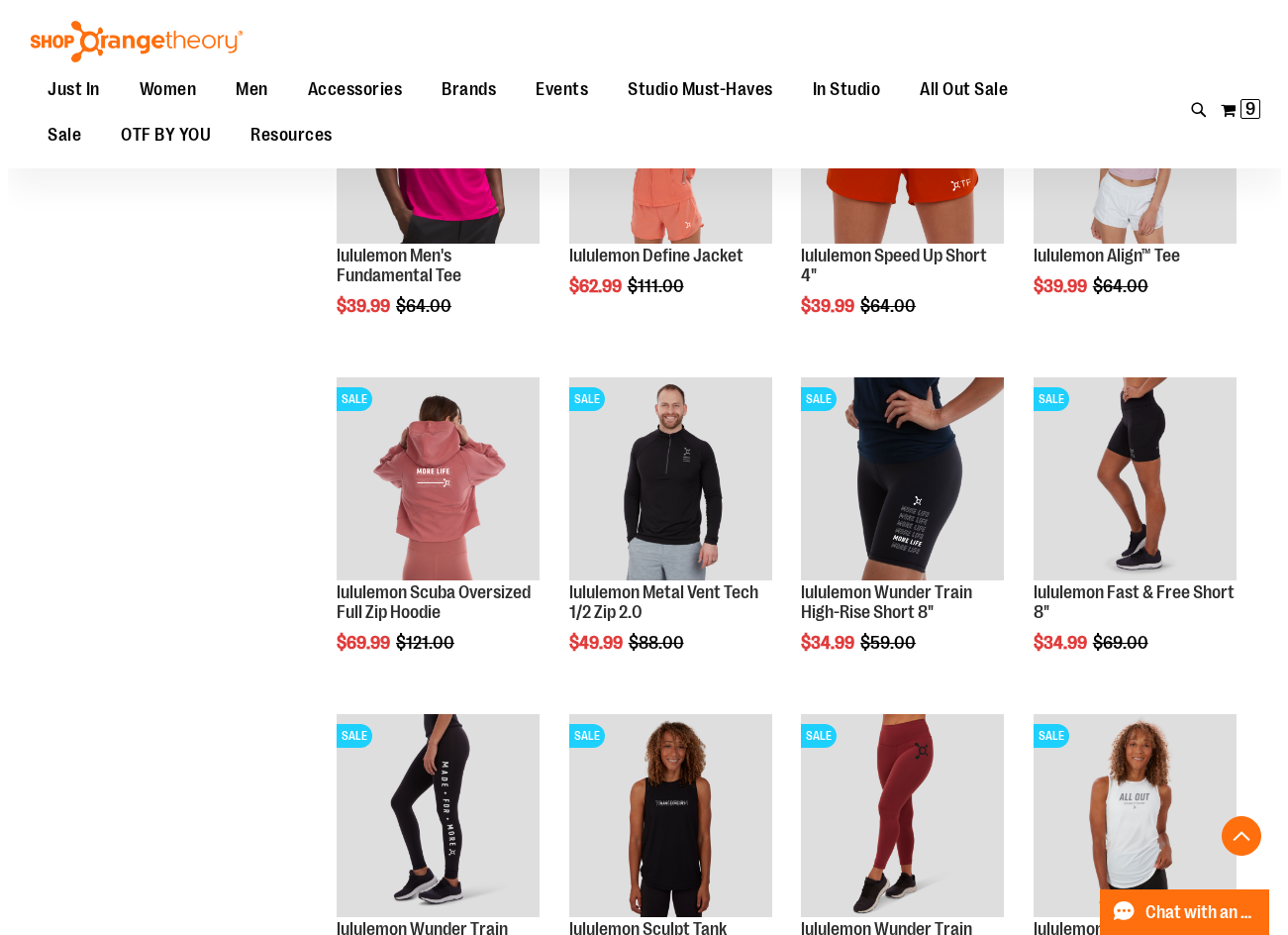 scroll, scrollTop: 3664, scrollLeft: 0, axis: vertical 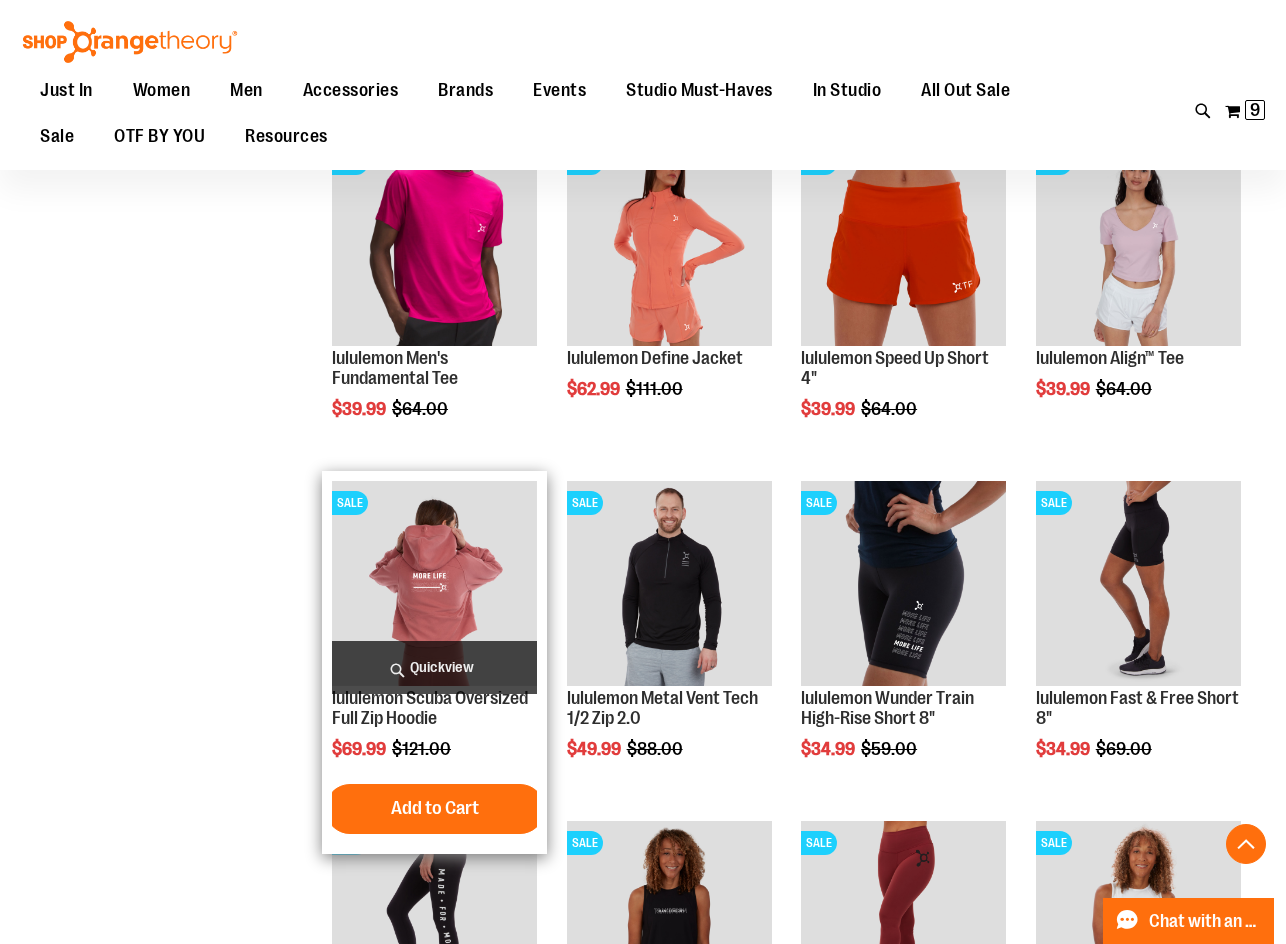 click on "Quickview" at bounding box center [434, 667] 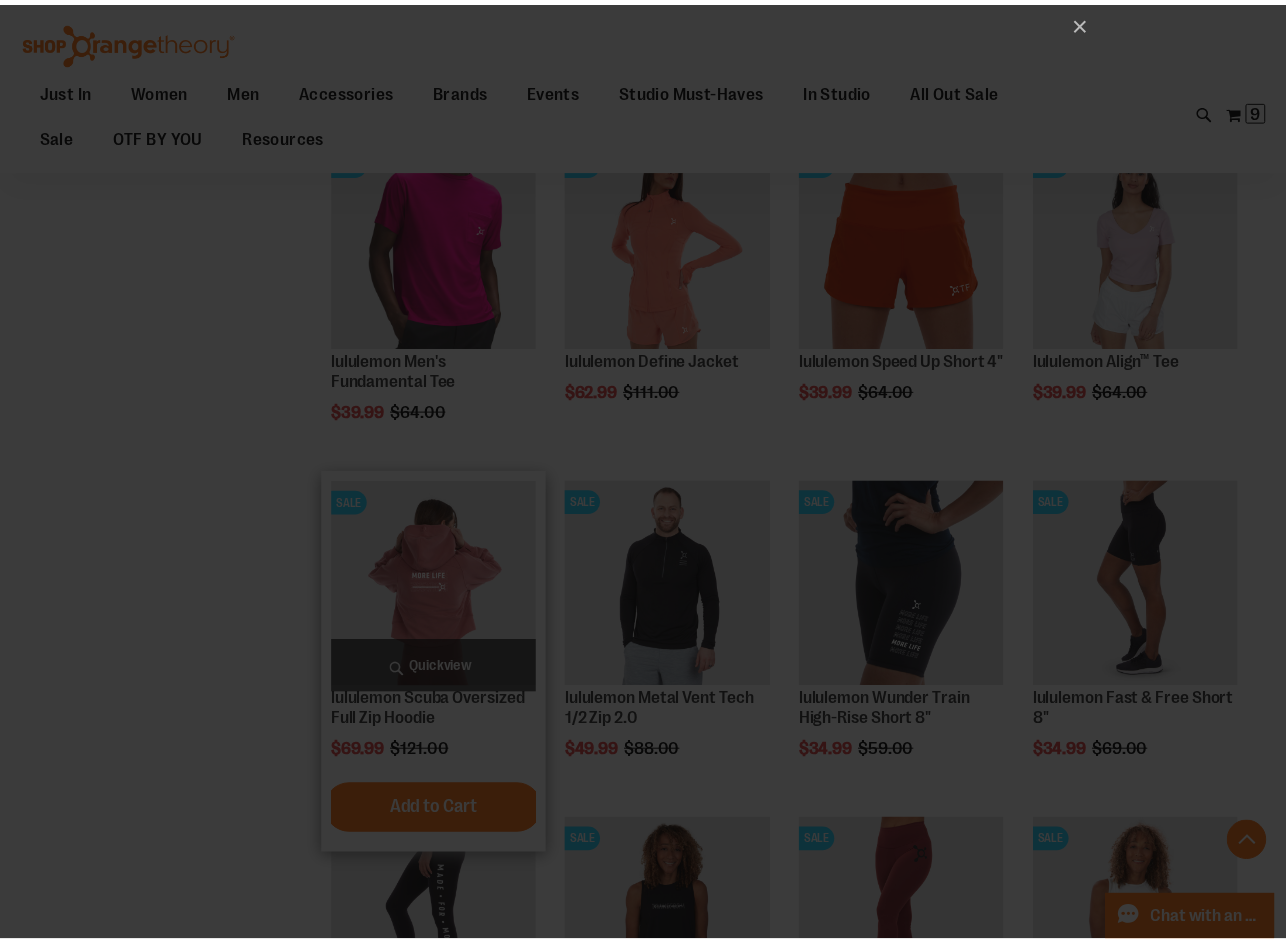 scroll, scrollTop: 0, scrollLeft: 0, axis: both 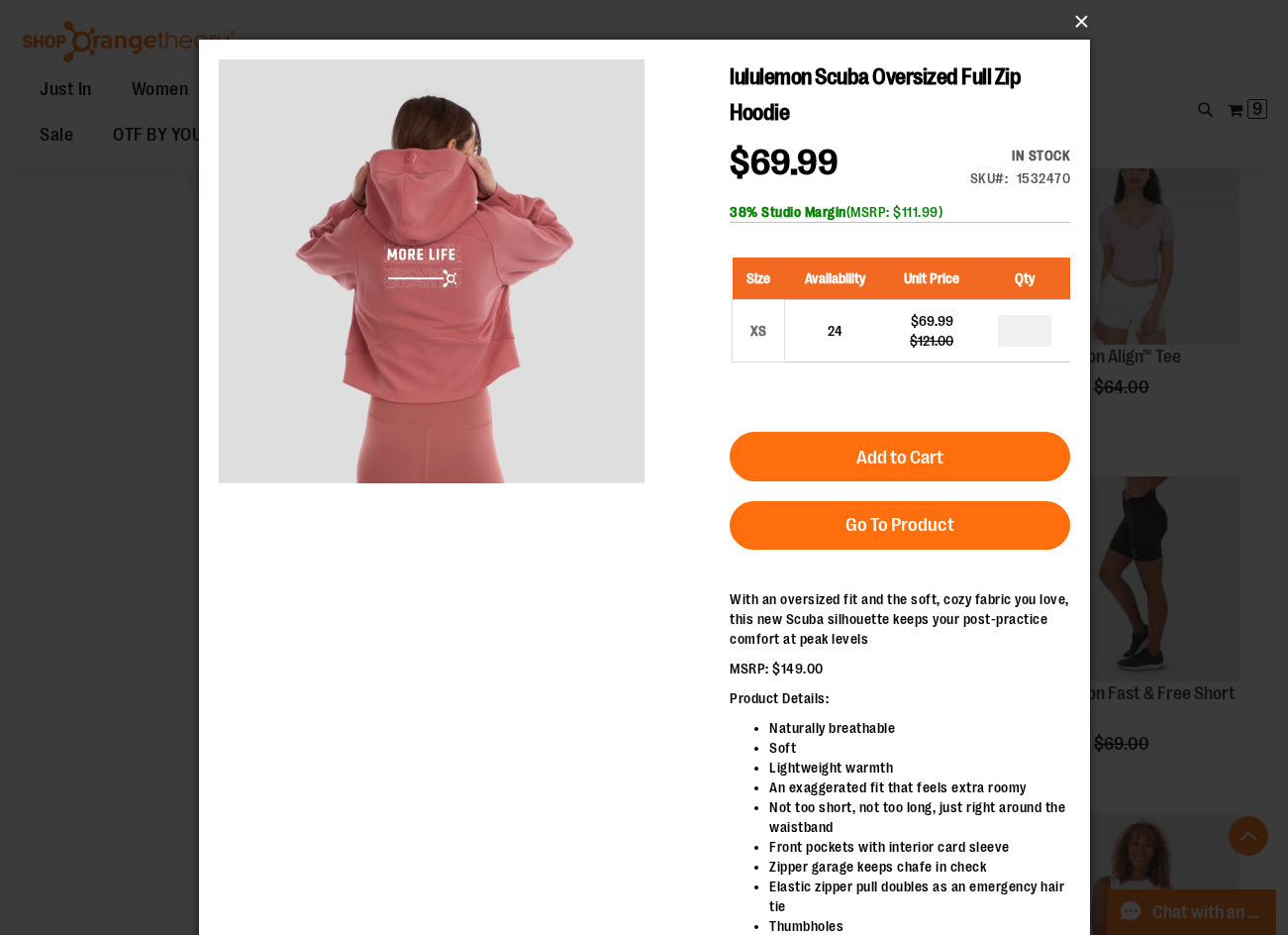click on "×" at bounding box center (650, 22) 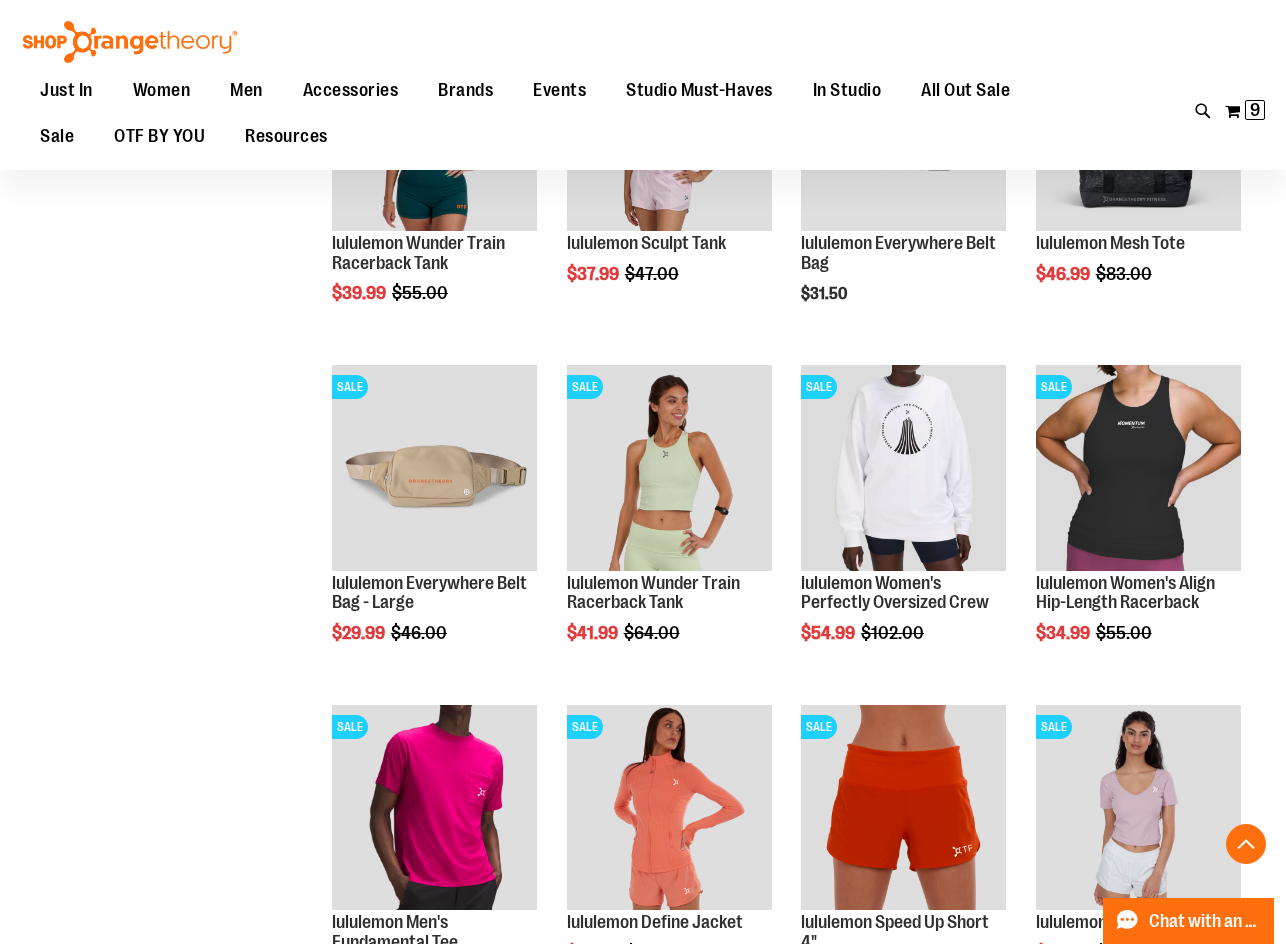 scroll, scrollTop: 3099, scrollLeft: 0, axis: vertical 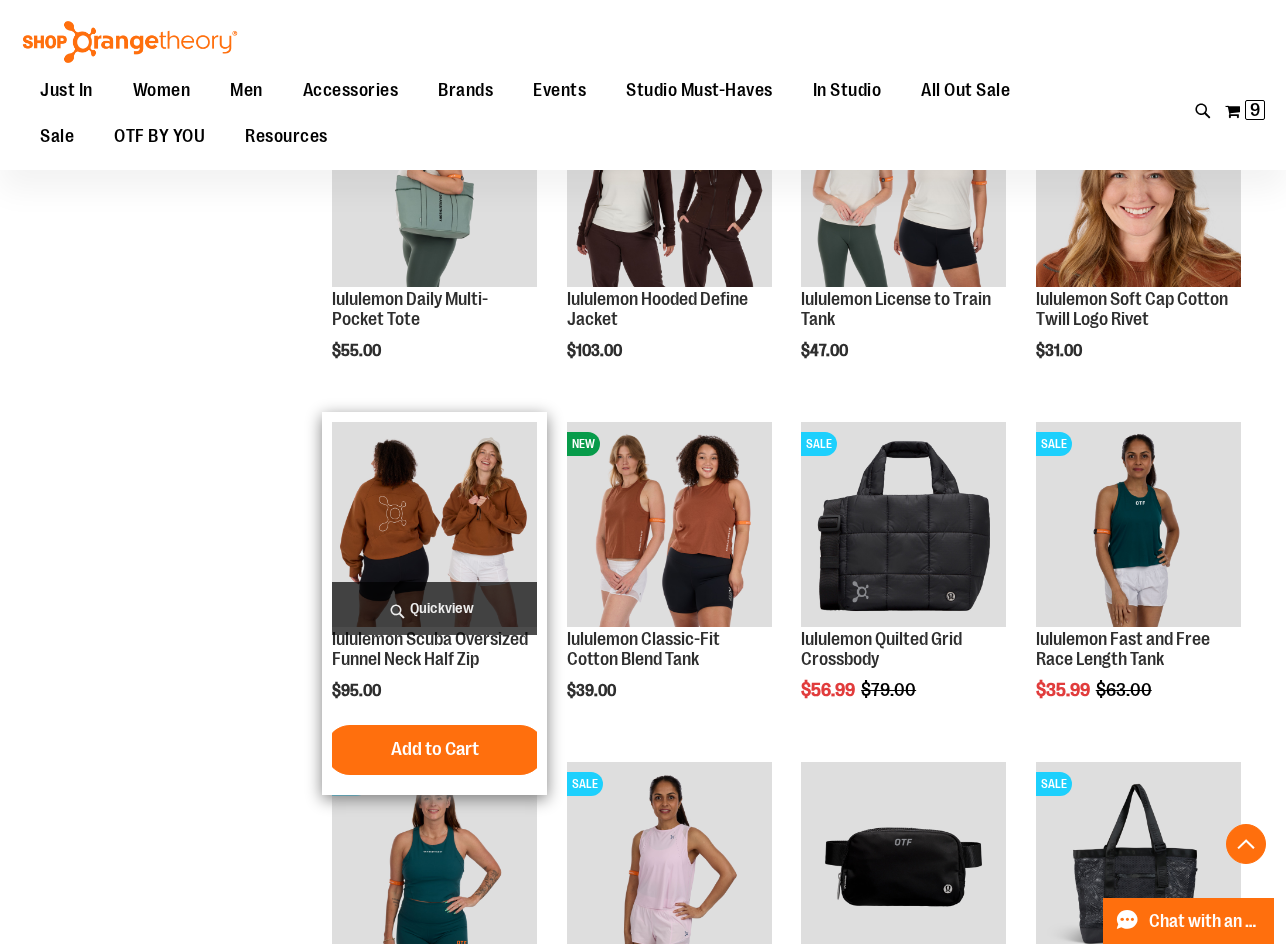 click on "Quickview" at bounding box center (434, 608) 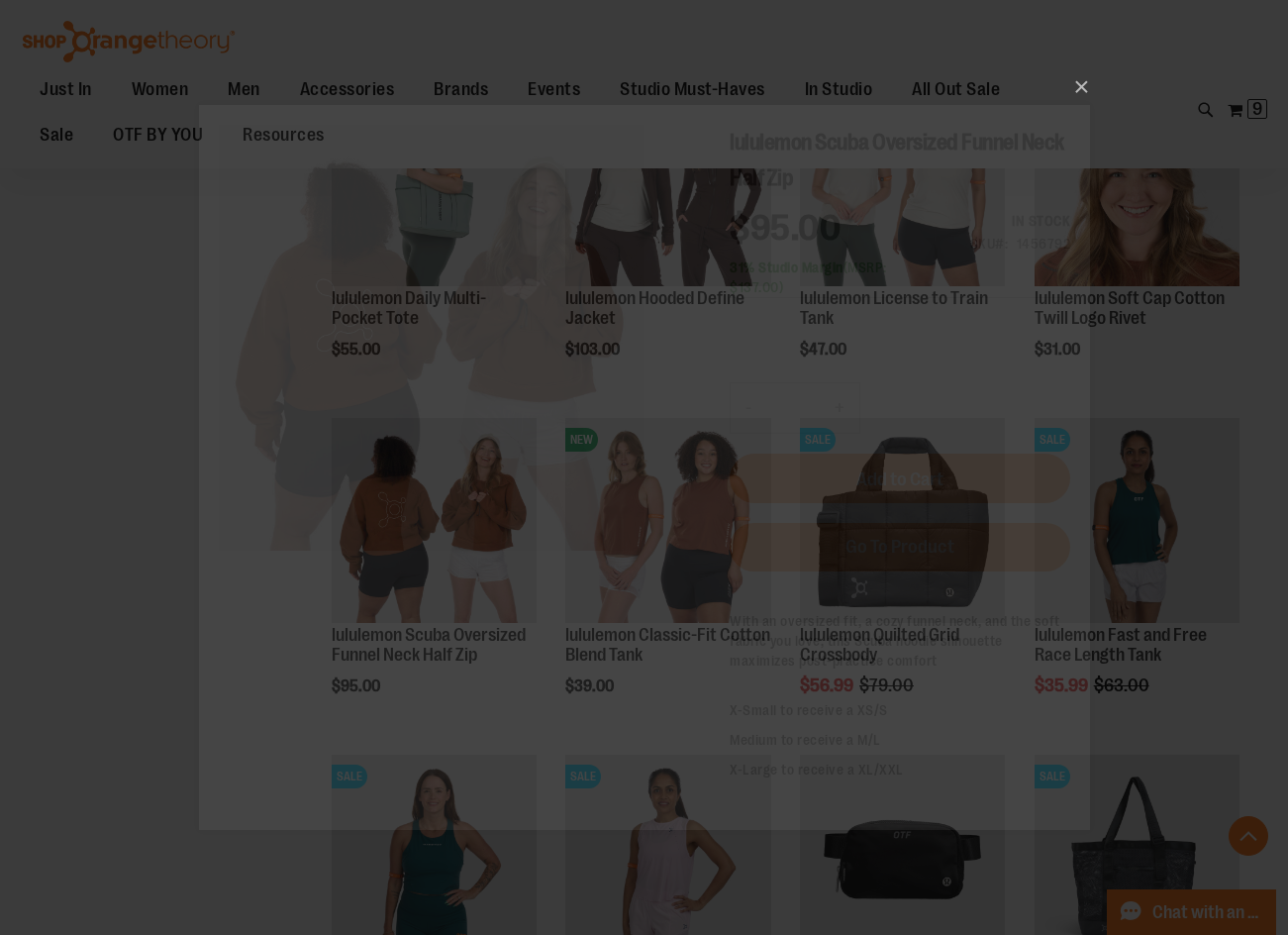 scroll, scrollTop: 0, scrollLeft: 0, axis: both 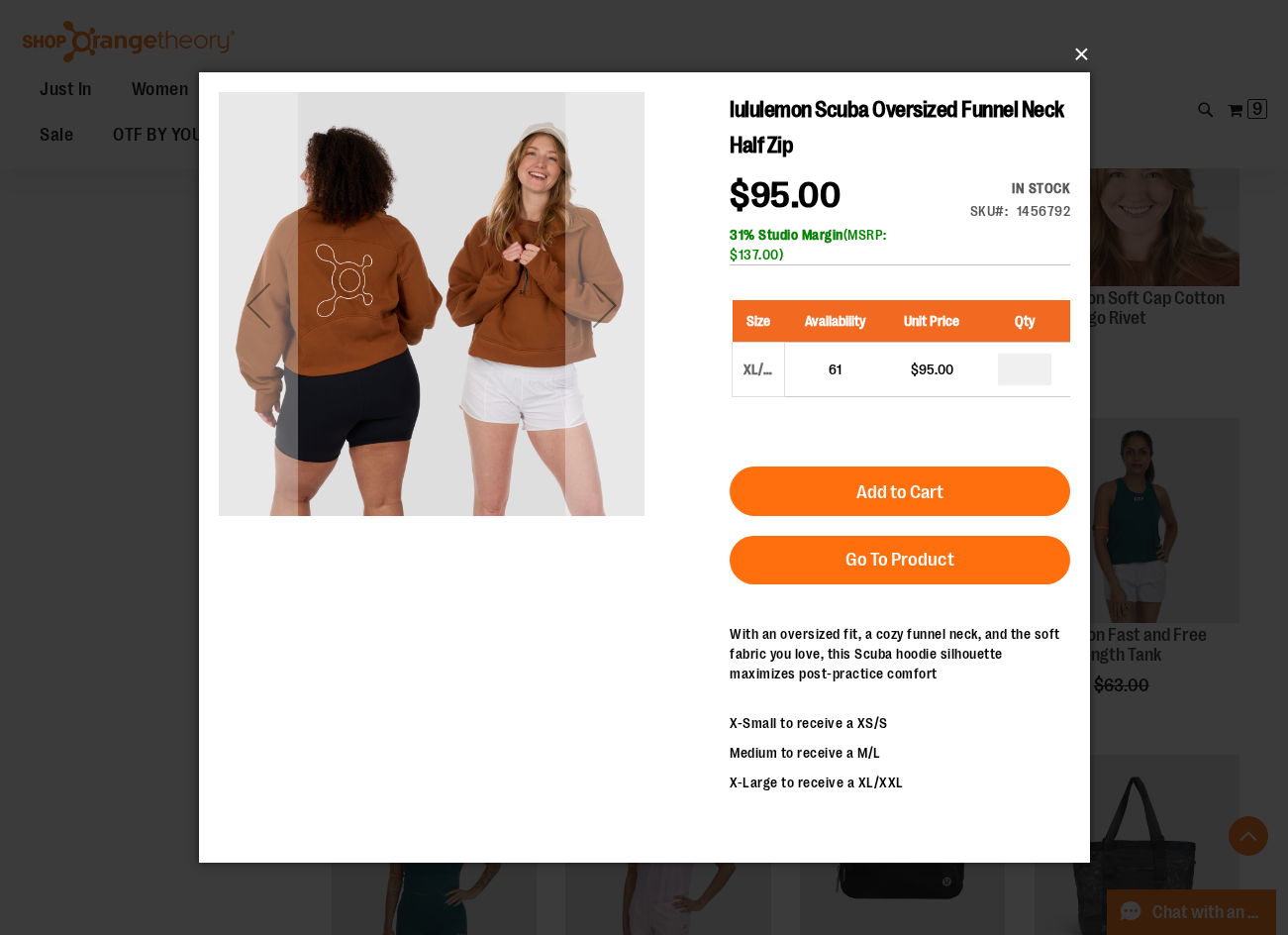 click on "×" at bounding box center (650, 54) 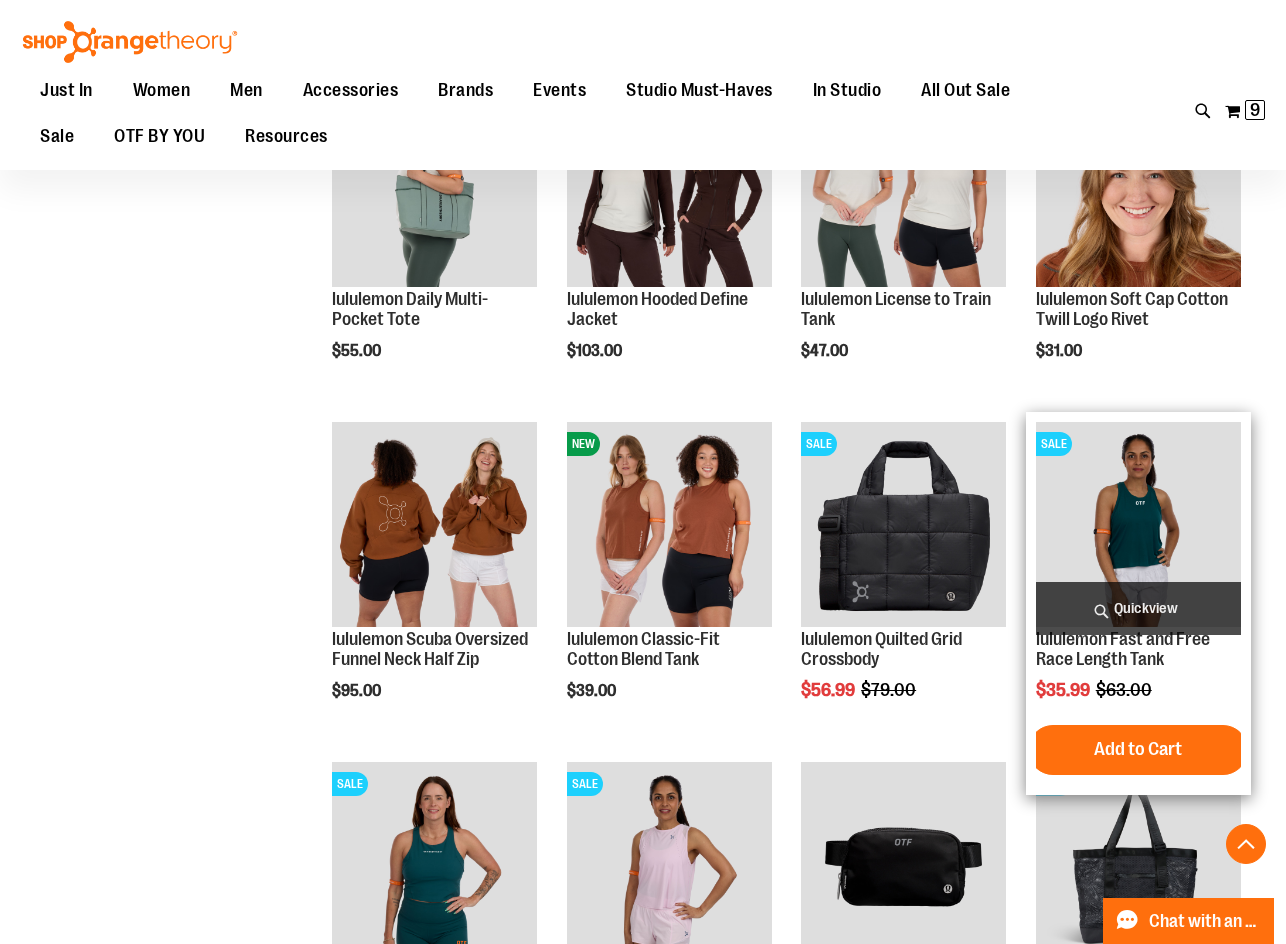 click on "Quickview" at bounding box center [1138, 608] 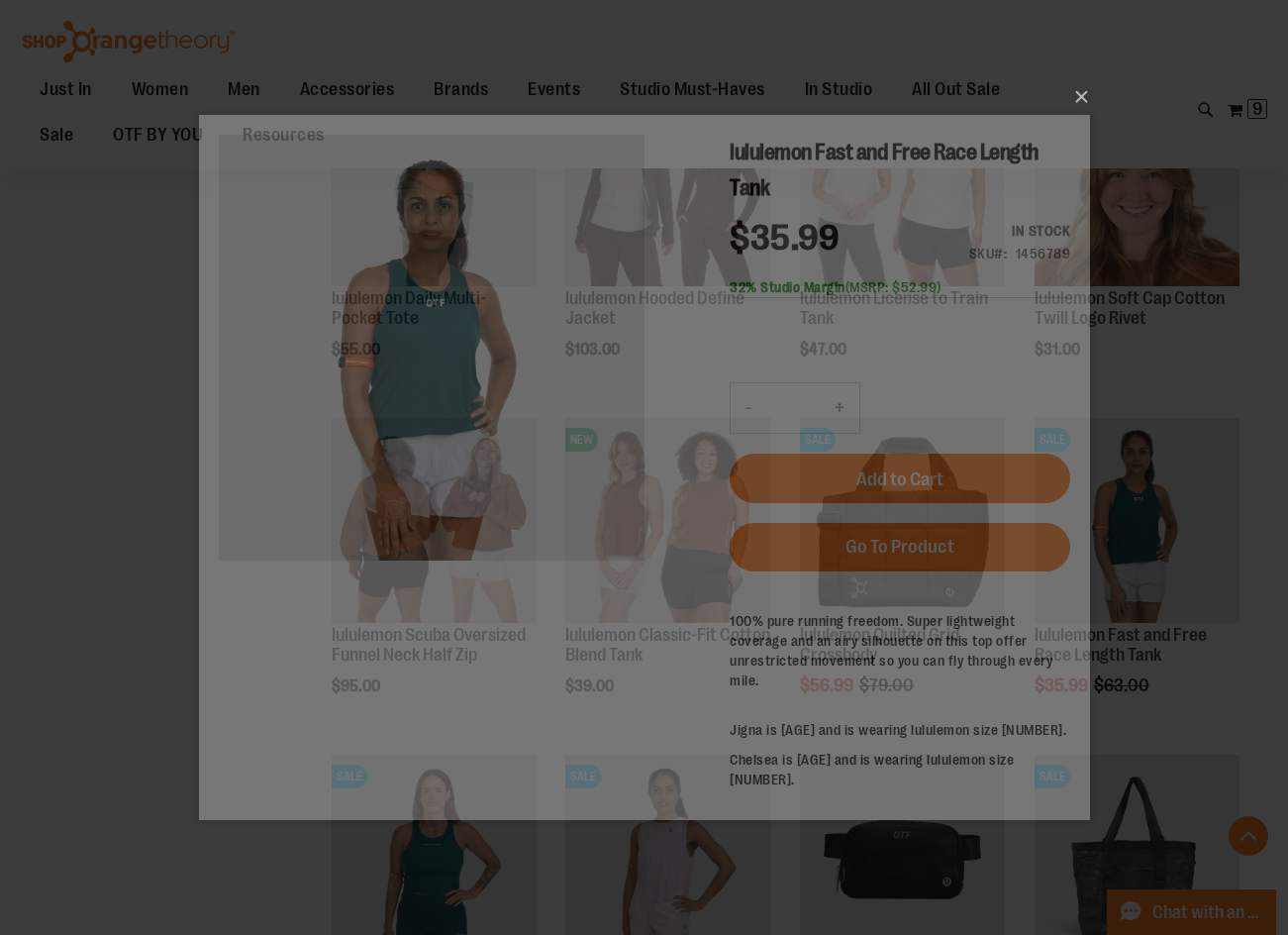 scroll, scrollTop: 0, scrollLeft: 0, axis: both 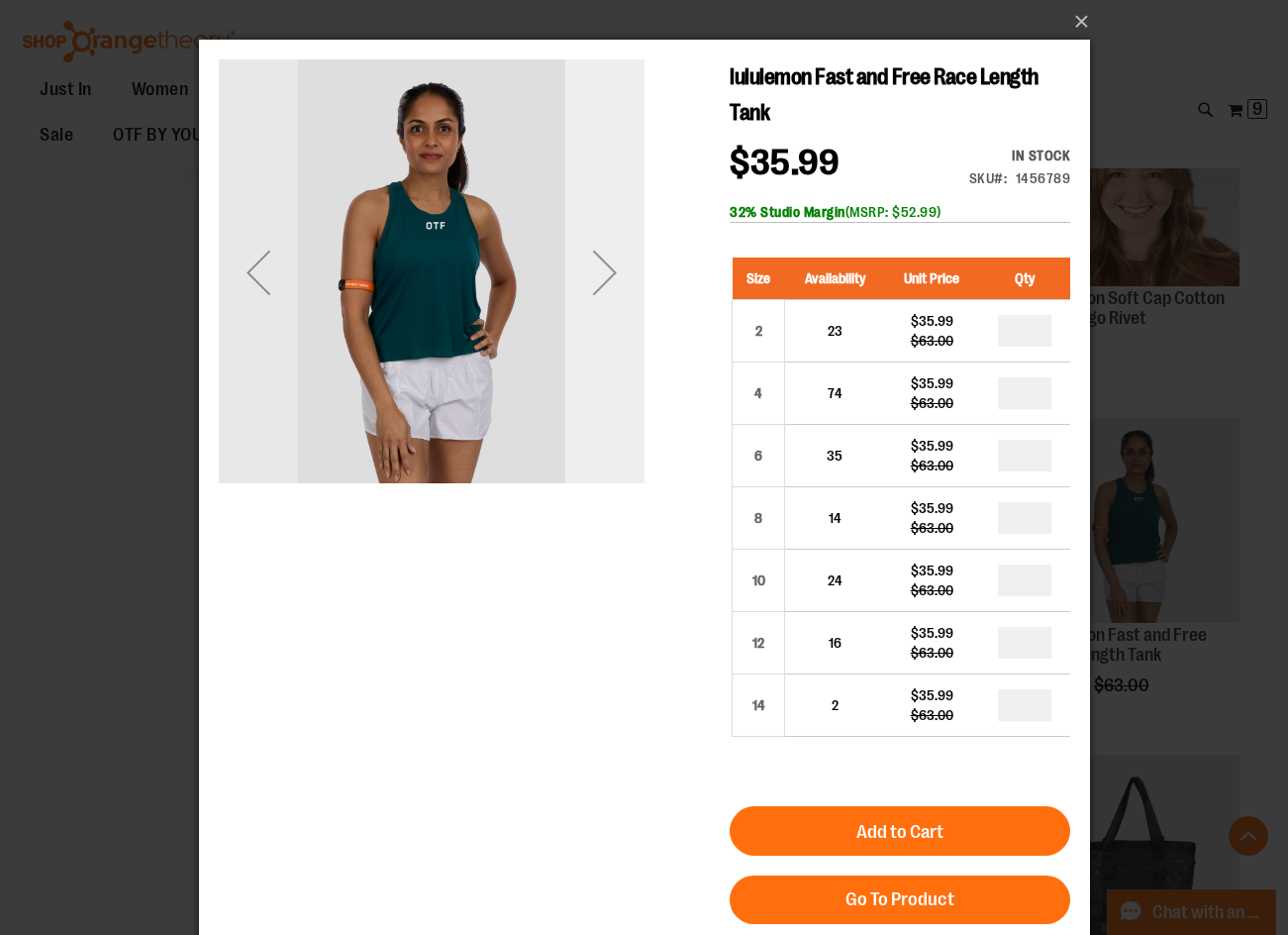 click at bounding box center [604, 272] 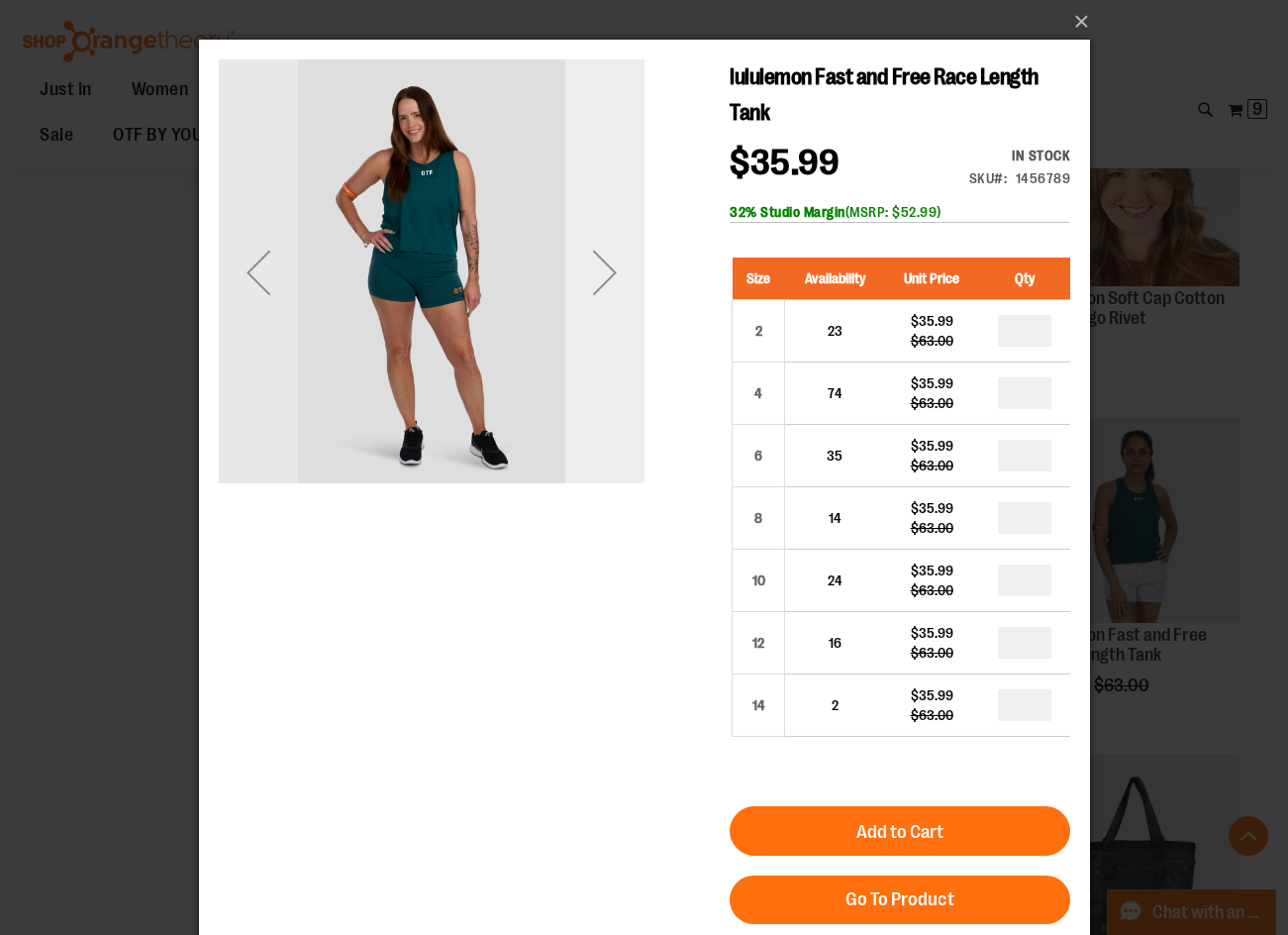 click at bounding box center [604, 272] 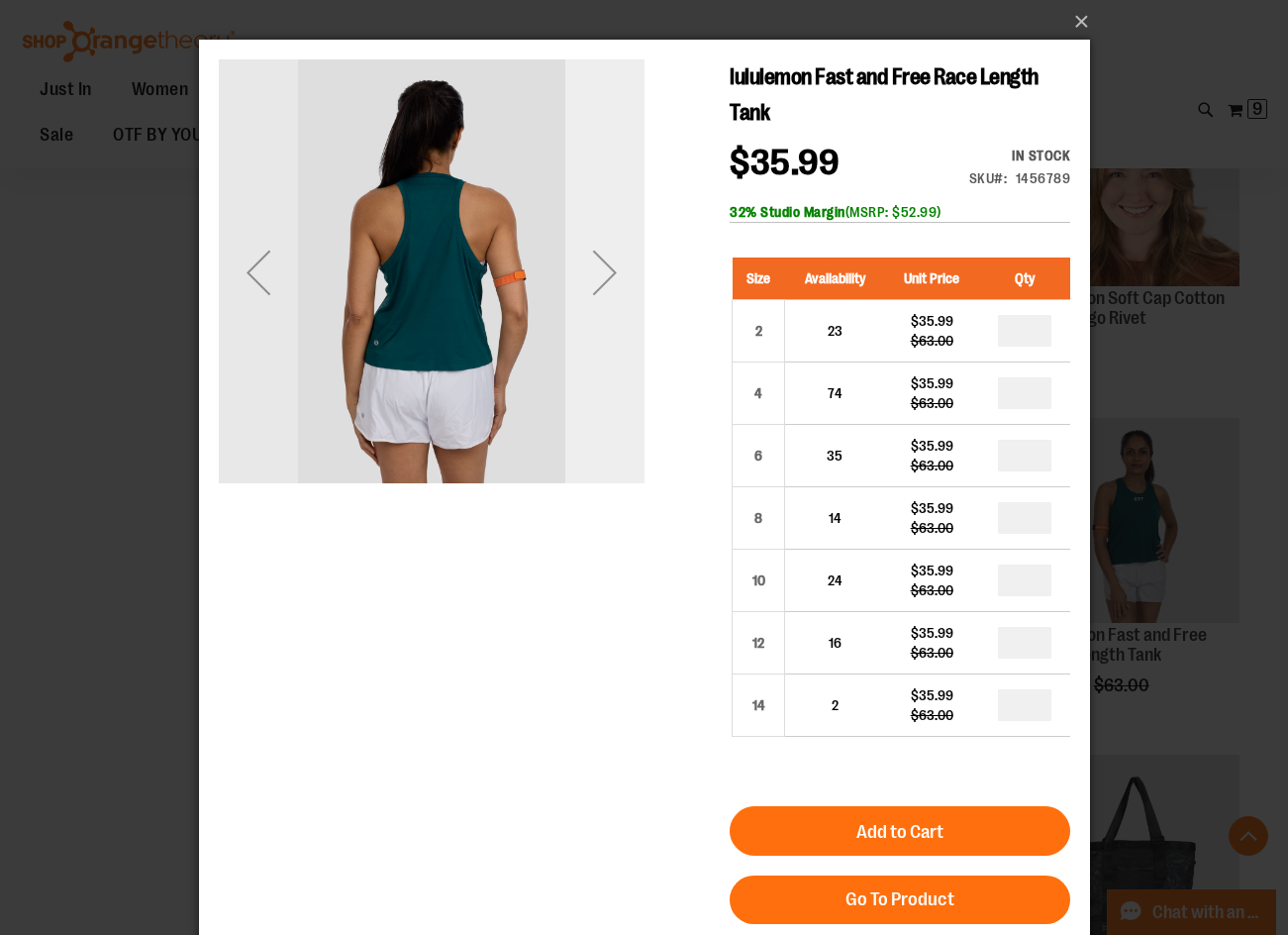 click at bounding box center [604, 272] 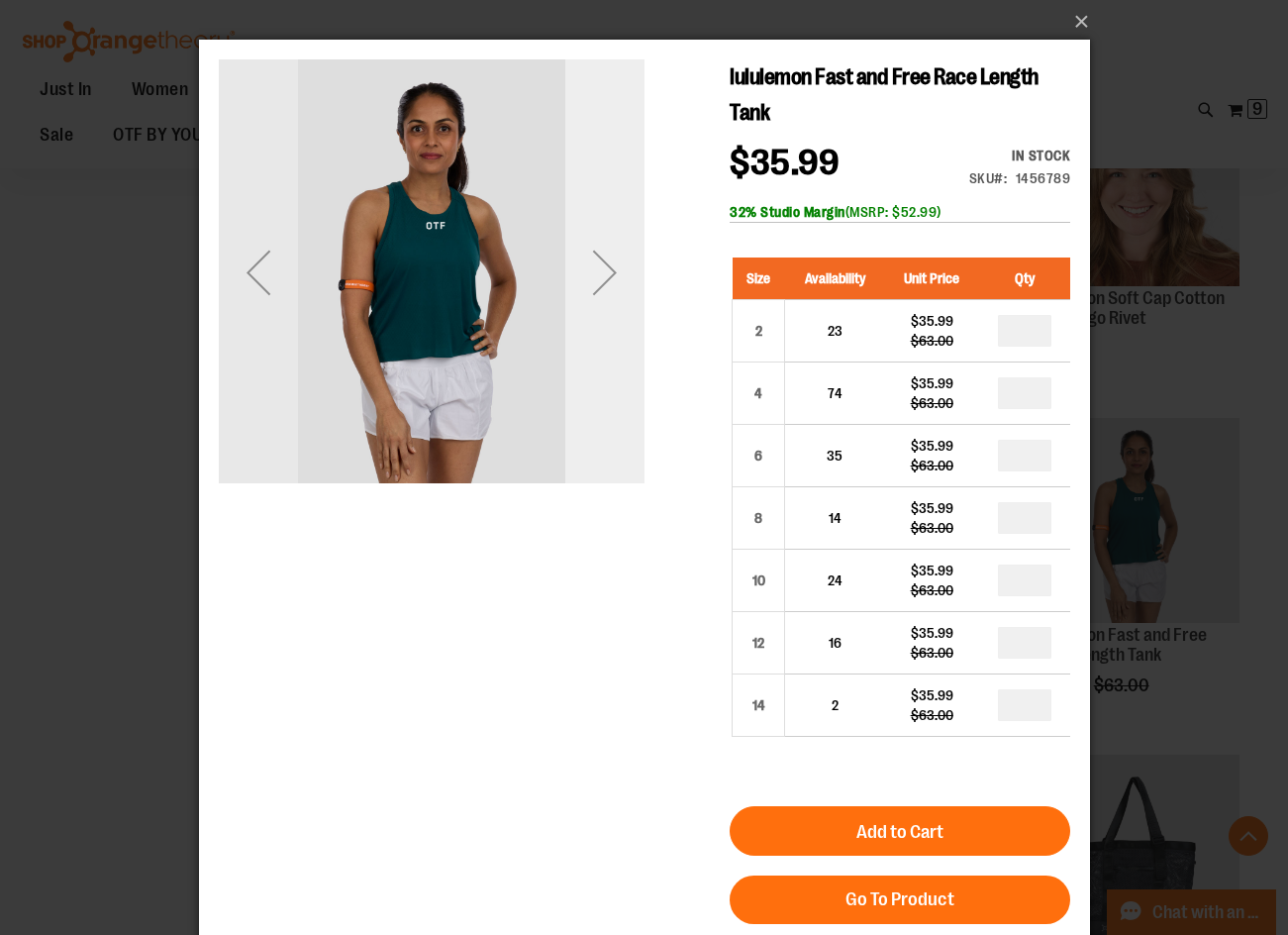 click at bounding box center [604, 272] 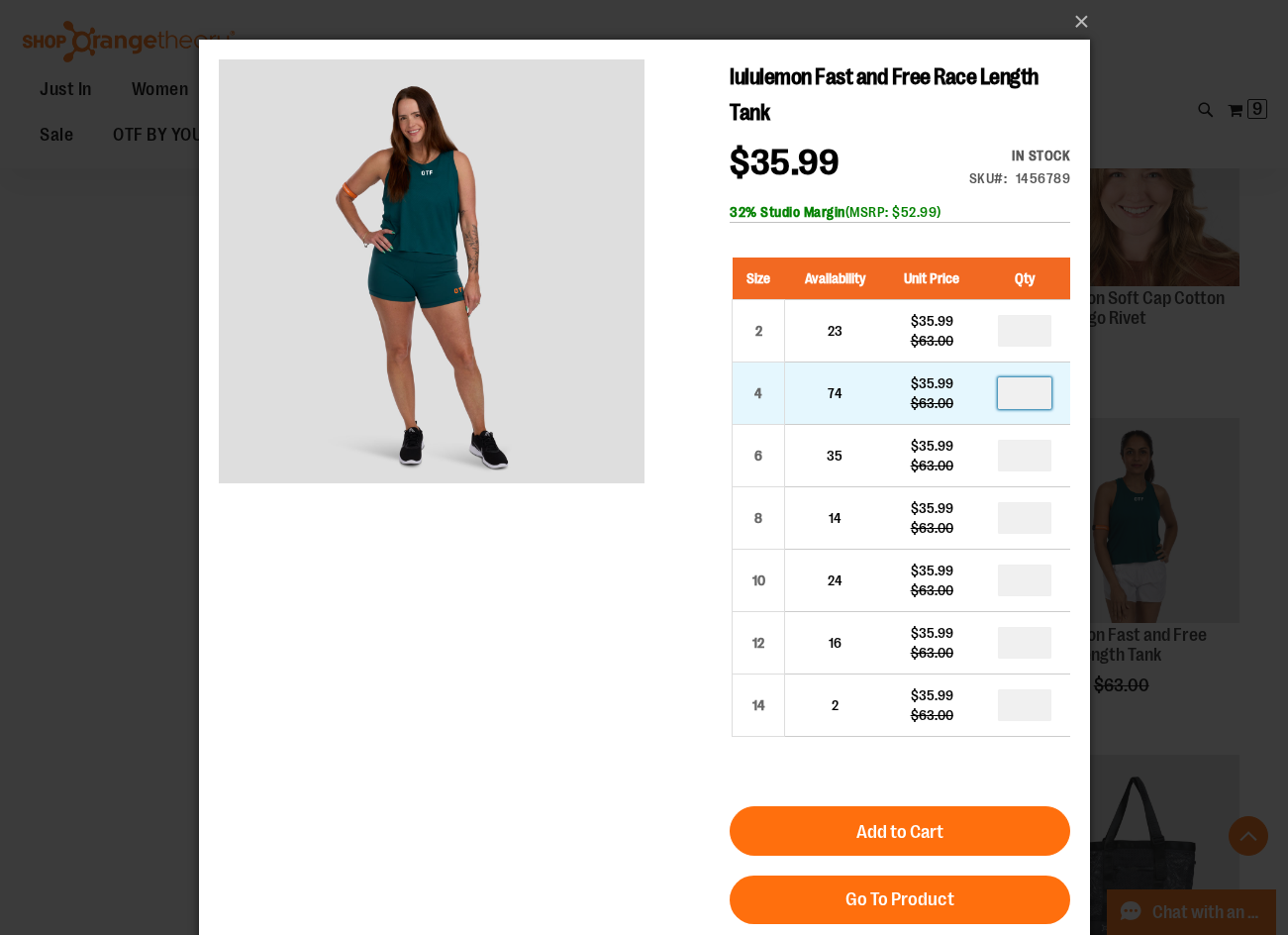 drag, startPoint x: 1040, startPoint y: 395, endPoint x: 1028, endPoint y: 396, distance: 12.041595 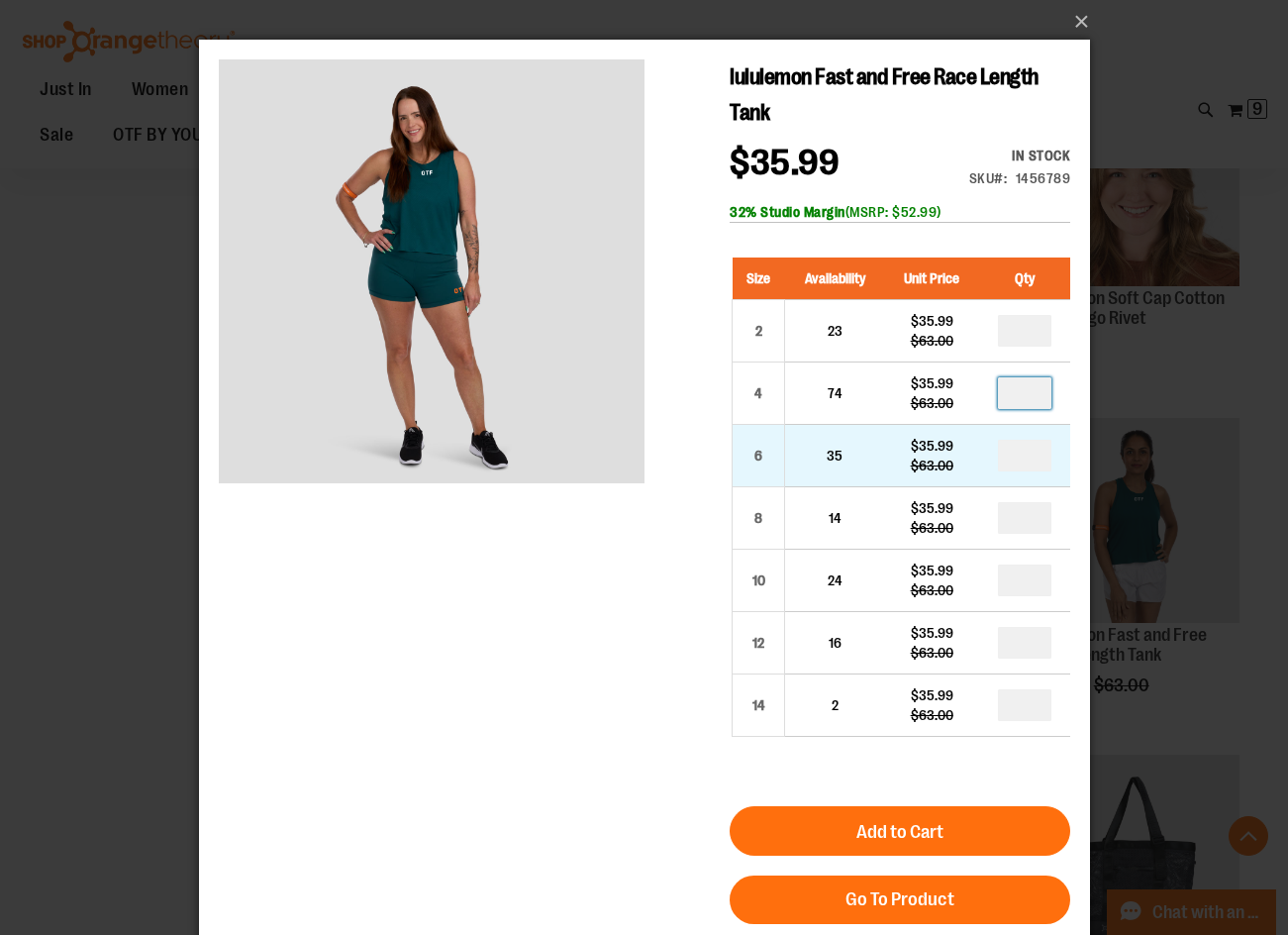 type on "*" 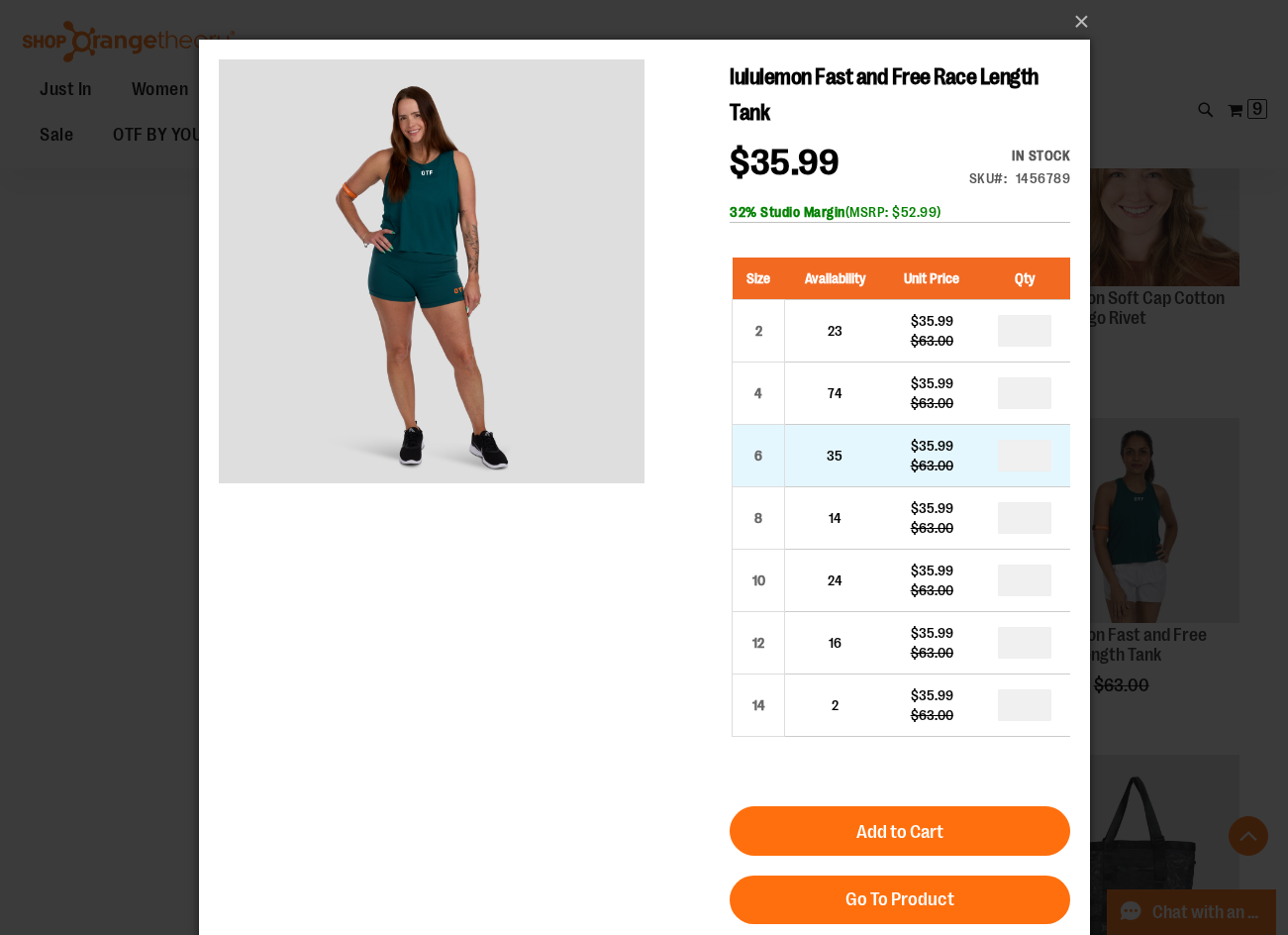 type on "*" 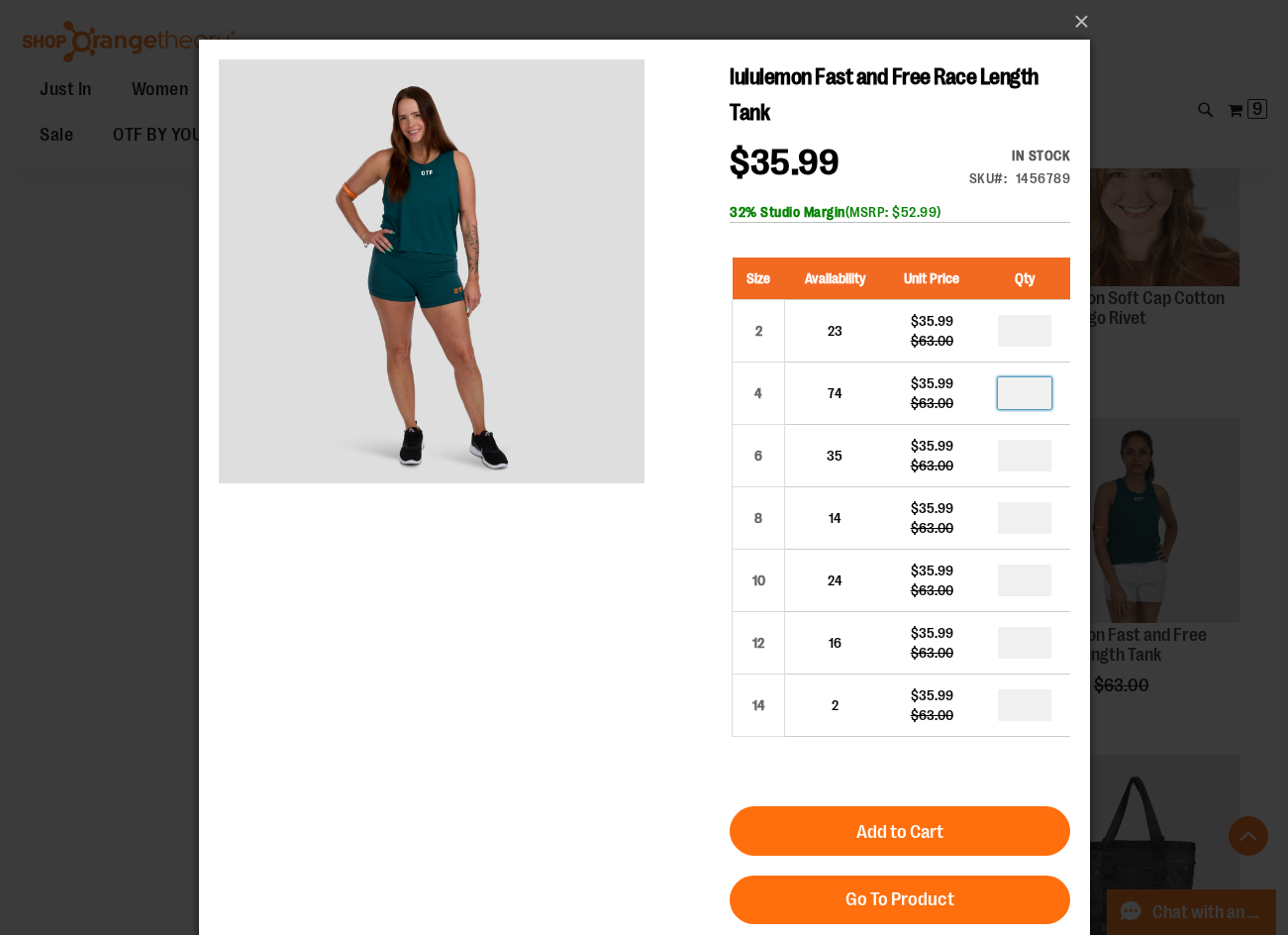 click on "*" at bounding box center [1024, 393] 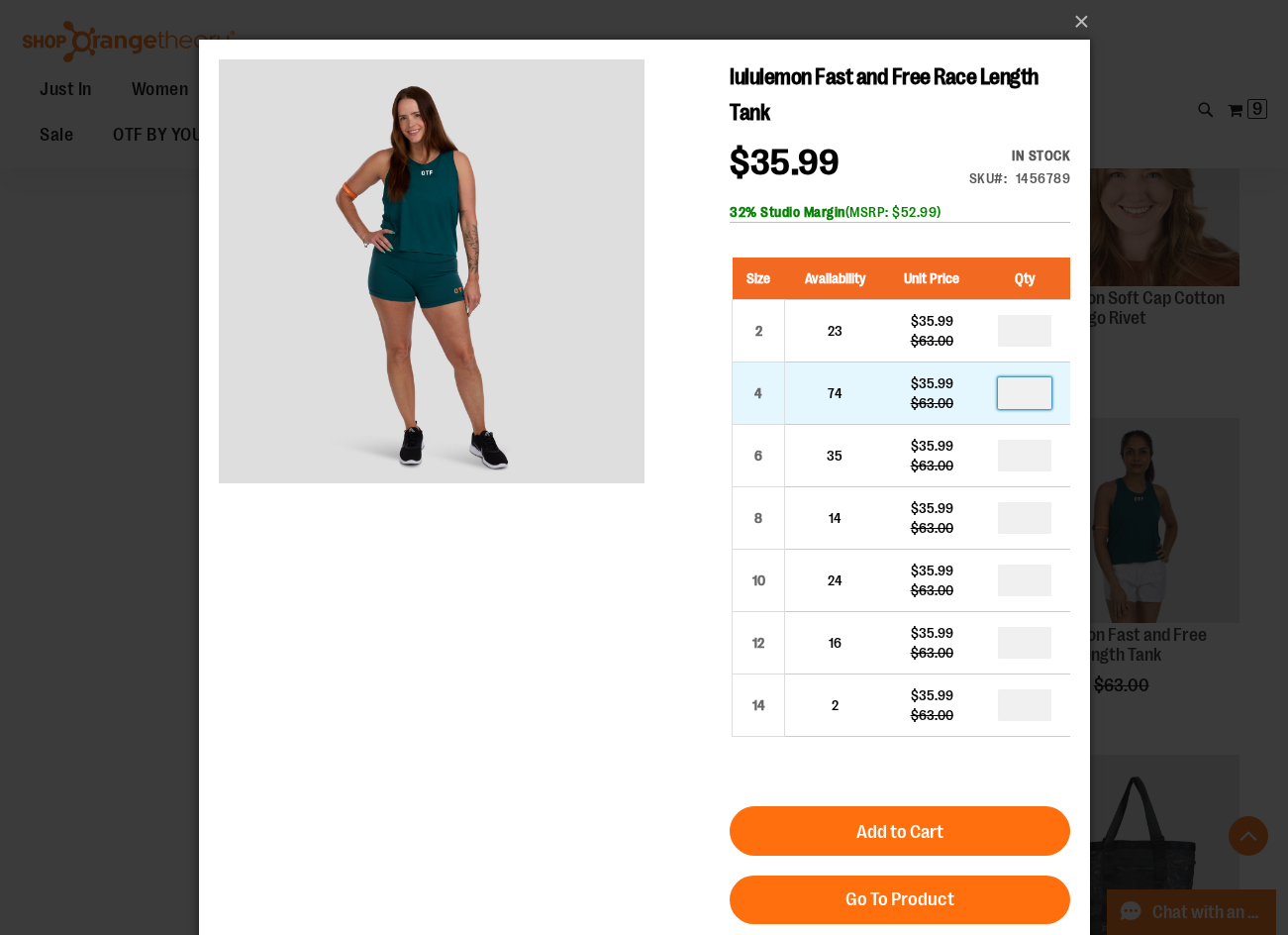 click on "**" at bounding box center (1024, 393) 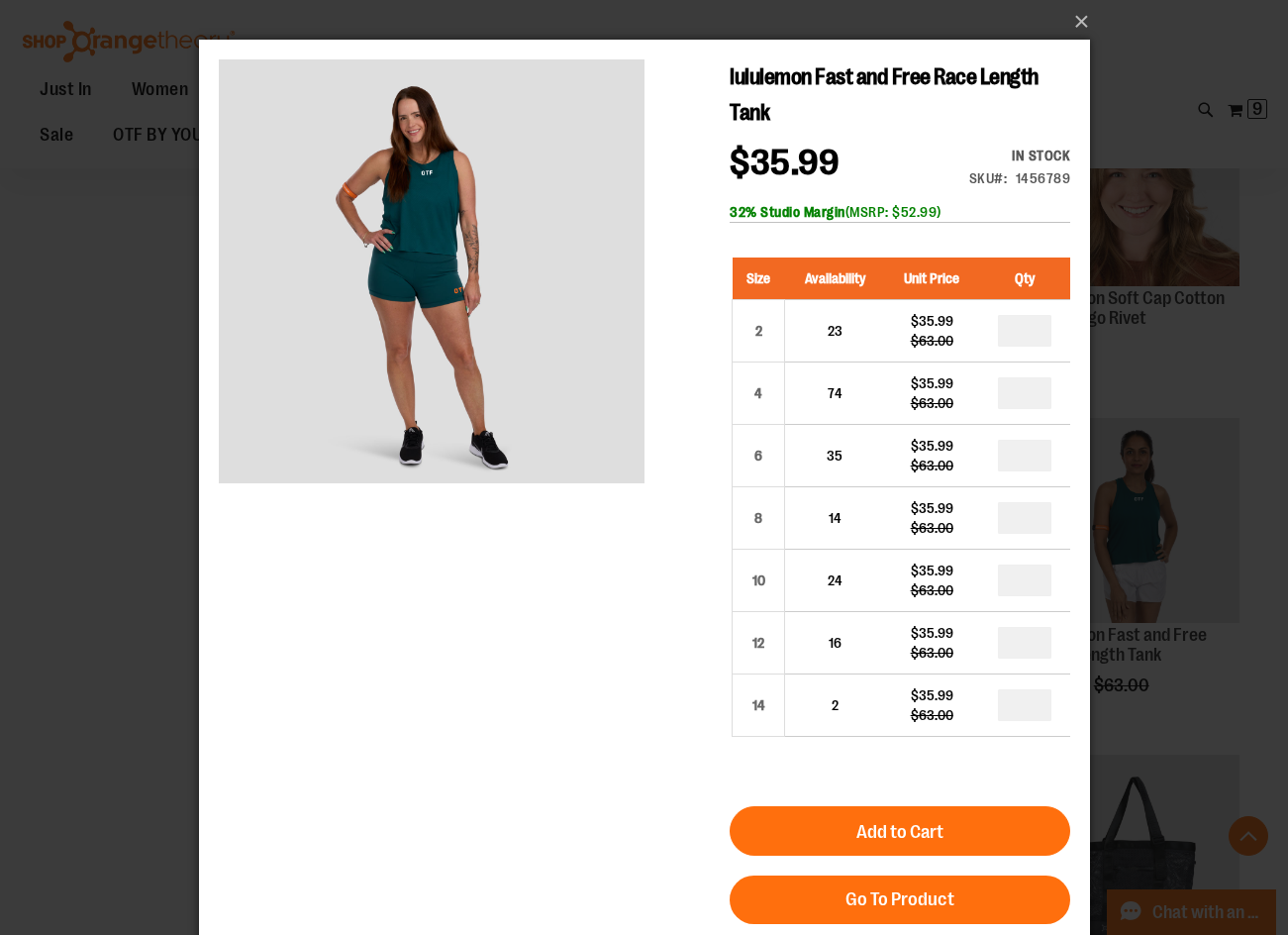 click on "*" at bounding box center (1024, 456) 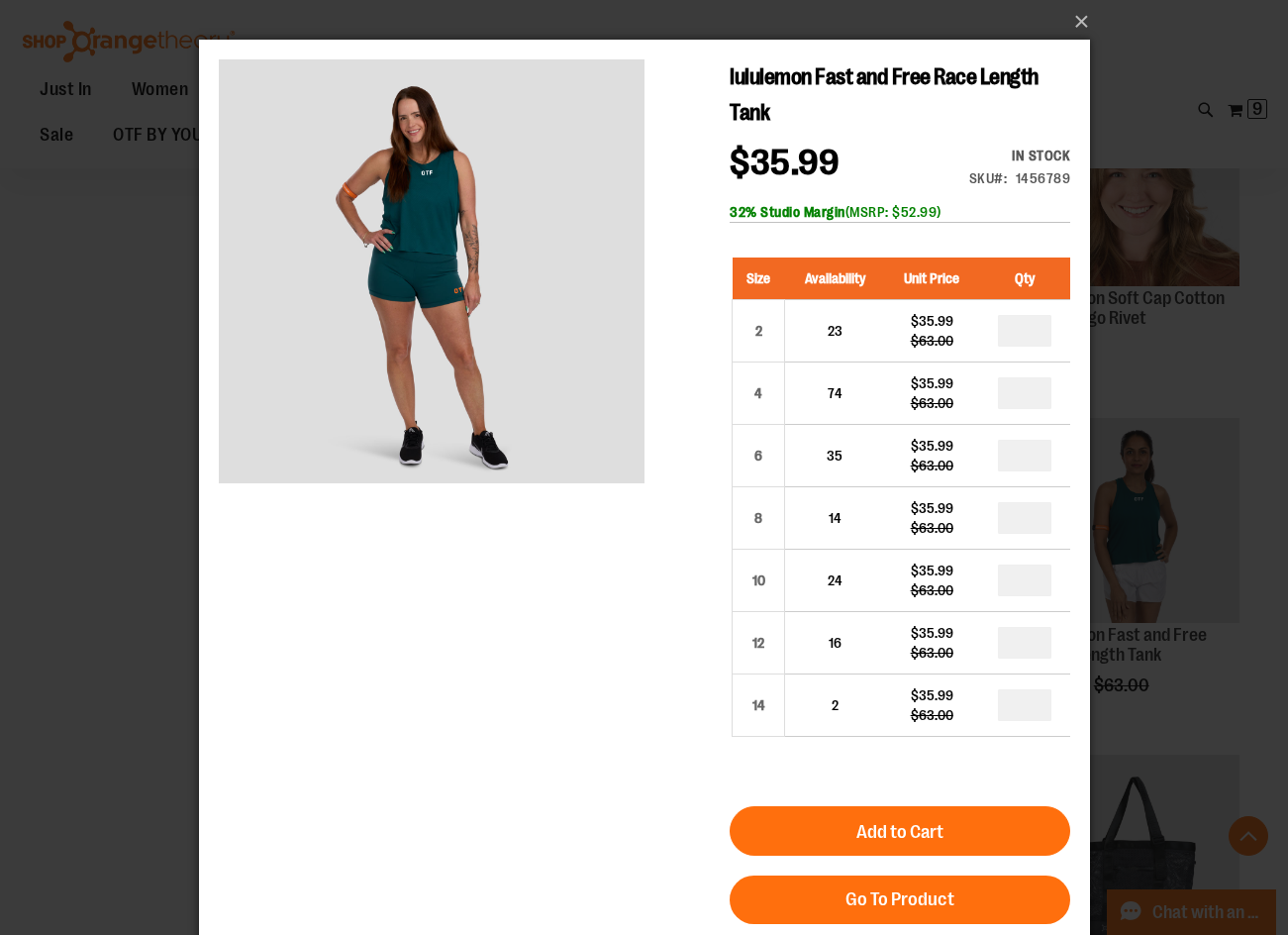 click at bounding box center [1024, 518] 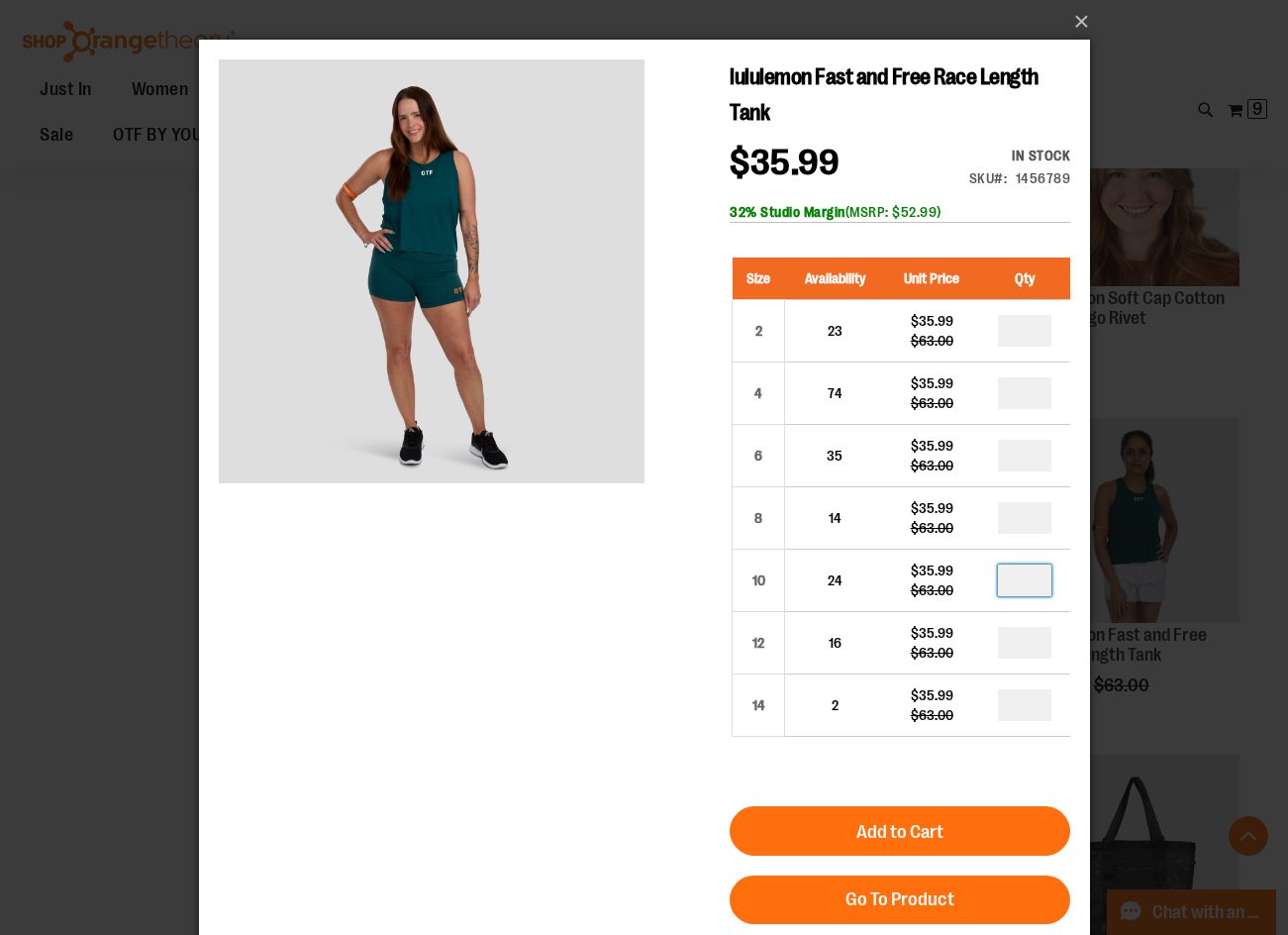 click at bounding box center [1024, 580] 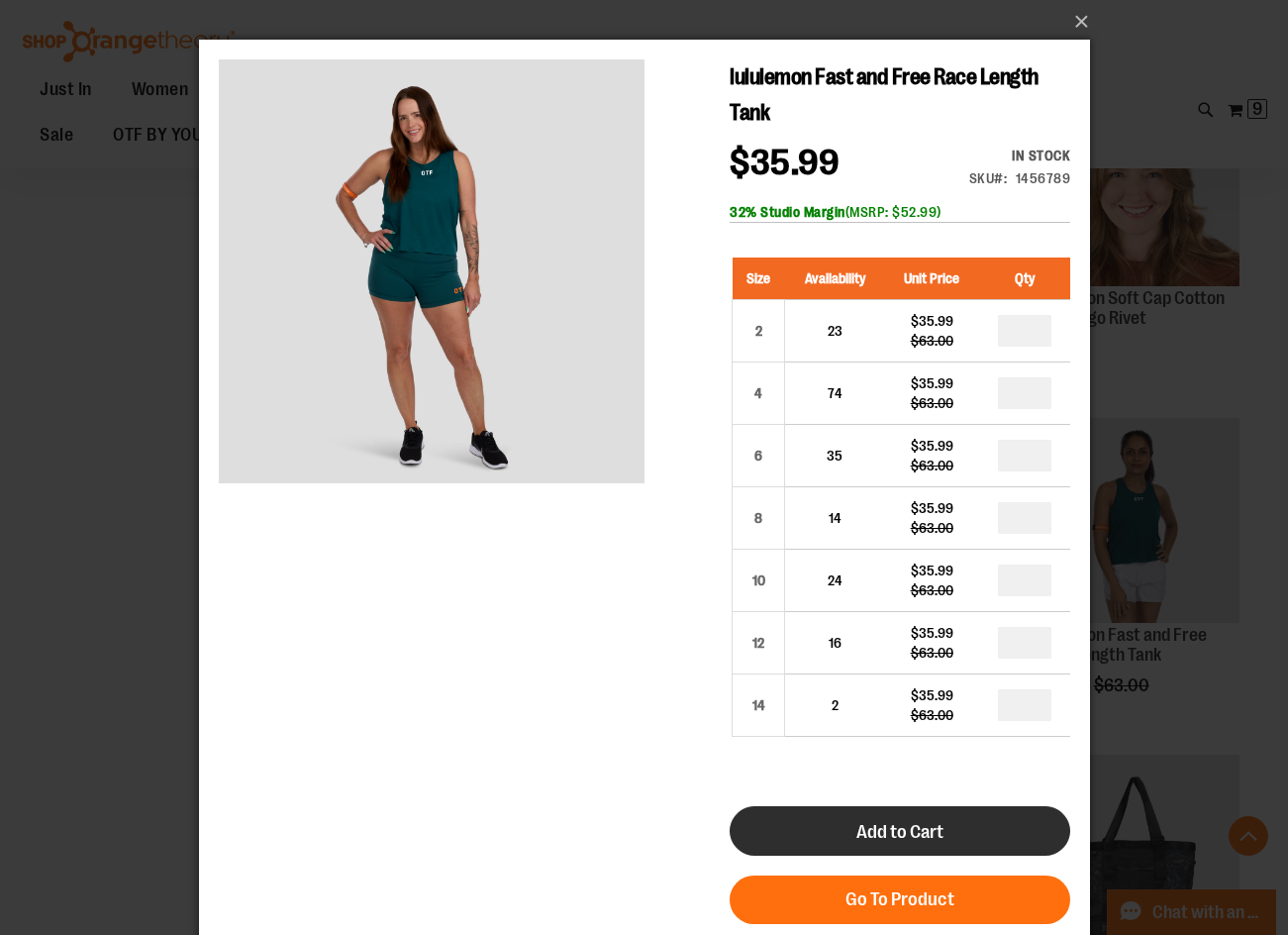 click on "Add to Cart" at bounding box center [899, 831] 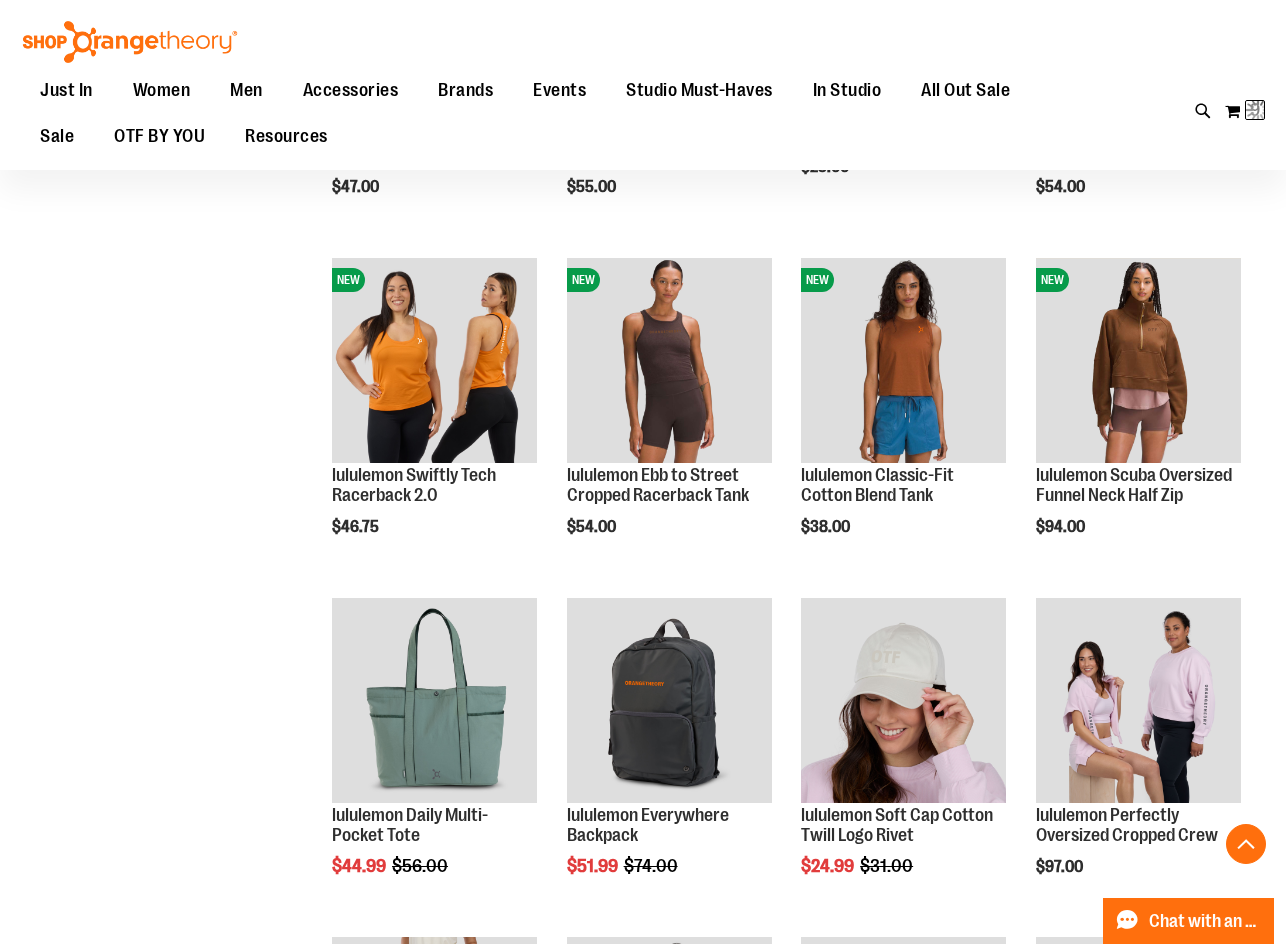 scroll, scrollTop: 107, scrollLeft: 0, axis: vertical 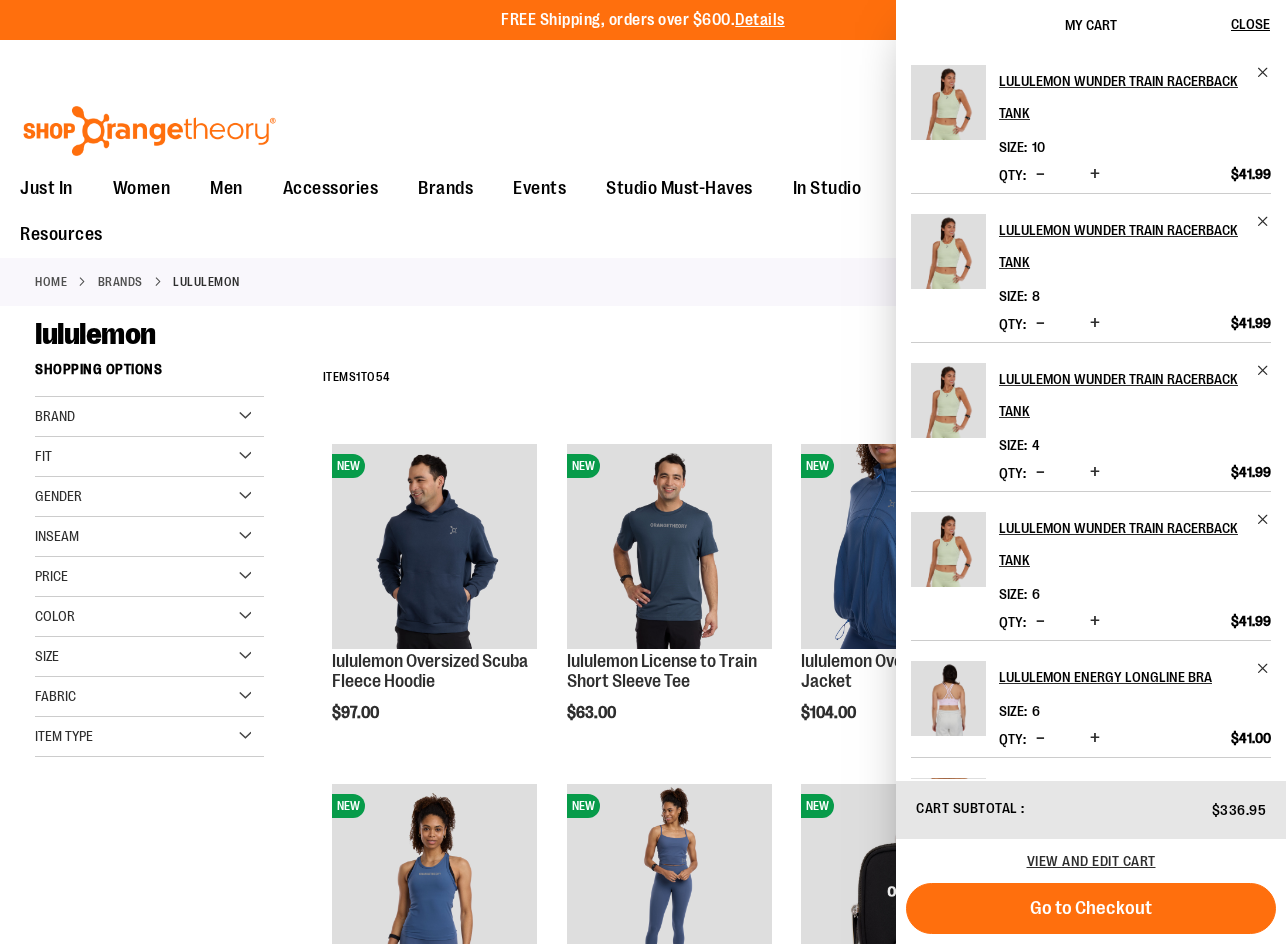 click on "lululemon" at bounding box center [643, 334] 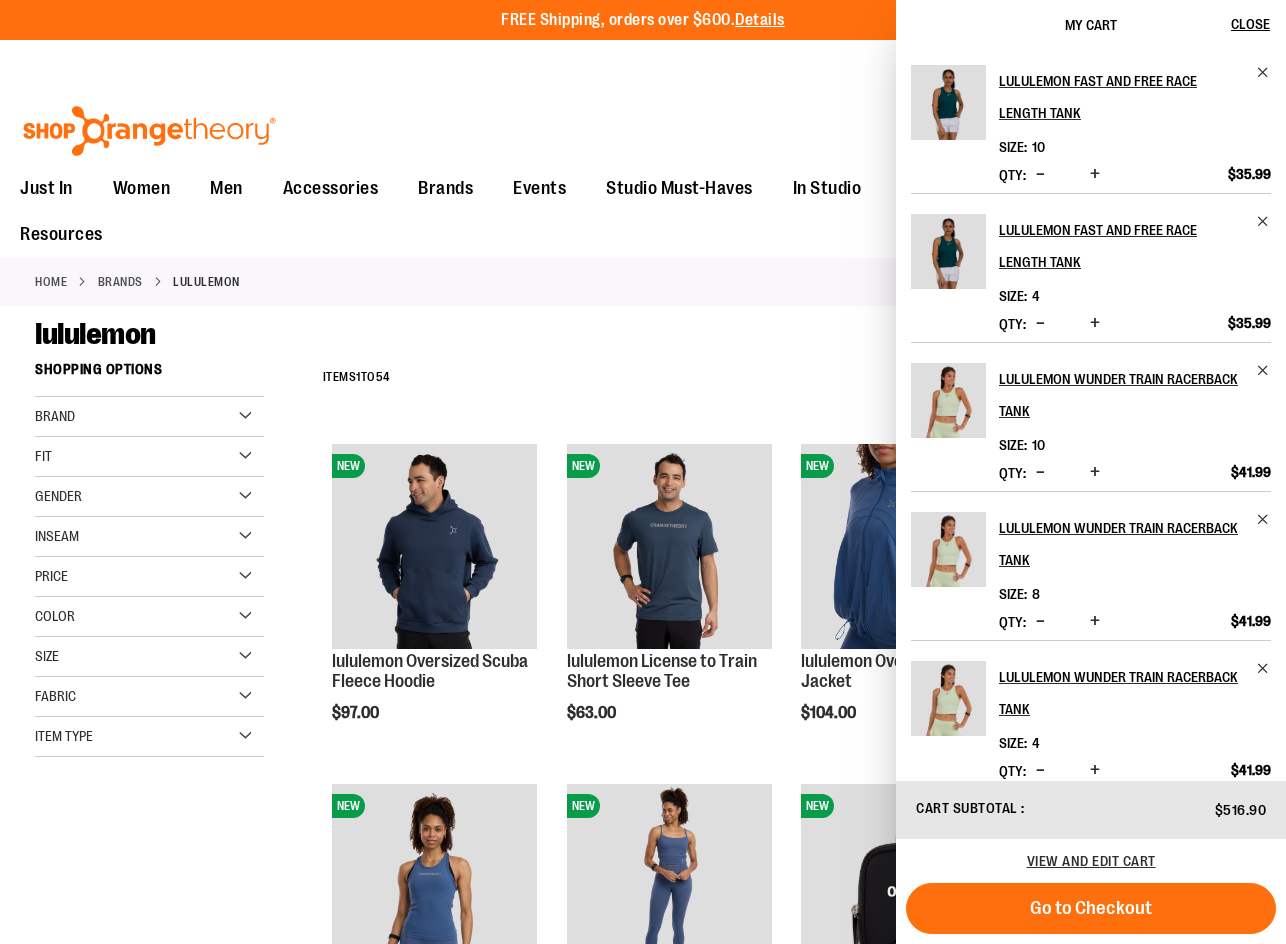 click on "Home
Brands
lululemon" at bounding box center [643, 282] 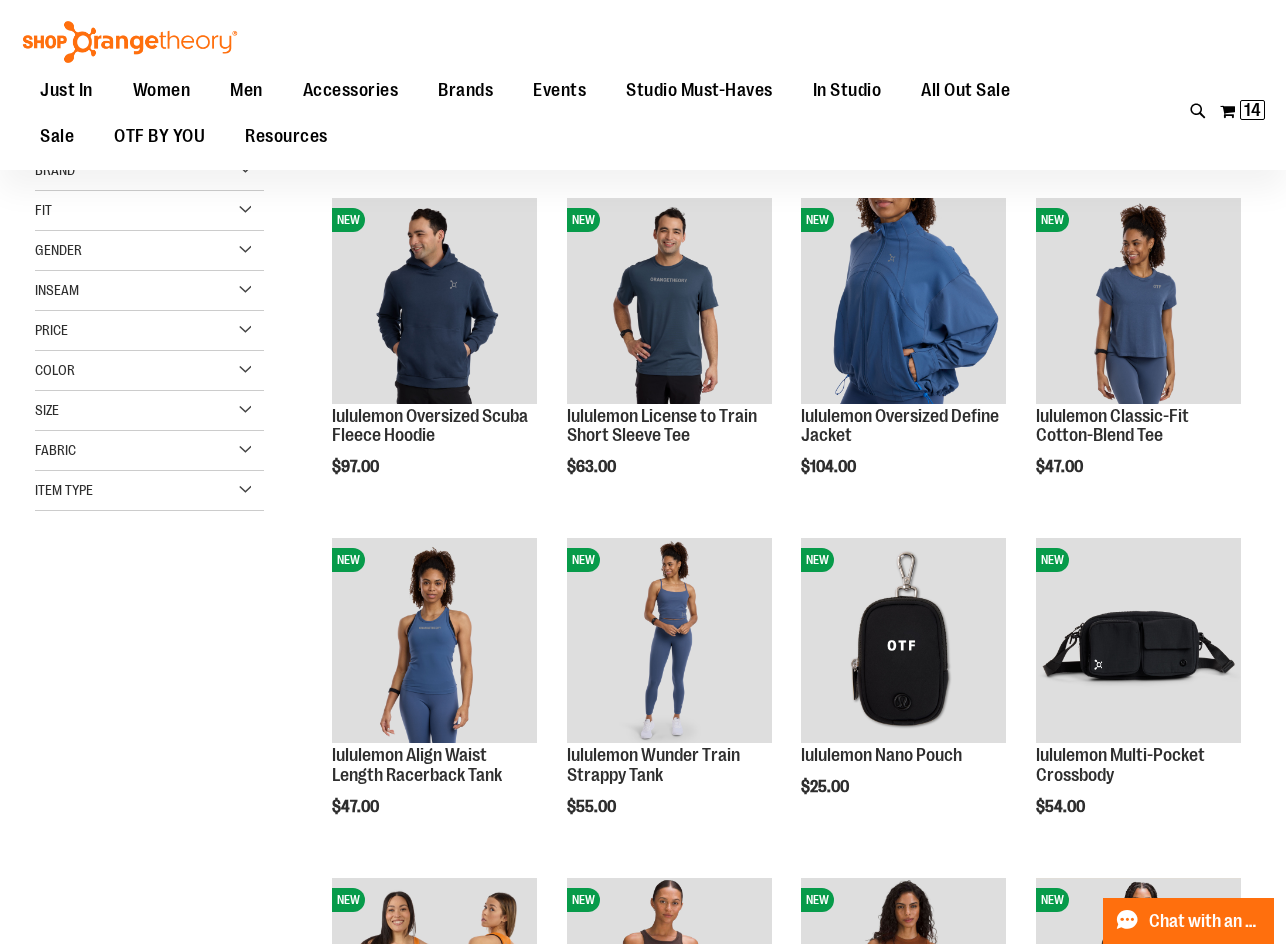 scroll, scrollTop: 299, scrollLeft: 0, axis: vertical 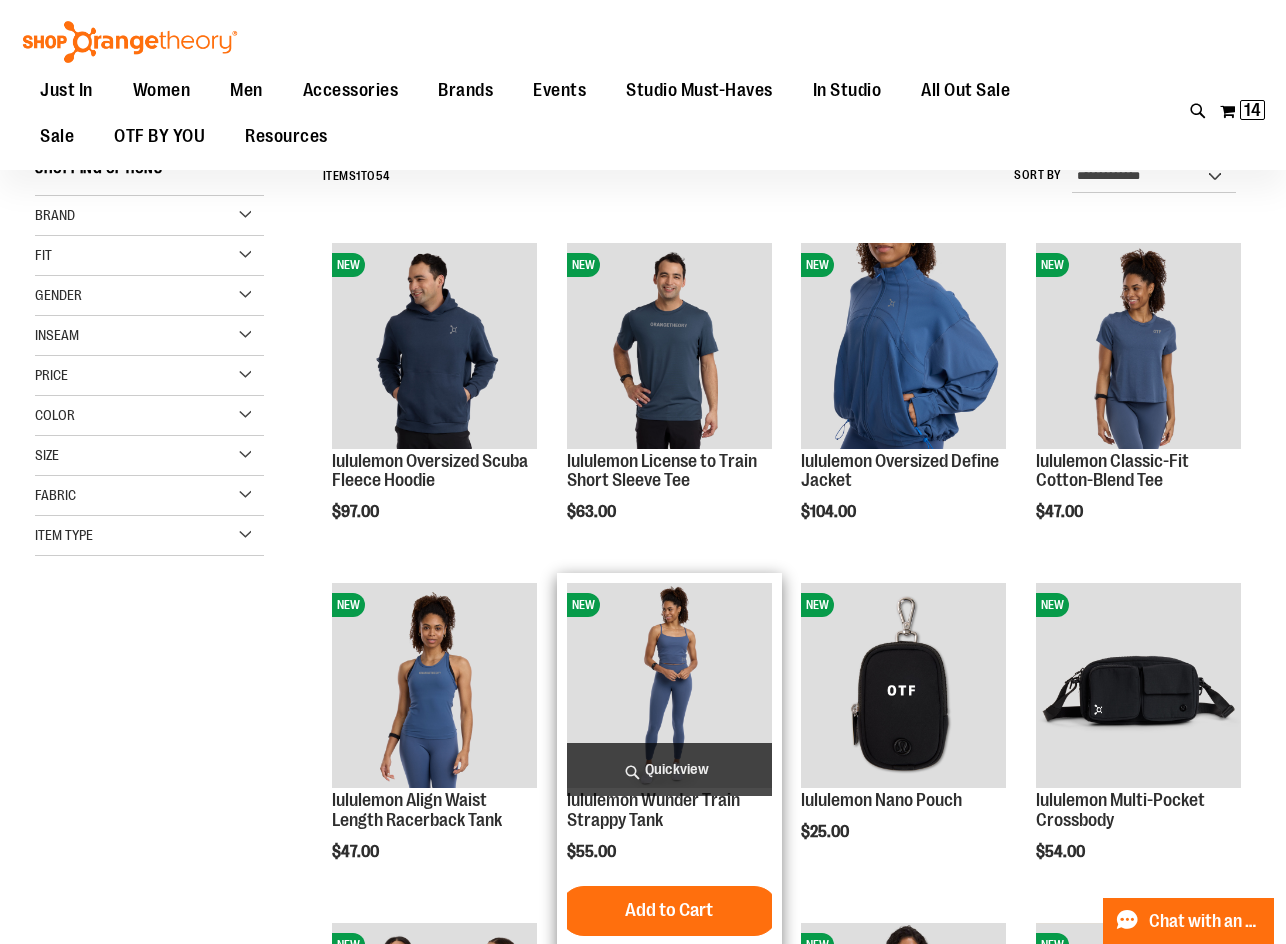 click on "Quickview" at bounding box center (669, 769) 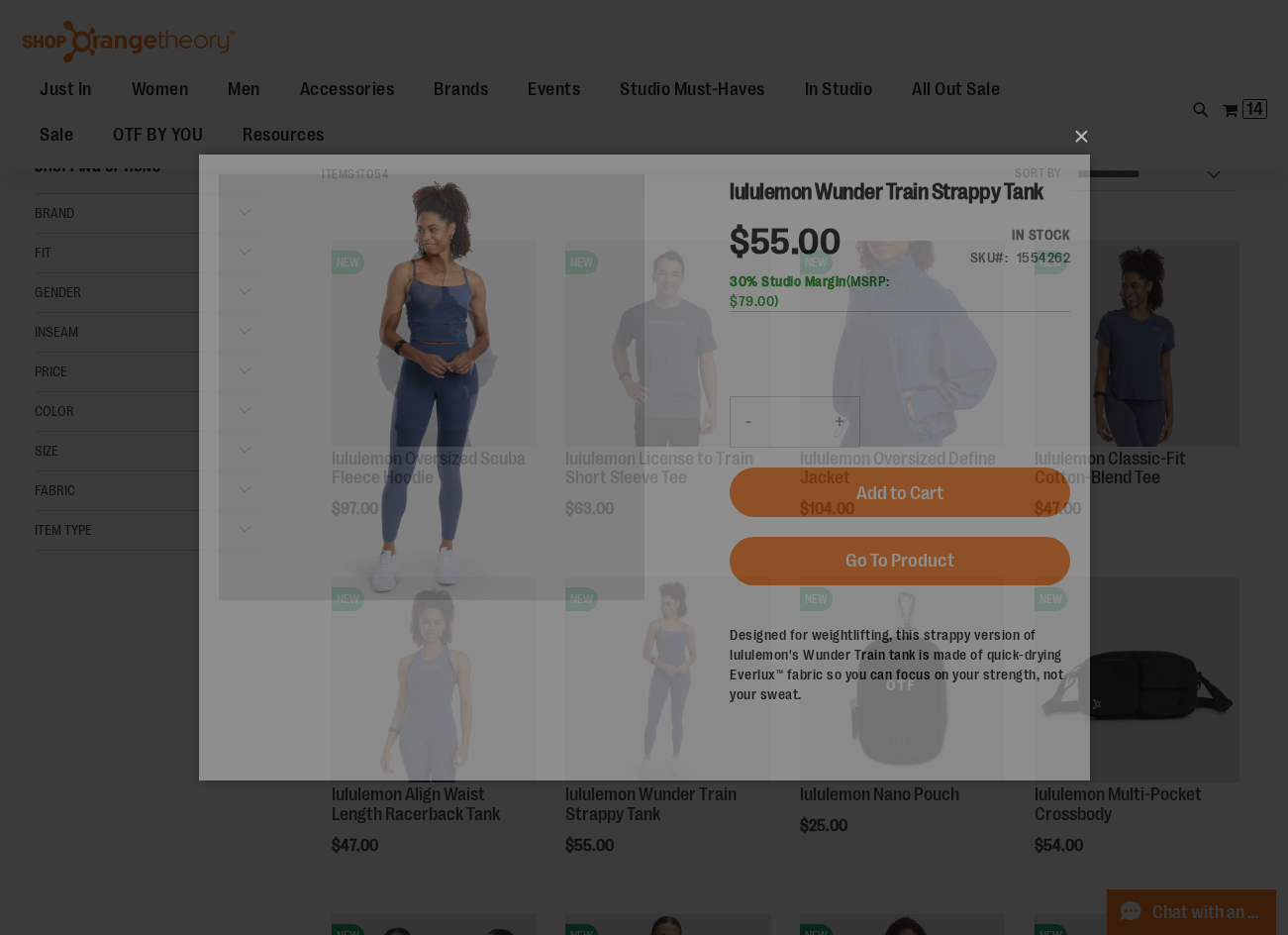 scroll, scrollTop: 0, scrollLeft: 0, axis: both 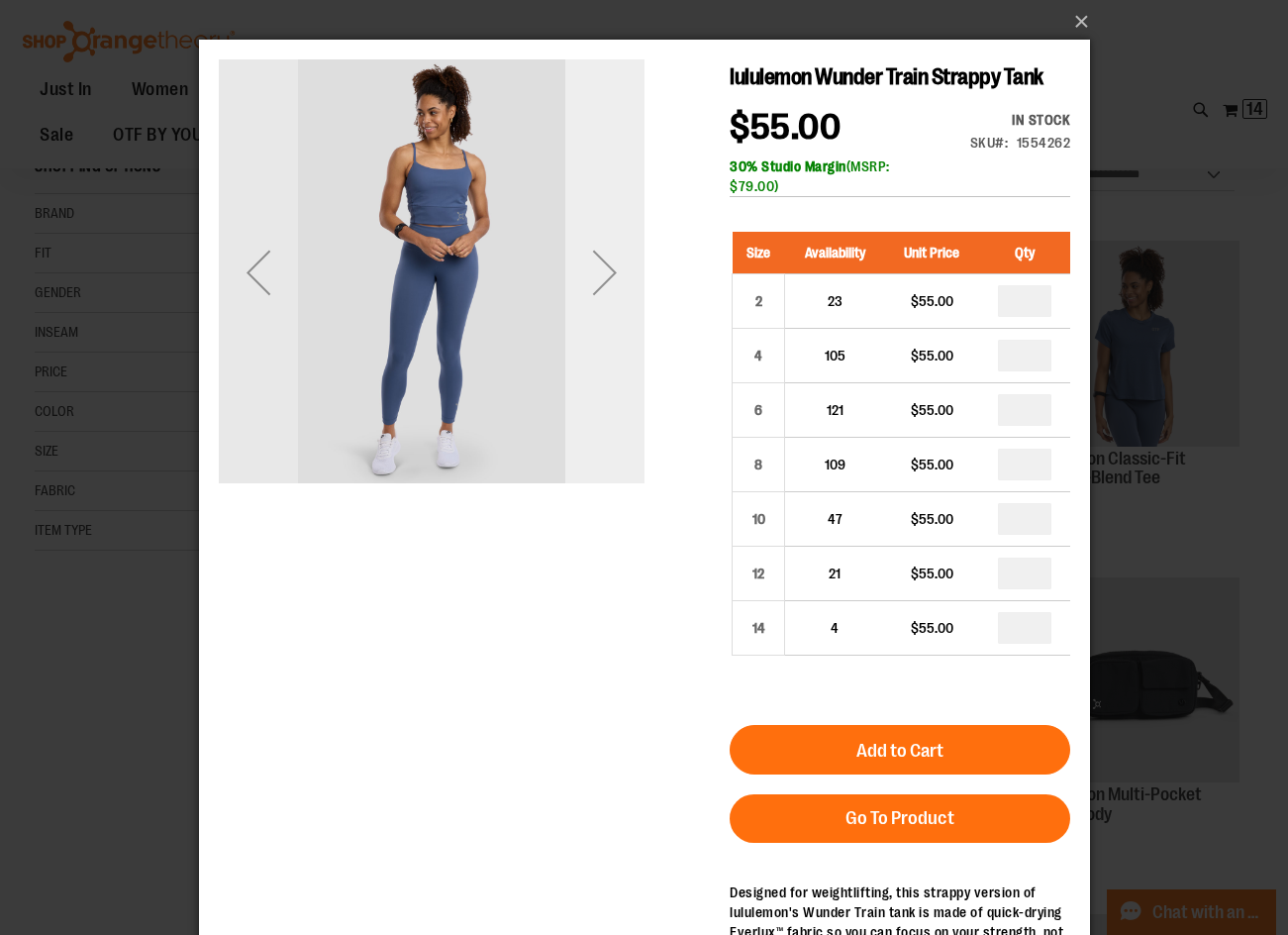 click at bounding box center [604, 272] 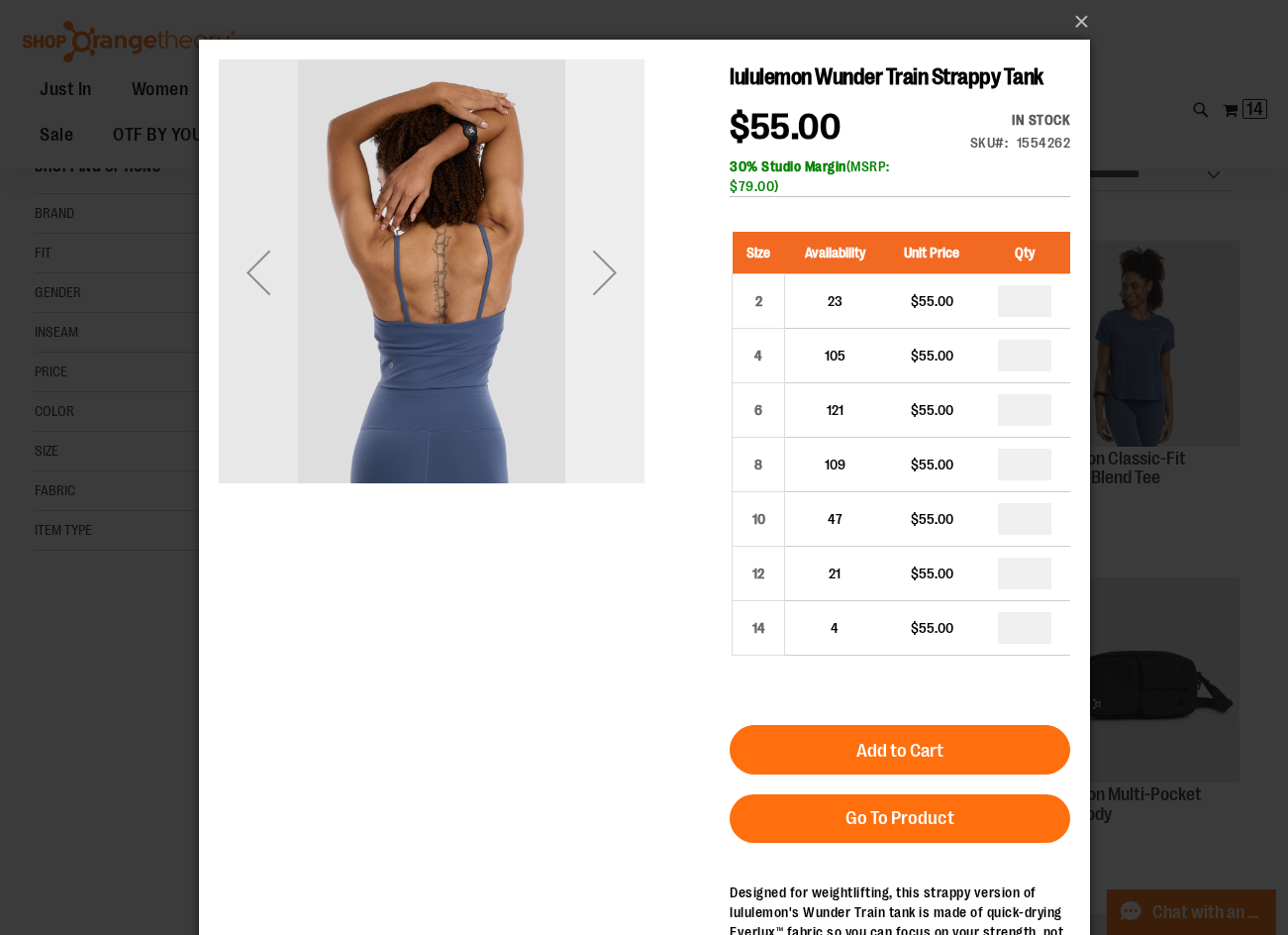 click at bounding box center (604, 272) 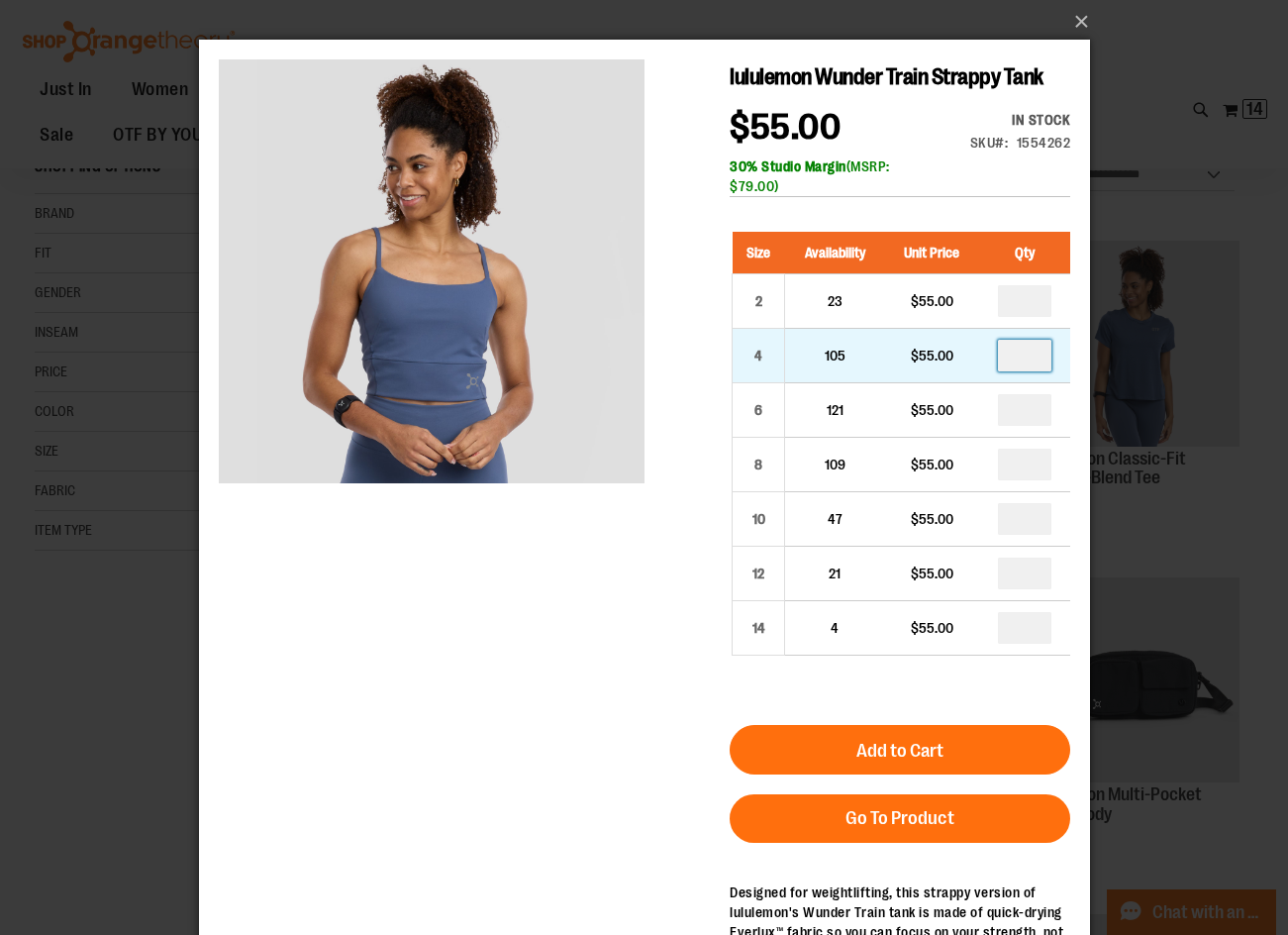 click at bounding box center (1024, 356) 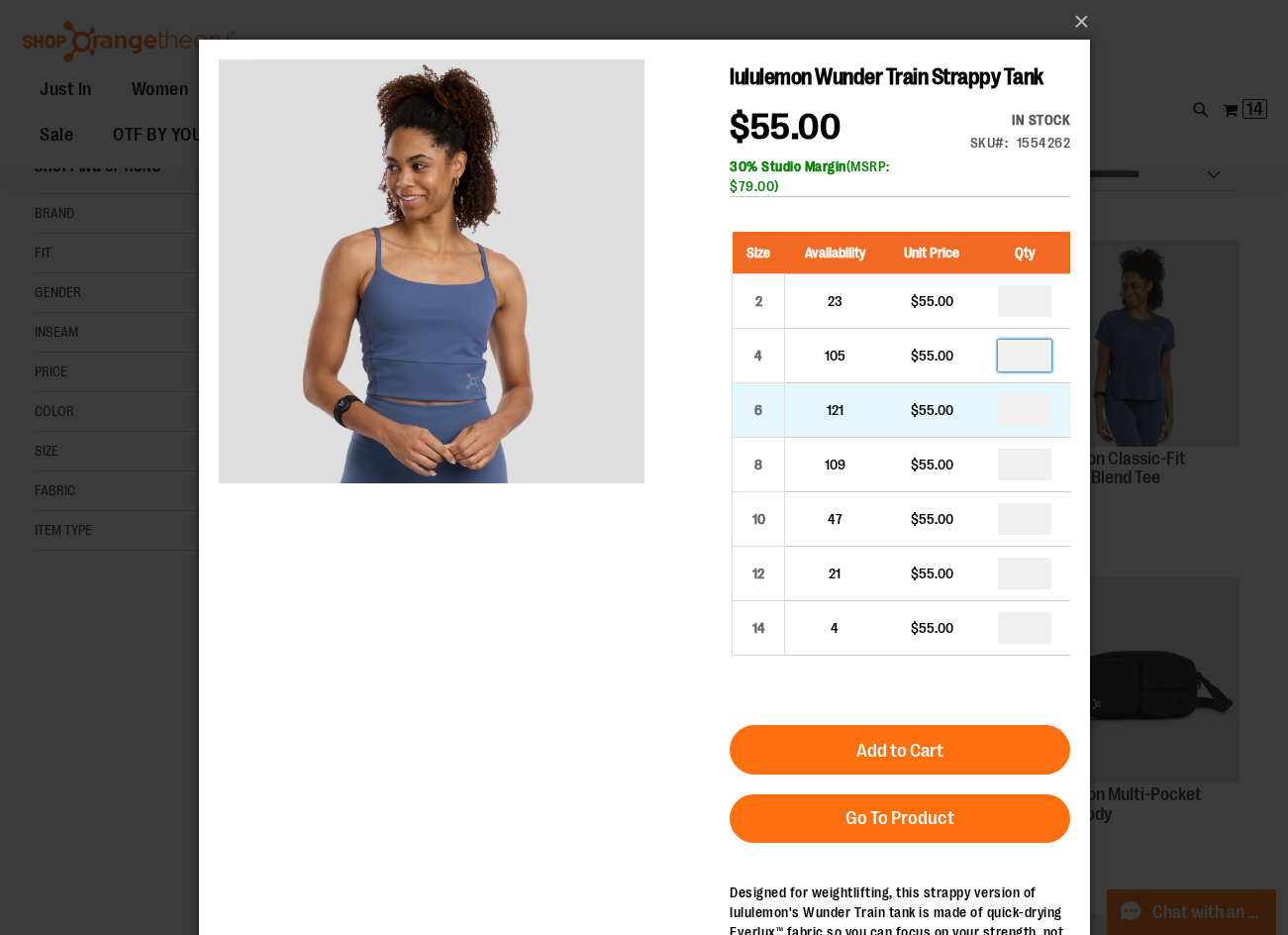 type on "*" 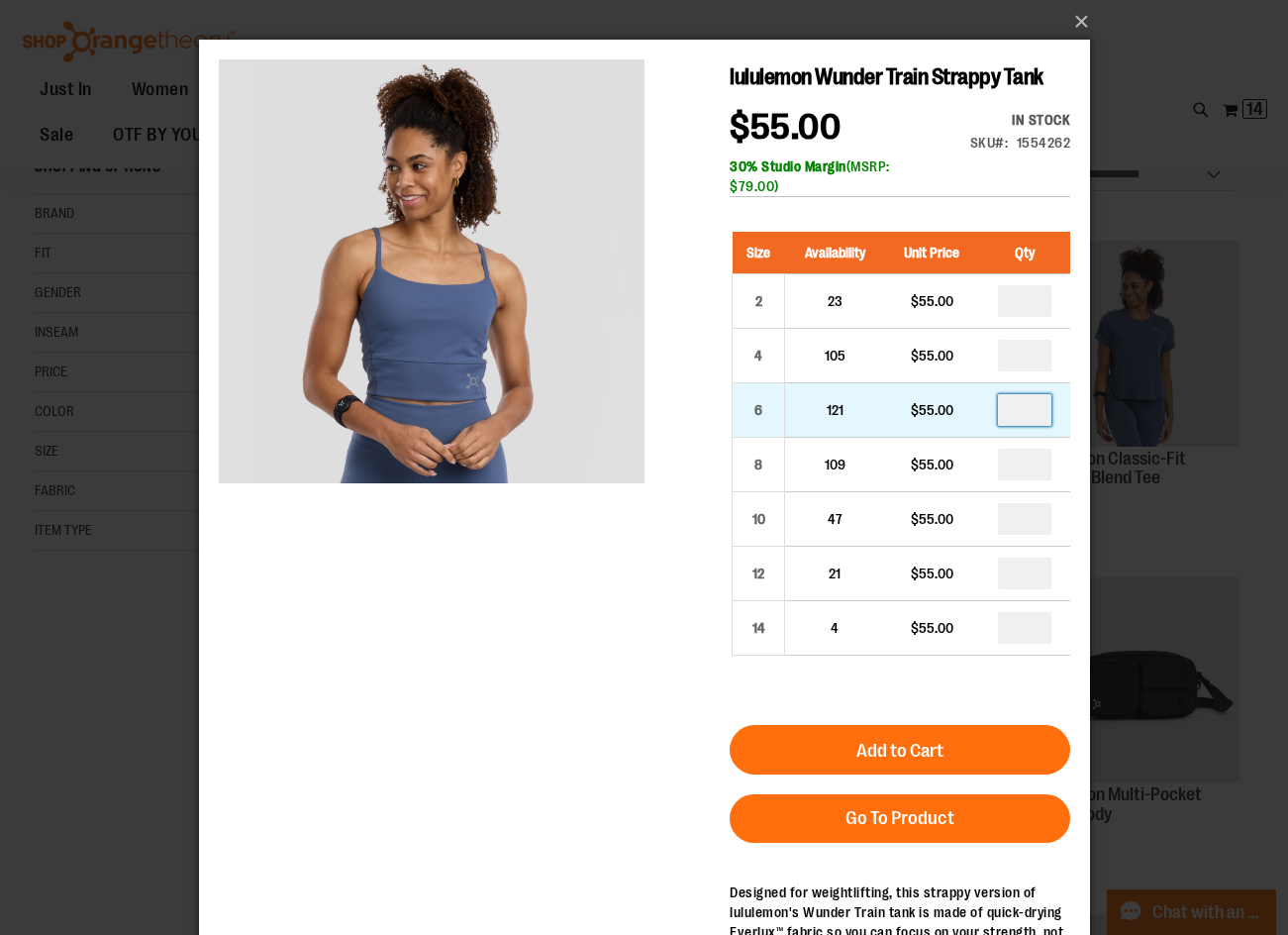 click at bounding box center (1024, 410) 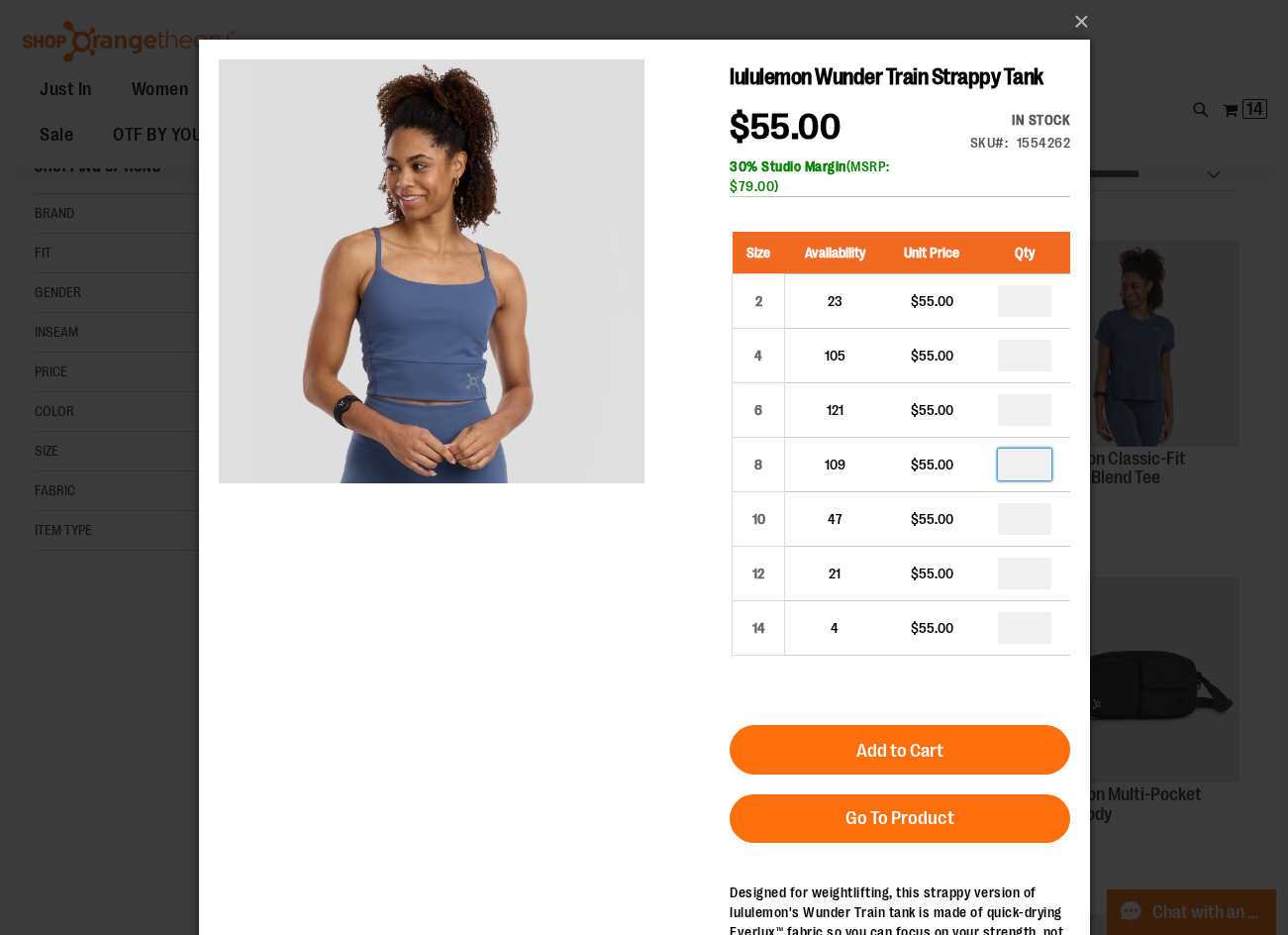 click at bounding box center (1024, 465) 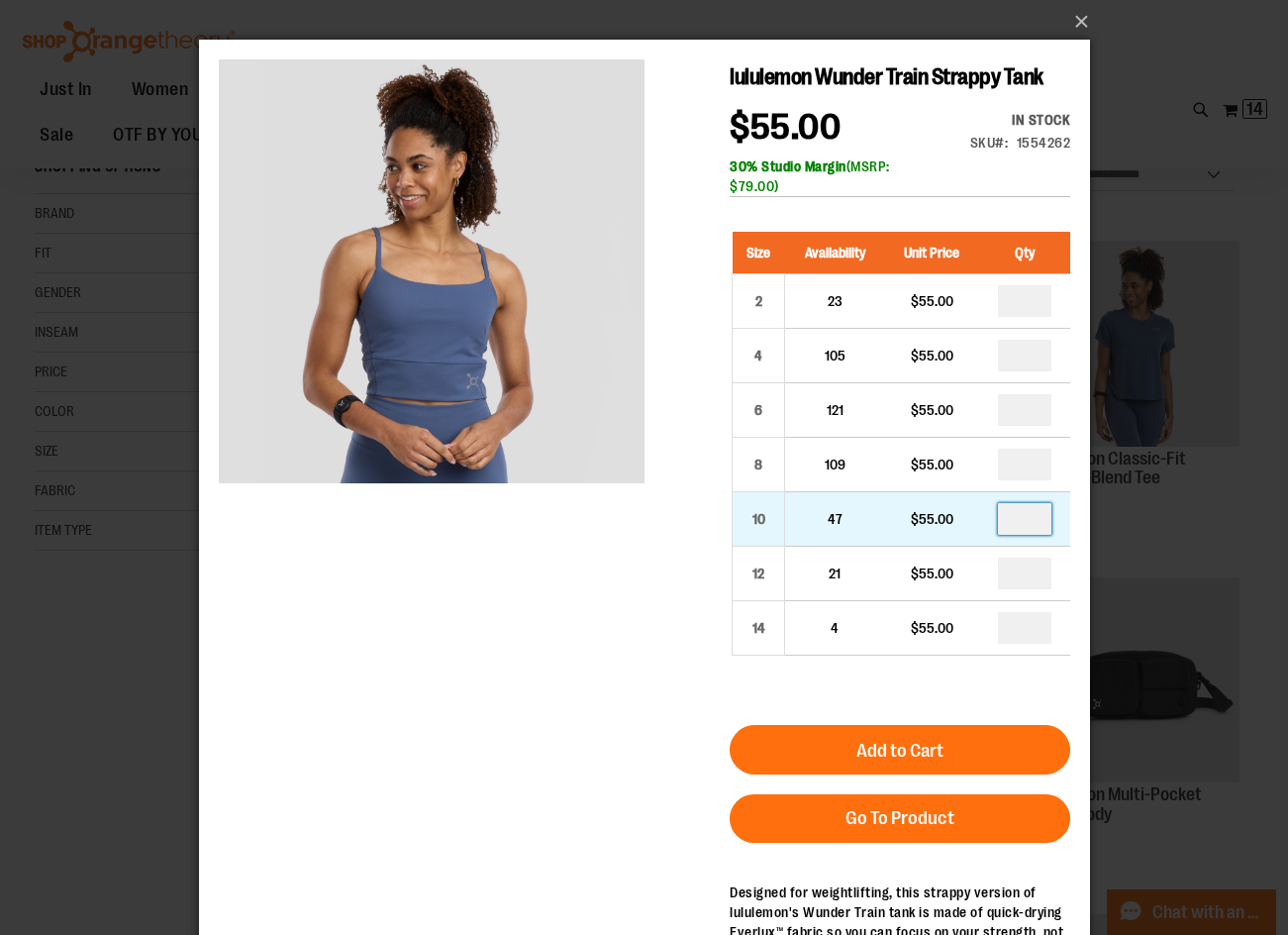 click at bounding box center (1024, 519) 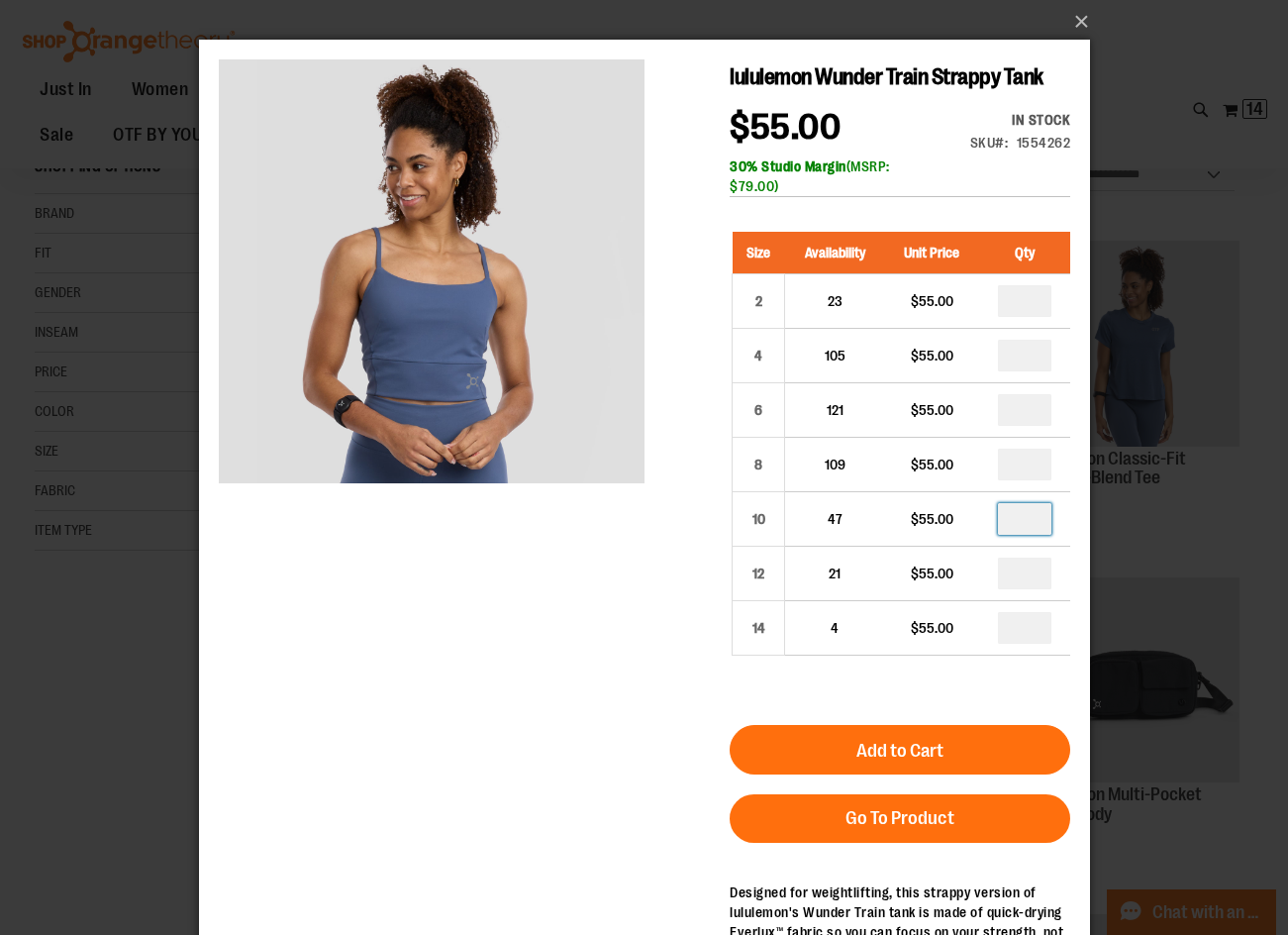 type on "*" 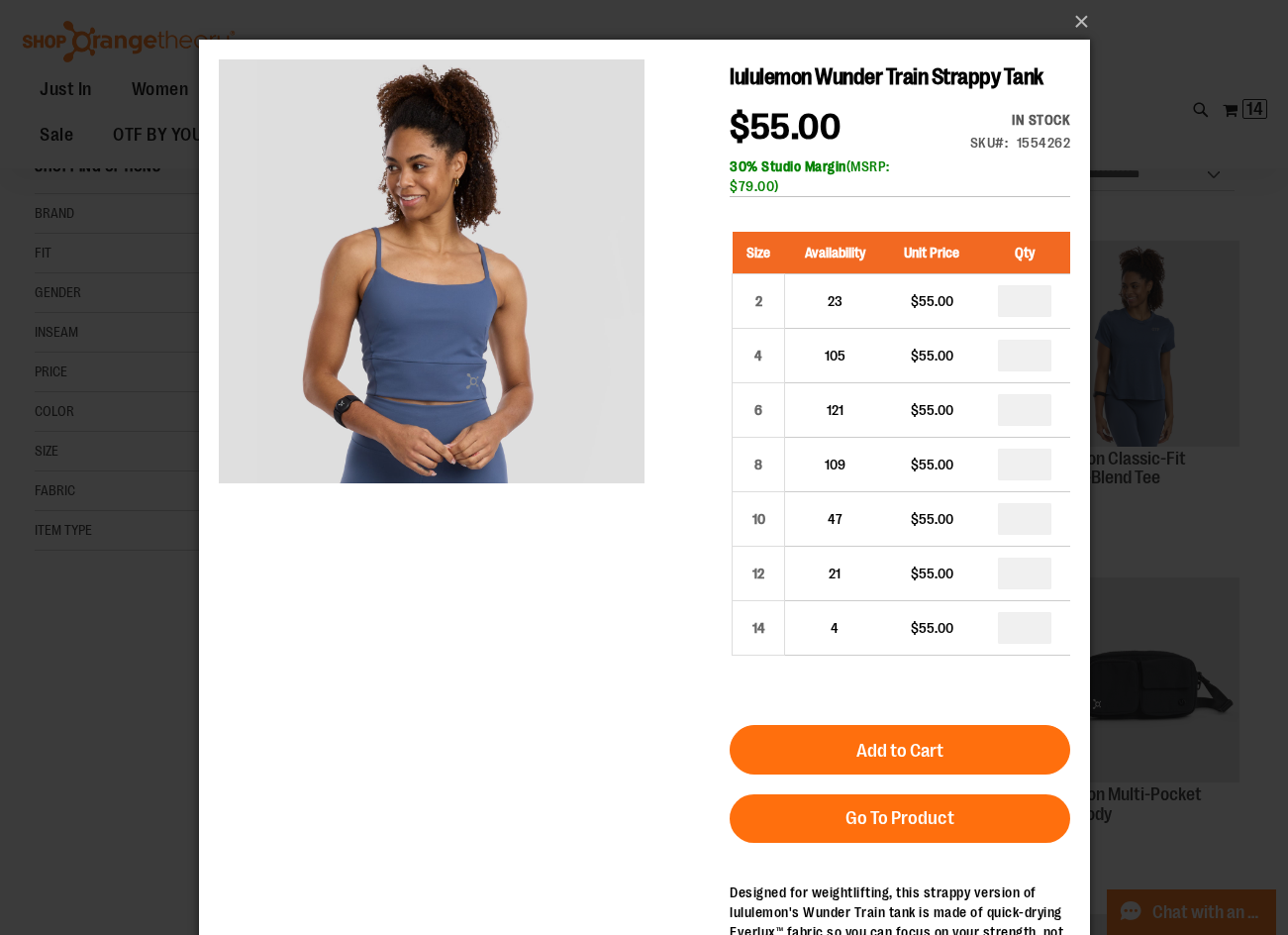 click on "Add to Cart" at bounding box center (899, 750) 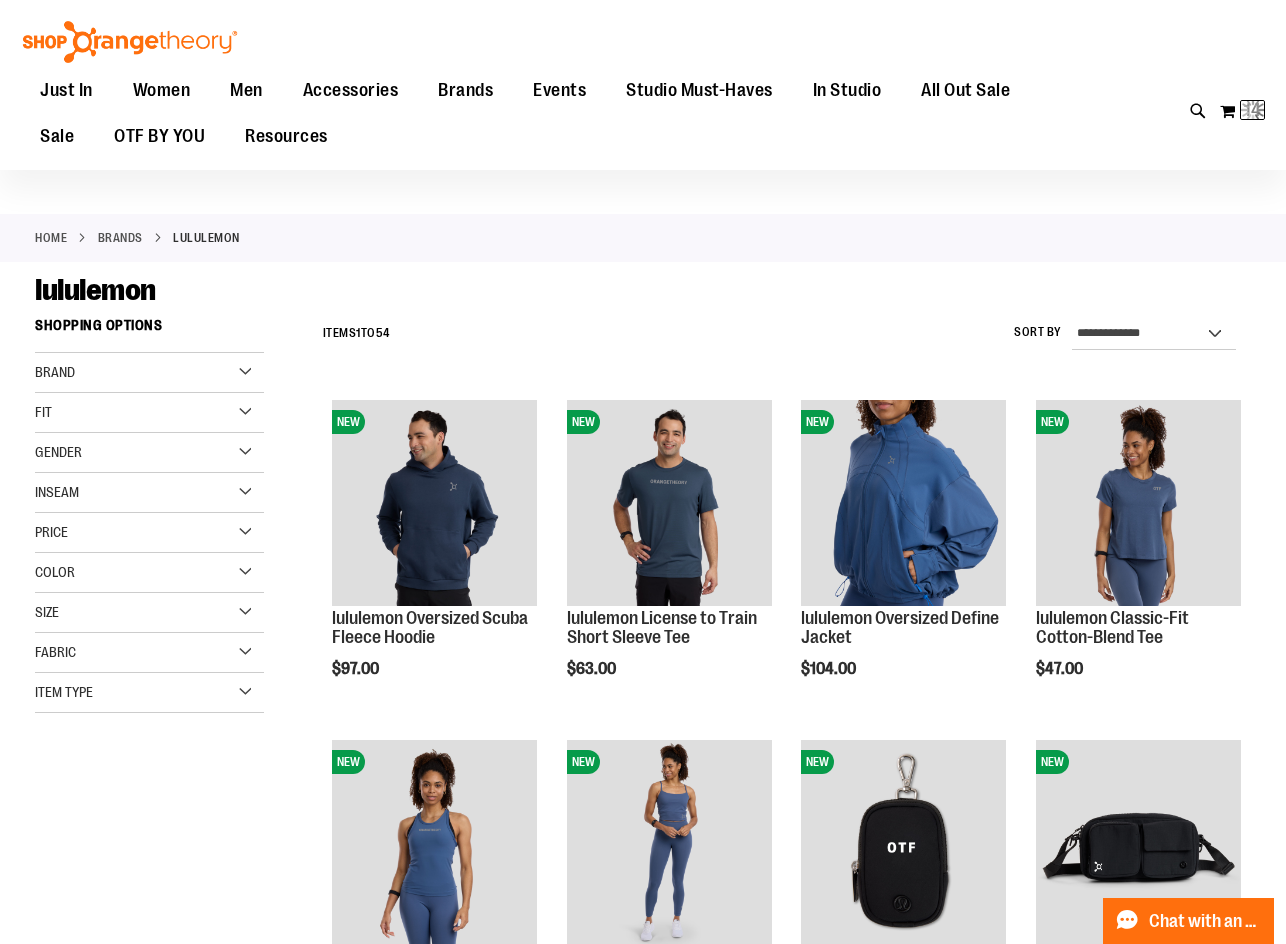scroll, scrollTop: 0, scrollLeft: 0, axis: both 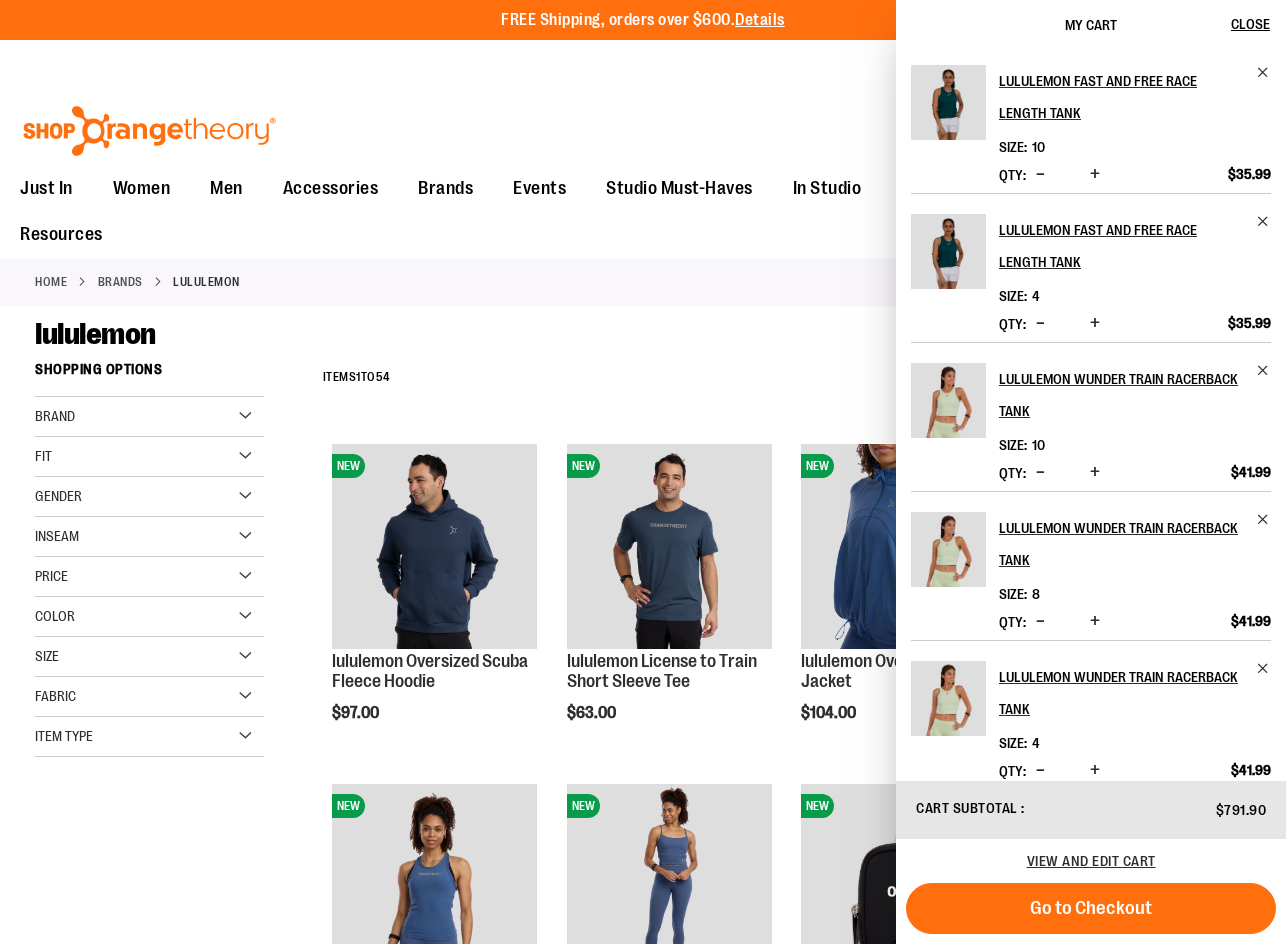 click on "Toggle Nav
Search
Popular Suggestions
Advanced Search" at bounding box center (643, 125) 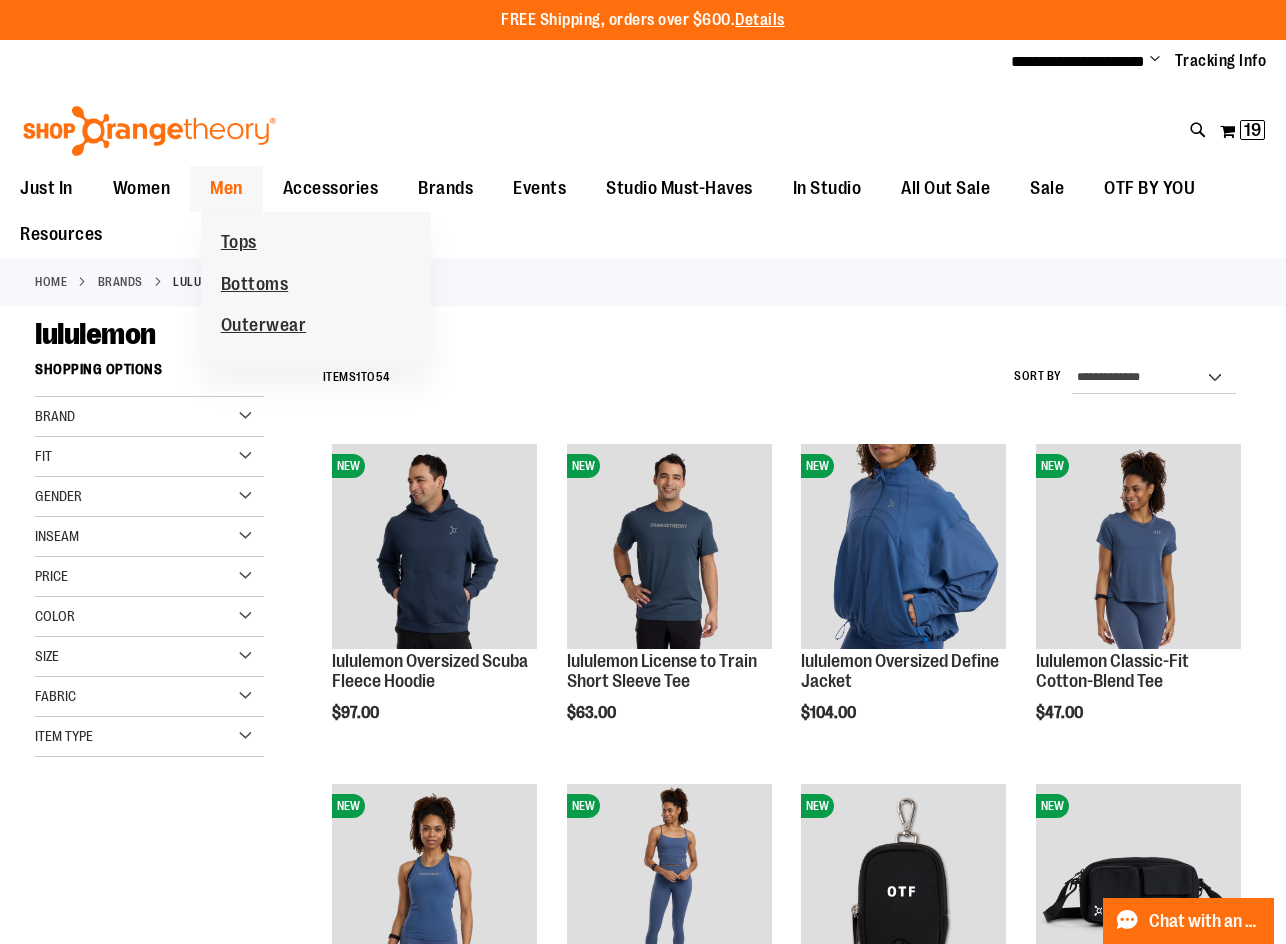 click on "Men" at bounding box center [226, 188] 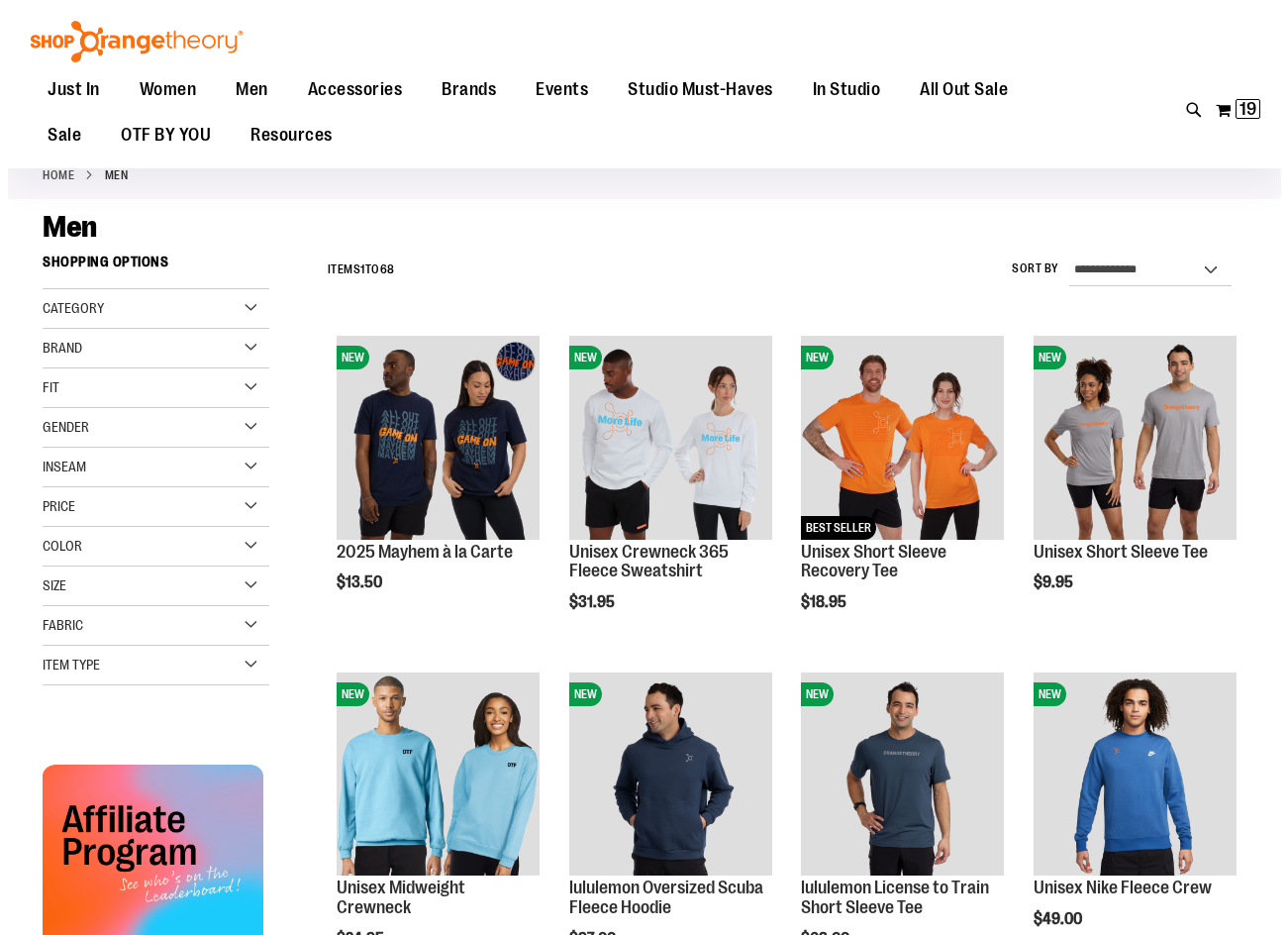 scroll, scrollTop: 197, scrollLeft: 0, axis: vertical 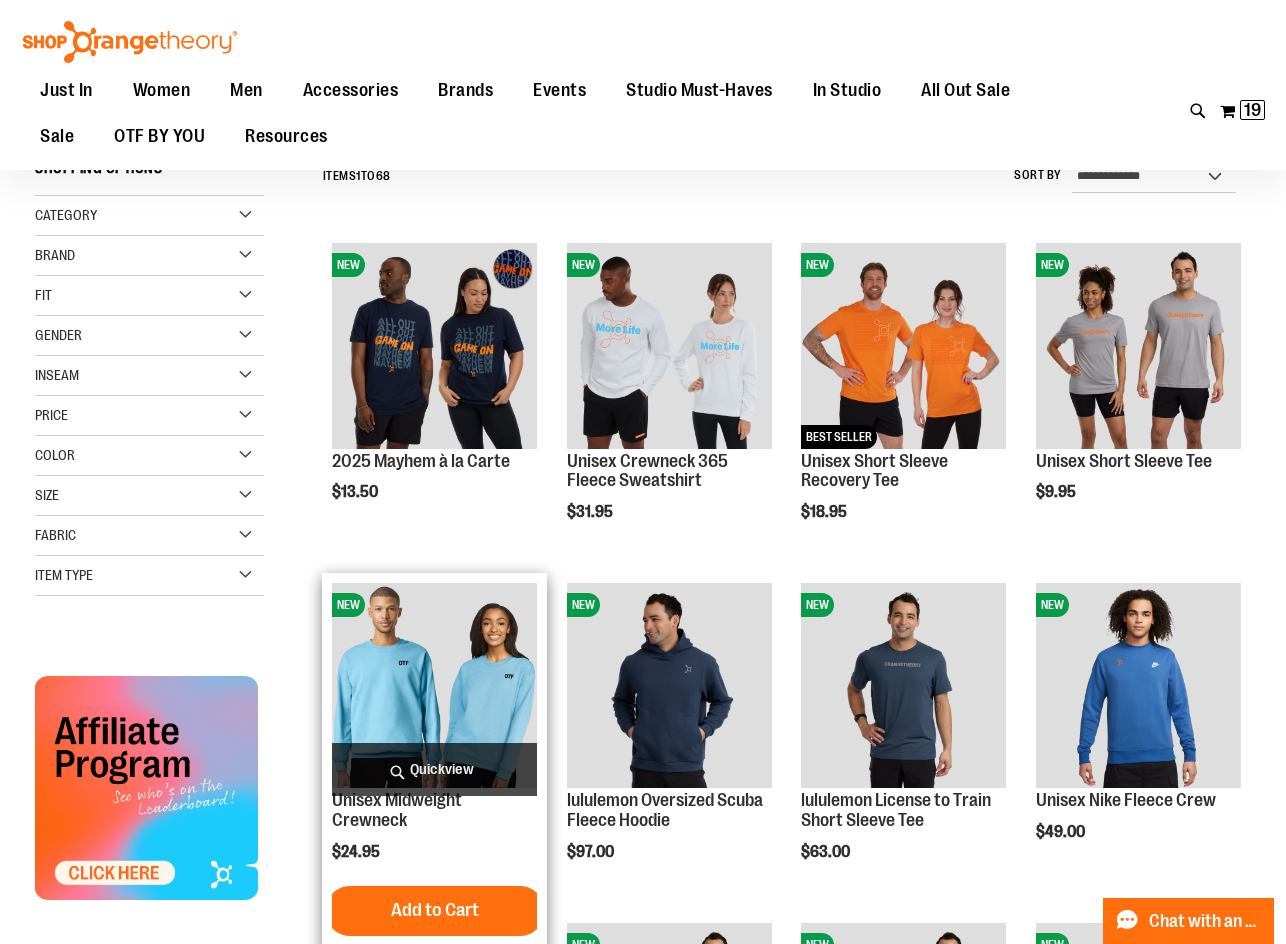 type on "**********" 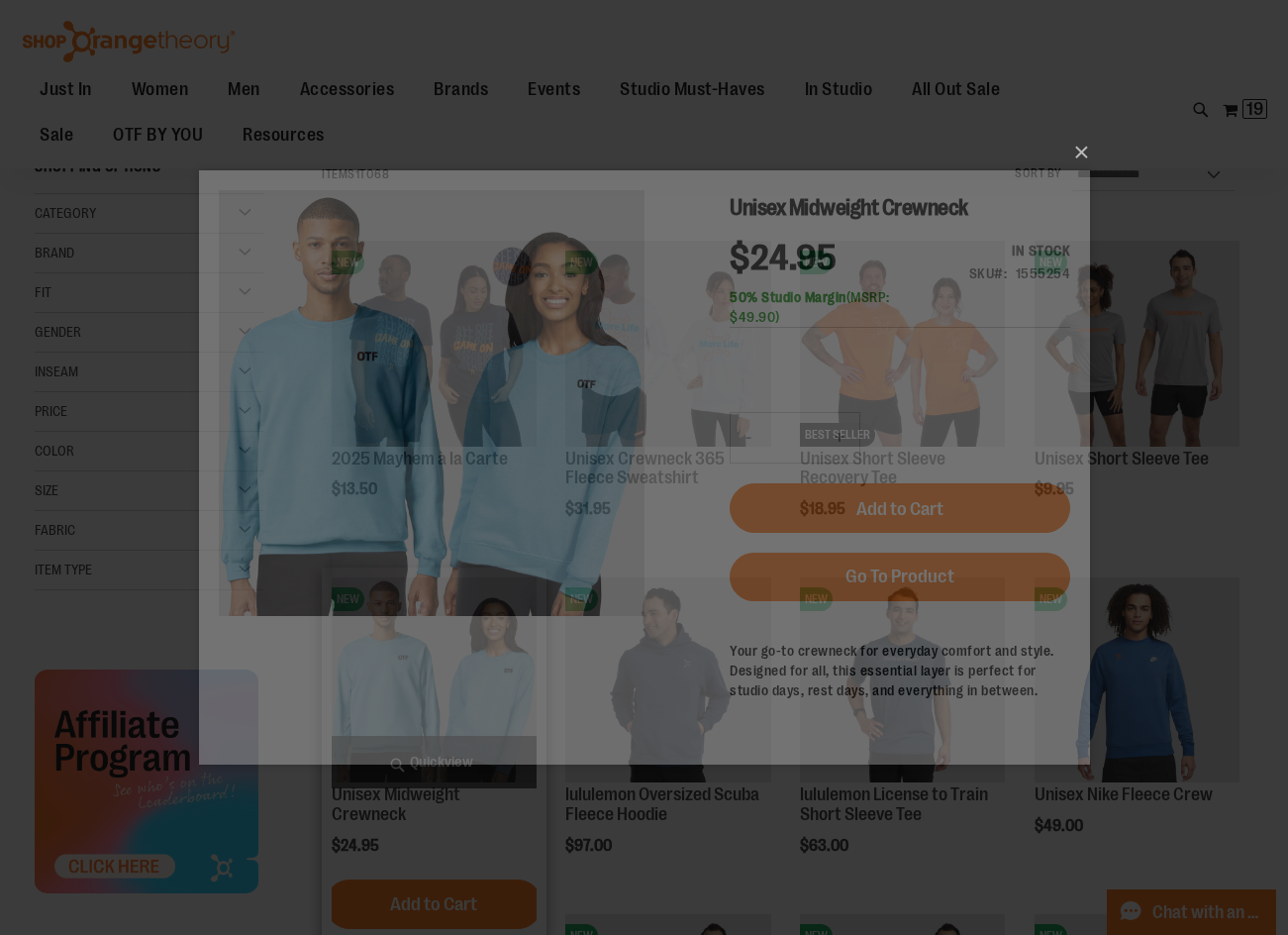 scroll, scrollTop: 0, scrollLeft: 0, axis: both 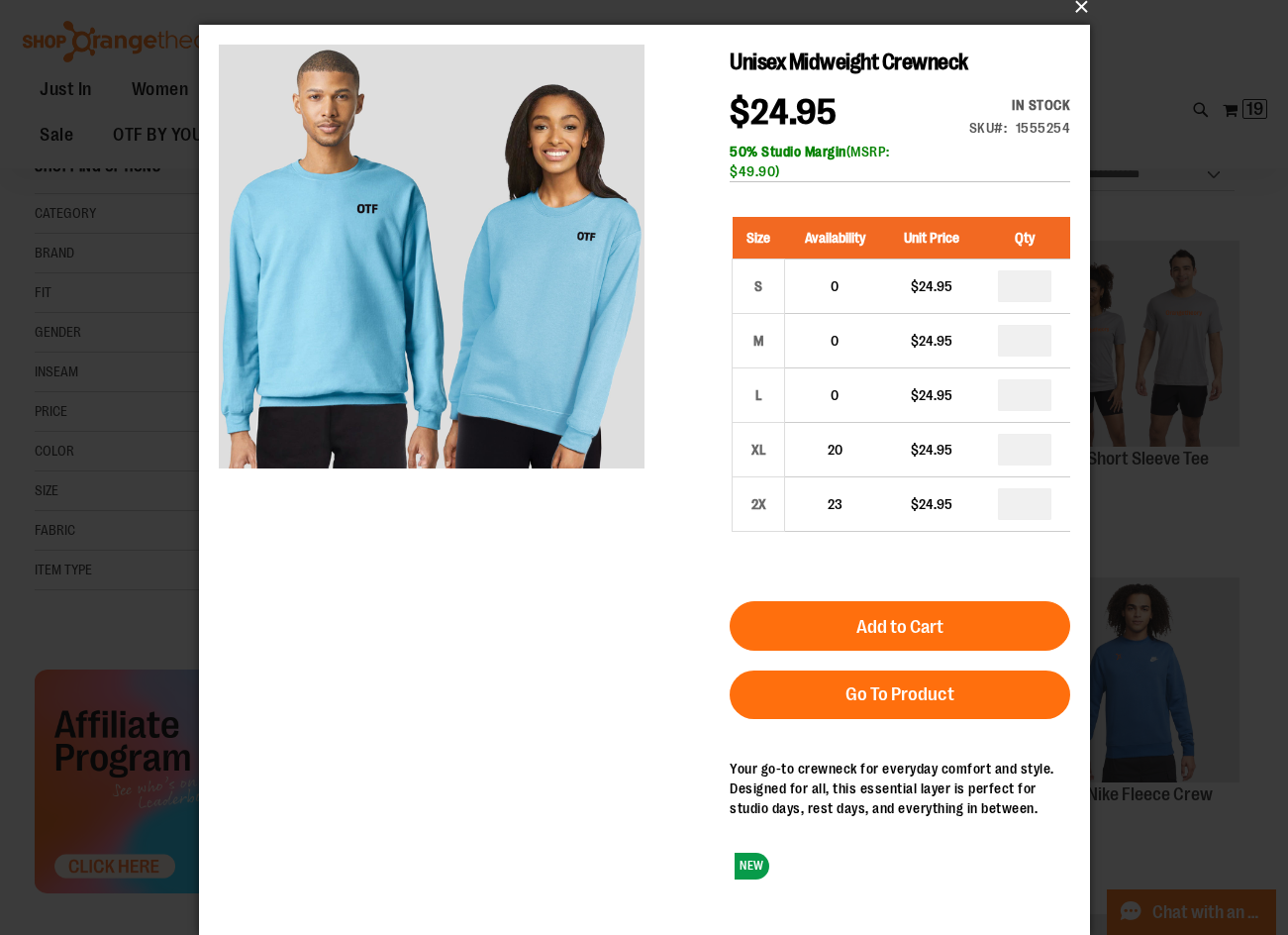 click on "×" at bounding box center [650, 7] 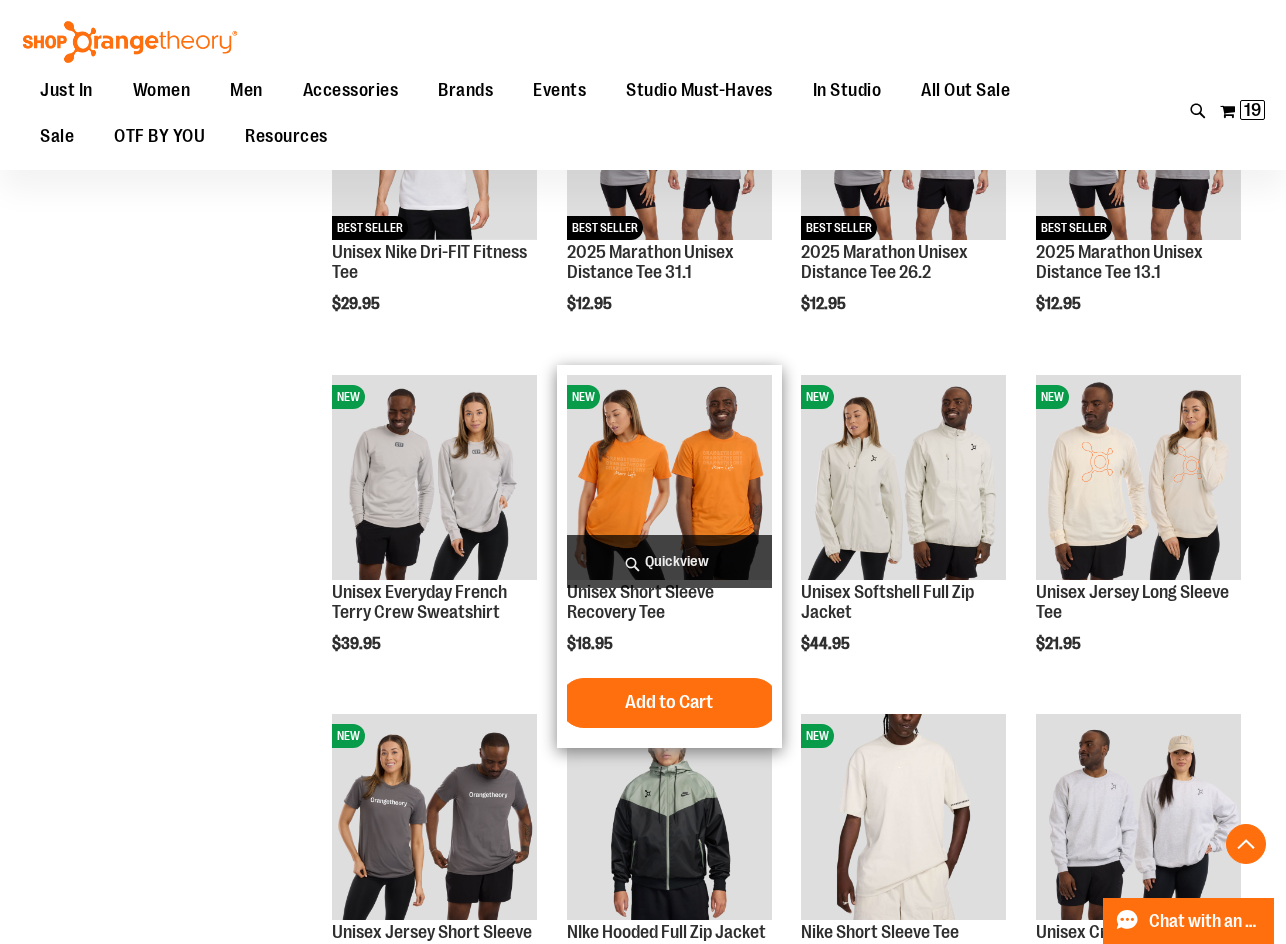 scroll, scrollTop: 1099, scrollLeft: 0, axis: vertical 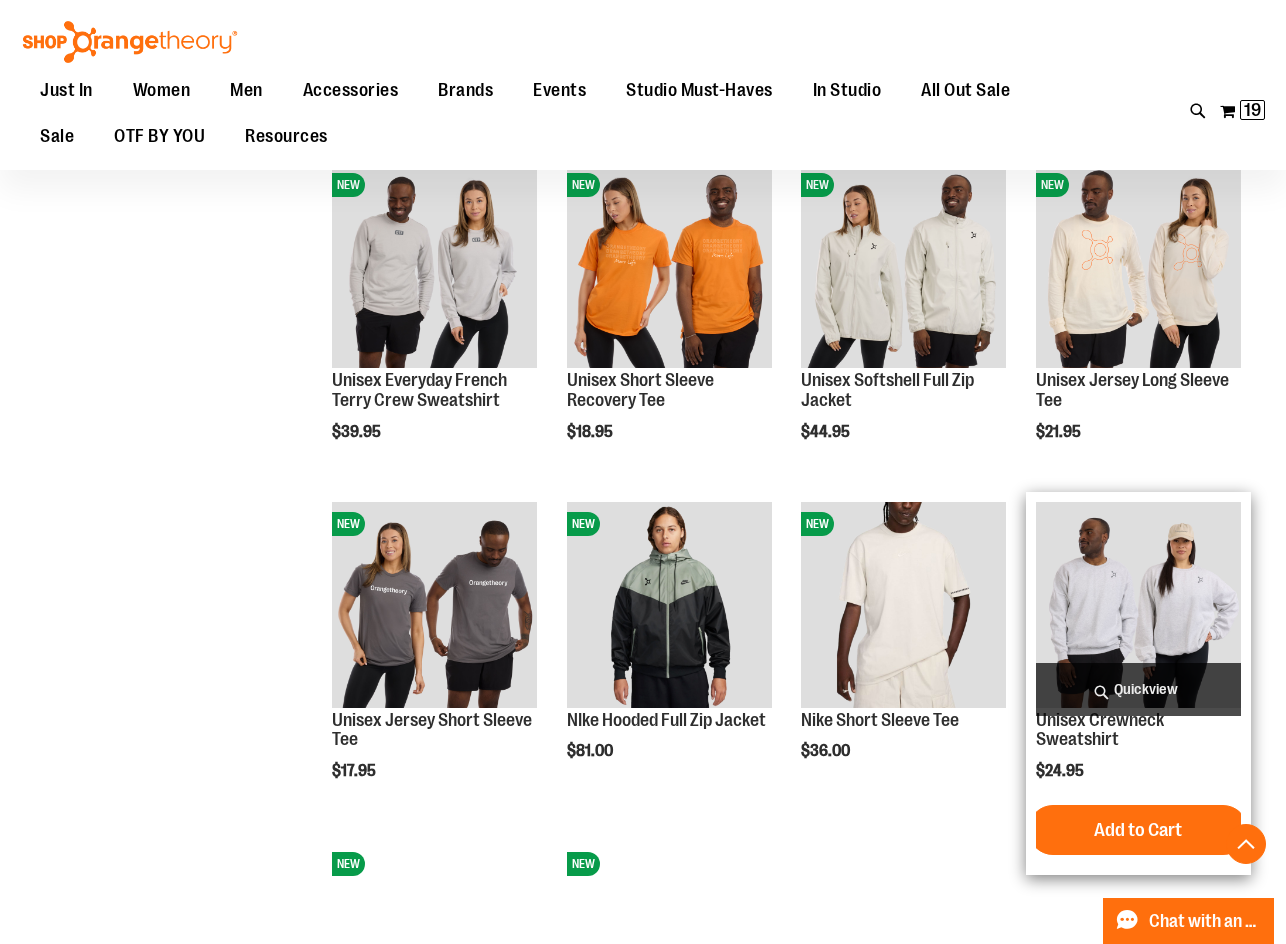 click on "Quickview" at bounding box center [1138, 689] 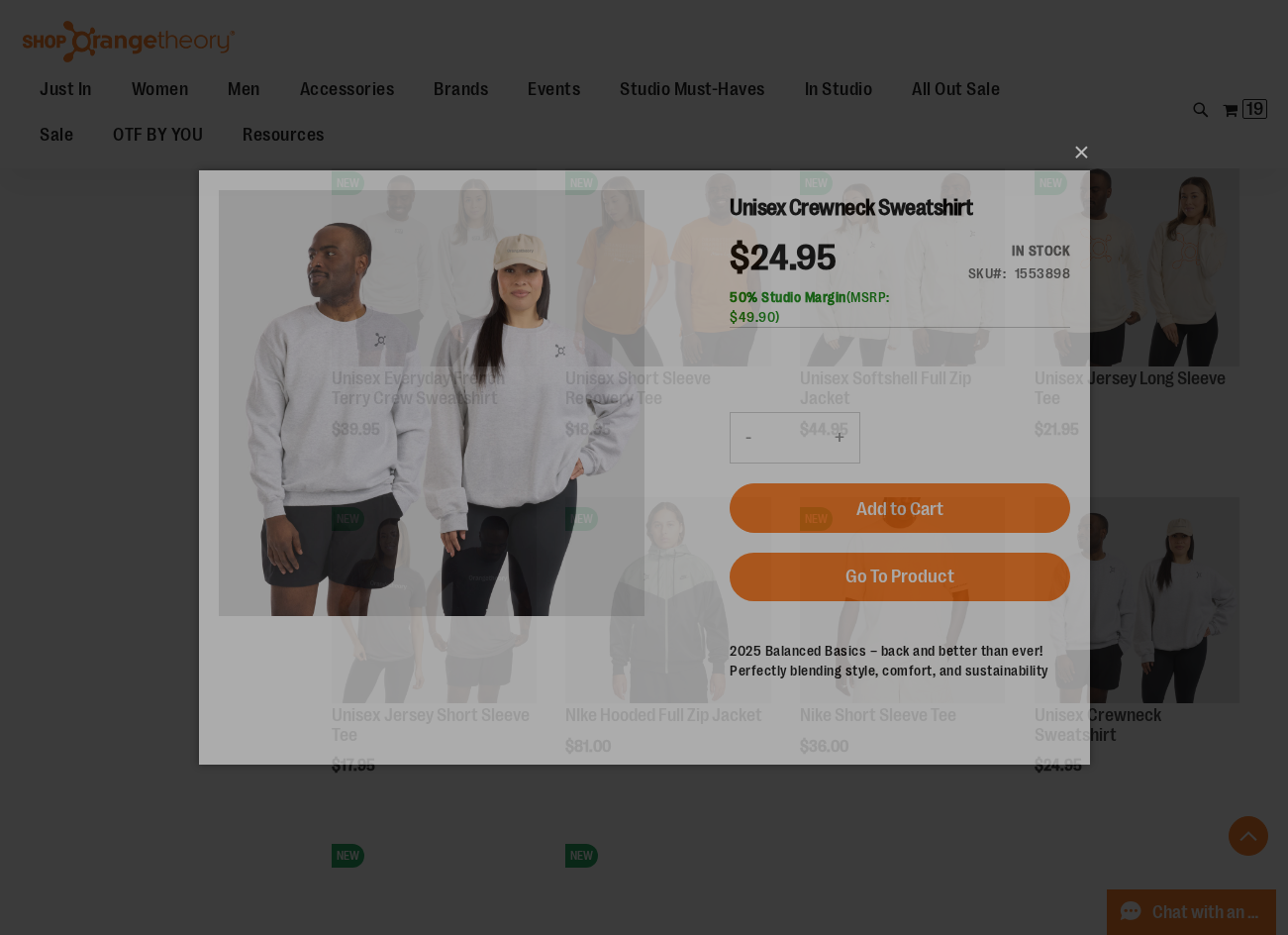 scroll, scrollTop: 0, scrollLeft: 0, axis: both 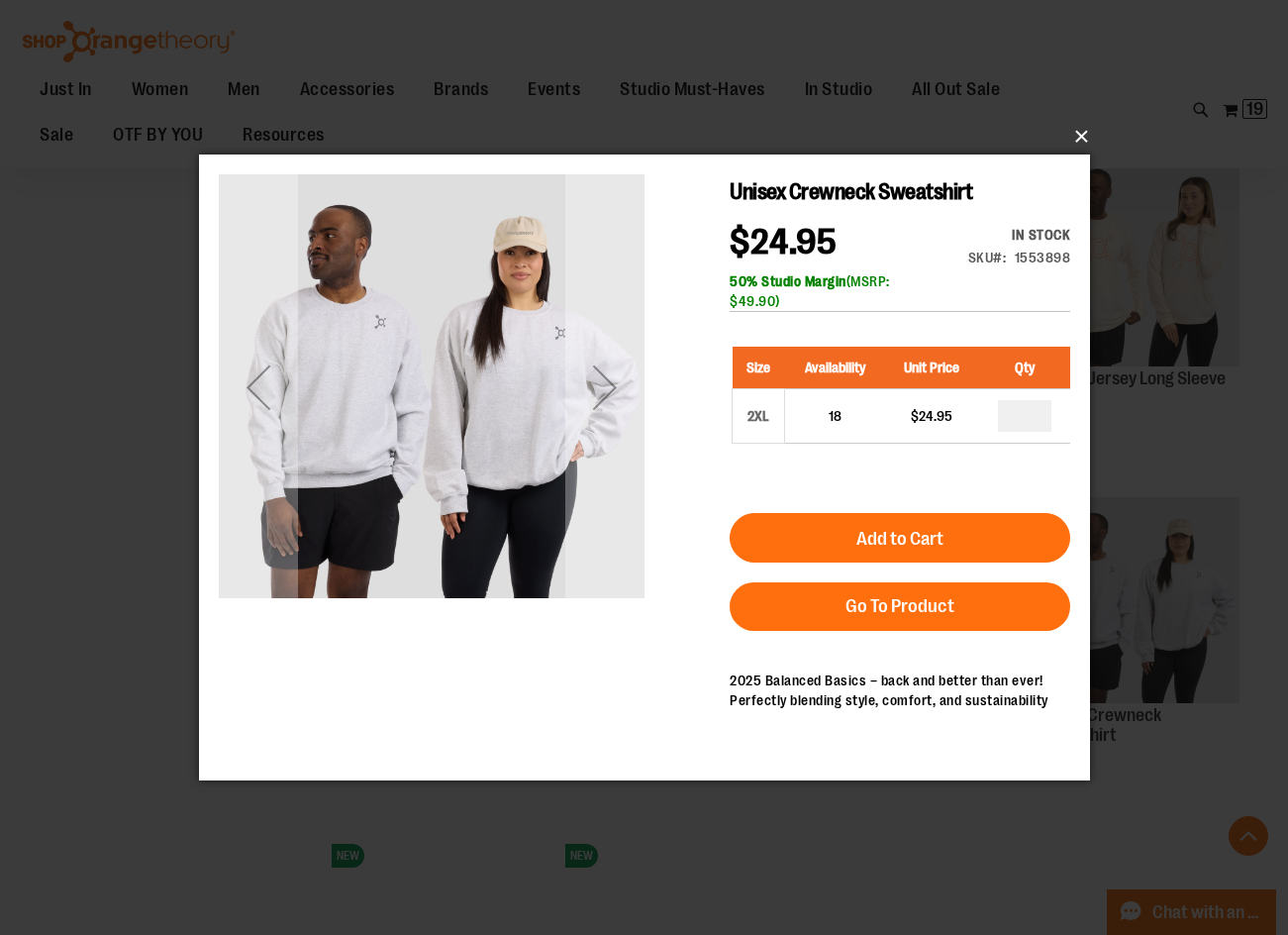 click on "×" at bounding box center [650, 137] 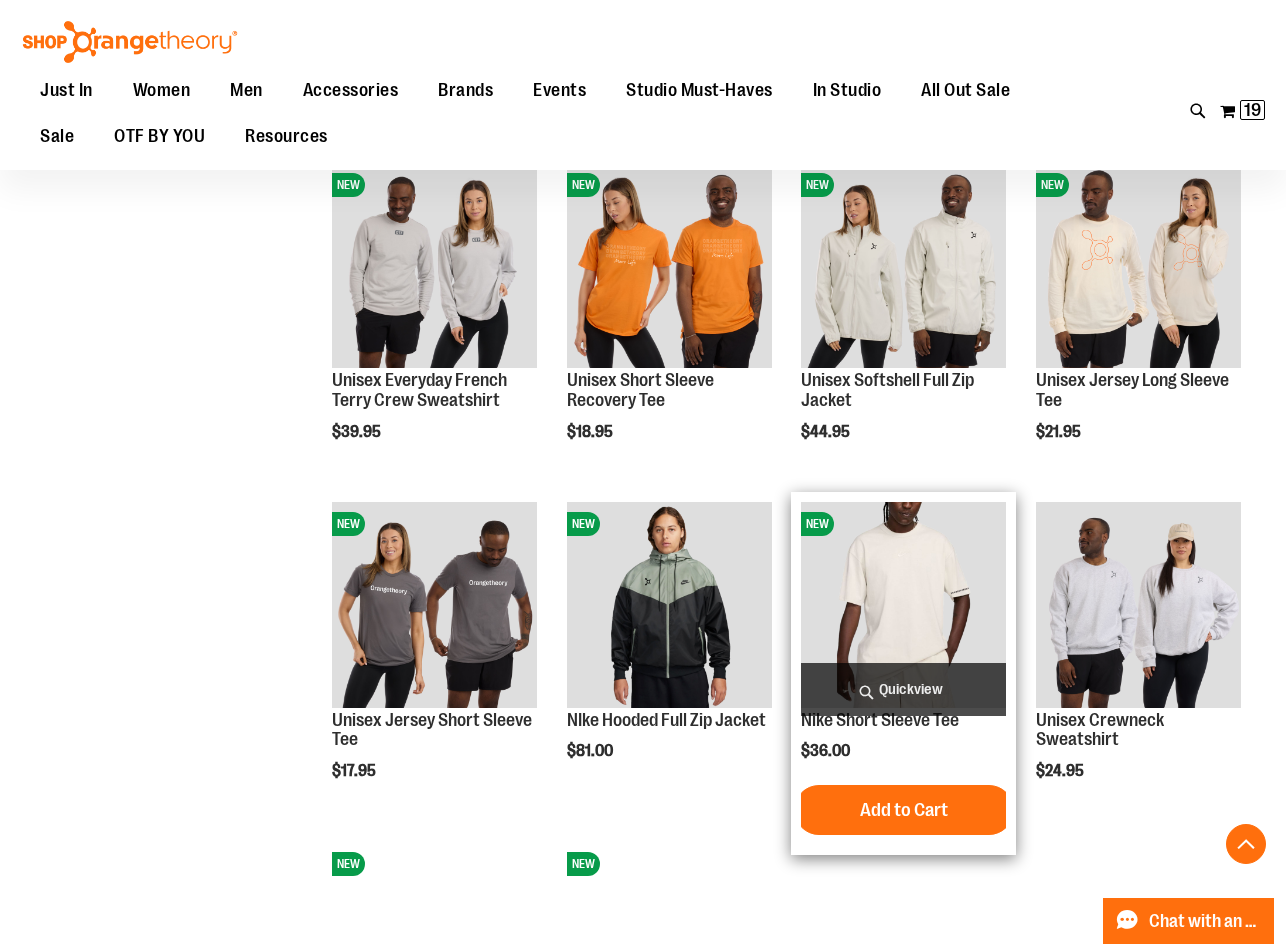 click on "Quickview" at bounding box center (903, 689) 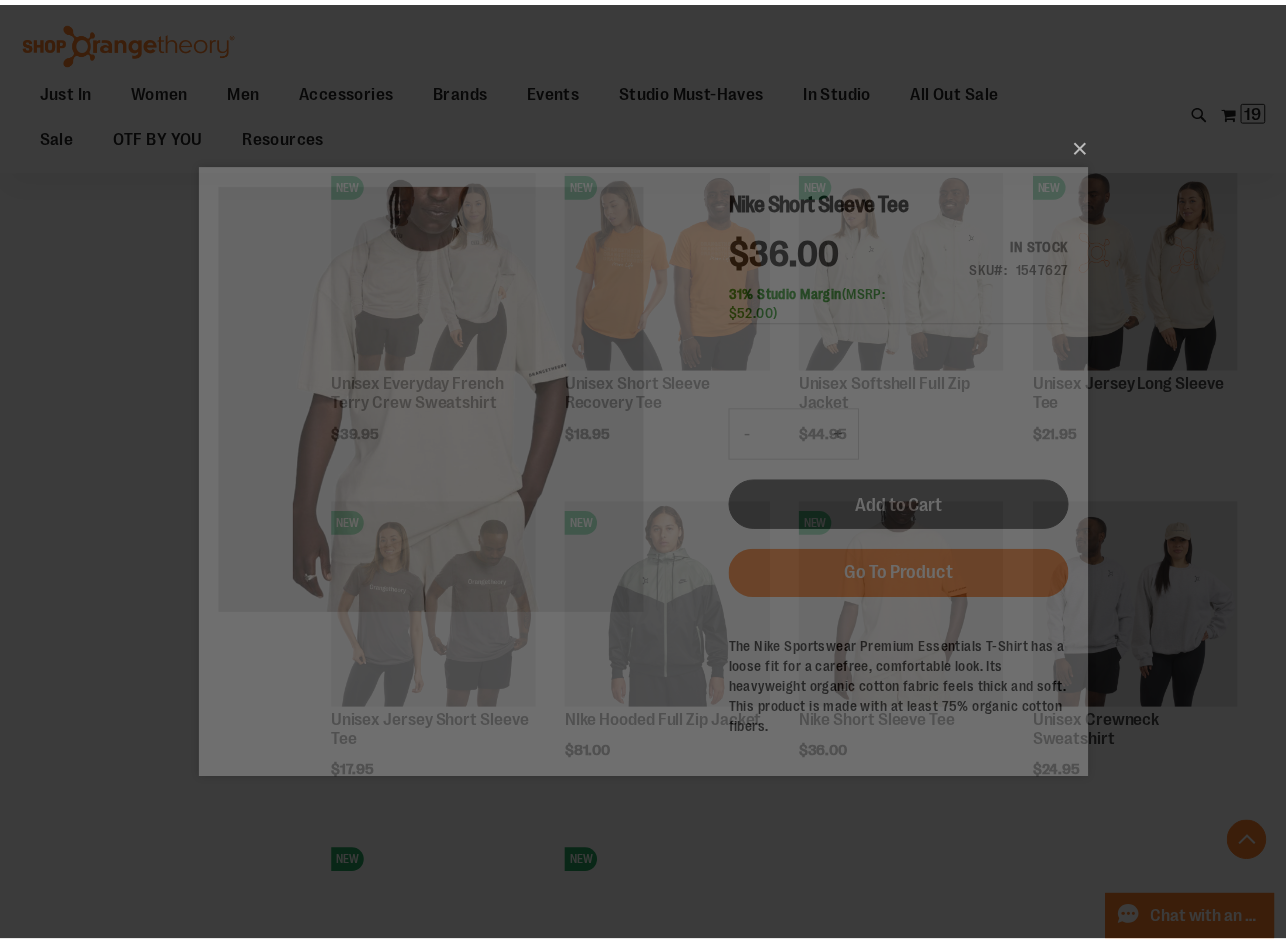 scroll, scrollTop: 0, scrollLeft: 0, axis: both 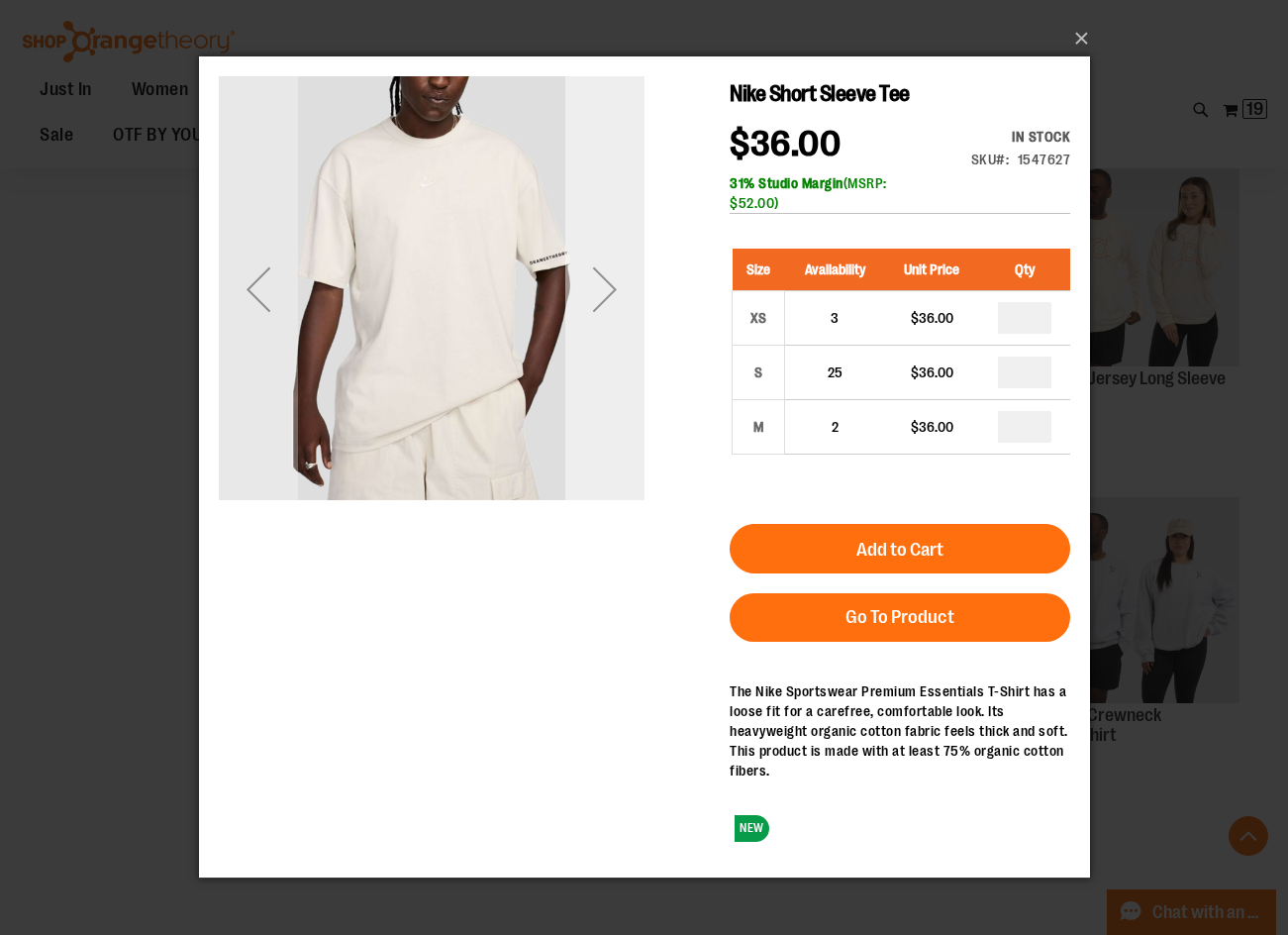 click at bounding box center [604, 289] 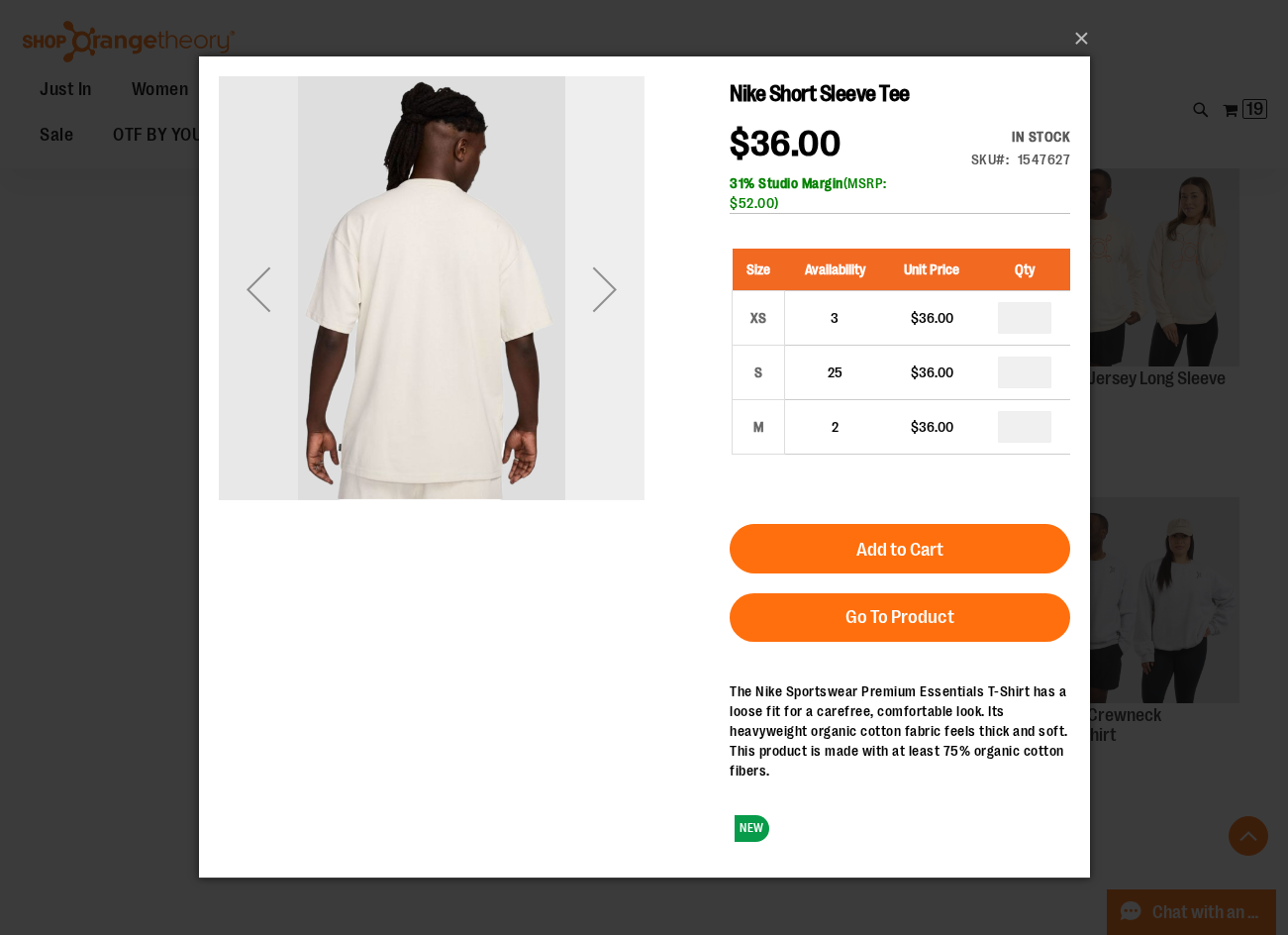 click at bounding box center [604, 289] 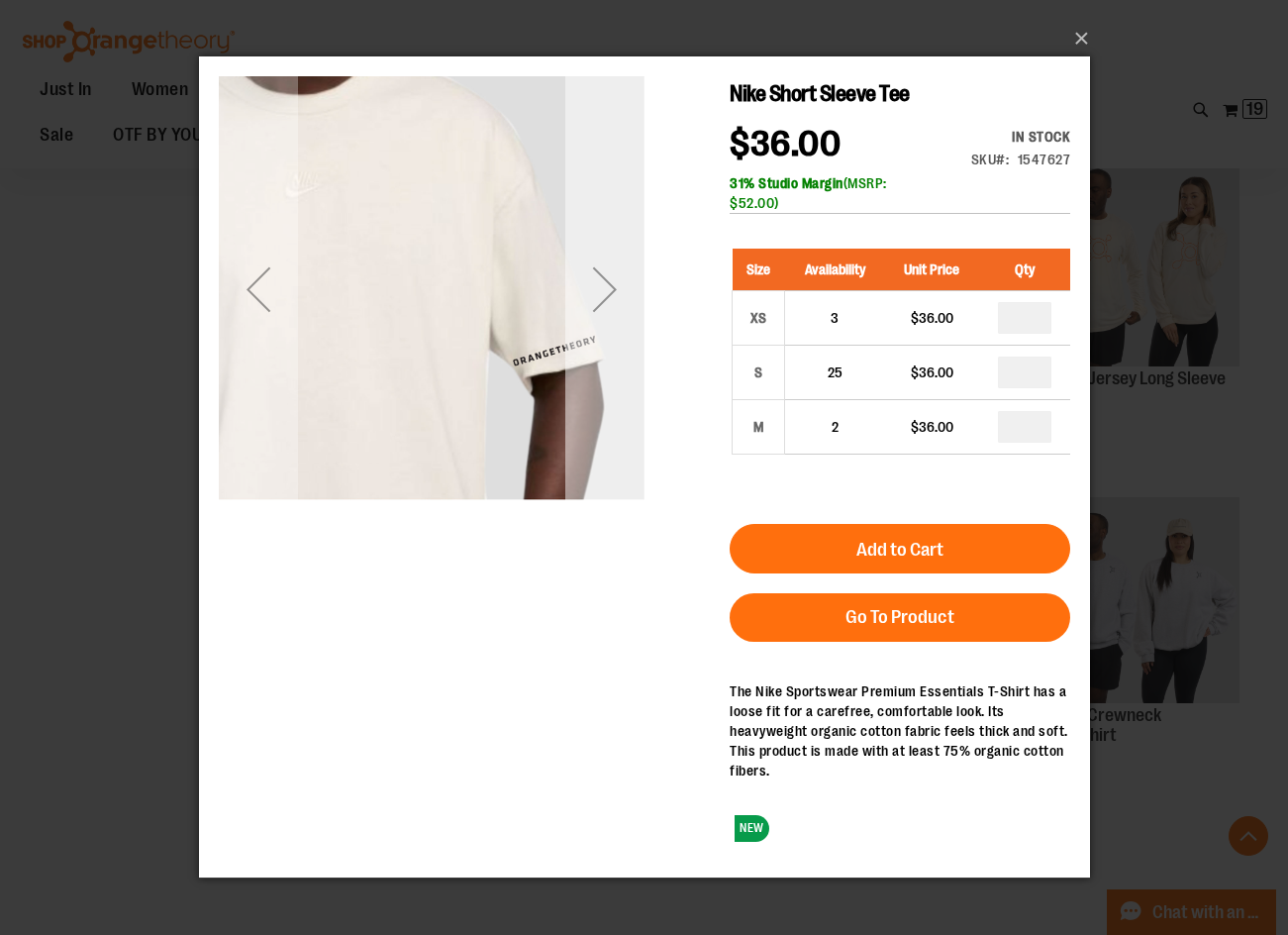 click at bounding box center [604, 289] 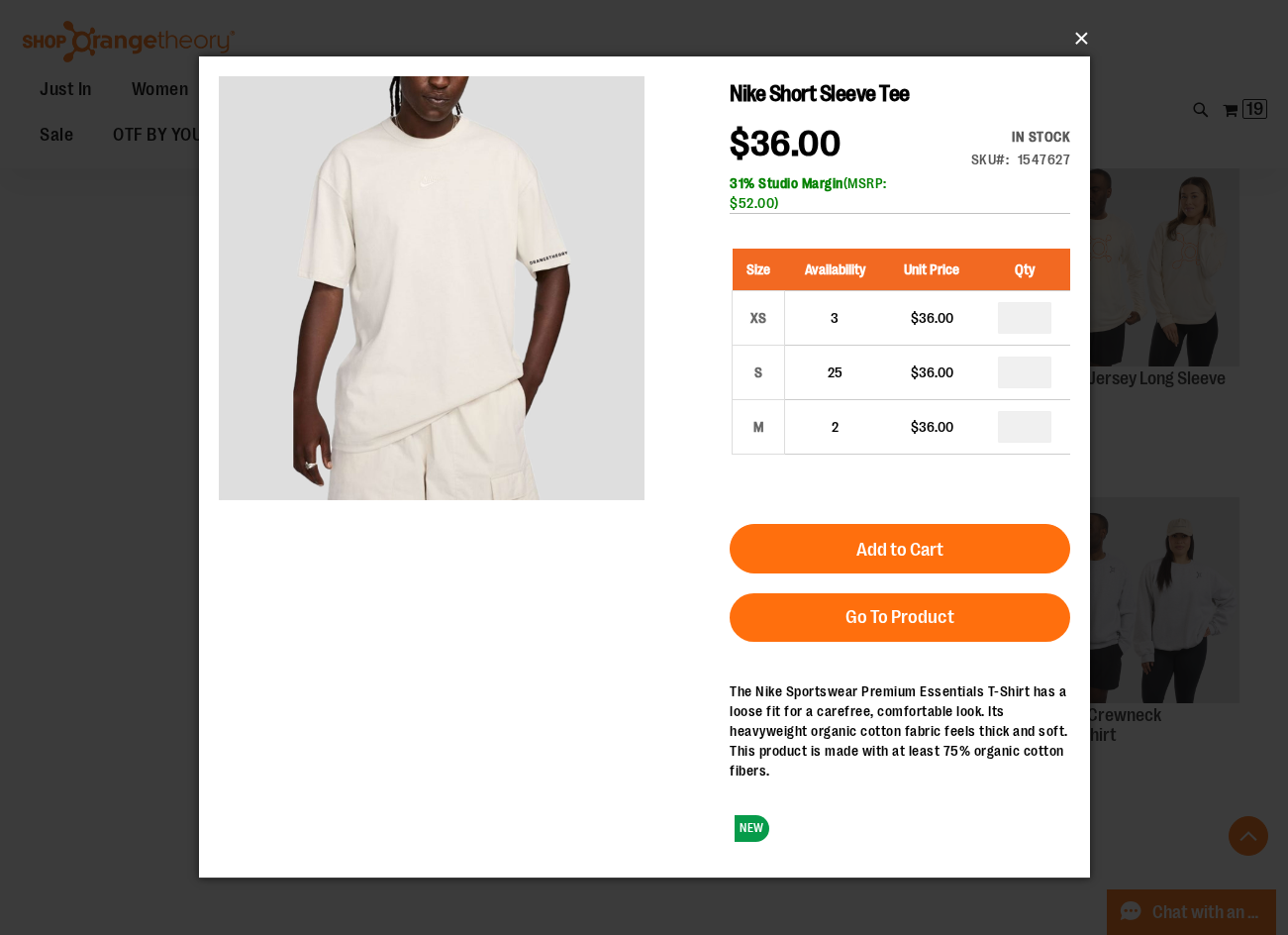 click on "×" at bounding box center (650, 39) 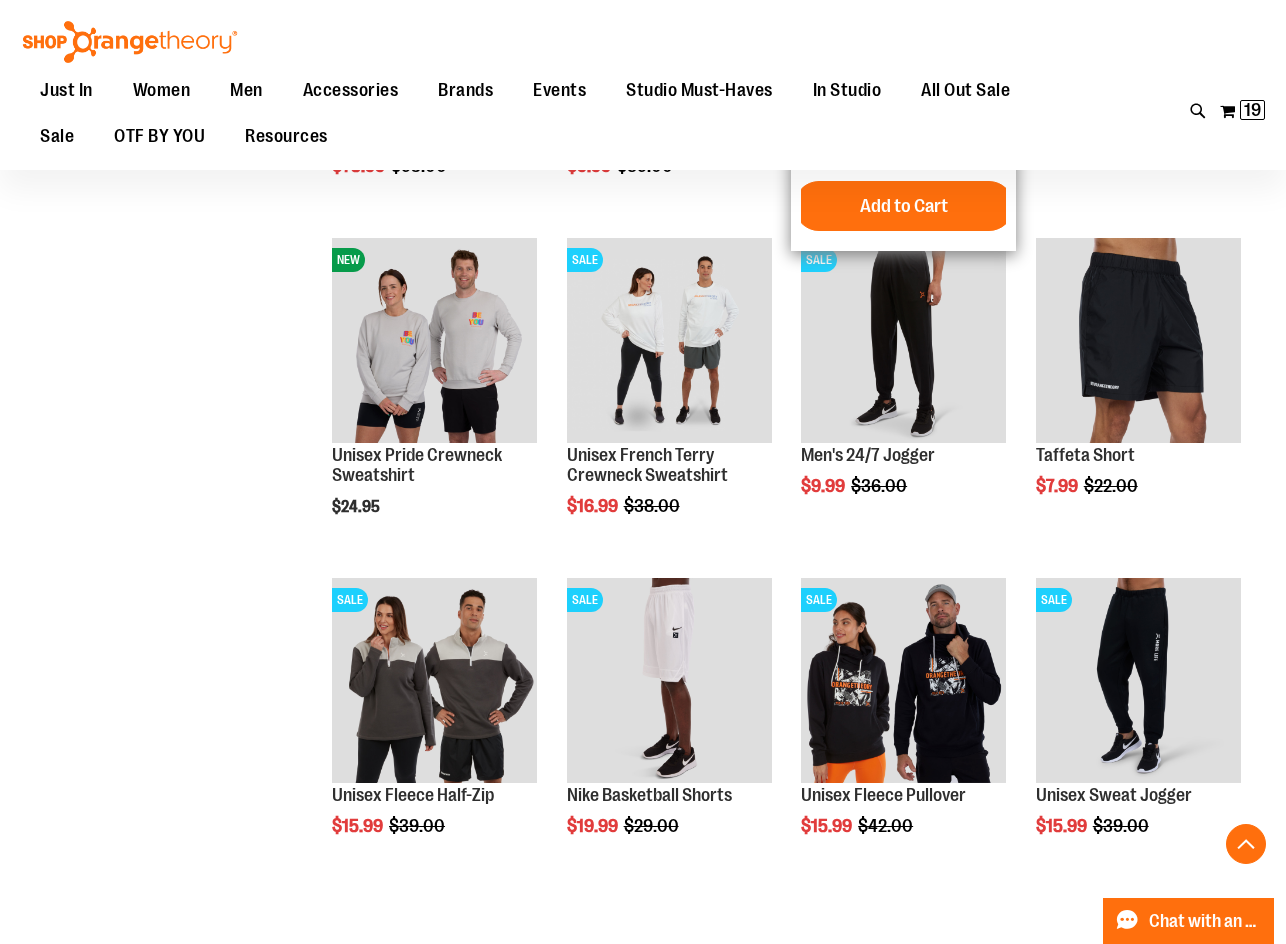 scroll, scrollTop: 2599, scrollLeft: 0, axis: vertical 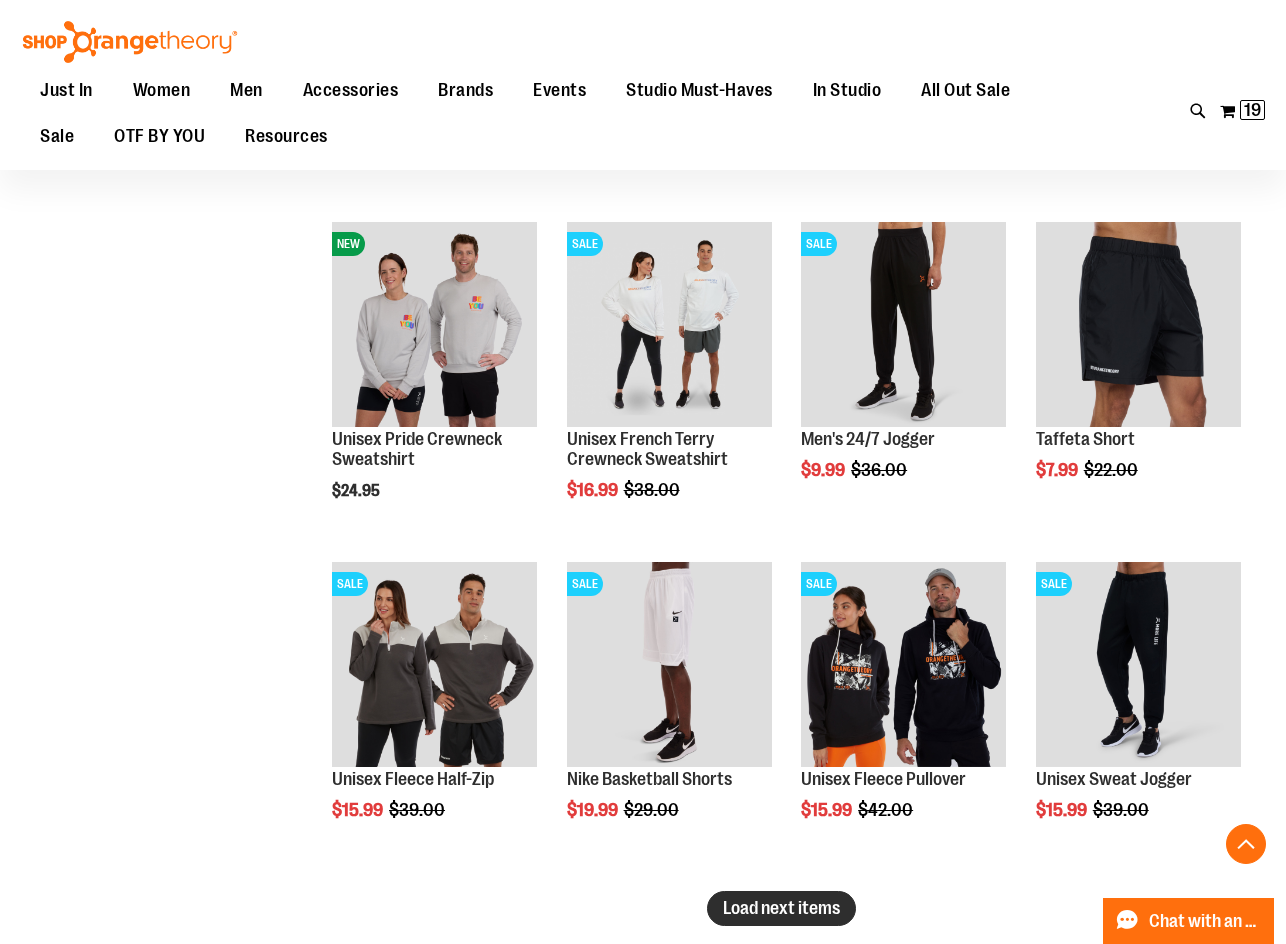click on "Load next items" at bounding box center [781, 908] 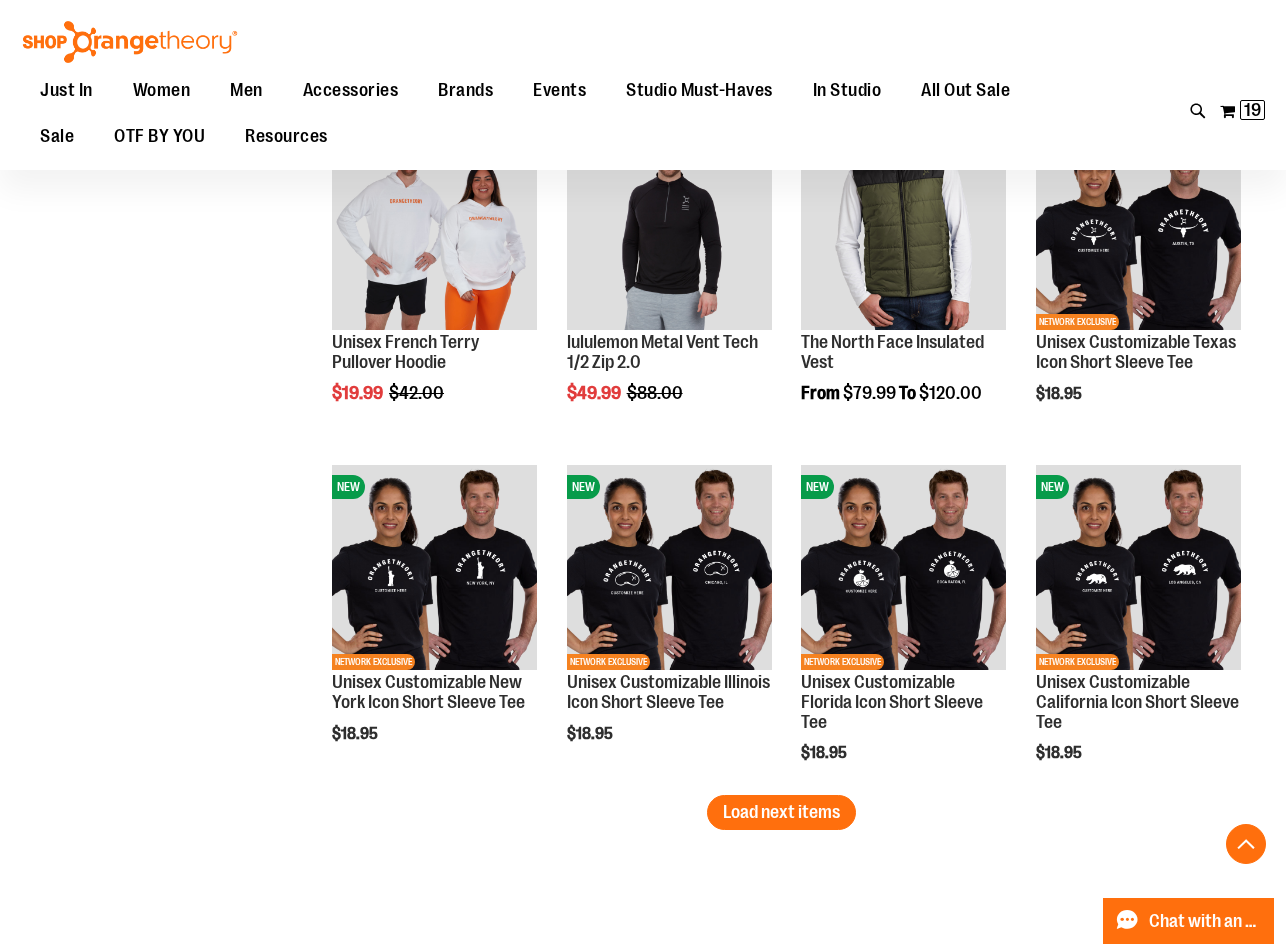 scroll, scrollTop: 3999, scrollLeft: 0, axis: vertical 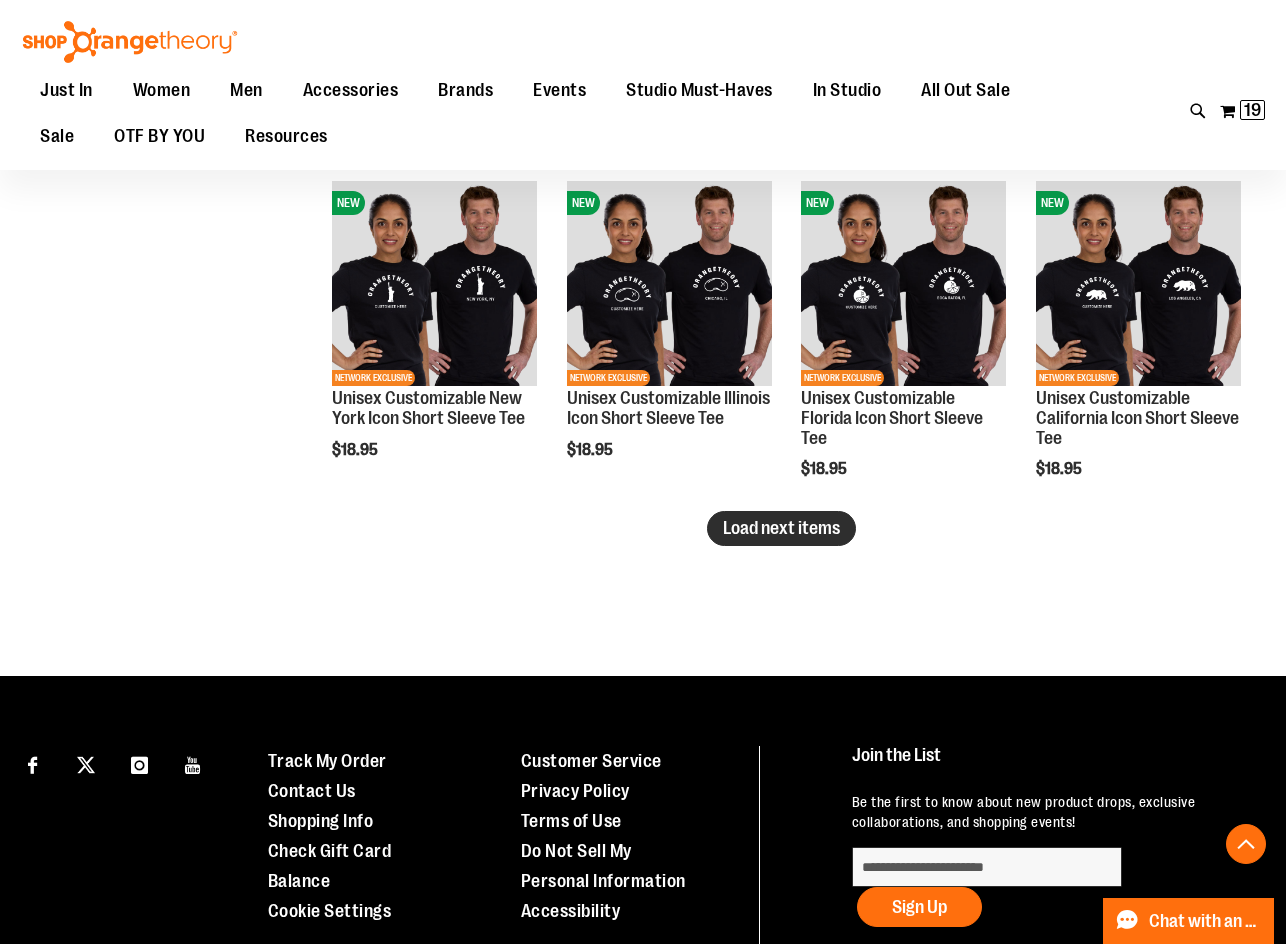 click on "Load next items" at bounding box center [781, 528] 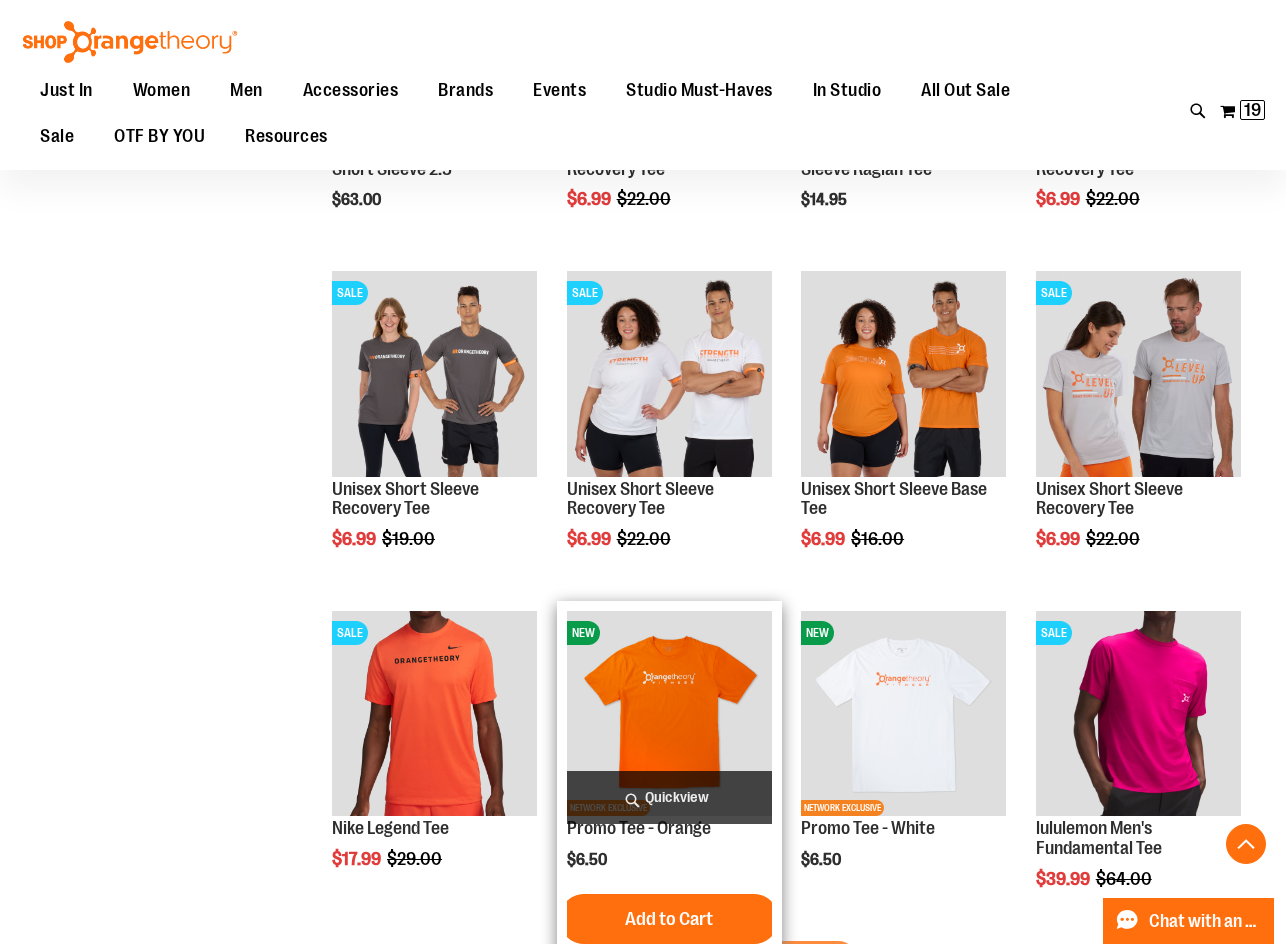 scroll, scrollTop: 4699, scrollLeft: 0, axis: vertical 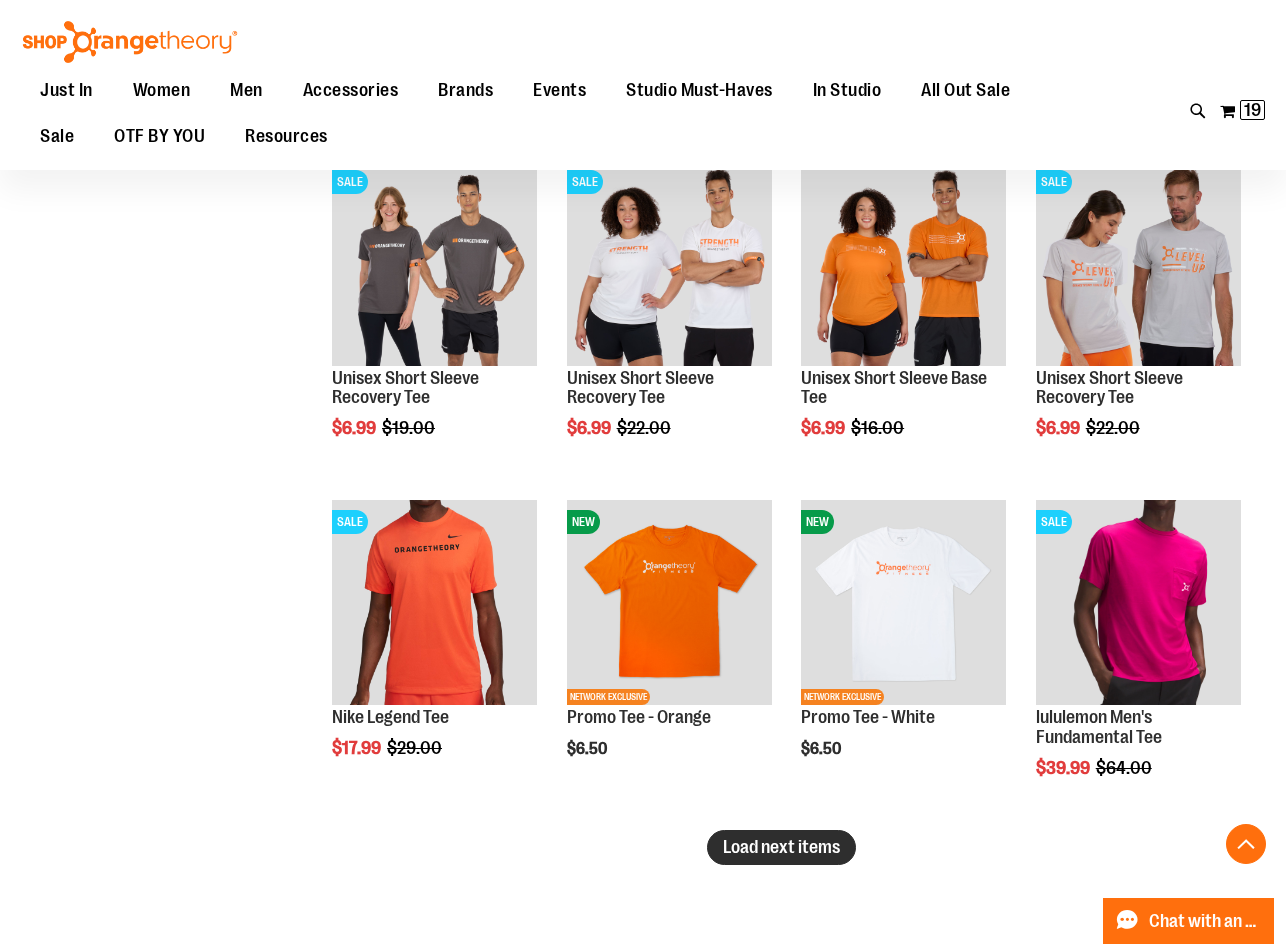 click on "Load next items" at bounding box center [781, 847] 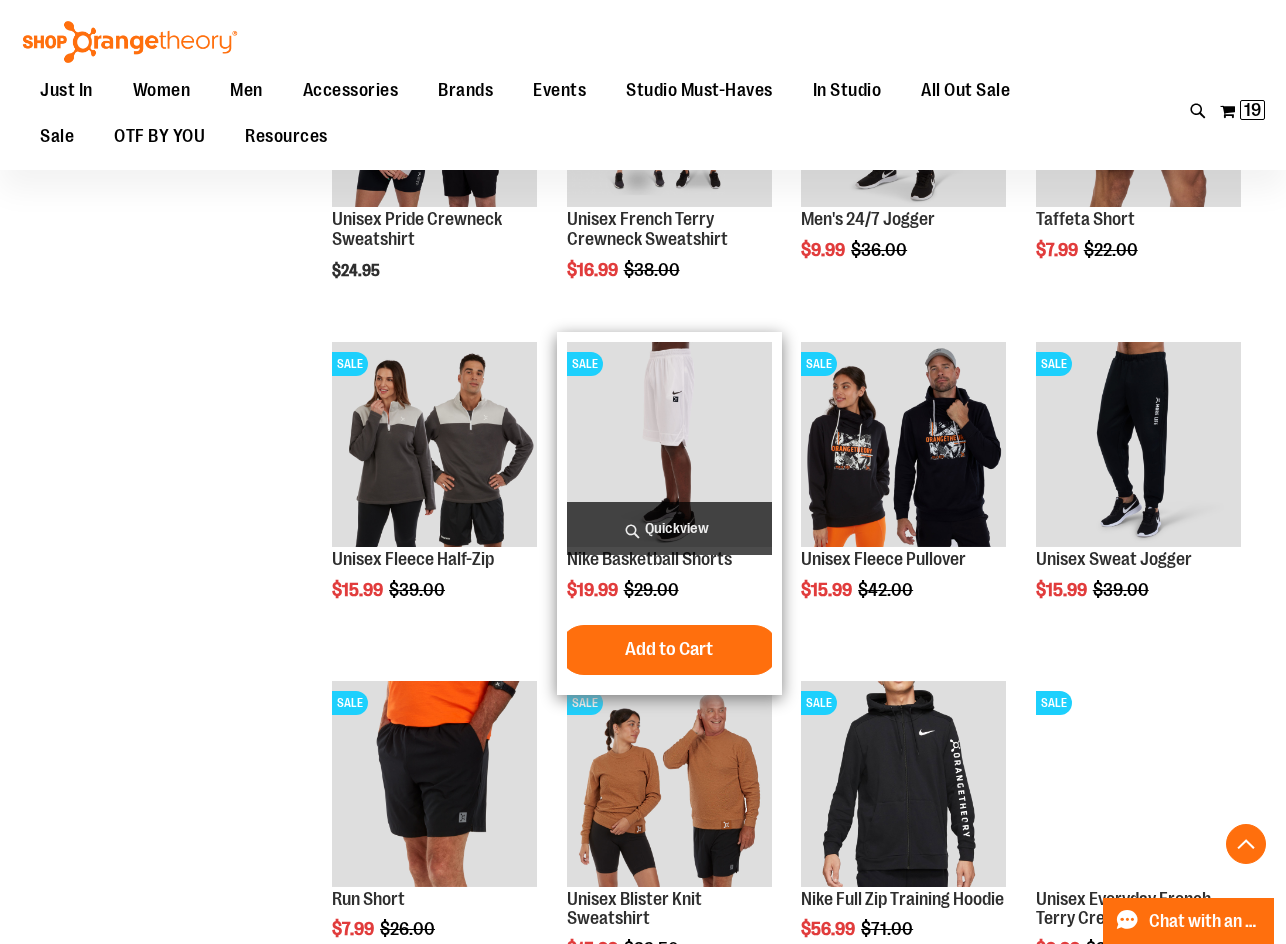 scroll, scrollTop: 2699, scrollLeft: 0, axis: vertical 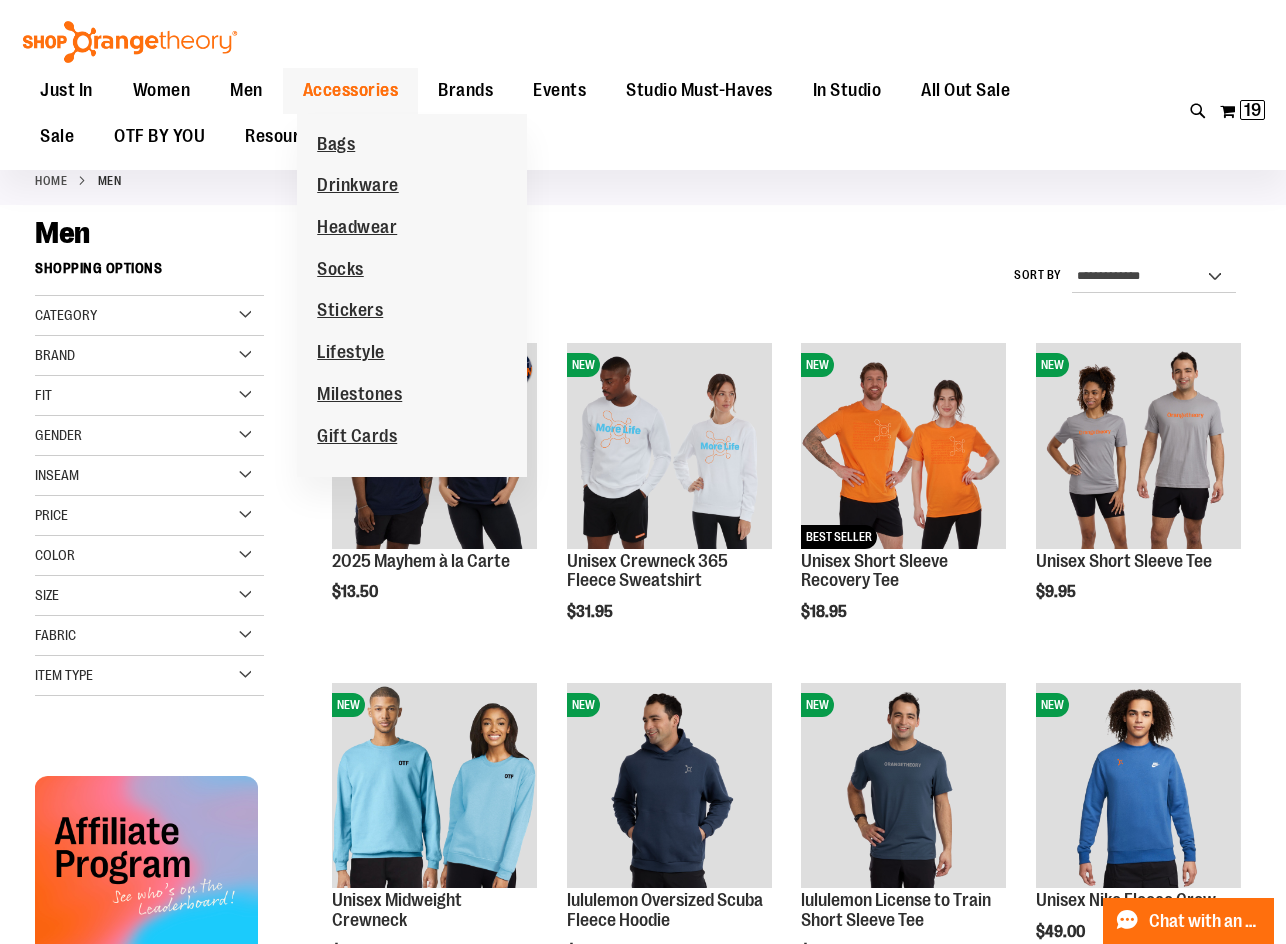 click on "Accessories" at bounding box center (351, 90) 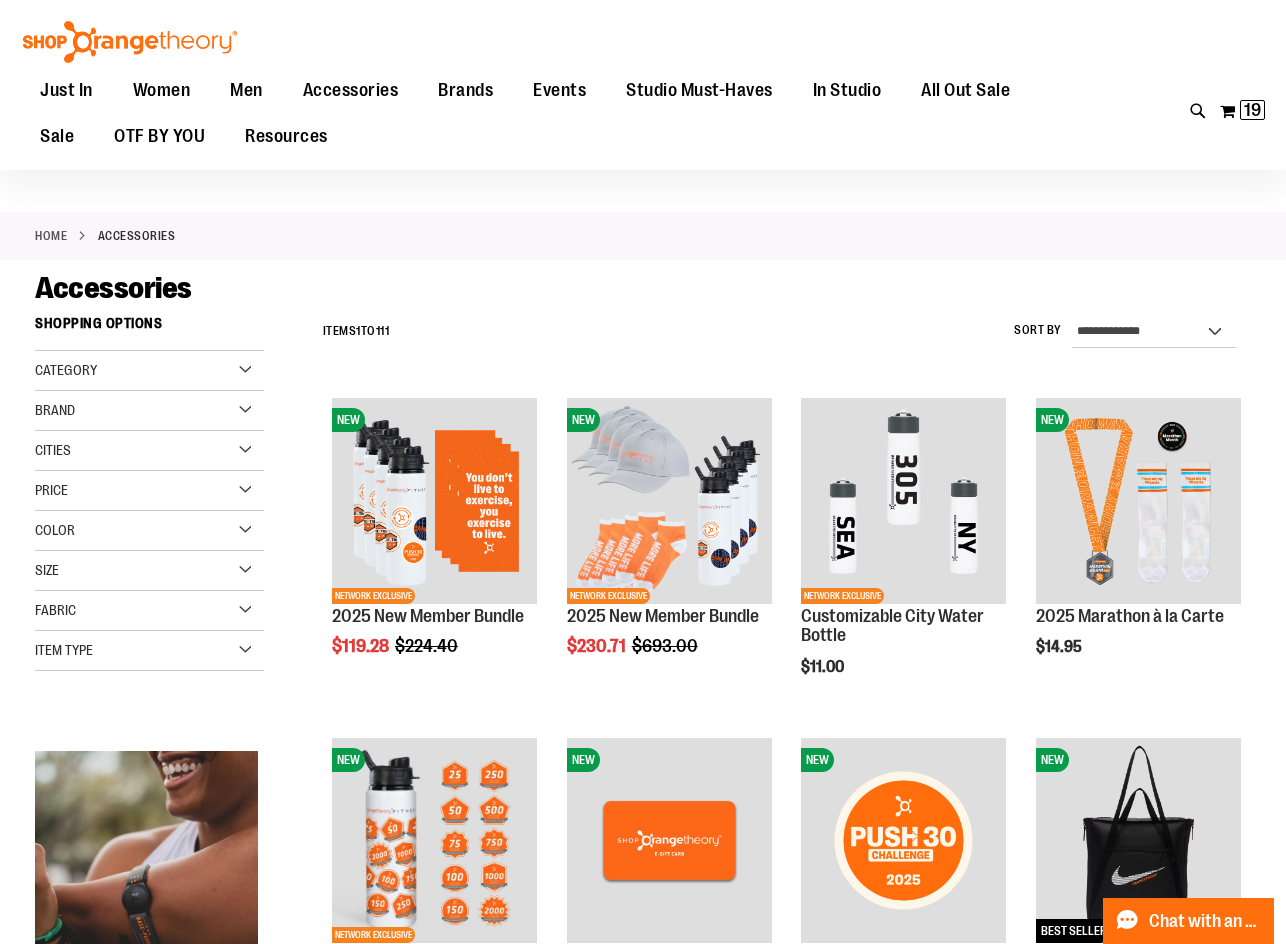 scroll, scrollTop: 199, scrollLeft: 0, axis: vertical 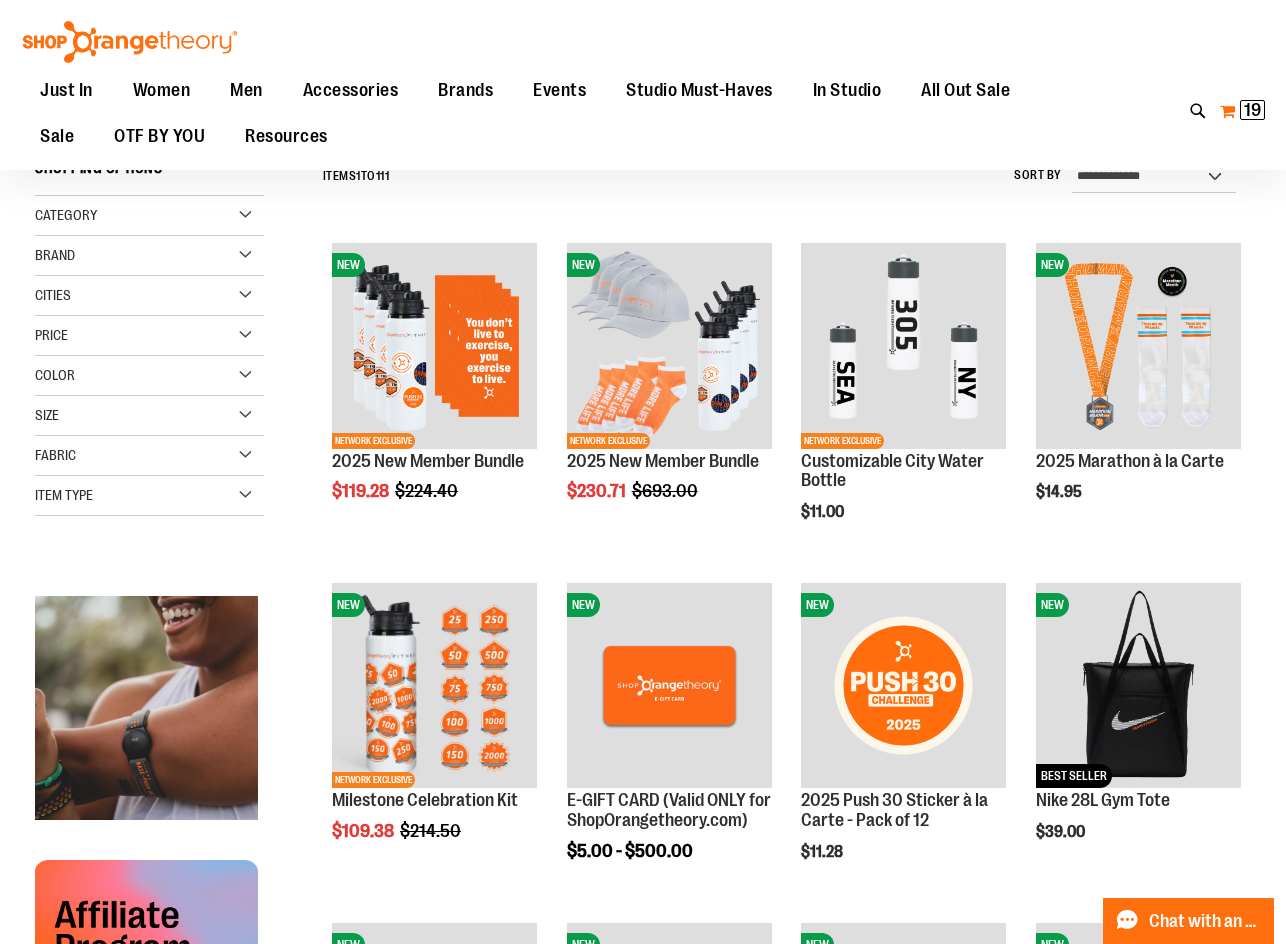 type on "**********" 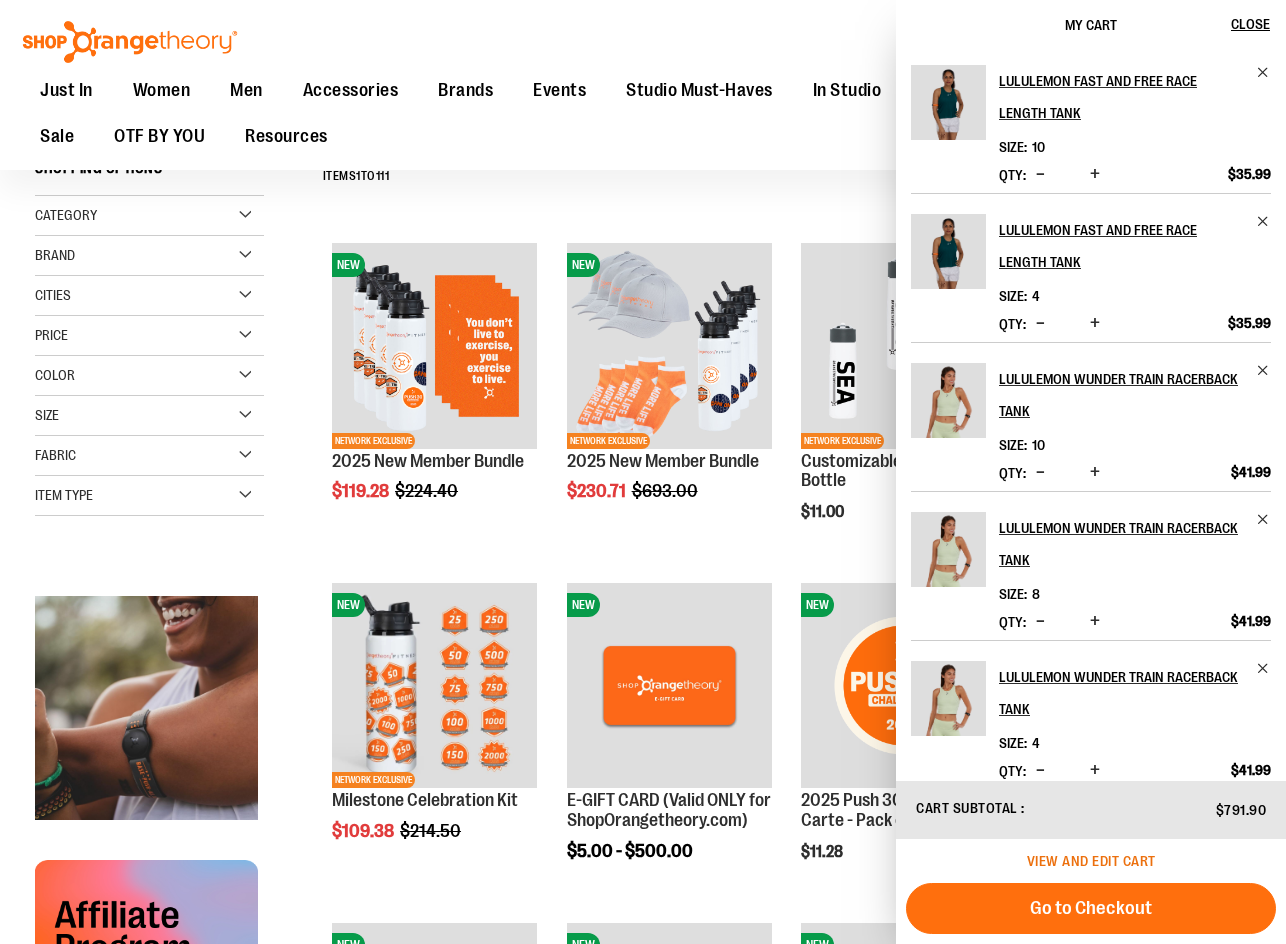 click on "View and edit cart" at bounding box center [1091, 861] 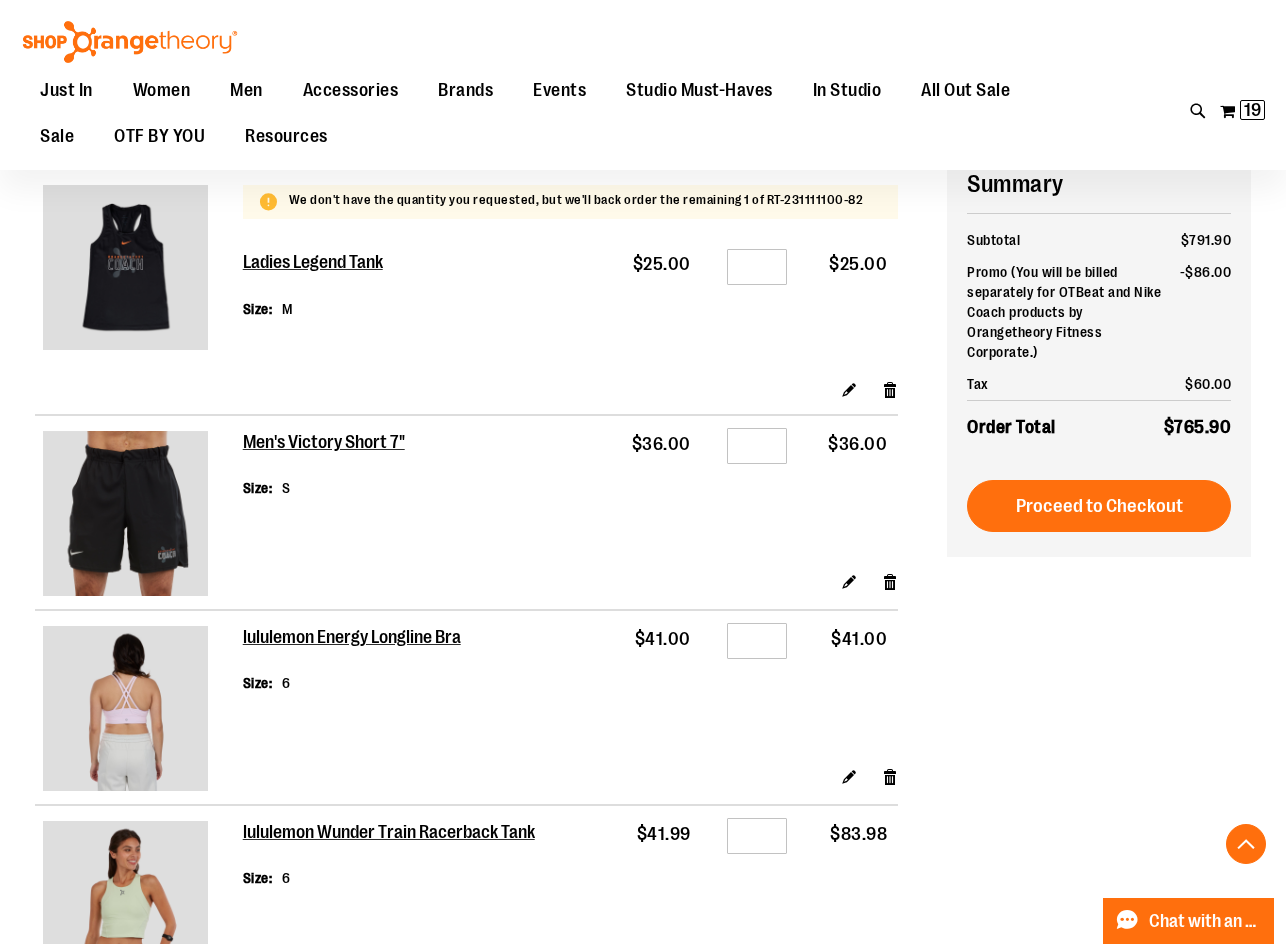 scroll, scrollTop: 0, scrollLeft: 0, axis: both 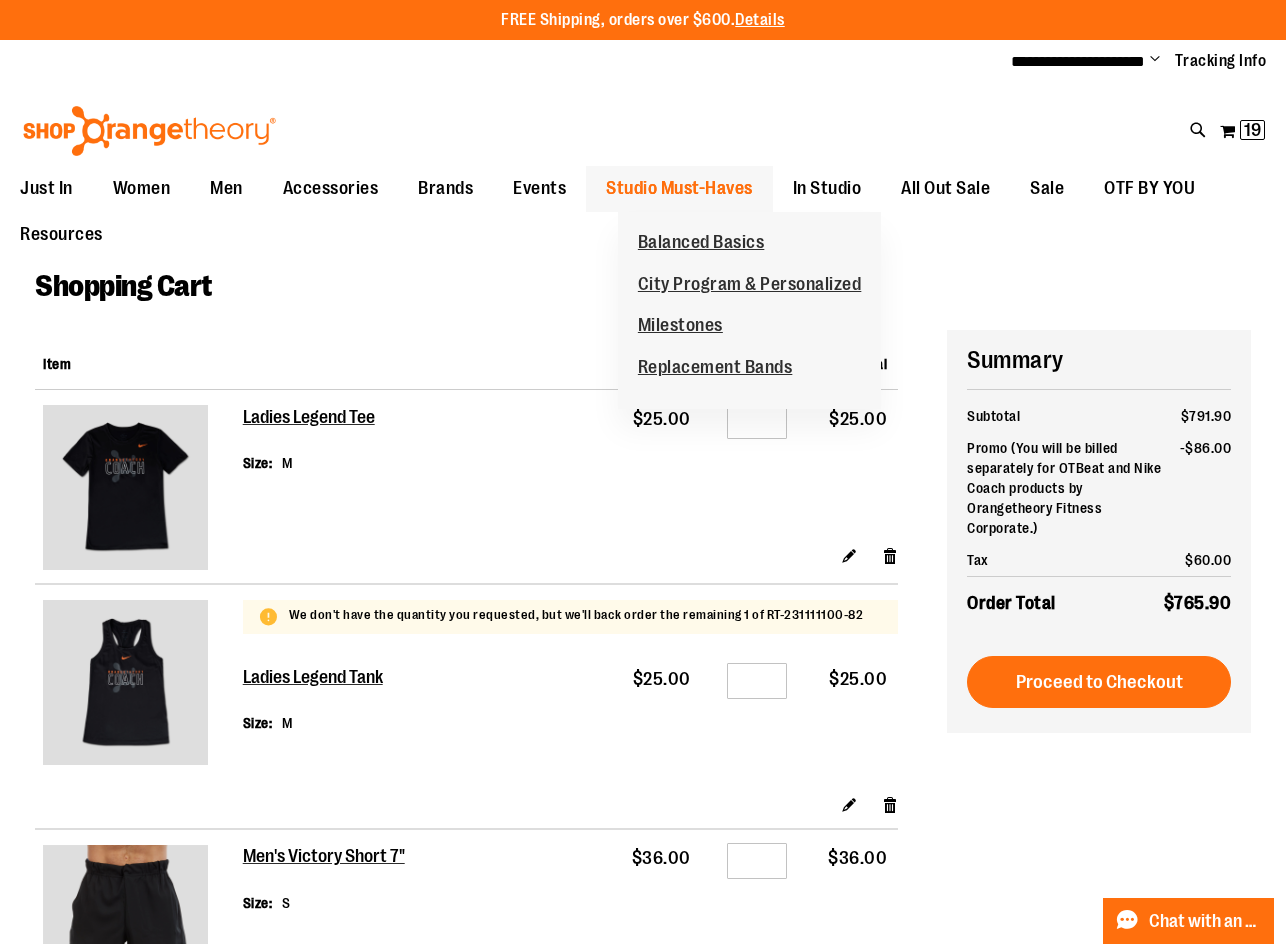 type on "**********" 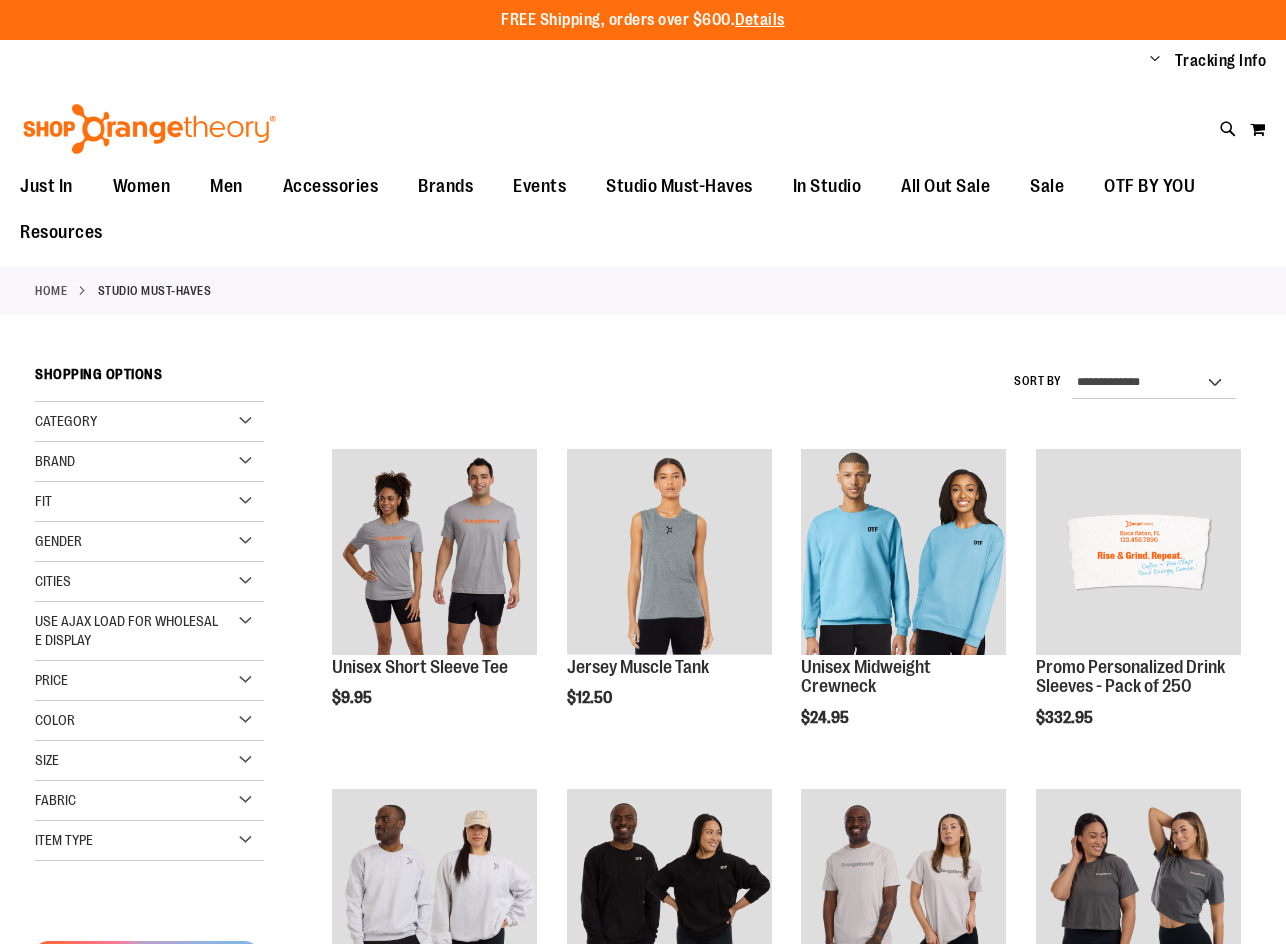 scroll, scrollTop: 0, scrollLeft: 0, axis: both 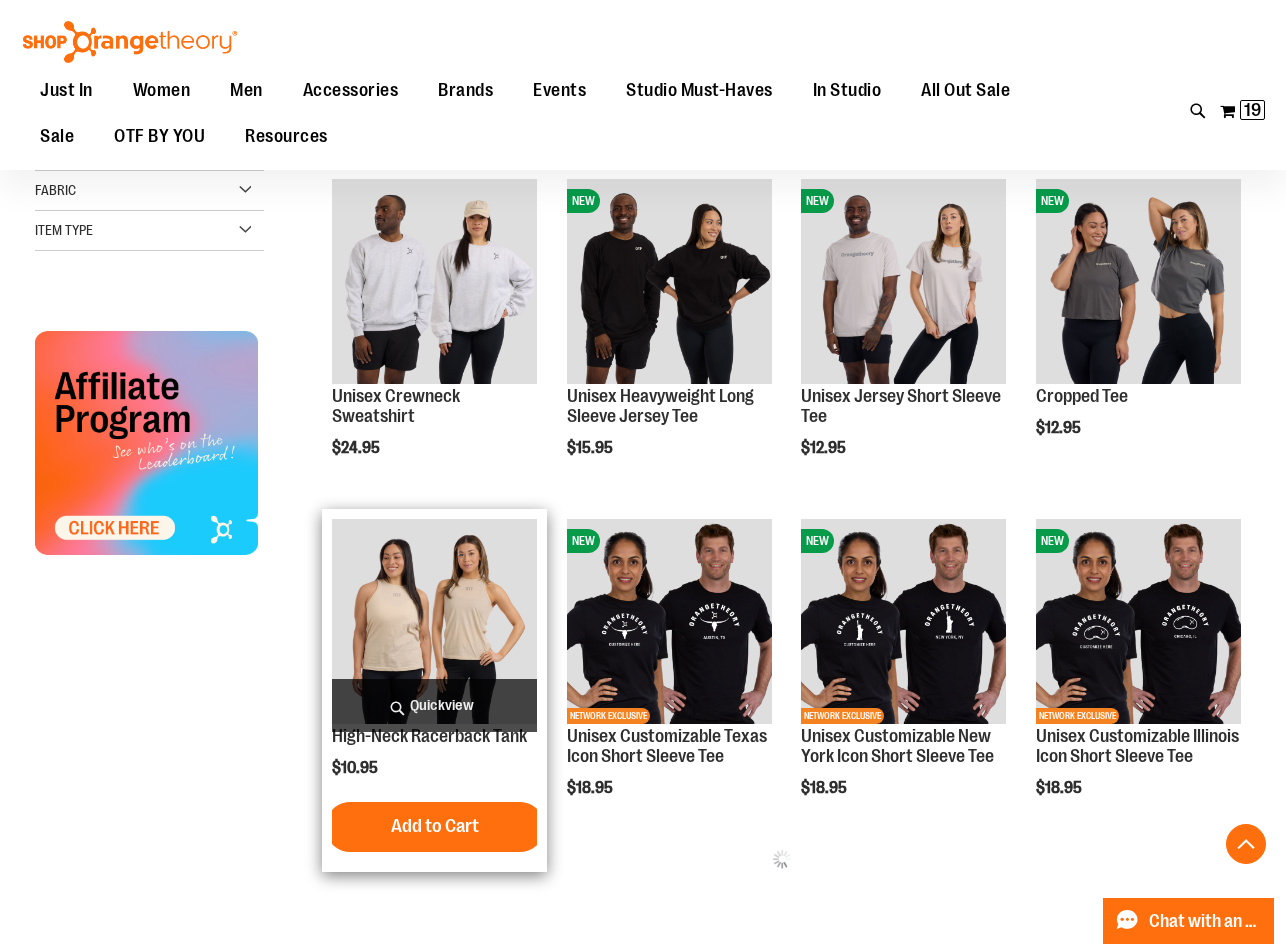 type on "**********" 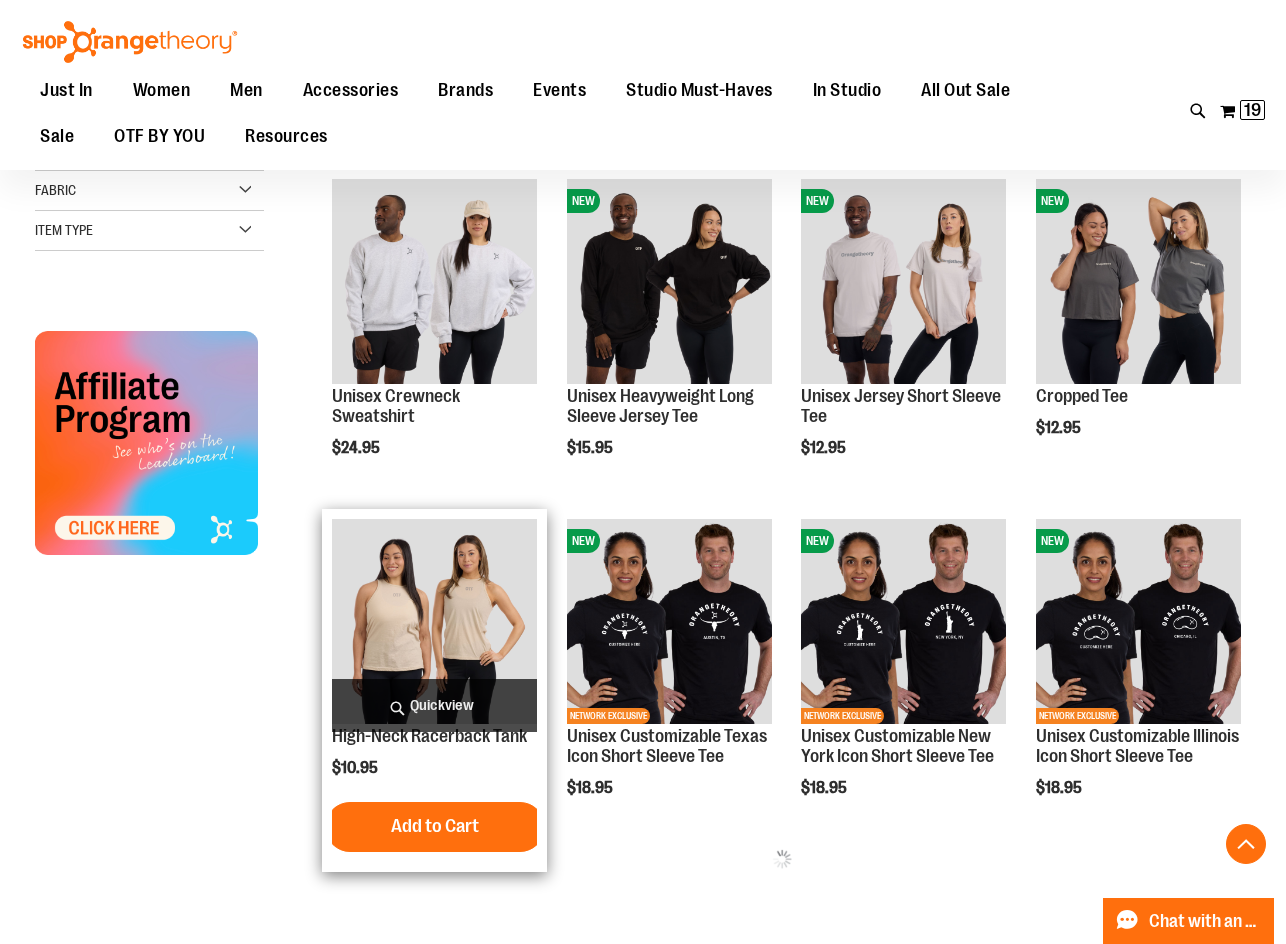 click on "Quickview" at bounding box center (434, 705) 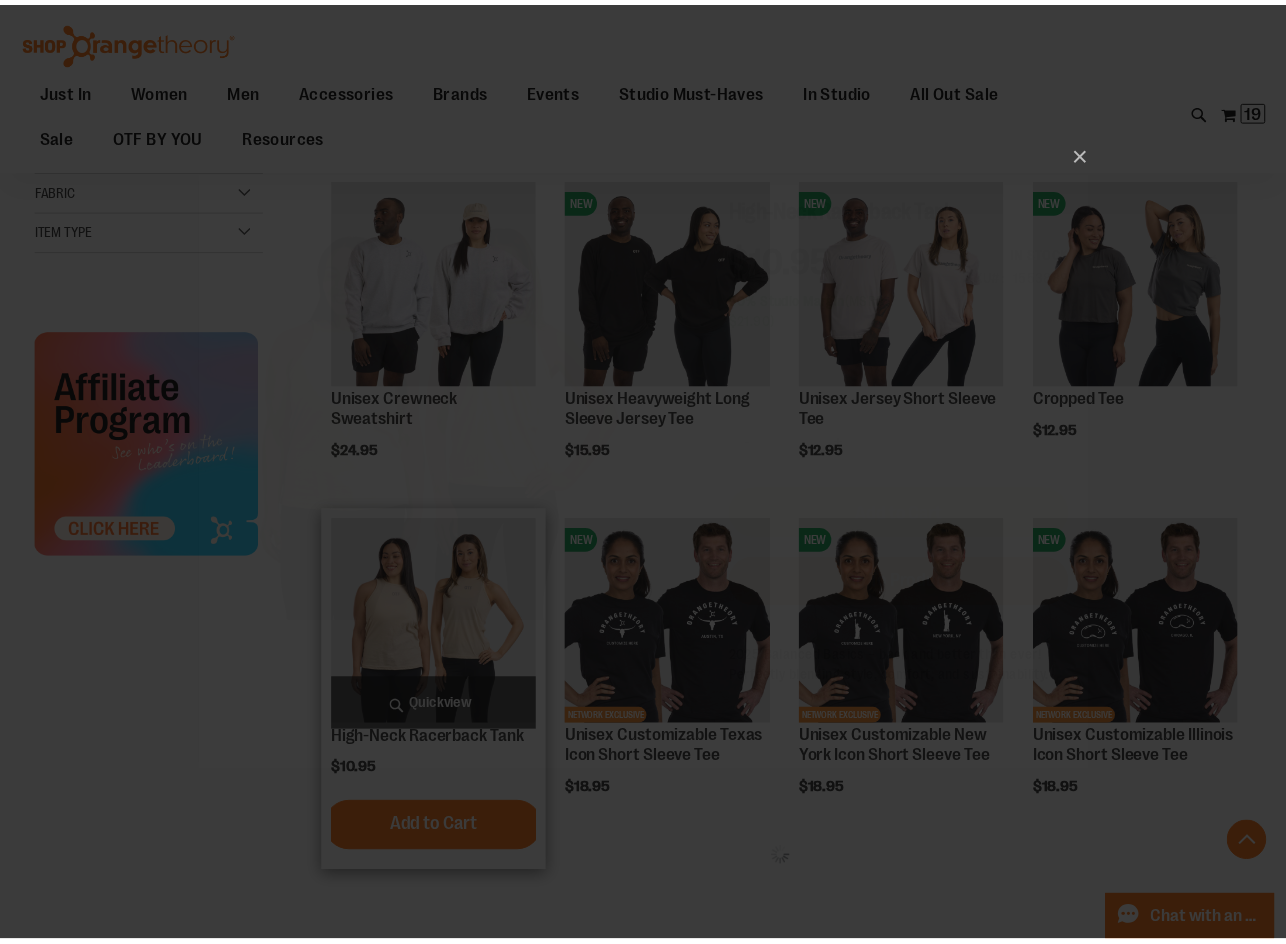scroll, scrollTop: 0, scrollLeft: 0, axis: both 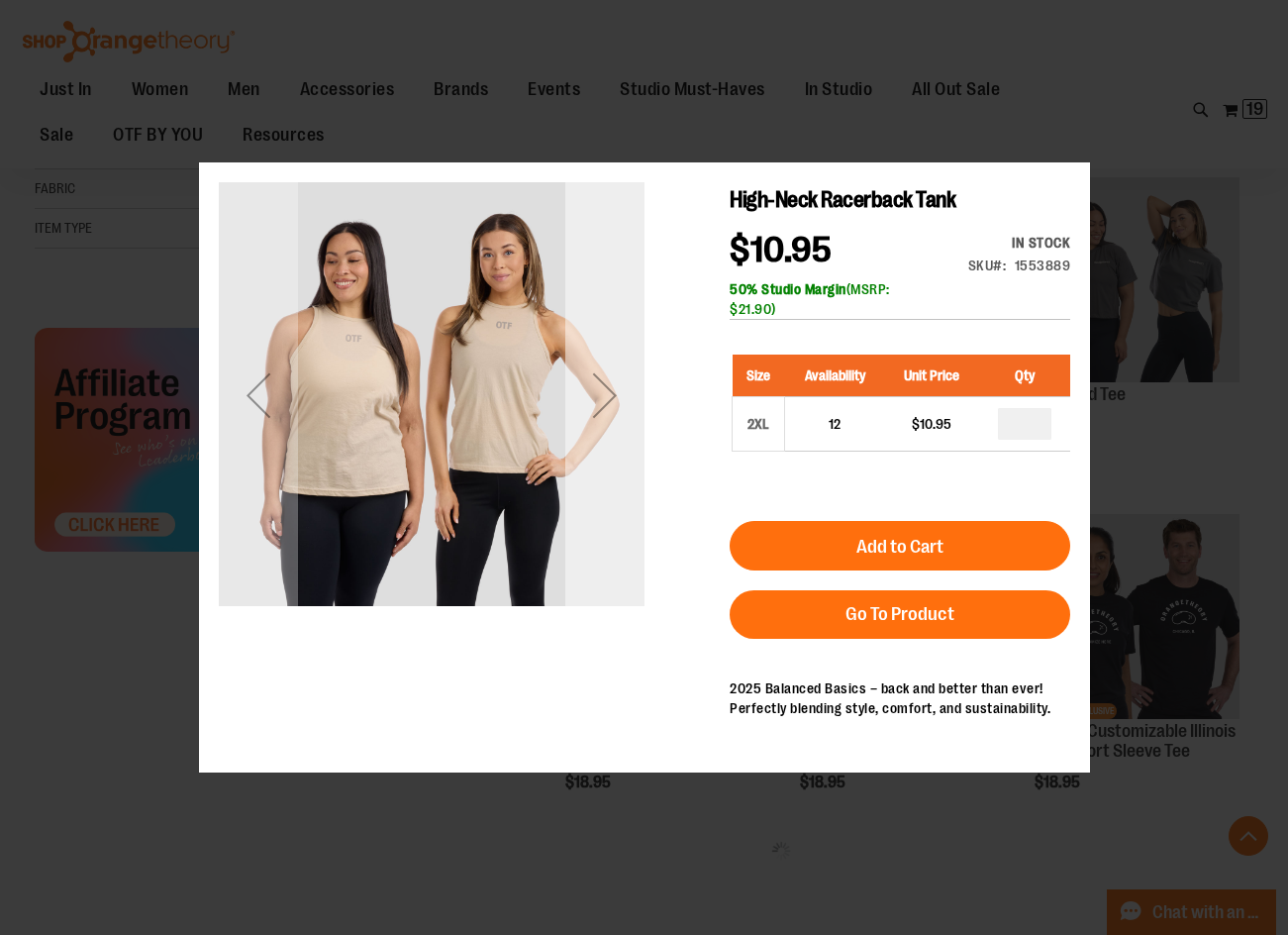 click at bounding box center [604, 395] 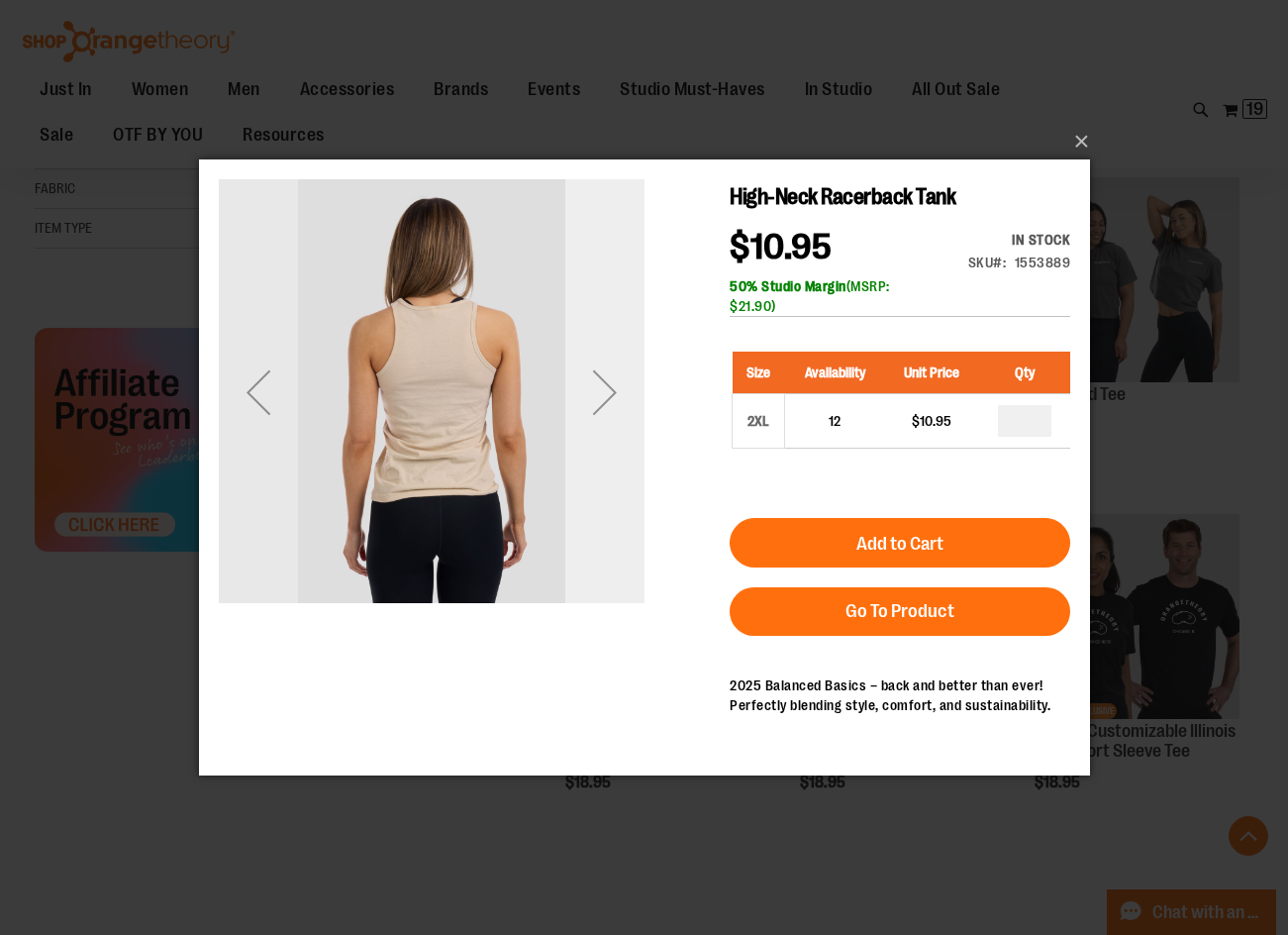 click at bounding box center (604, 392) 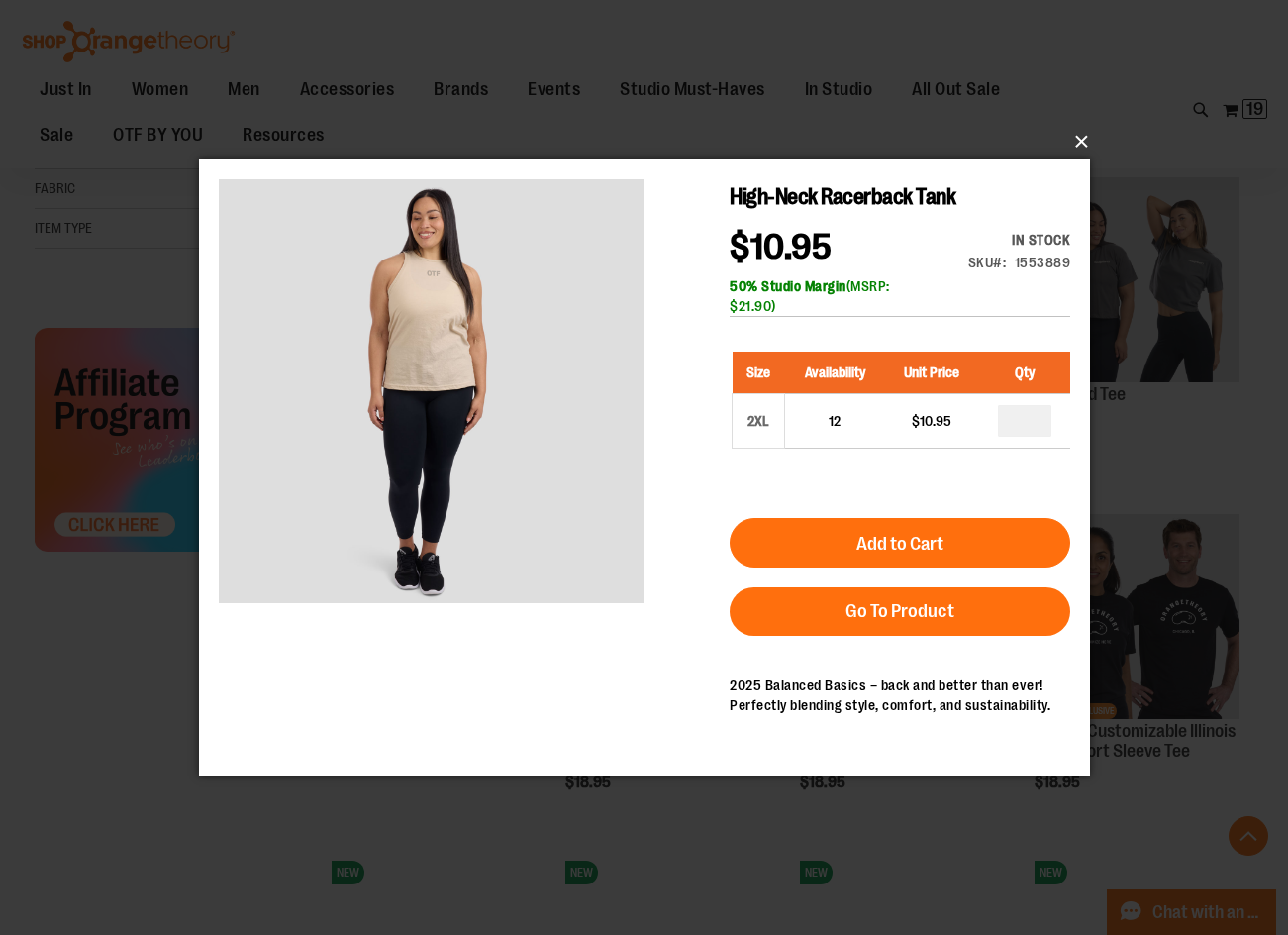click on "×" at bounding box center (650, 142) 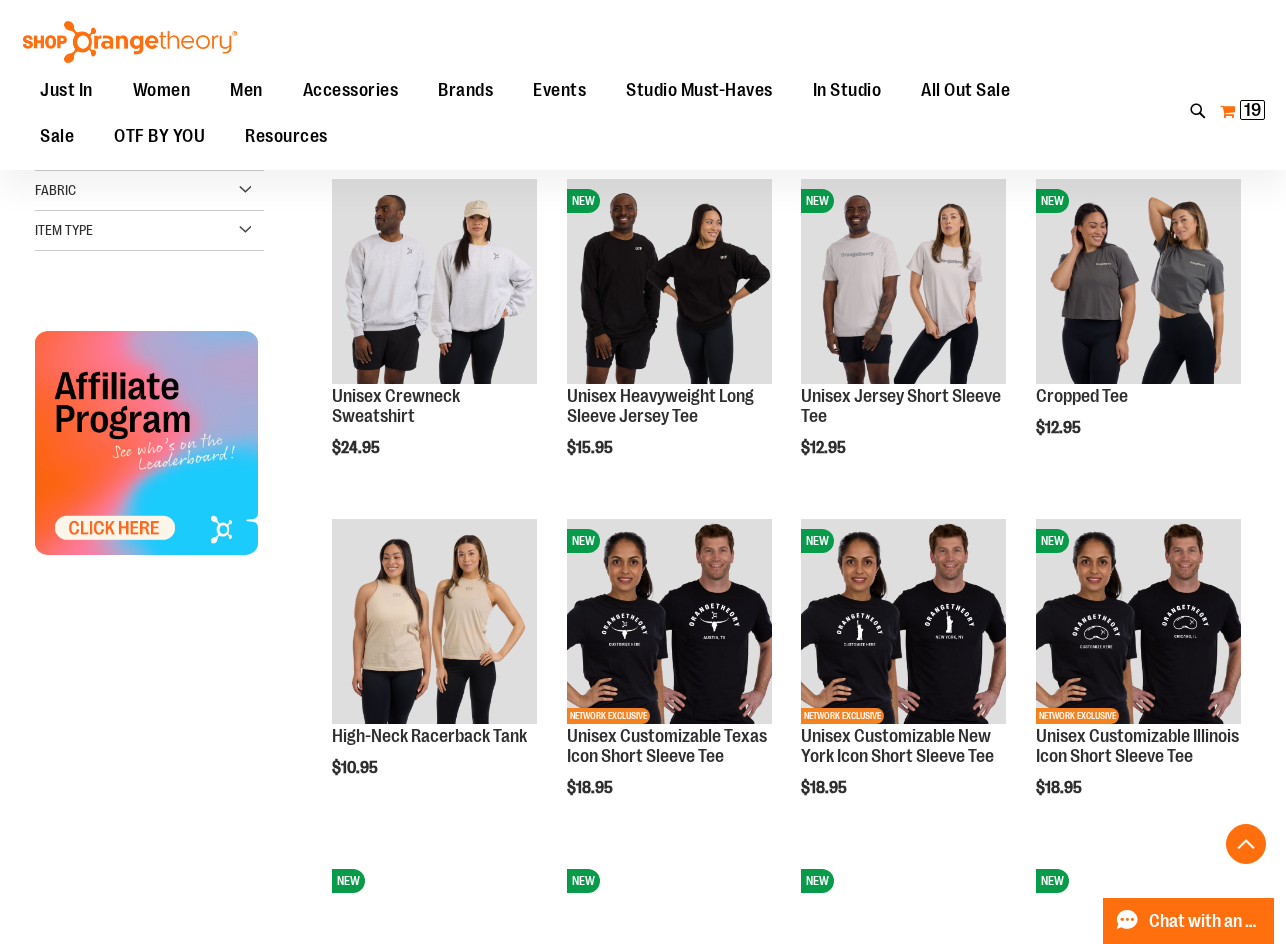click on "My Cart
19
19
items" at bounding box center [1242, 111] 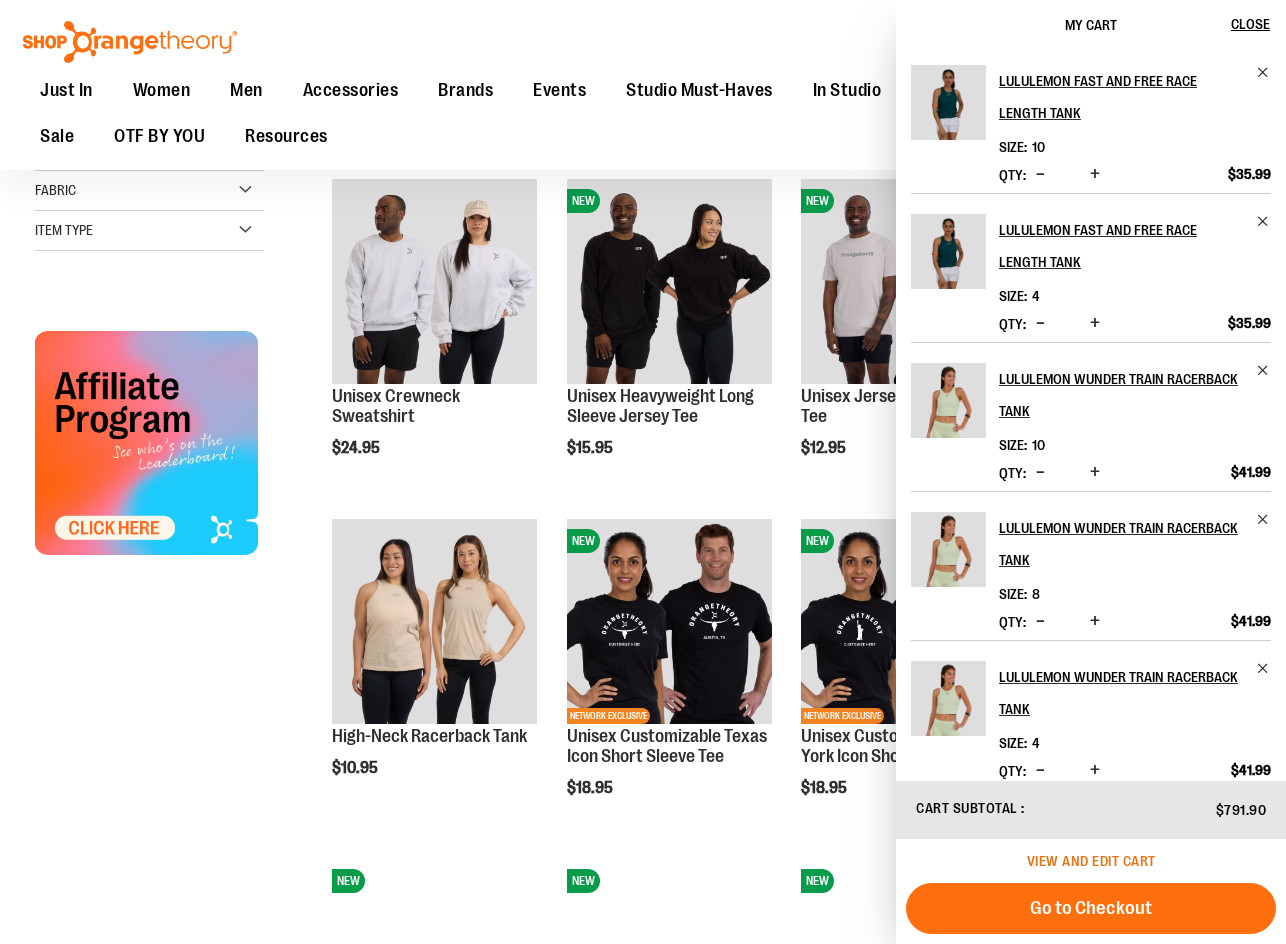 click on "View and edit cart" at bounding box center [1091, 861] 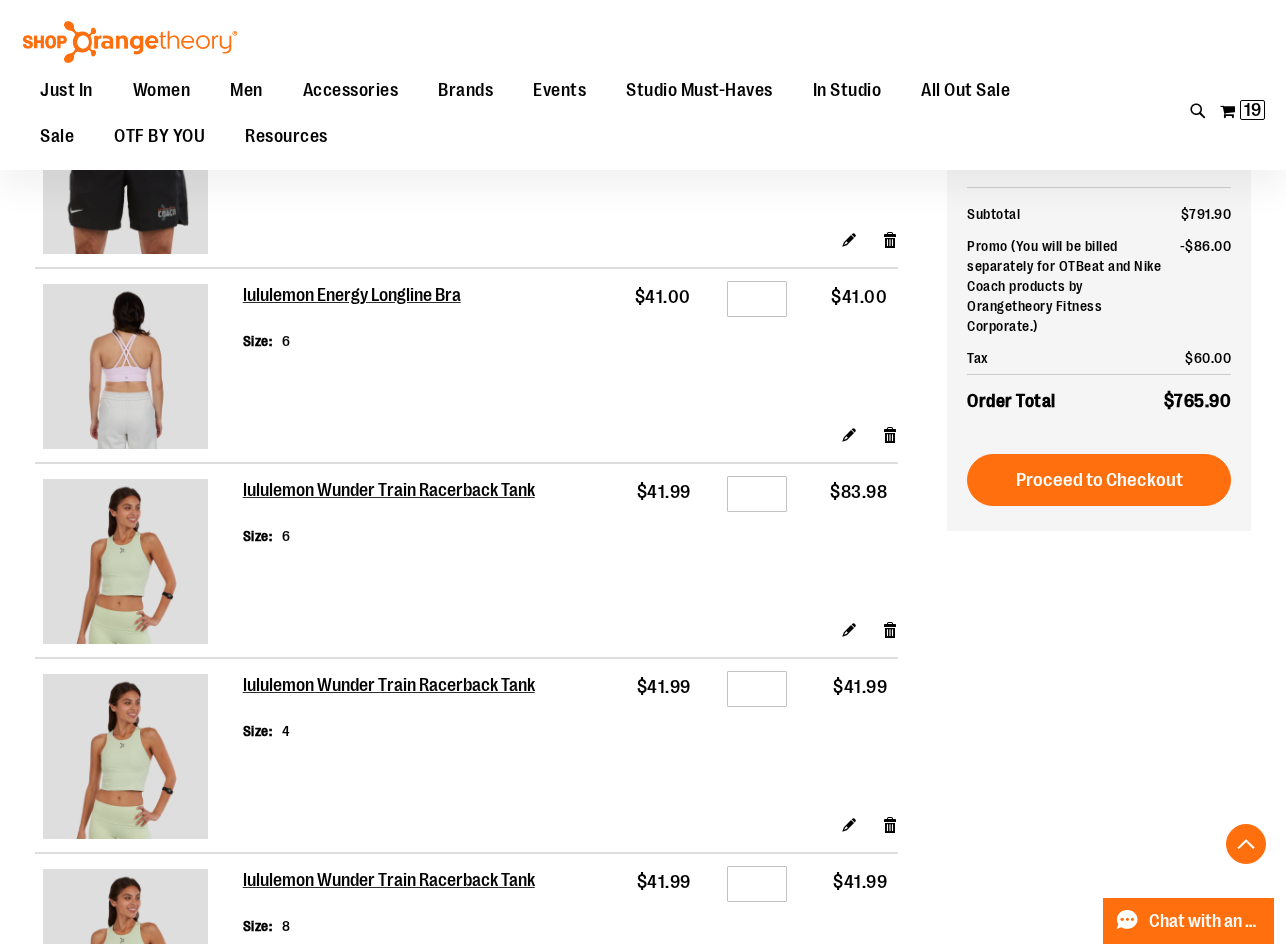 scroll, scrollTop: 0, scrollLeft: 0, axis: both 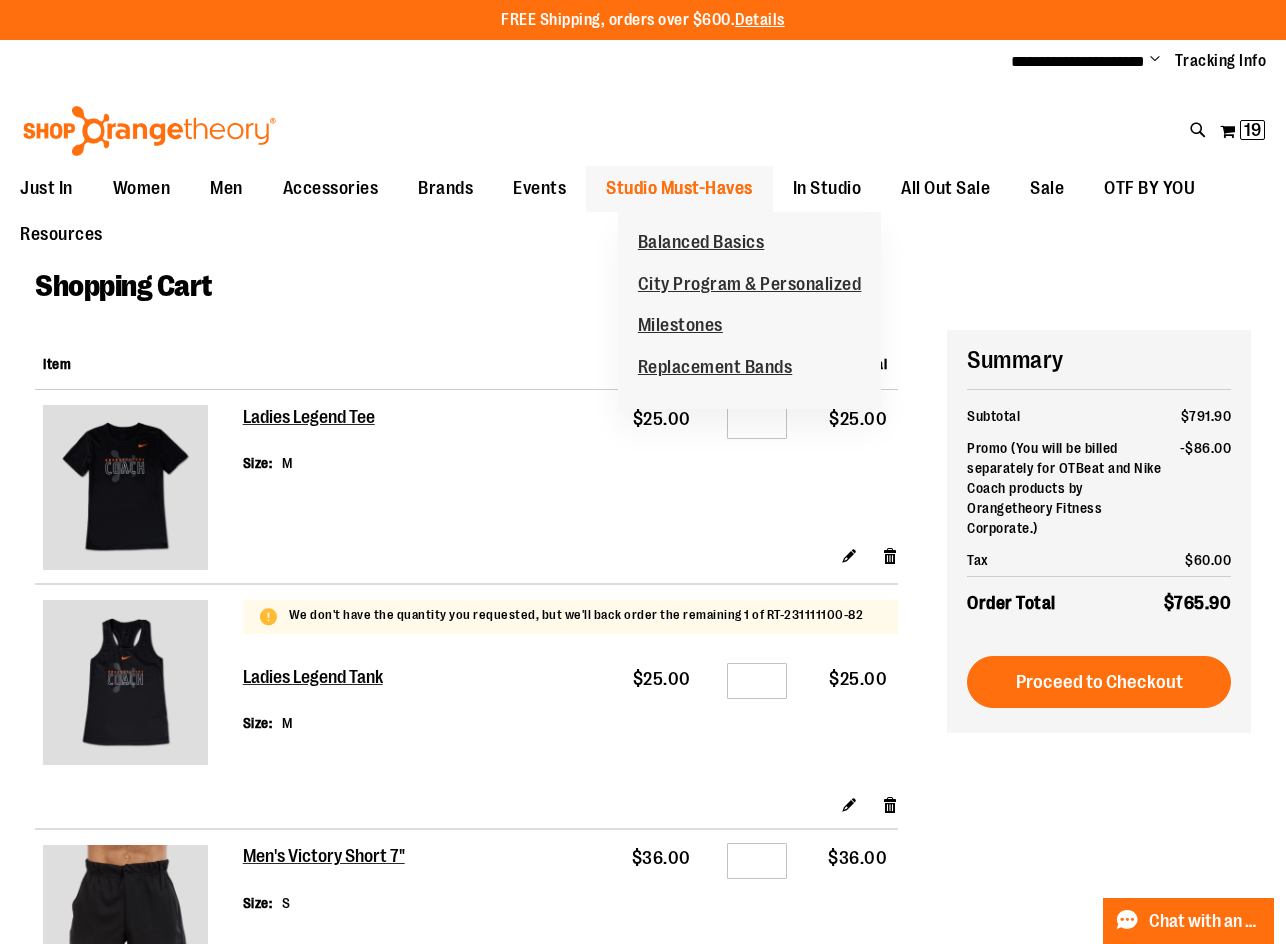 type on "**********" 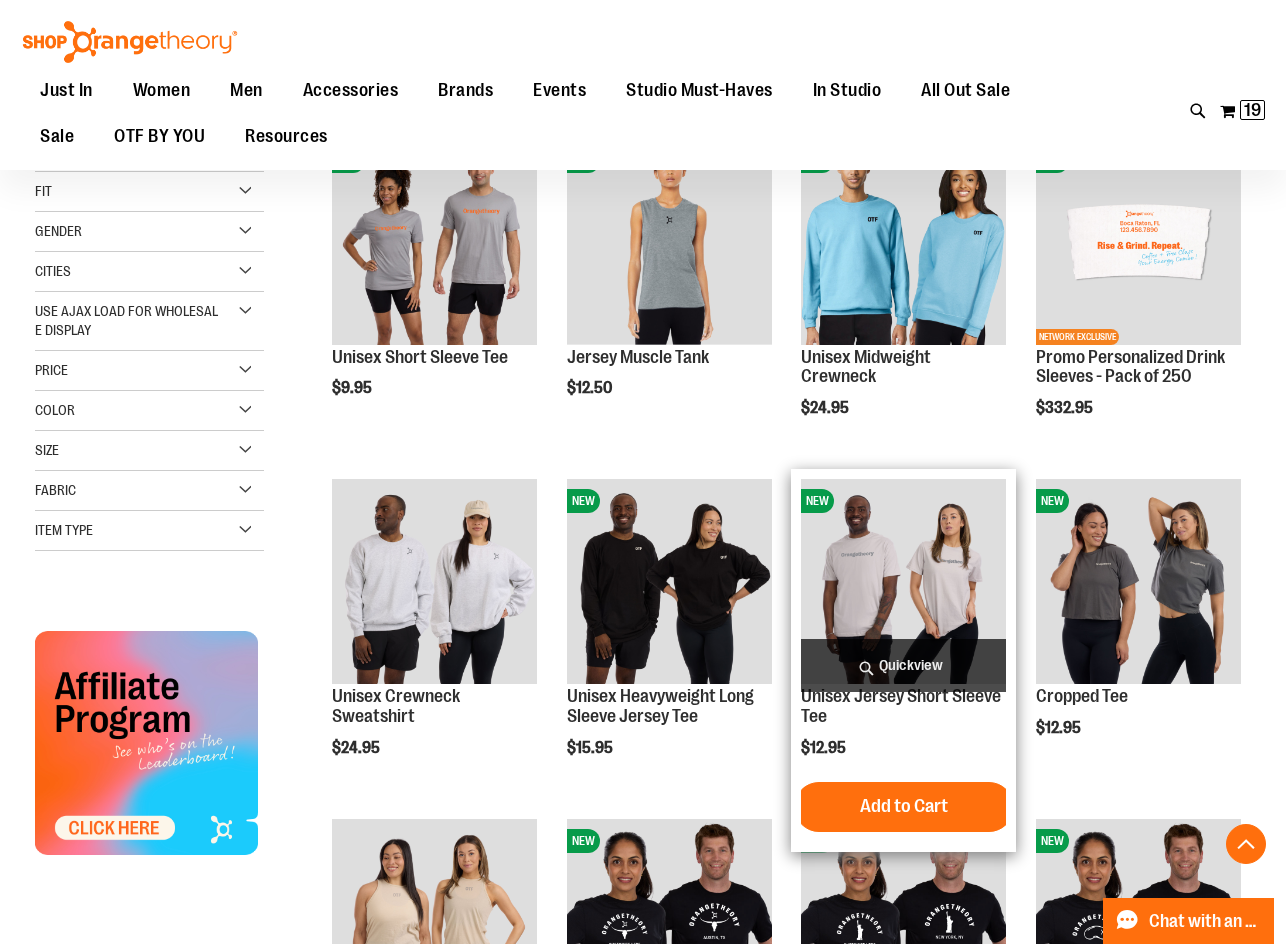 scroll, scrollTop: 399, scrollLeft: 0, axis: vertical 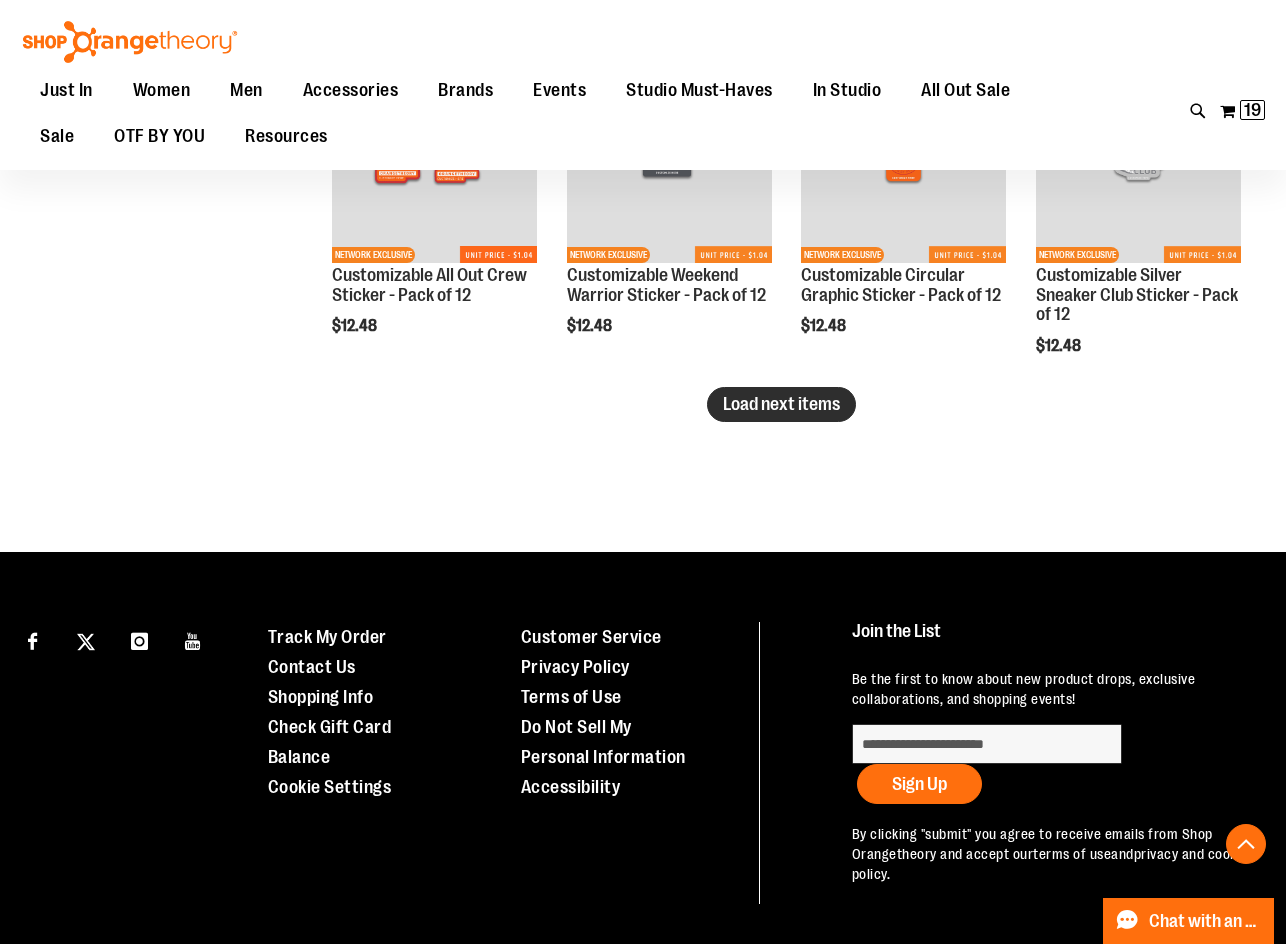 type on "**********" 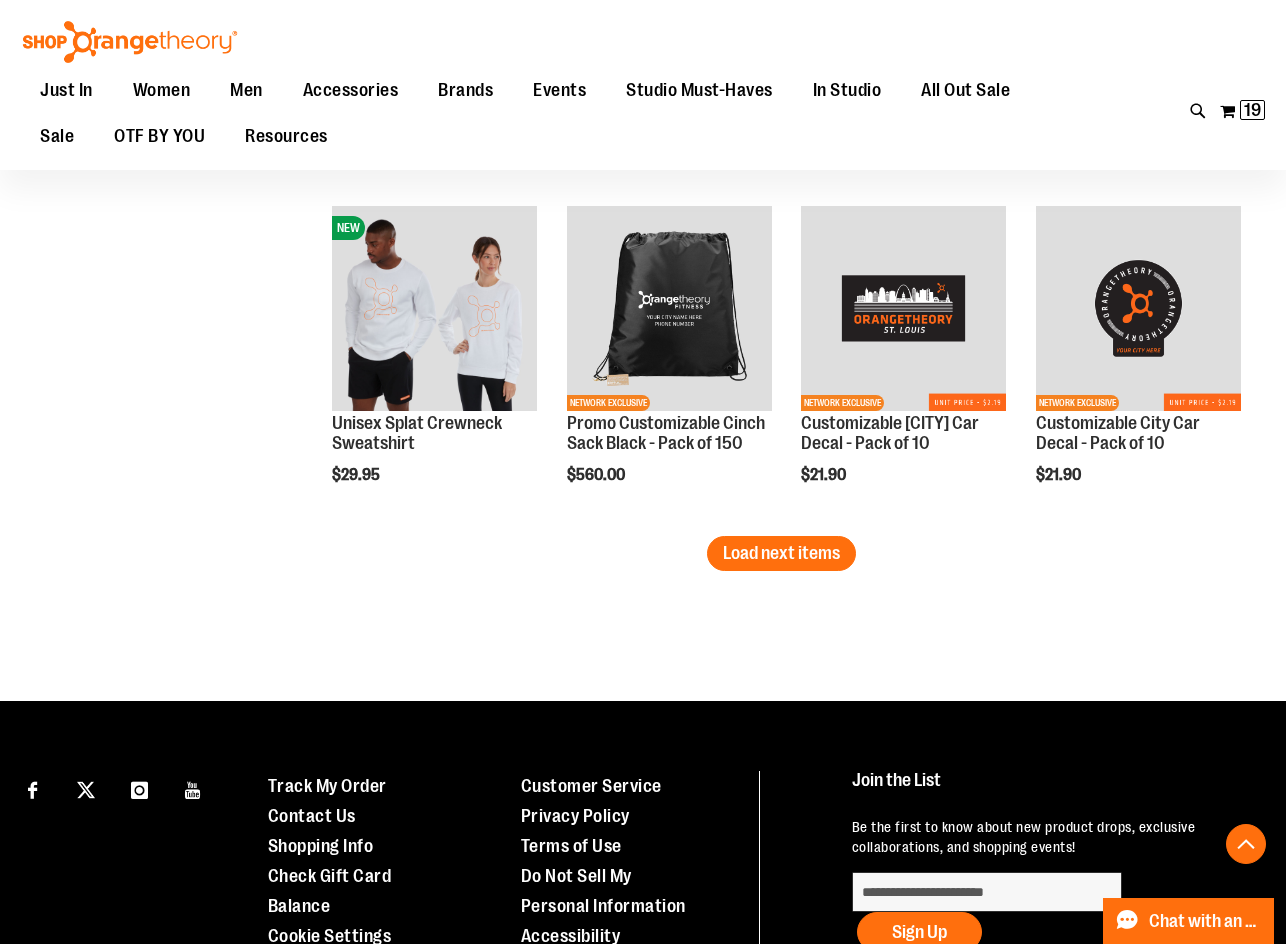 scroll, scrollTop: 4180, scrollLeft: 0, axis: vertical 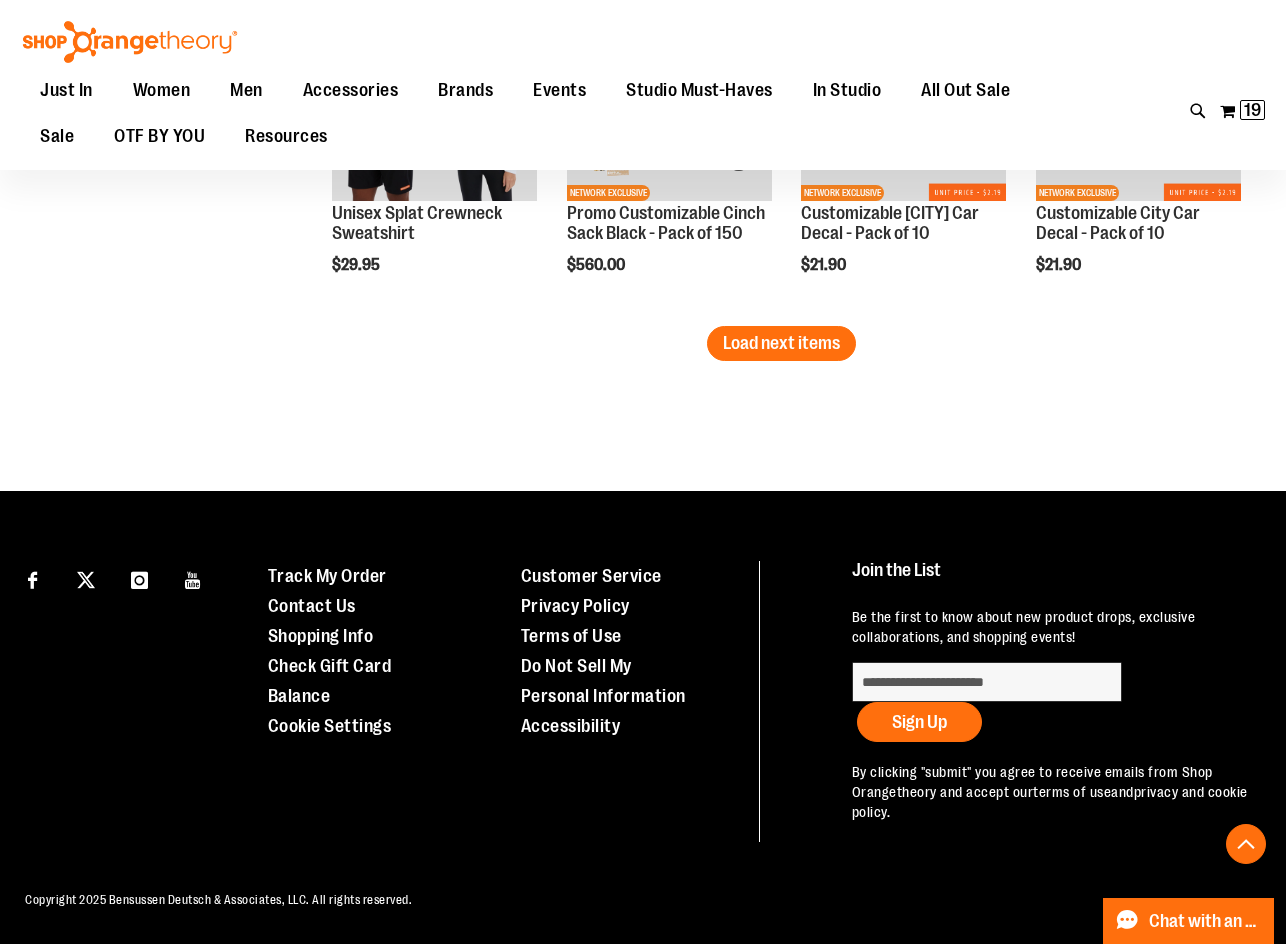 drag, startPoint x: 781, startPoint y: 334, endPoint x: 786, endPoint y: 343, distance: 10.29563 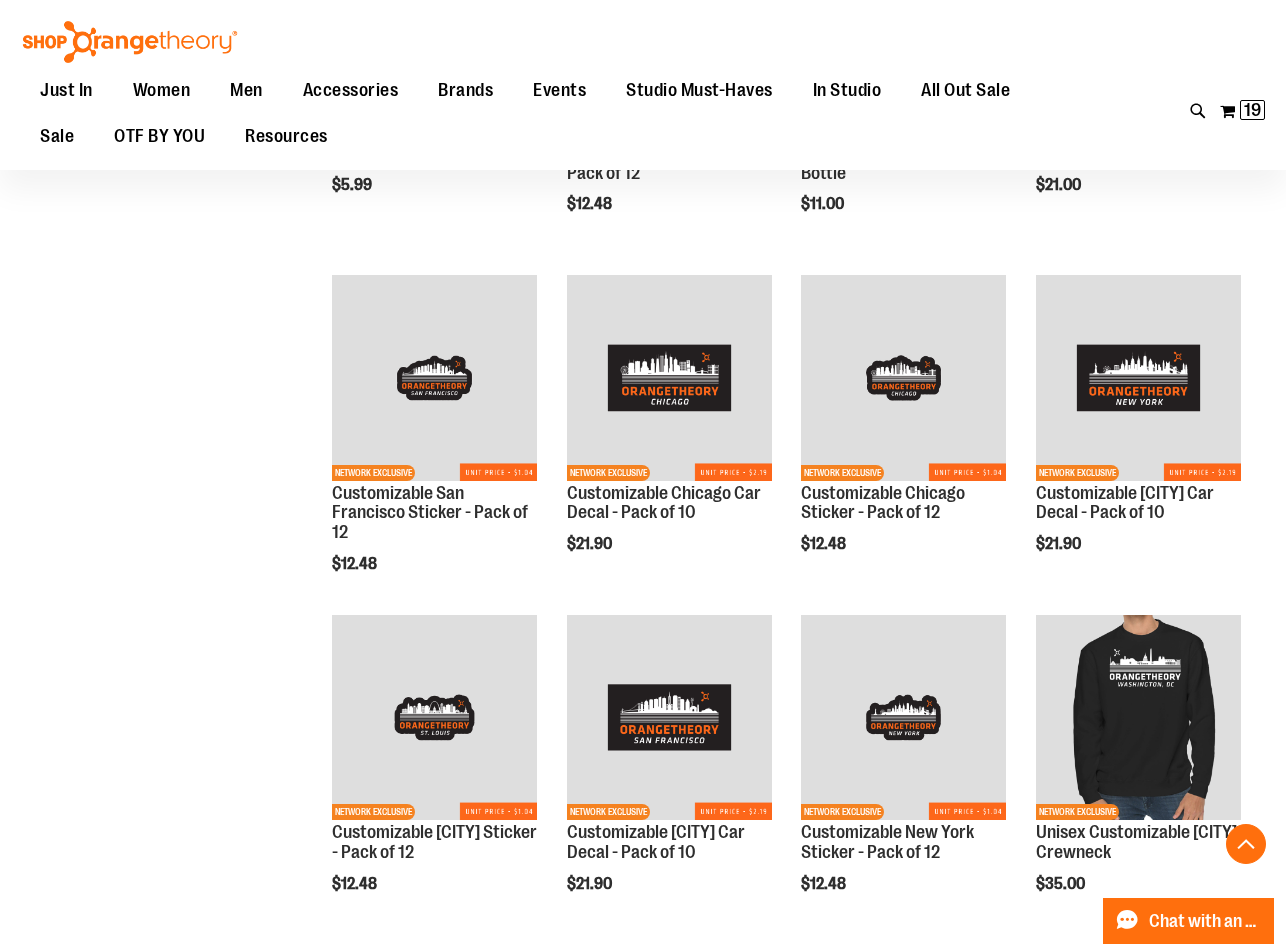 scroll, scrollTop: 4880, scrollLeft: 0, axis: vertical 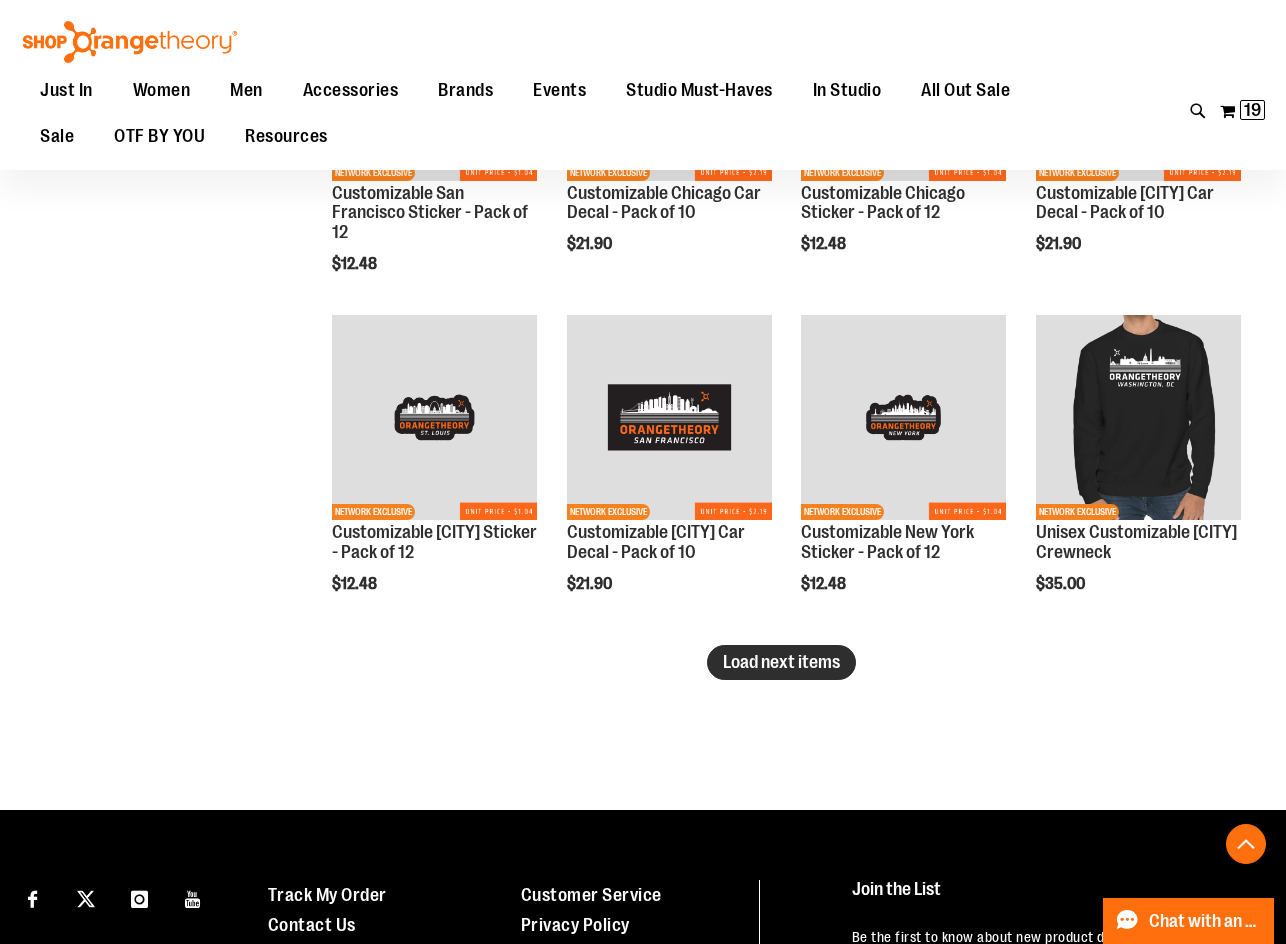click on "Load next items" at bounding box center [781, 662] 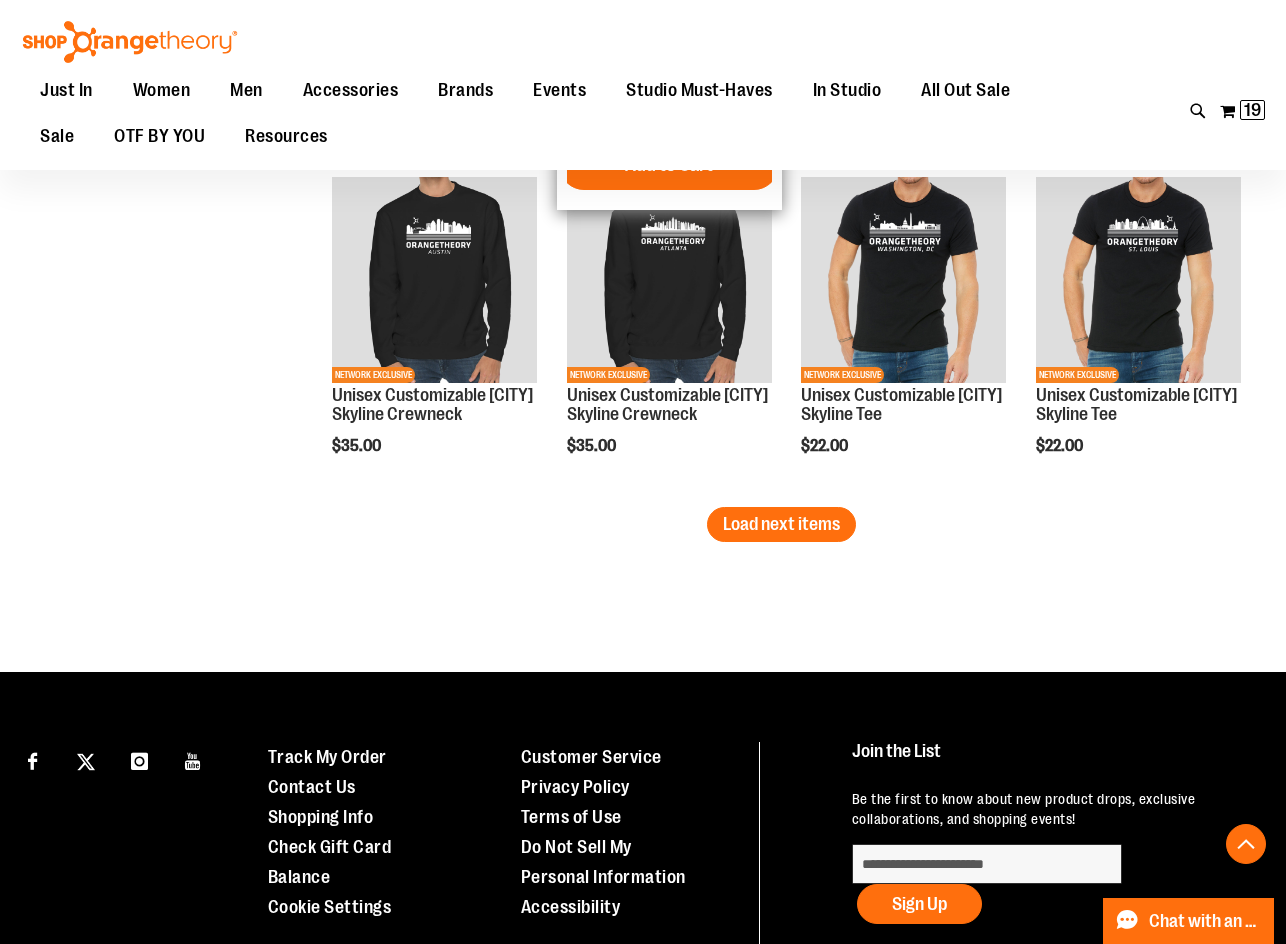 scroll, scrollTop: 6080, scrollLeft: 0, axis: vertical 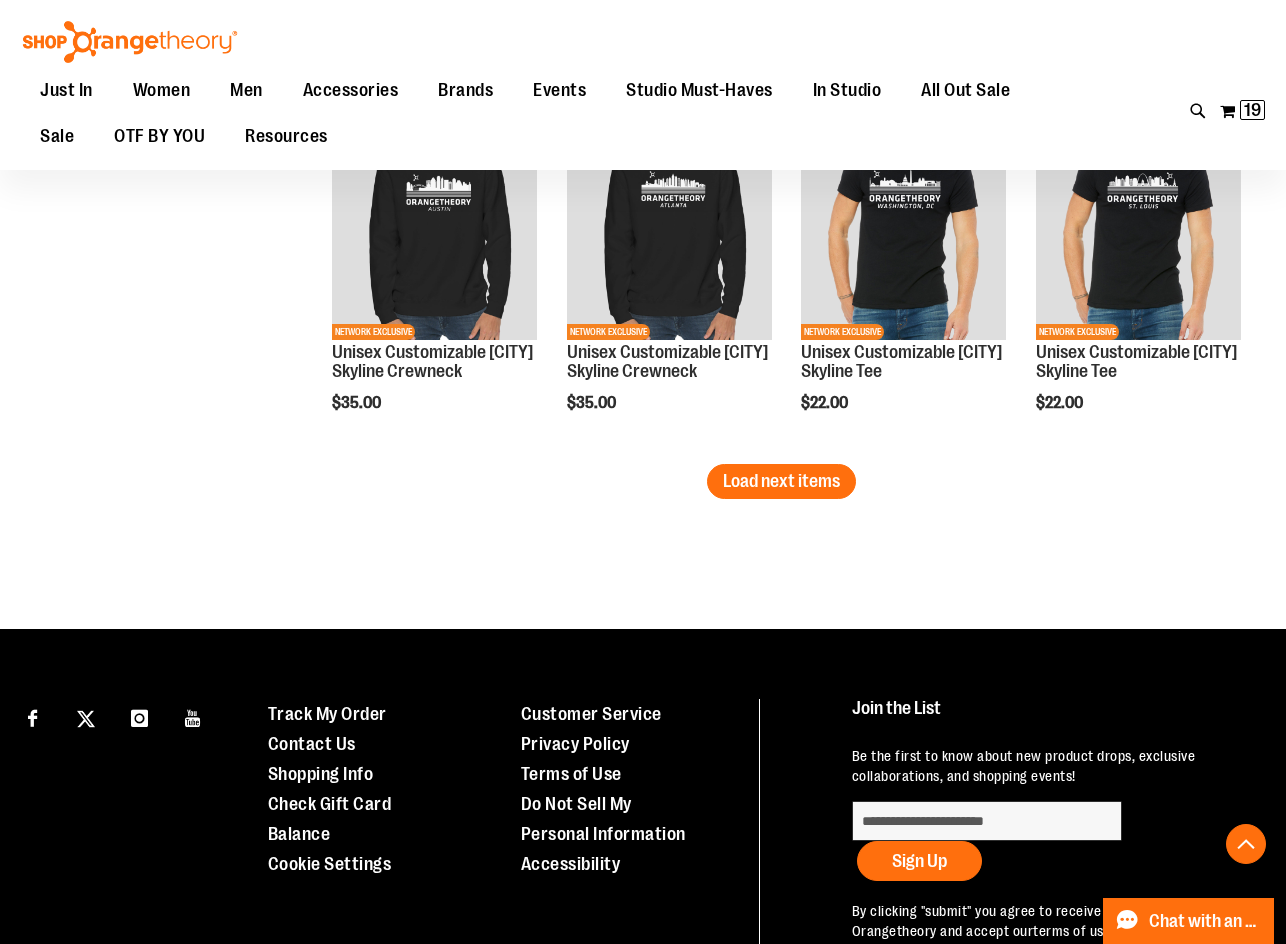 click on "Load next items" at bounding box center [781, 481] 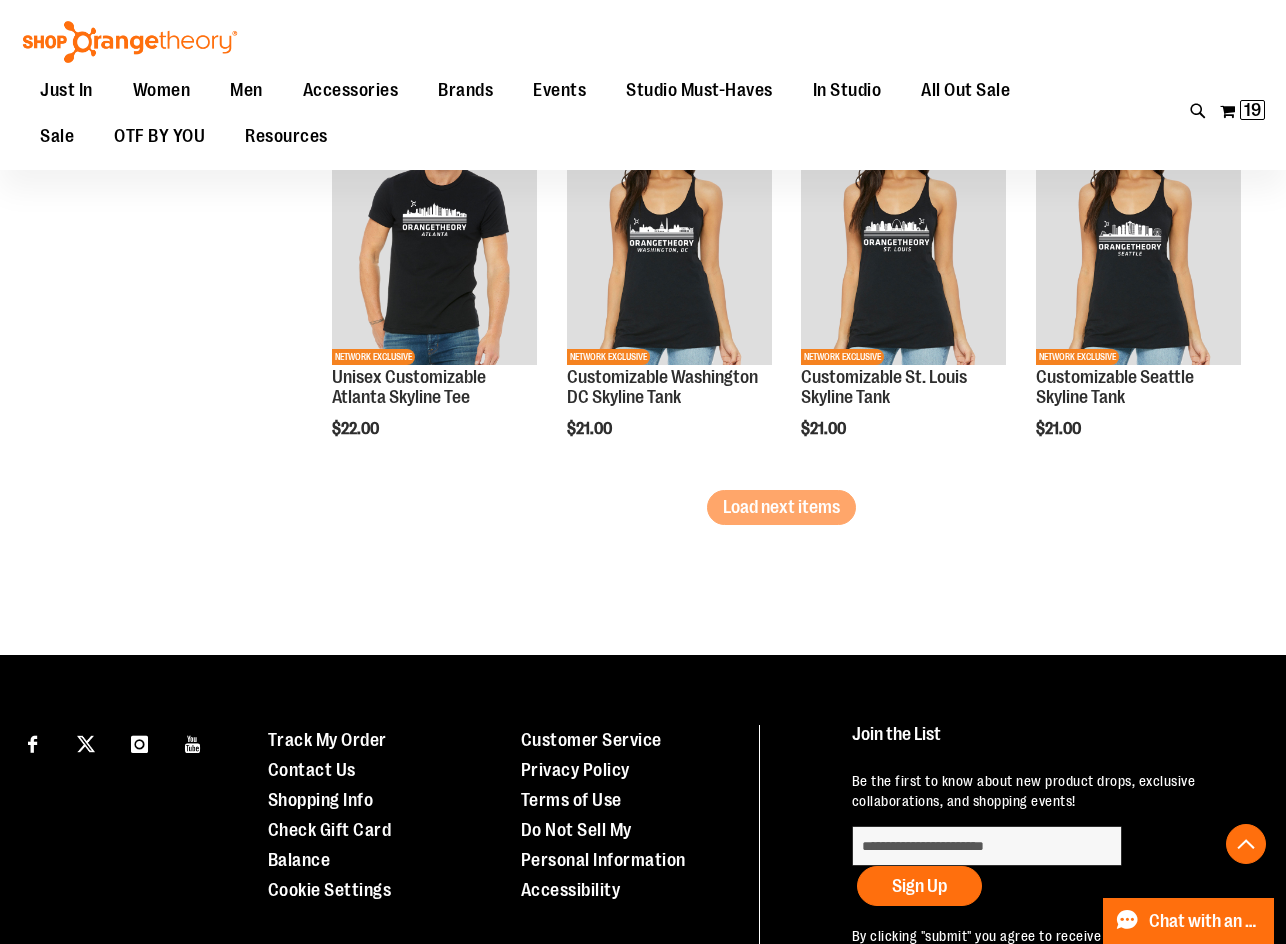 scroll, scrollTop: 7080, scrollLeft: 0, axis: vertical 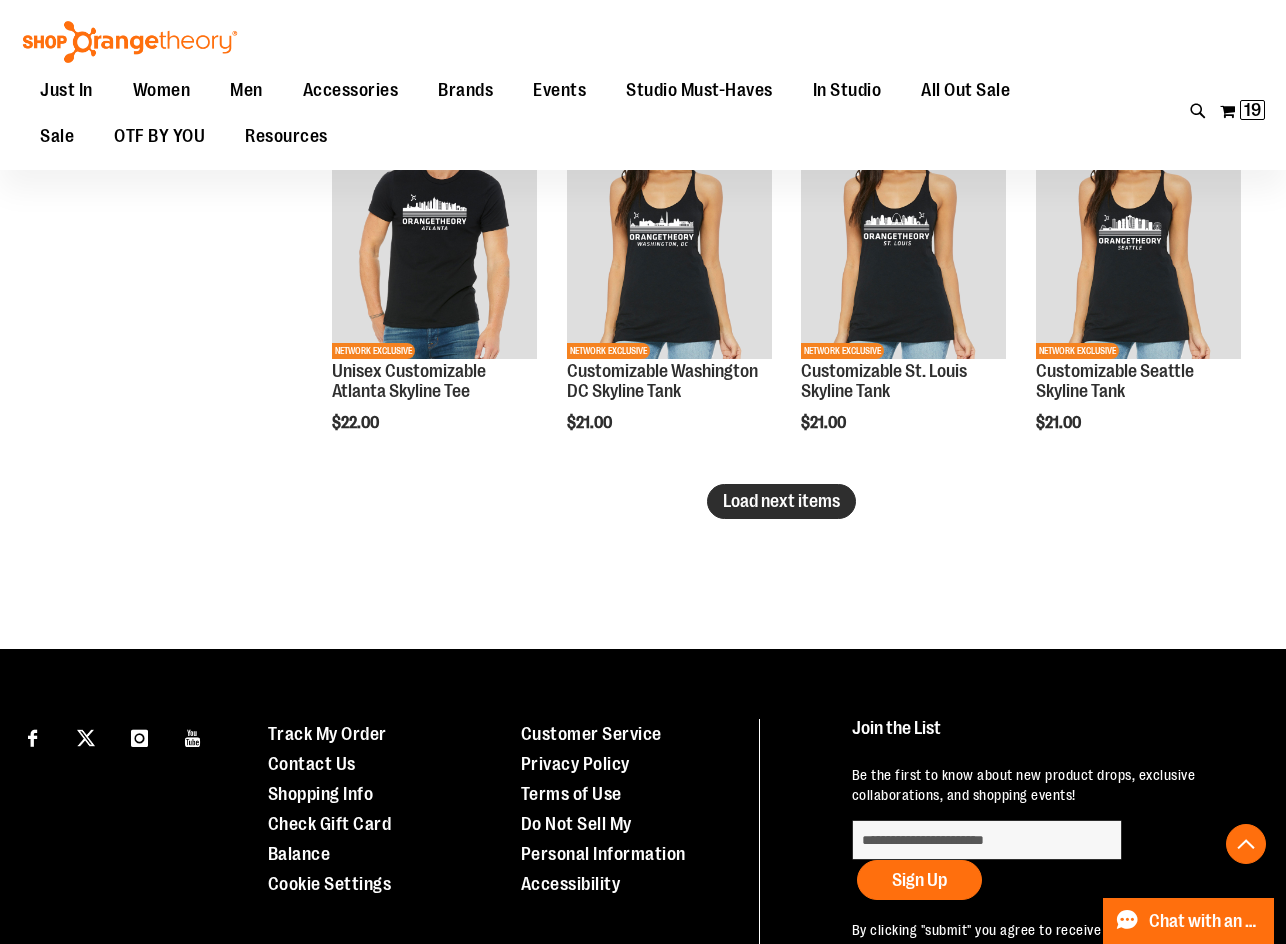 click on "Load next items" at bounding box center (781, 501) 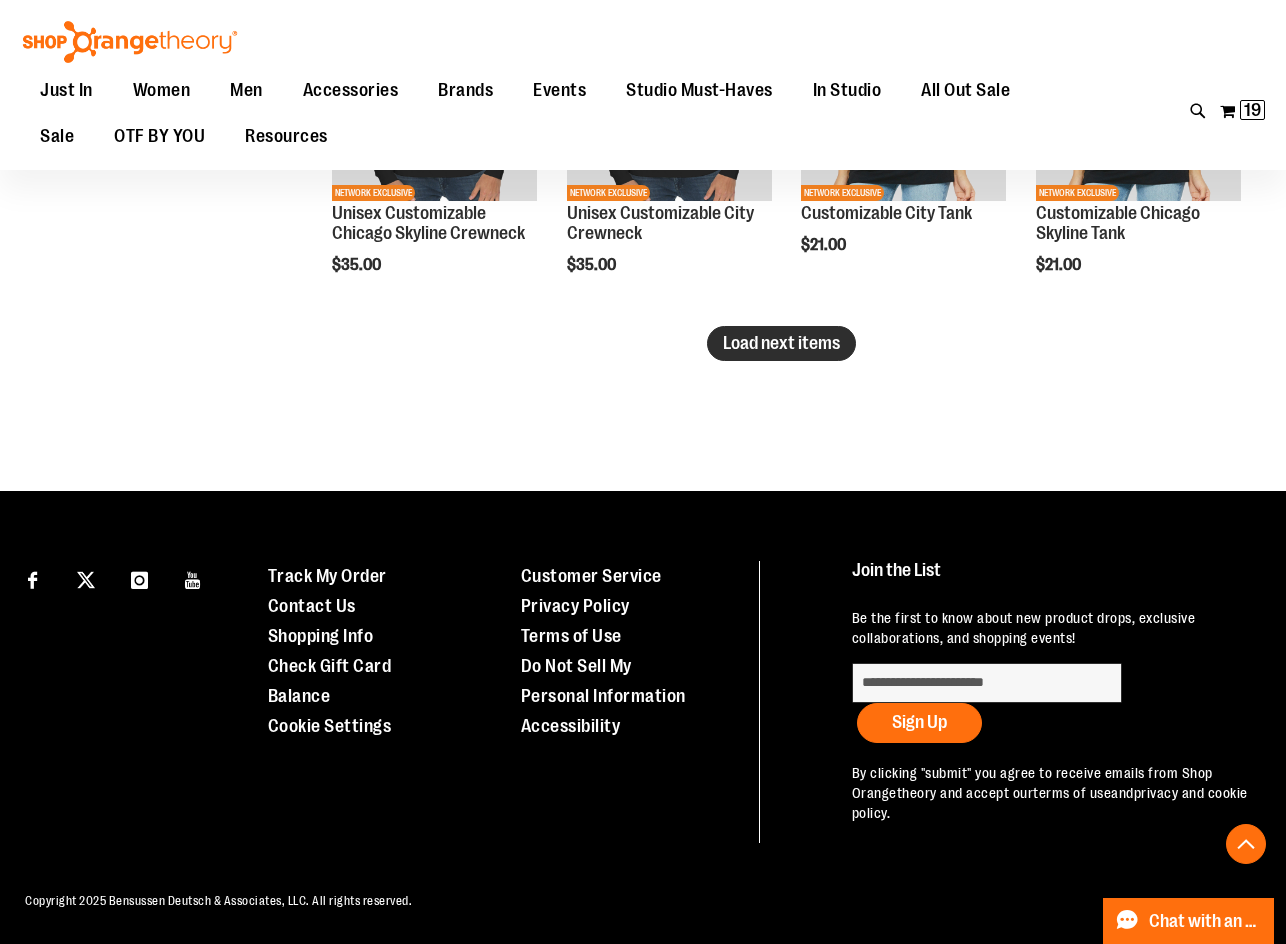 click on "Load next items" at bounding box center (781, 343) 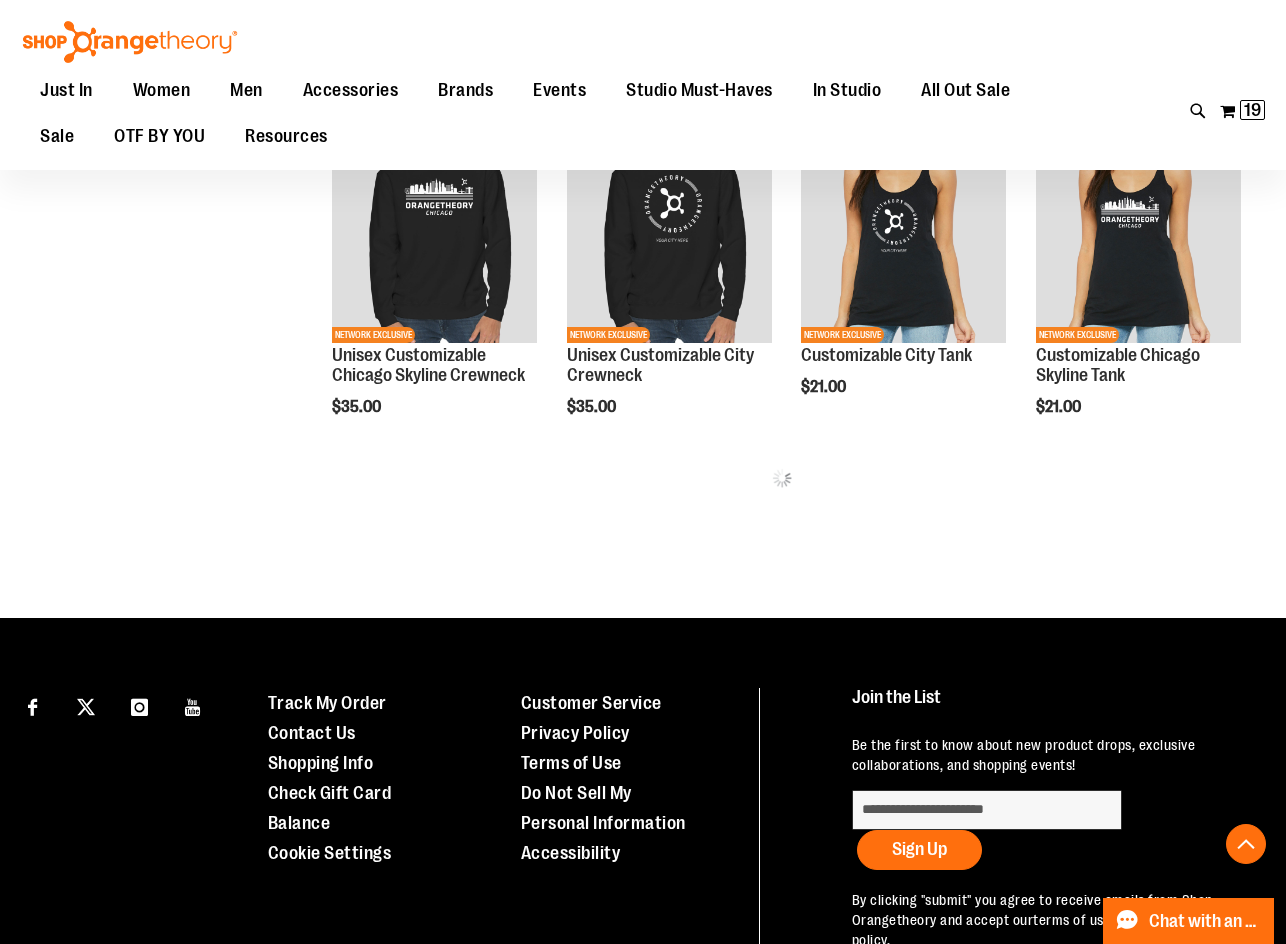 scroll, scrollTop: 7942, scrollLeft: 0, axis: vertical 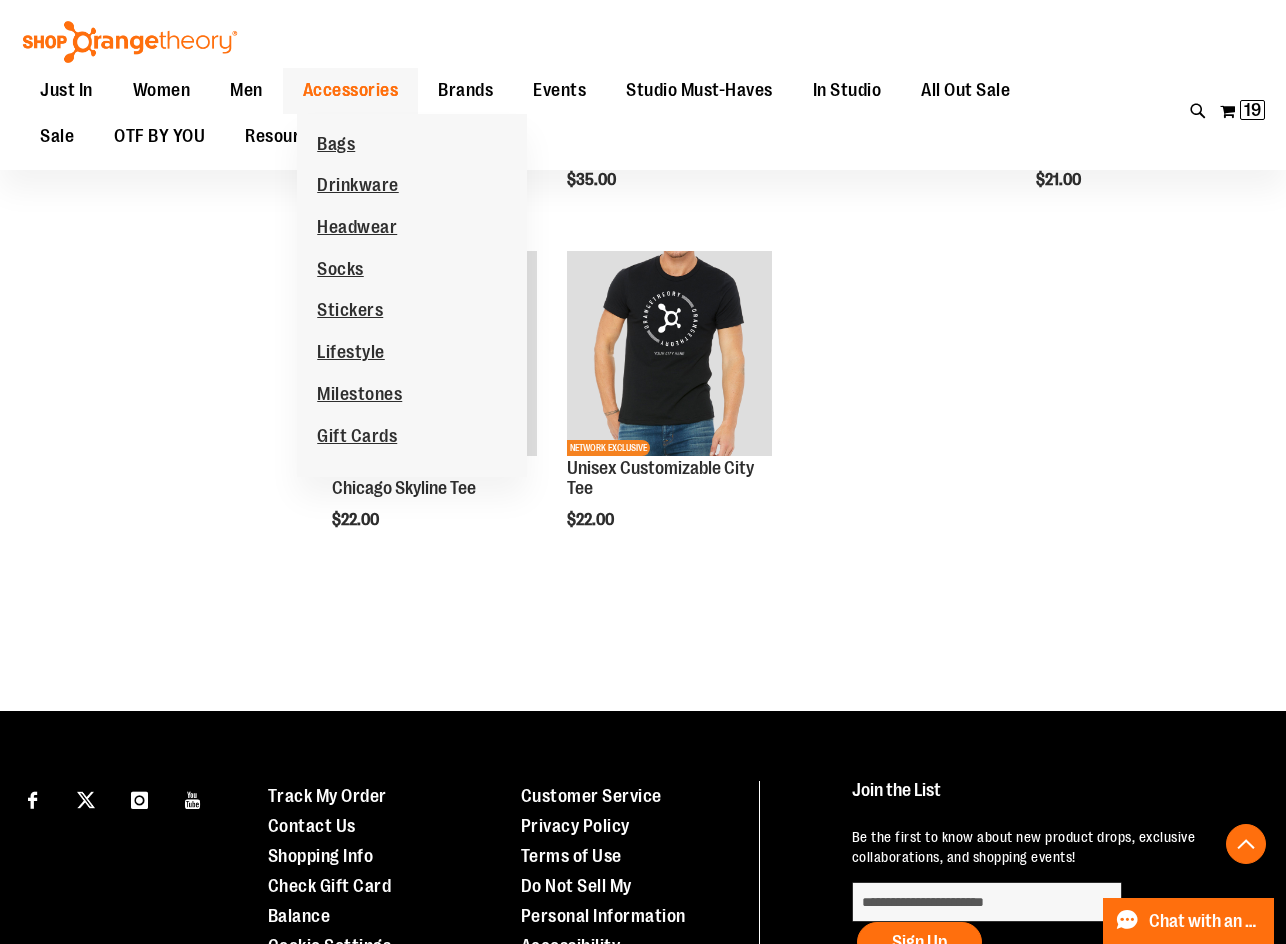 click on "Accessories" at bounding box center (351, 90) 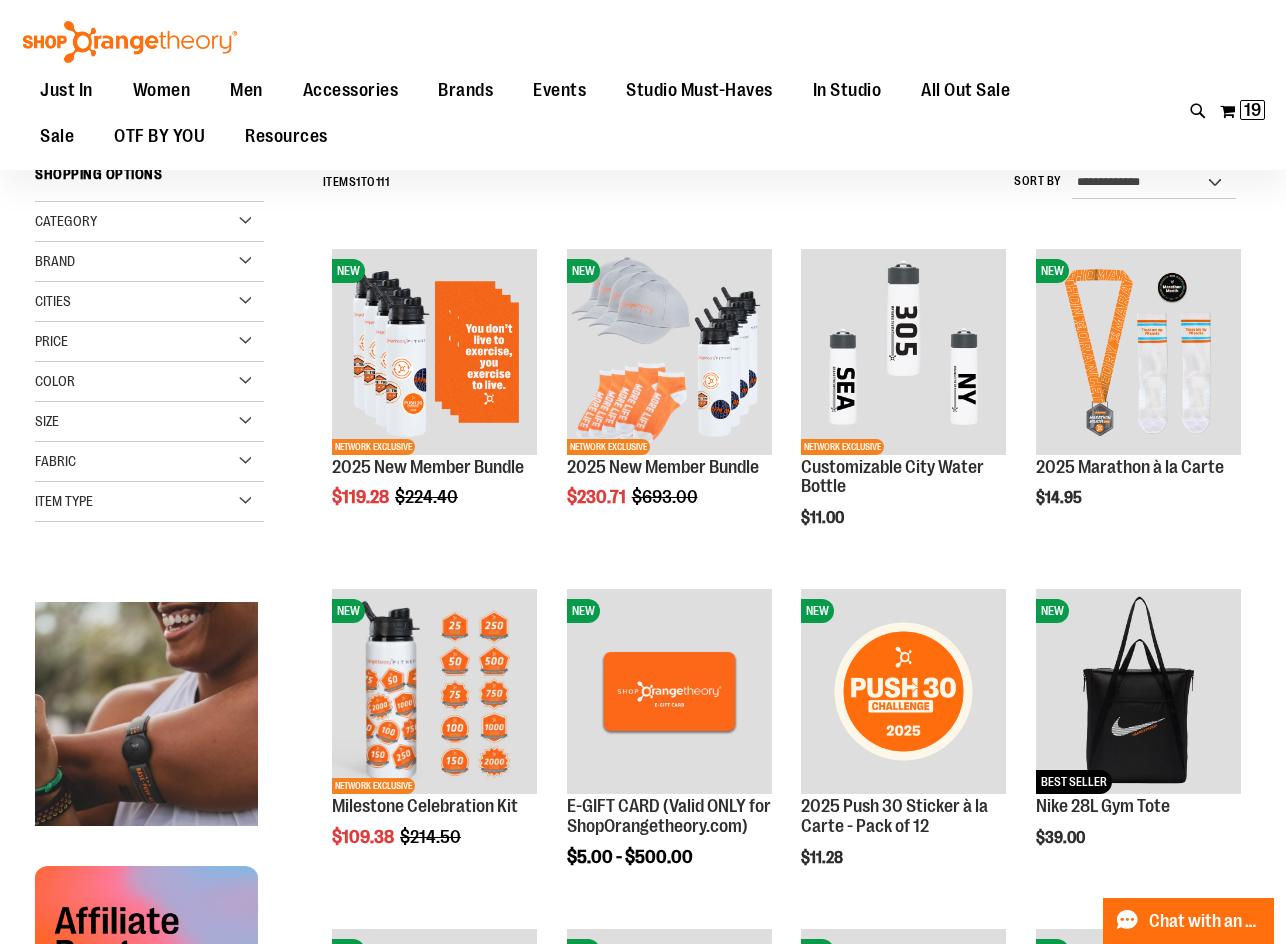 scroll, scrollTop: 199, scrollLeft: 0, axis: vertical 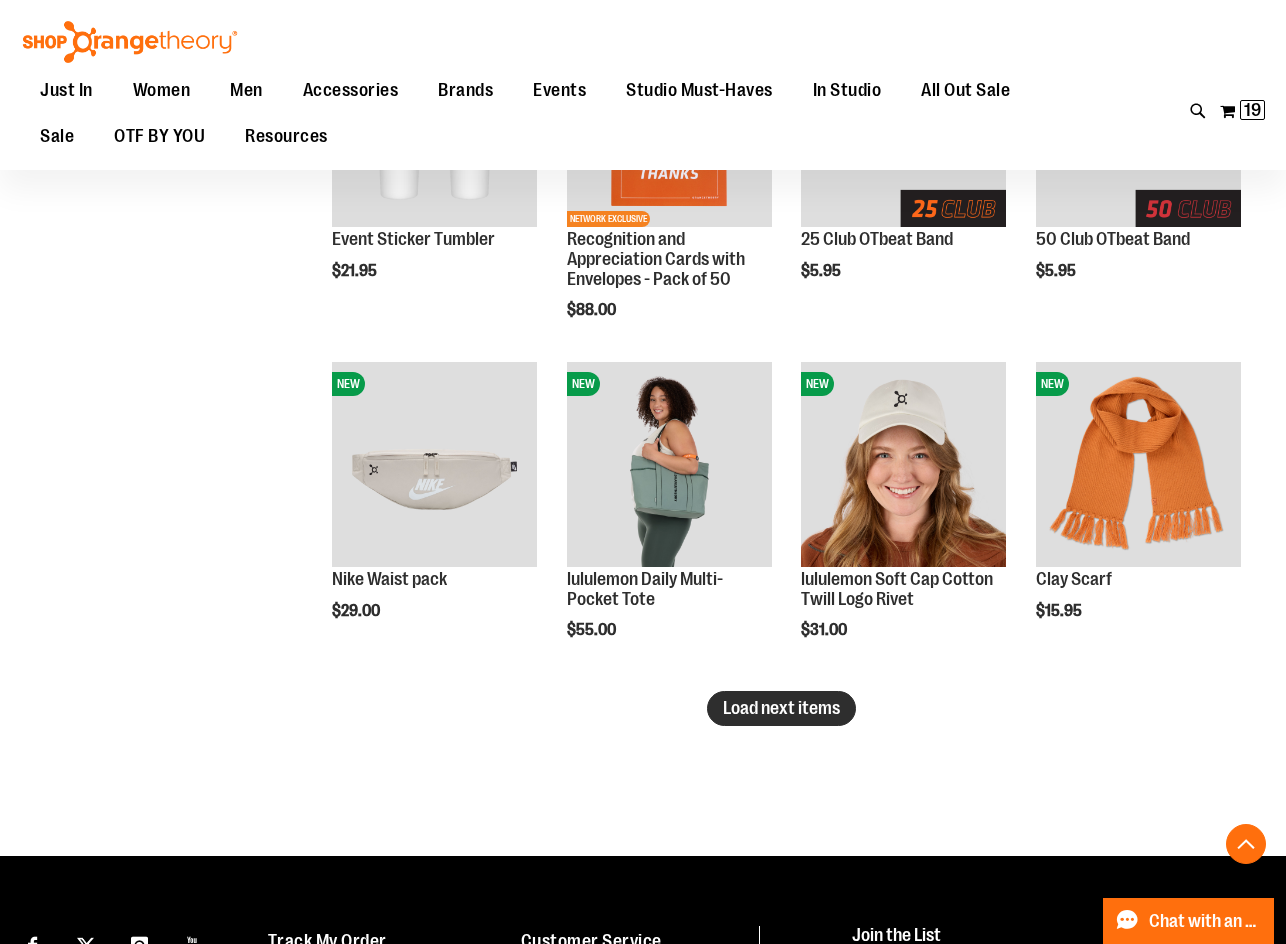 type on "**********" 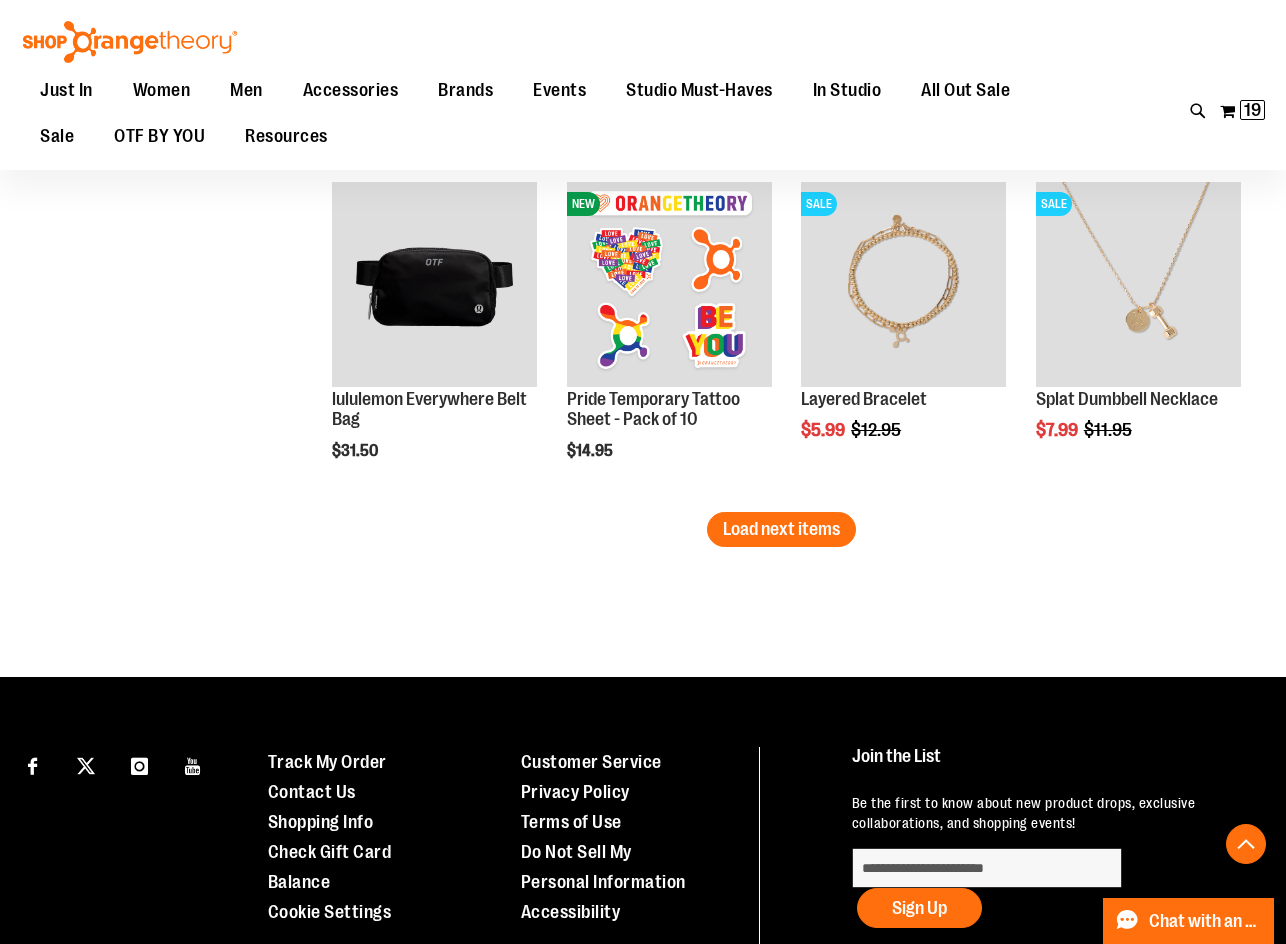 scroll, scrollTop: 4099, scrollLeft: 0, axis: vertical 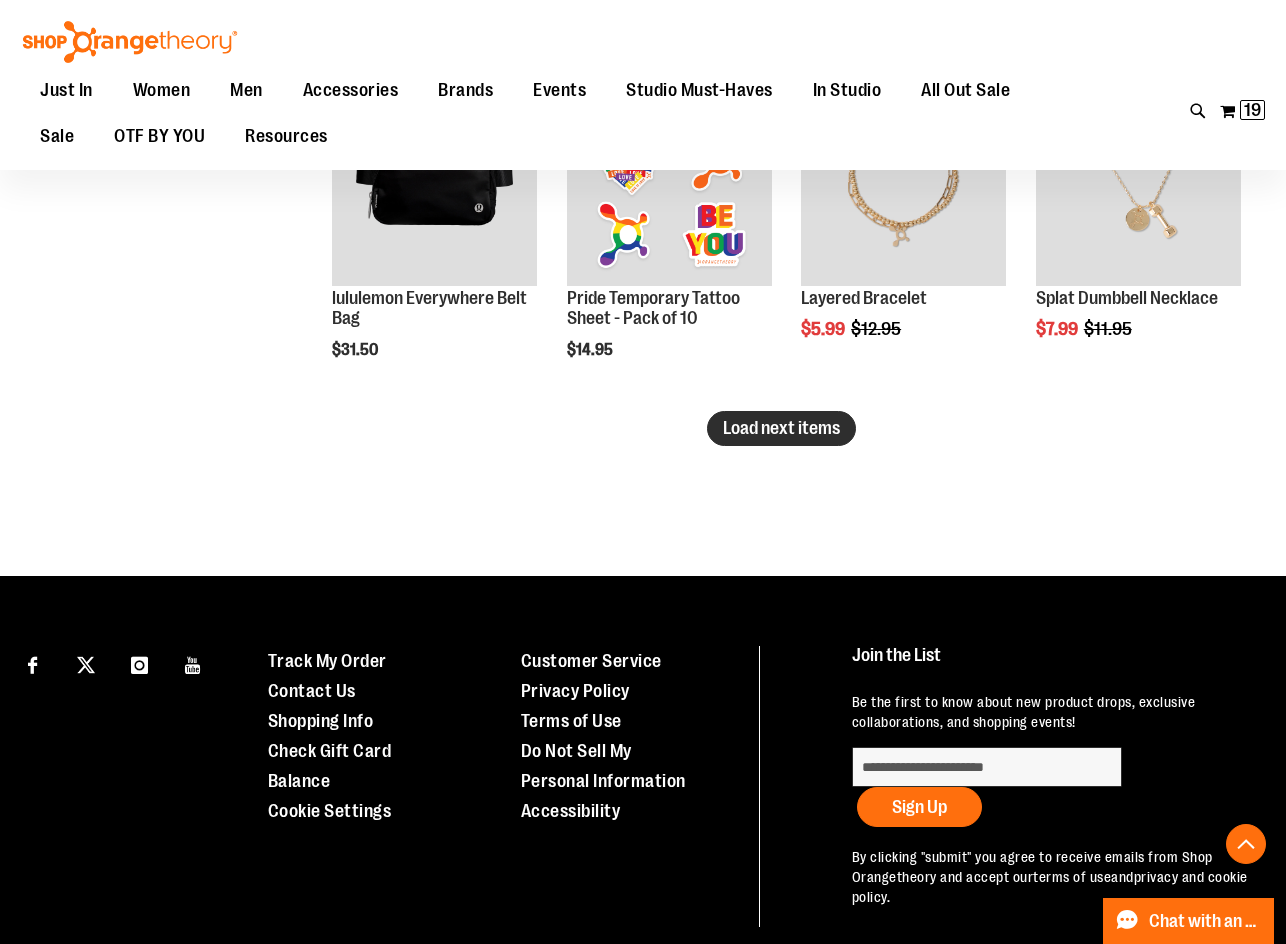 click on "Load next items" at bounding box center (781, 428) 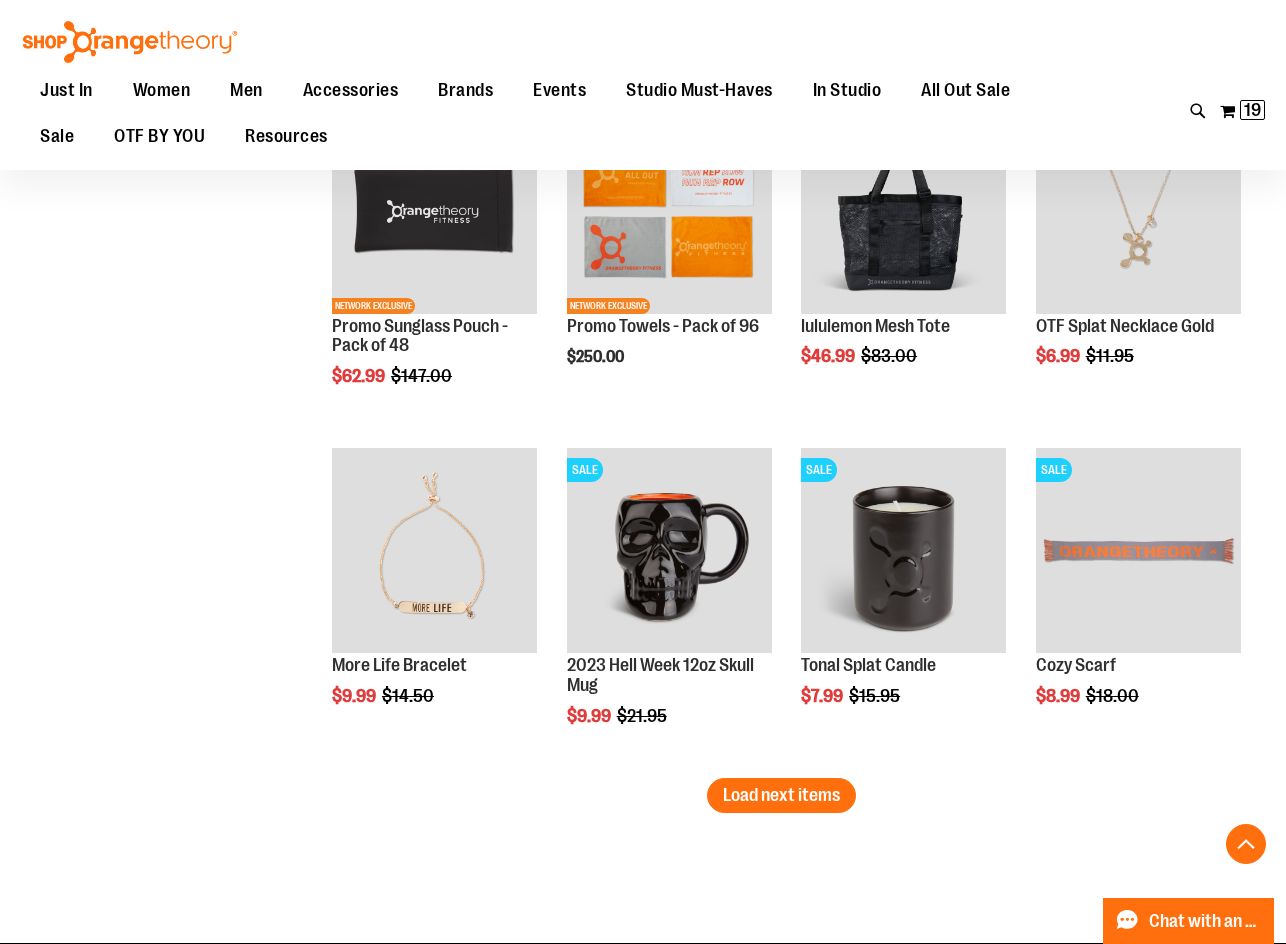 scroll, scrollTop: 4799, scrollLeft: 0, axis: vertical 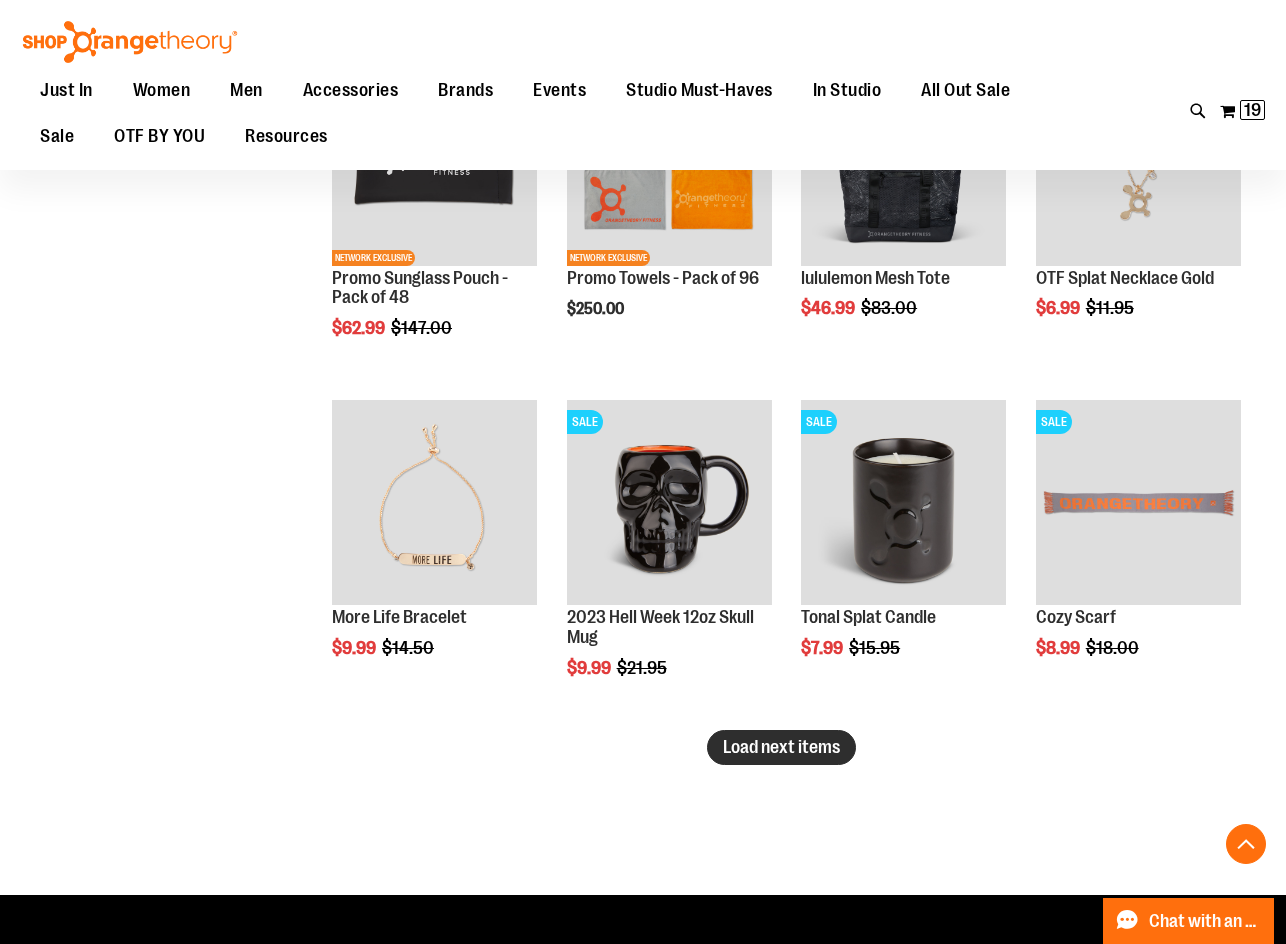 click on "Load next items" at bounding box center (781, 747) 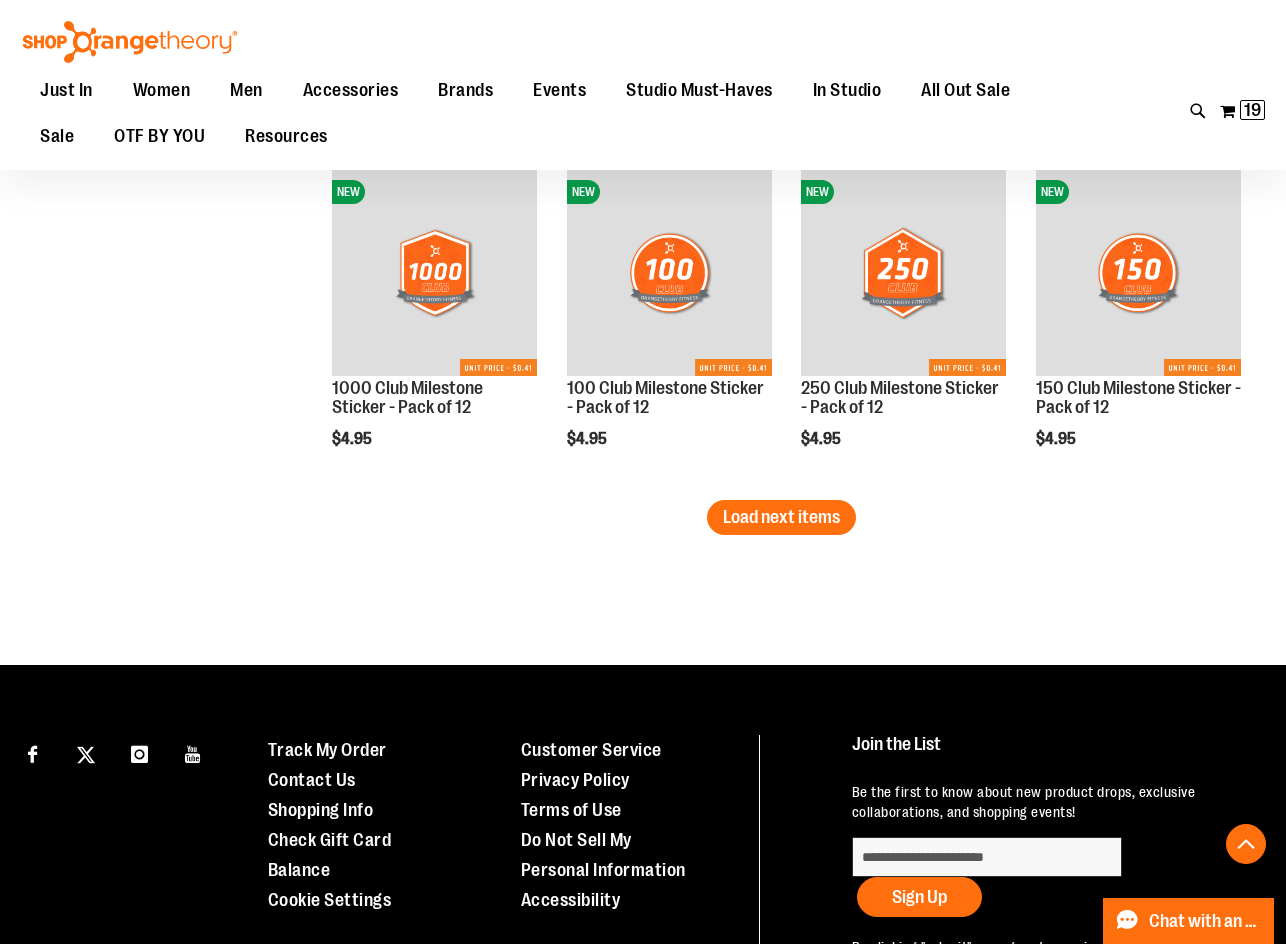 scroll, scrollTop: 6199, scrollLeft: 0, axis: vertical 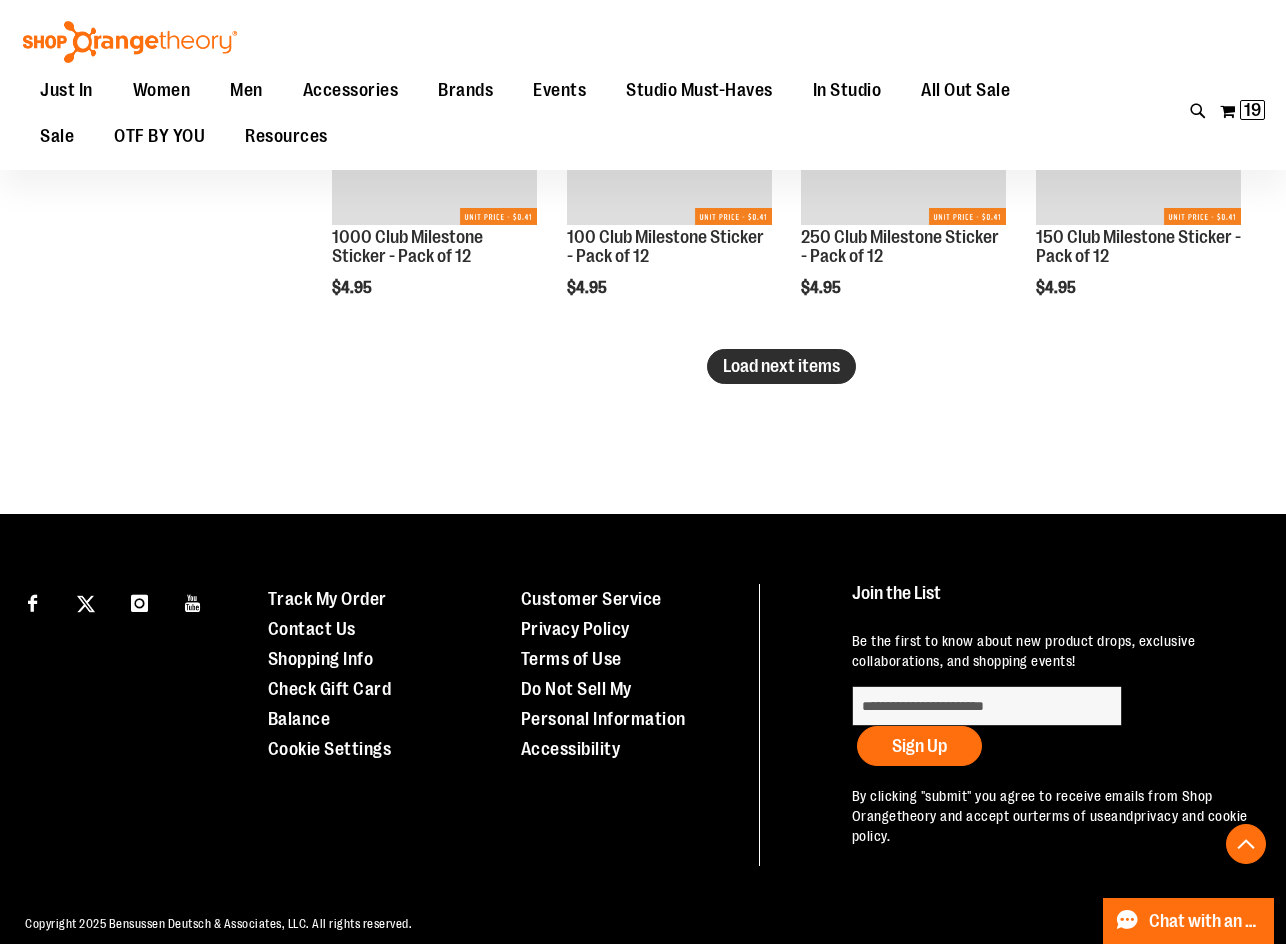 click on "Load next items" at bounding box center [781, 366] 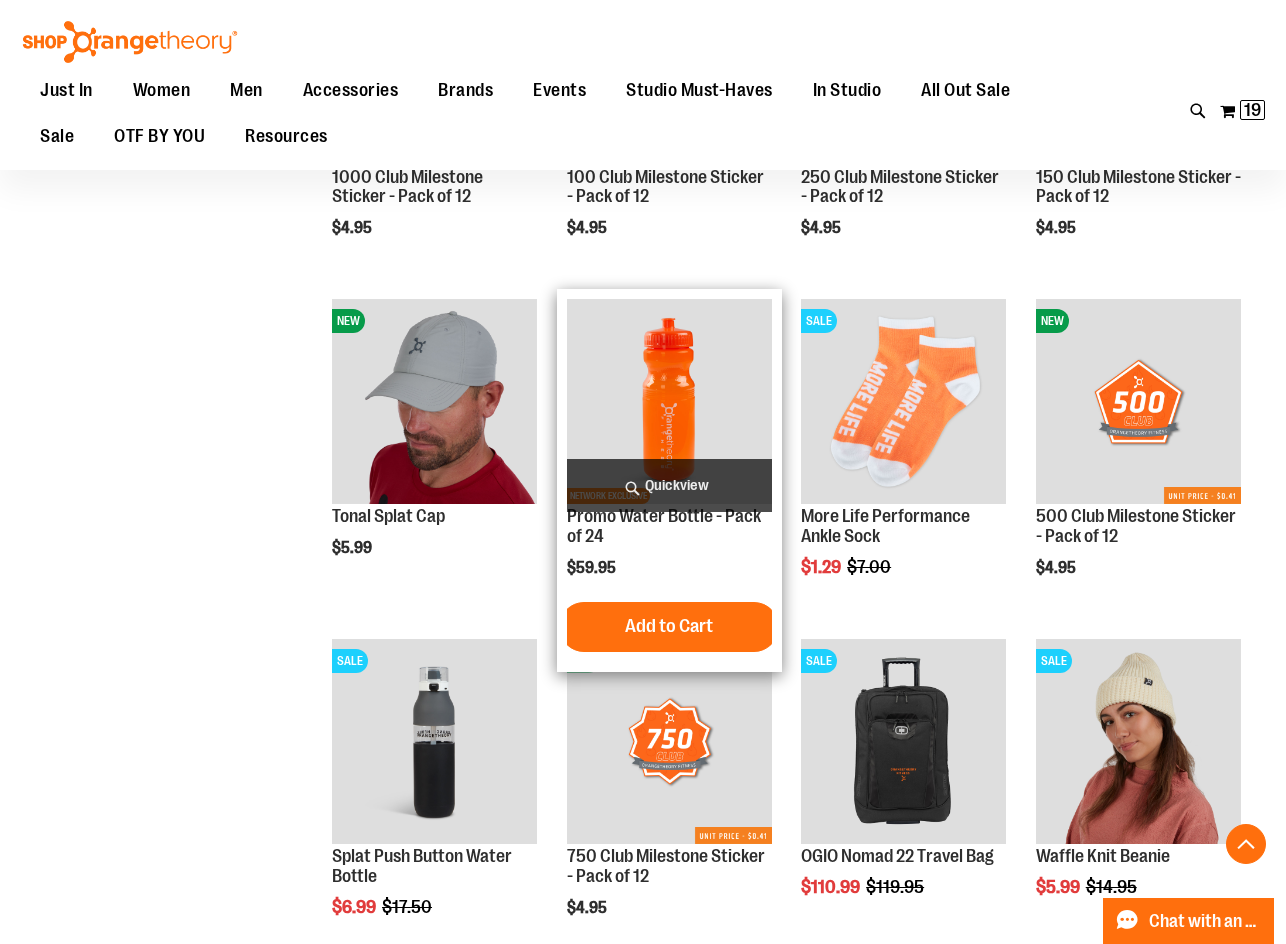scroll, scrollTop: 6199, scrollLeft: 0, axis: vertical 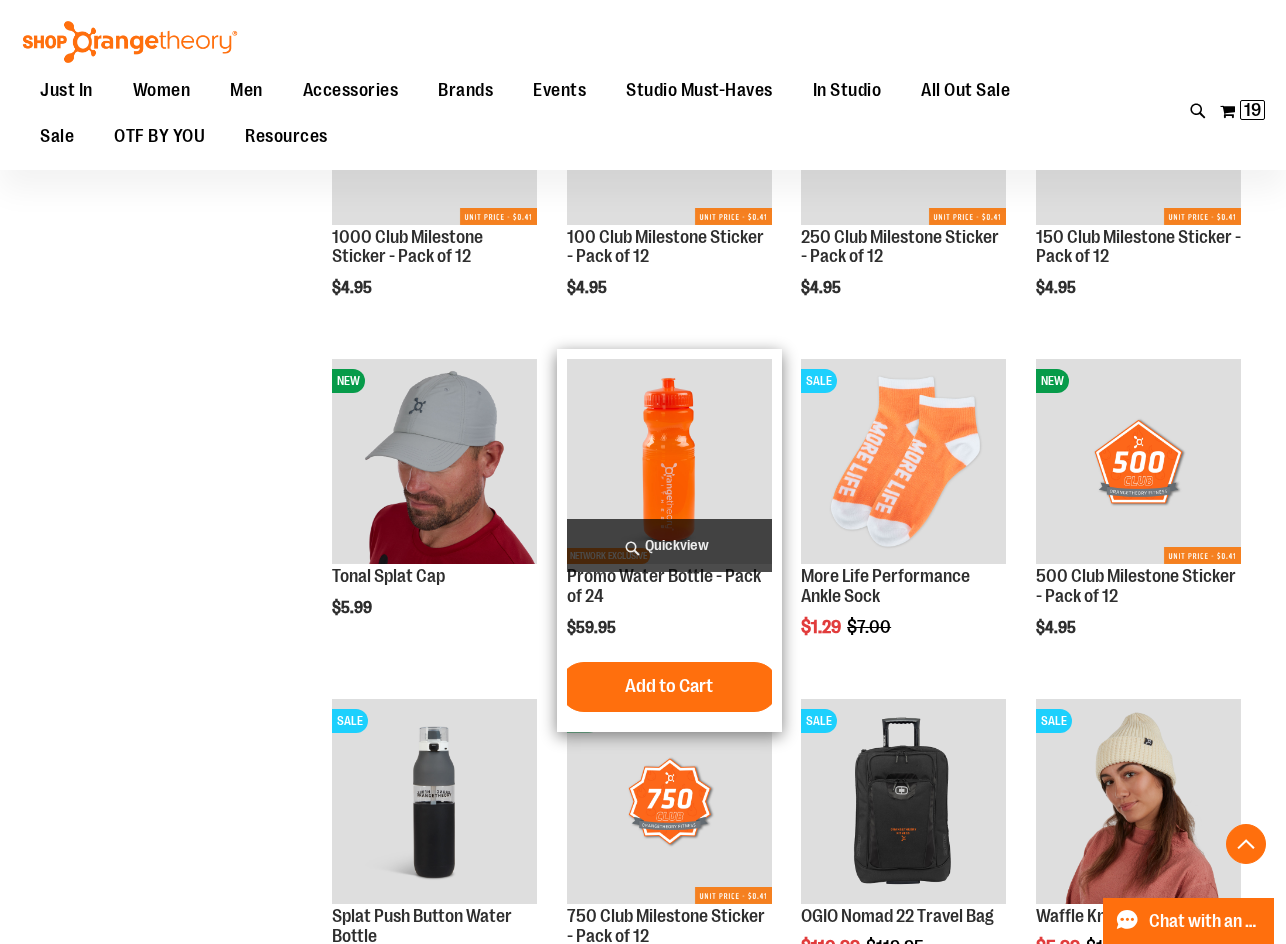 click on "Add to Cart" at bounding box center [669, 686] 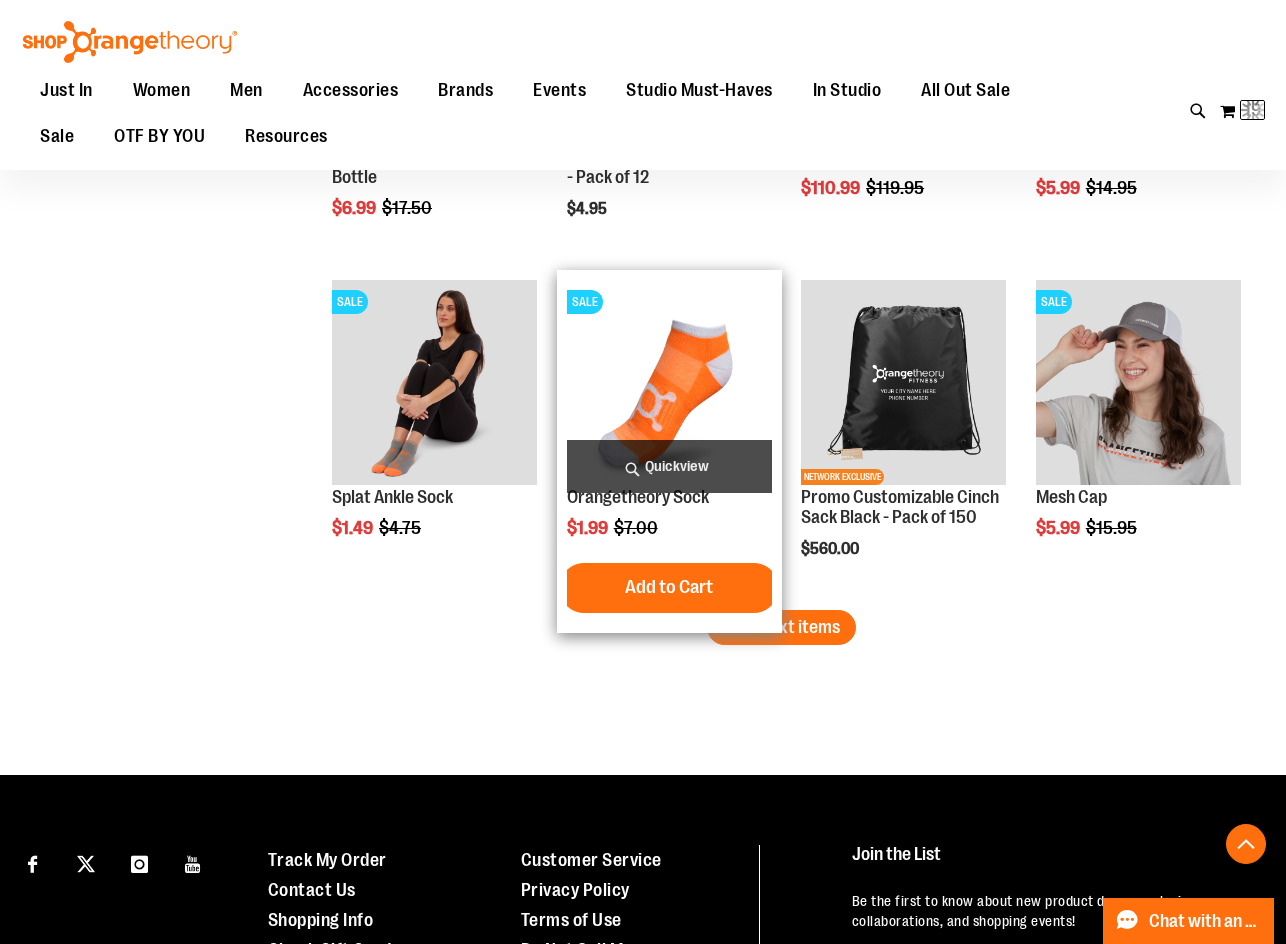 scroll, scrollTop: 6999, scrollLeft: 0, axis: vertical 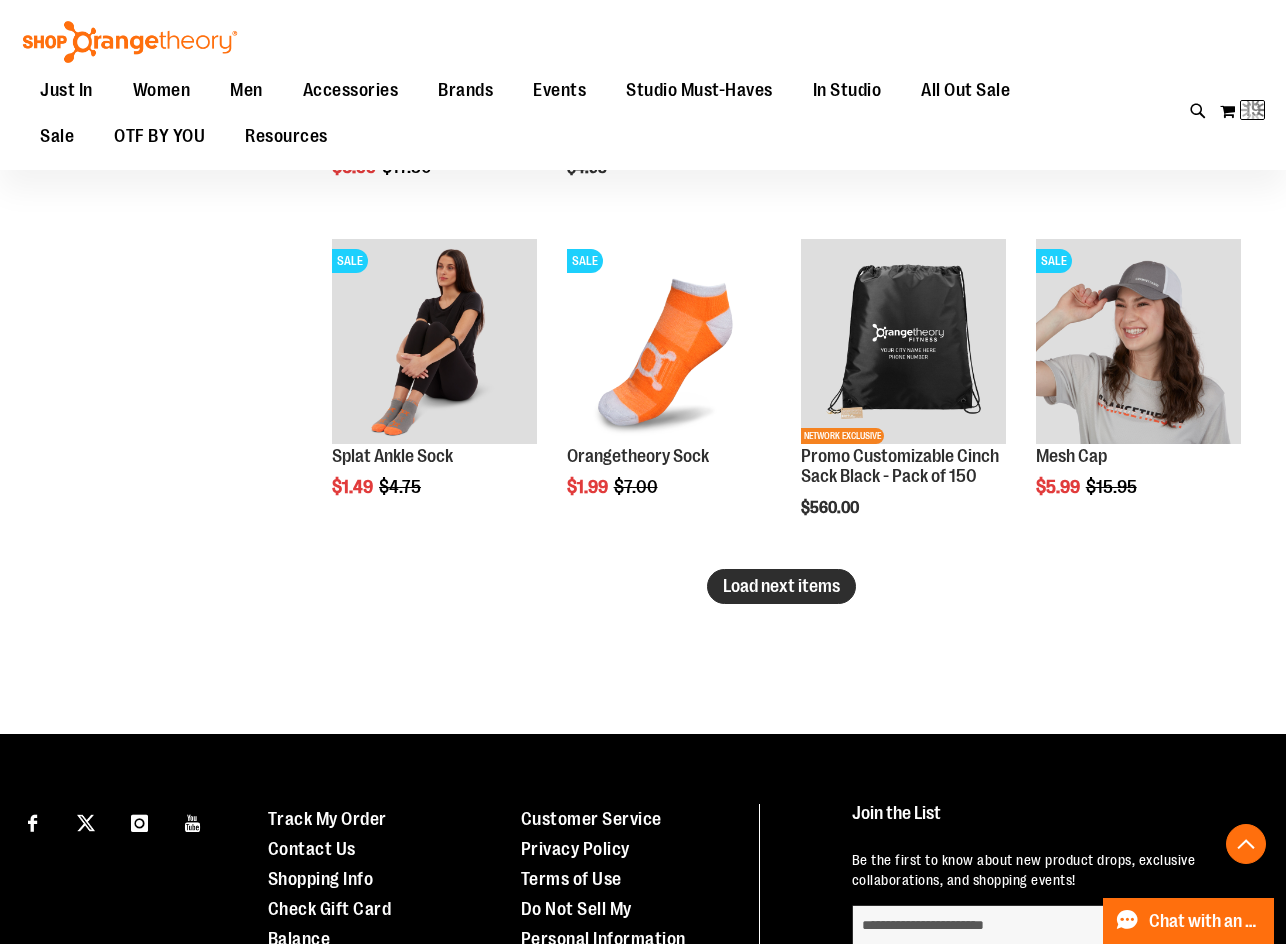 click on "Load next items" at bounding box center [781, 586] 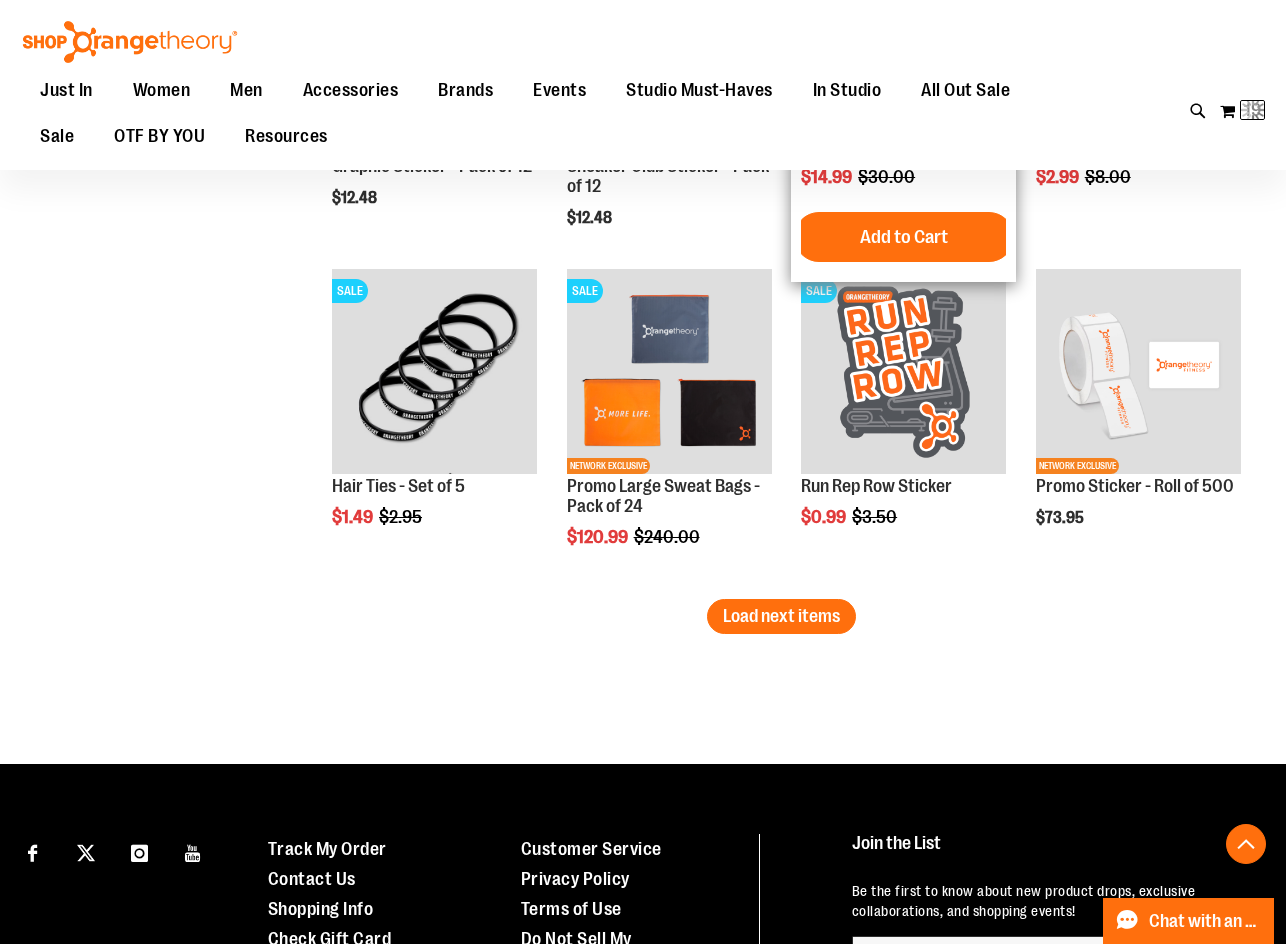 scroll, scrollTop: 7999, scrollLeft: 0, axis: vertical 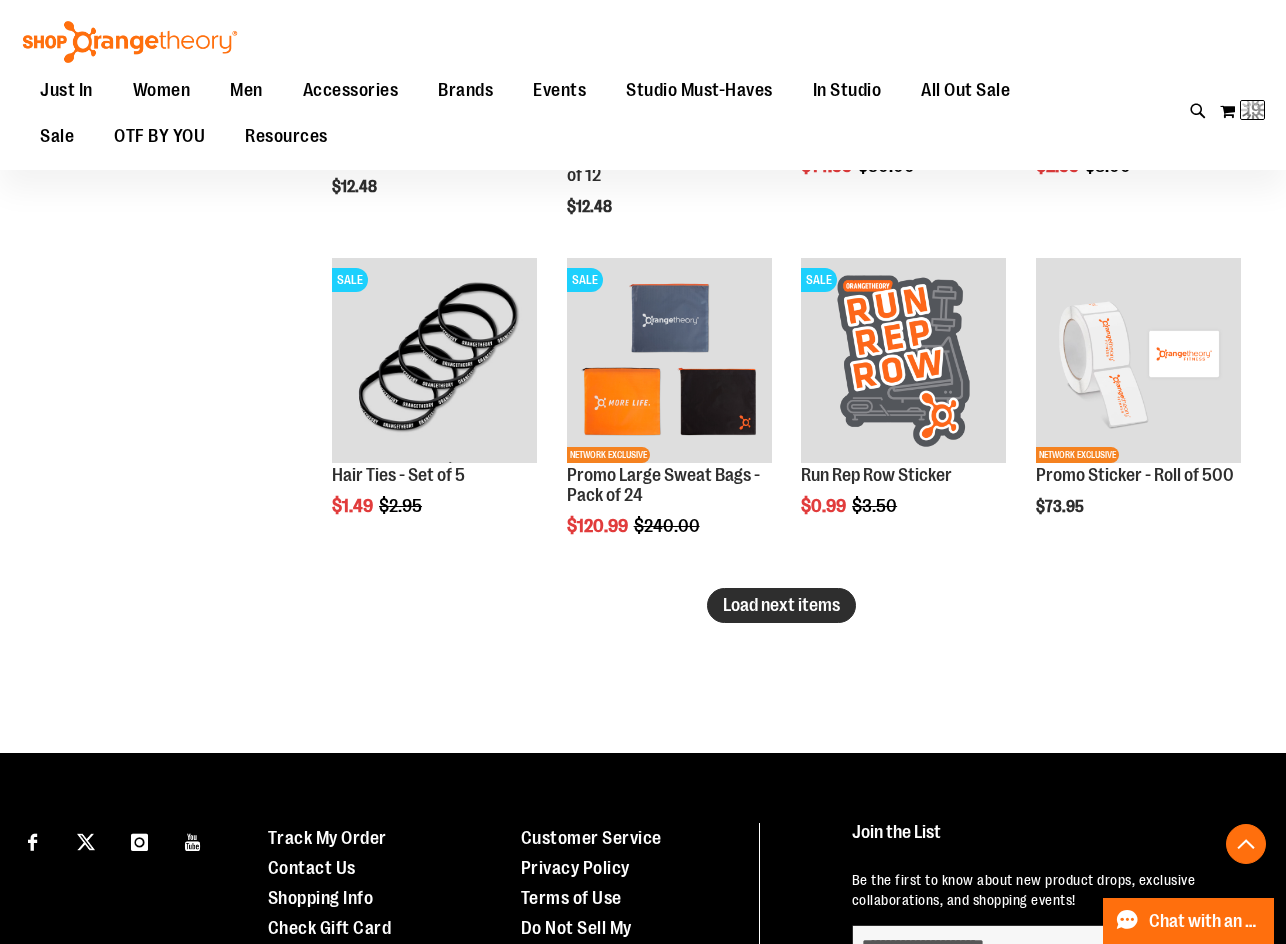 click on "Load next items" at bounding box center (781, 605) 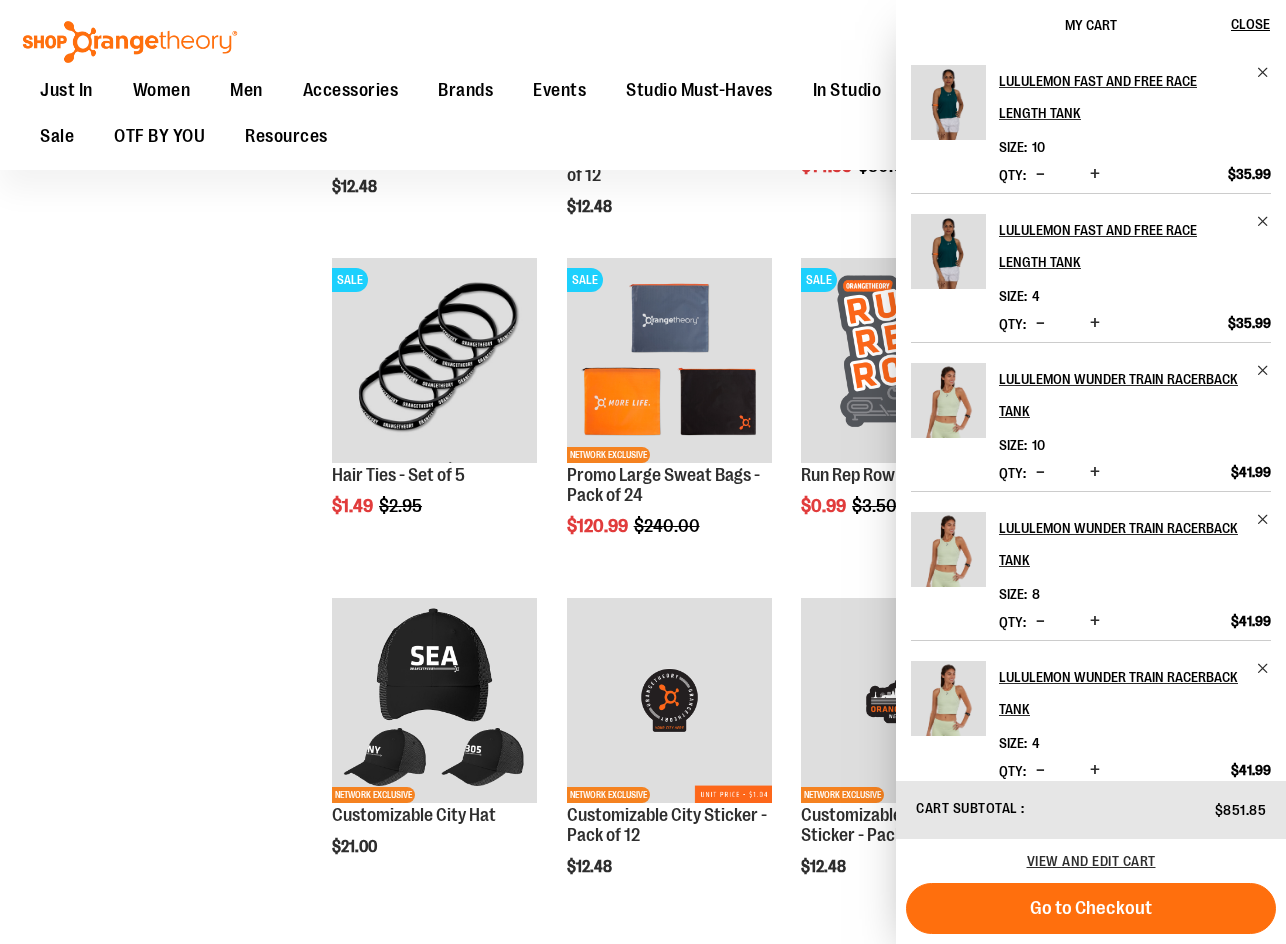 click on "**********" at bounding box center (643, -2961) 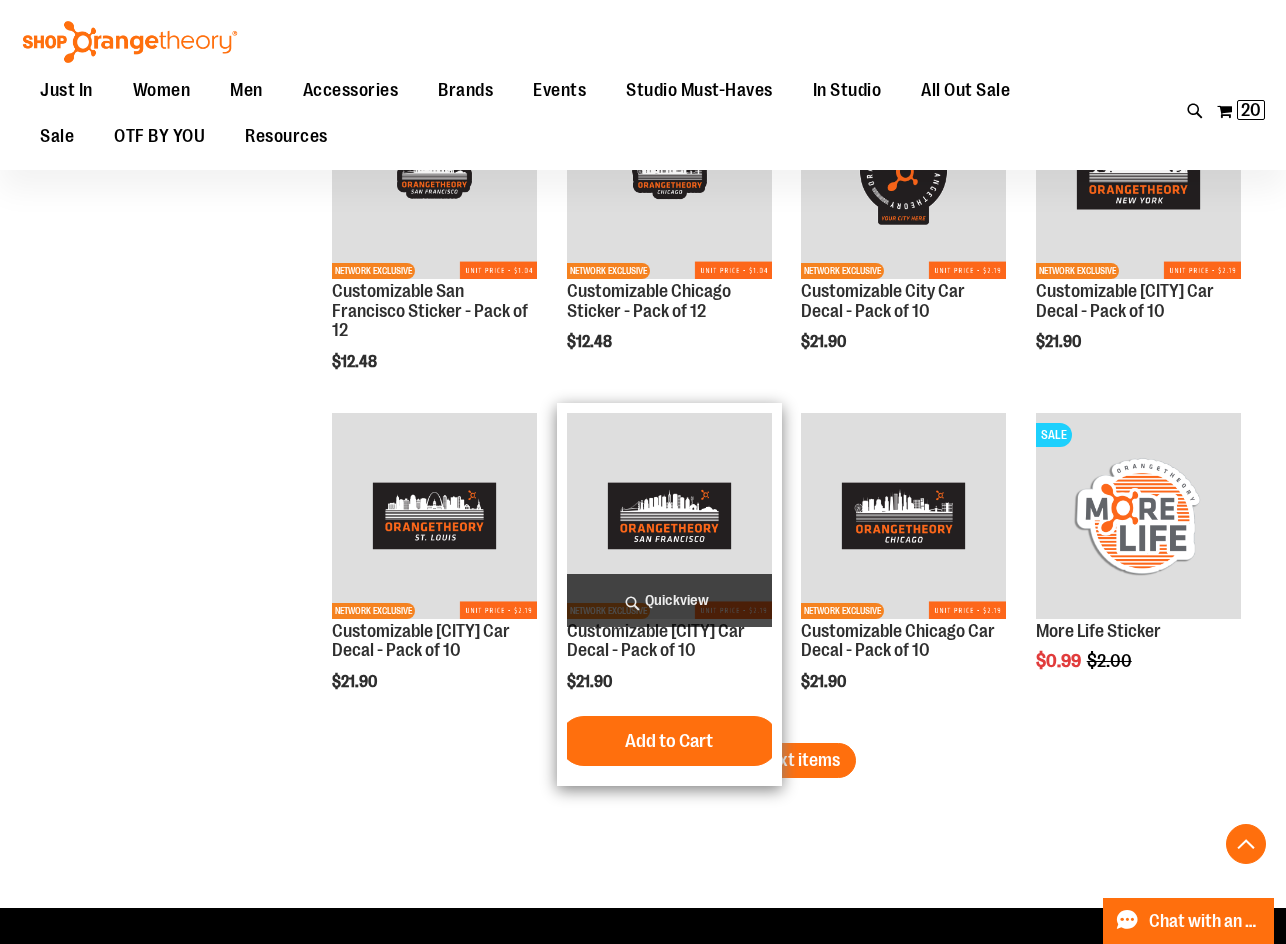 scroll, scrollTop: 8899, scrollLeft: 0, axis: vertical 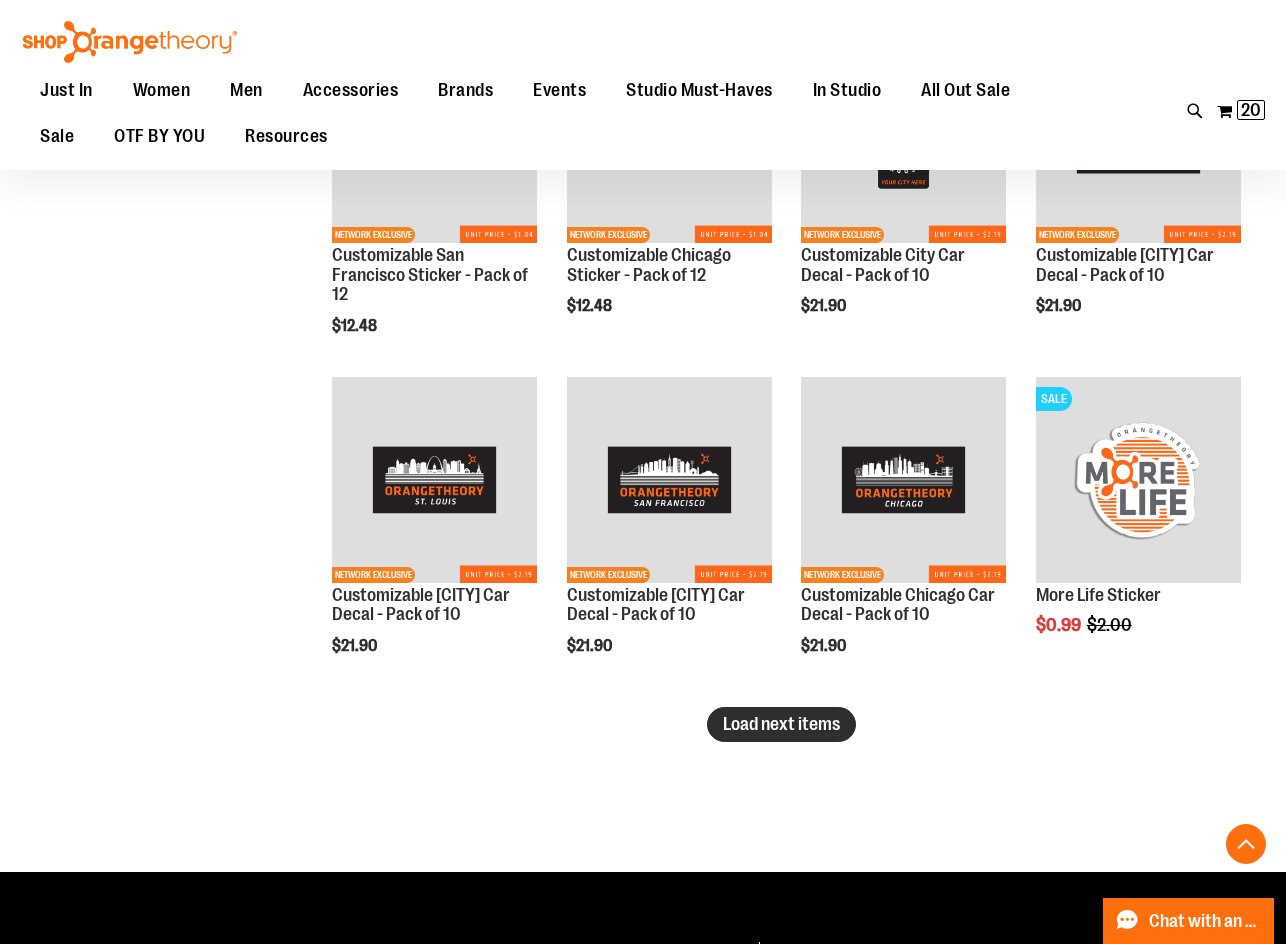 click on "Load next items" at bounding box center (781, 724) 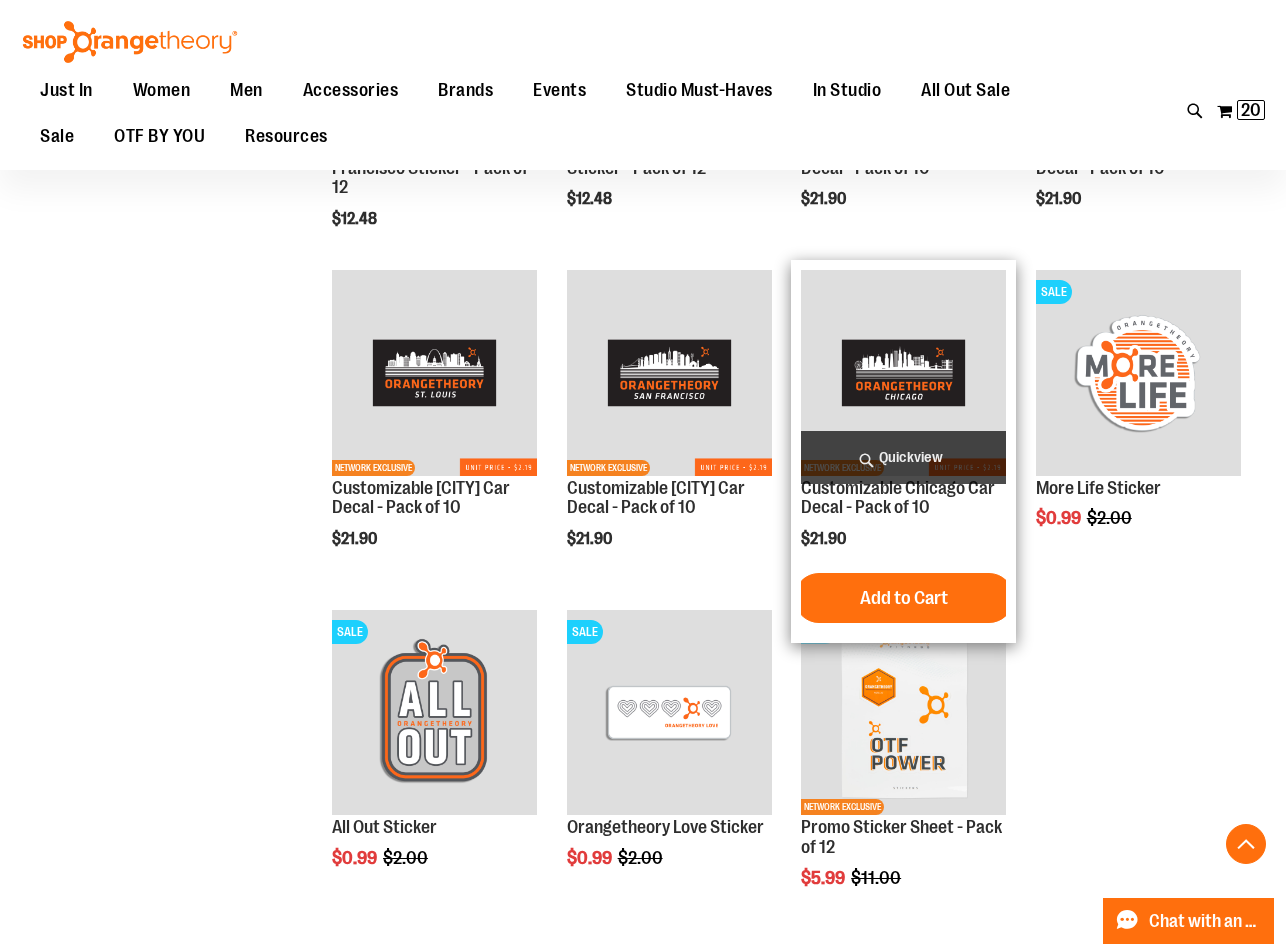 scroll, scrollTop: 9299, scrollLeft: 0, axis: vertical 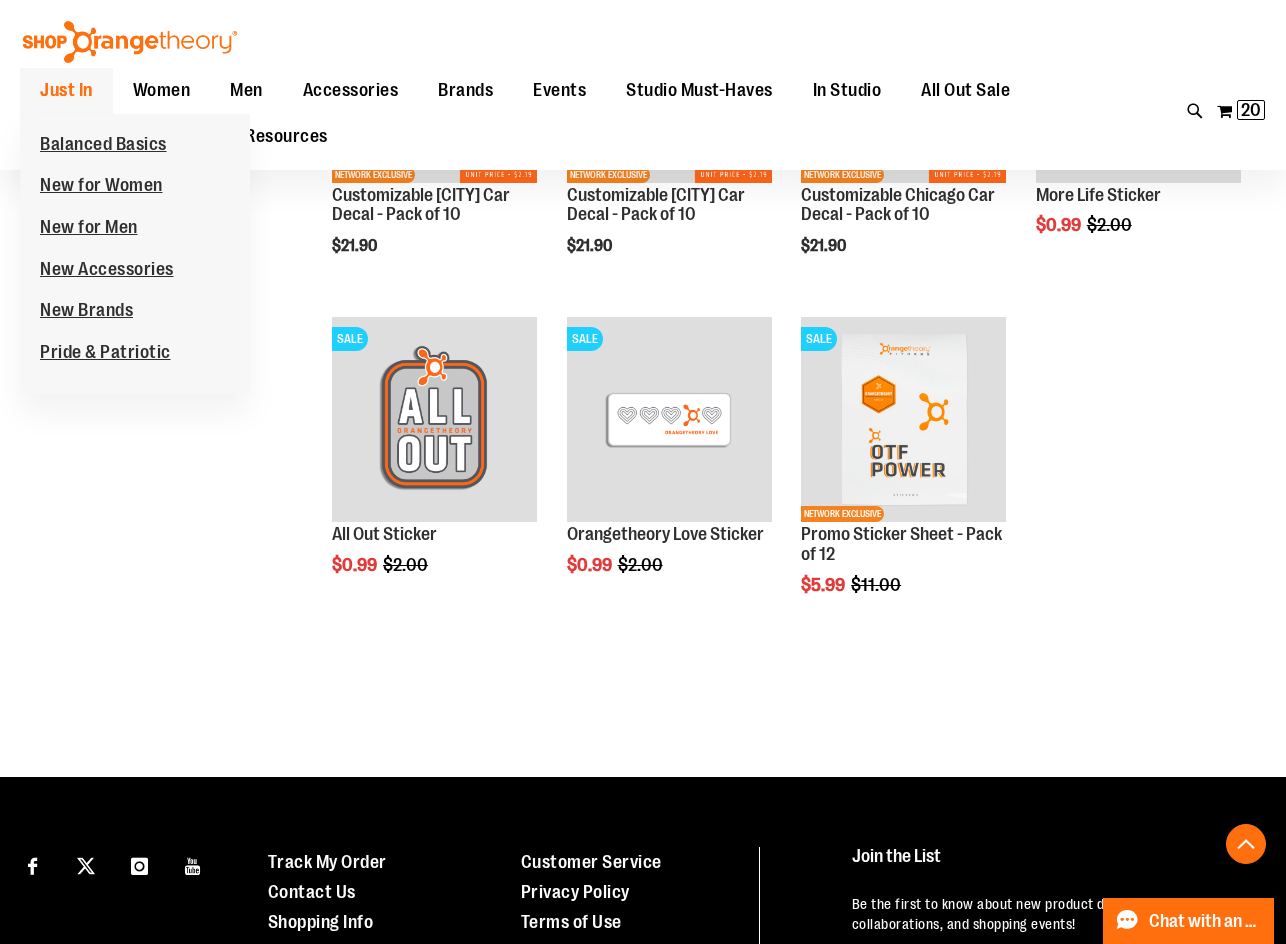 click on "Just In" at bounding box center (66, 90) 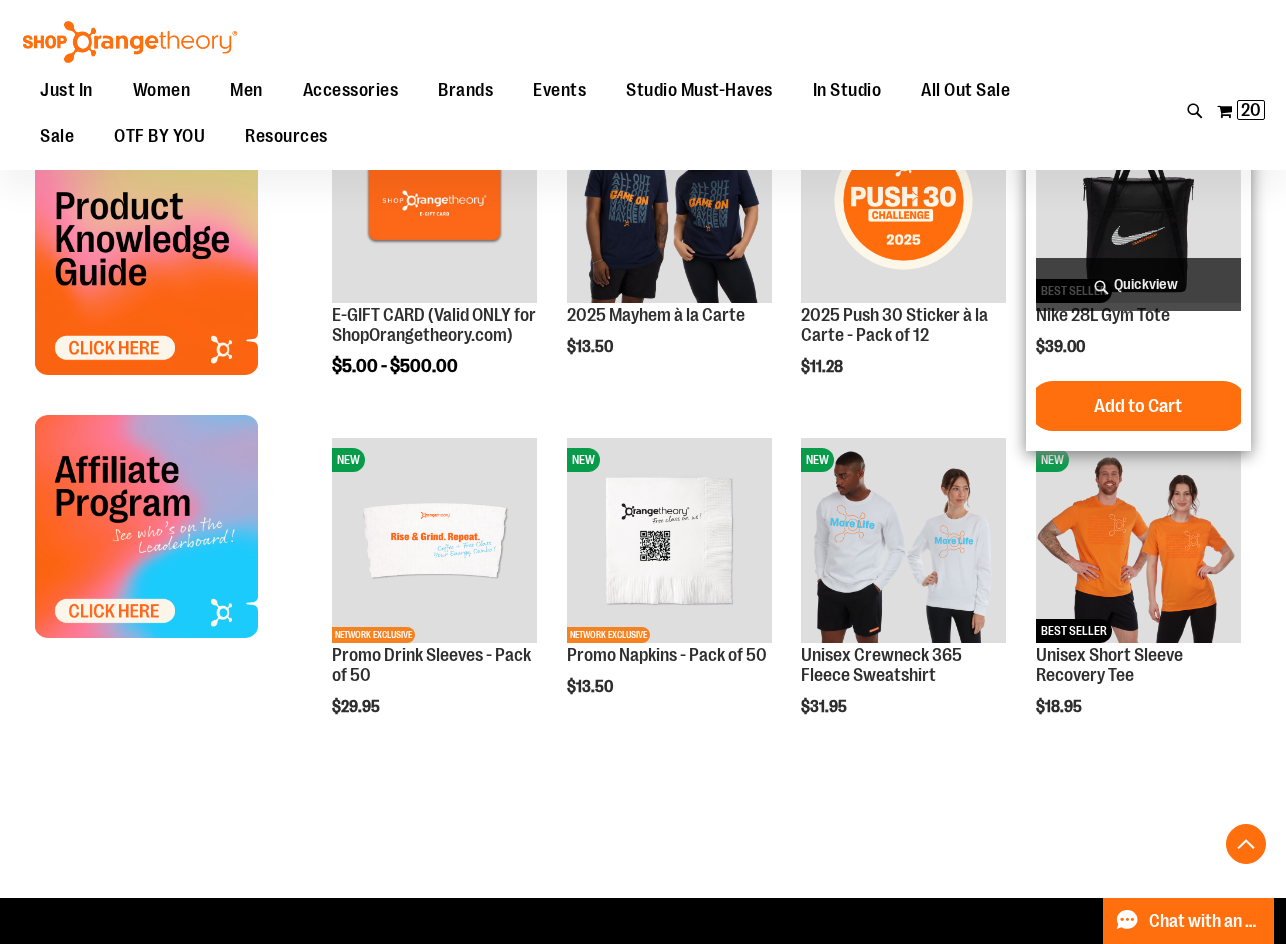 scroll, scrollTop: 699, scrollLeft: 0, axis: vertical 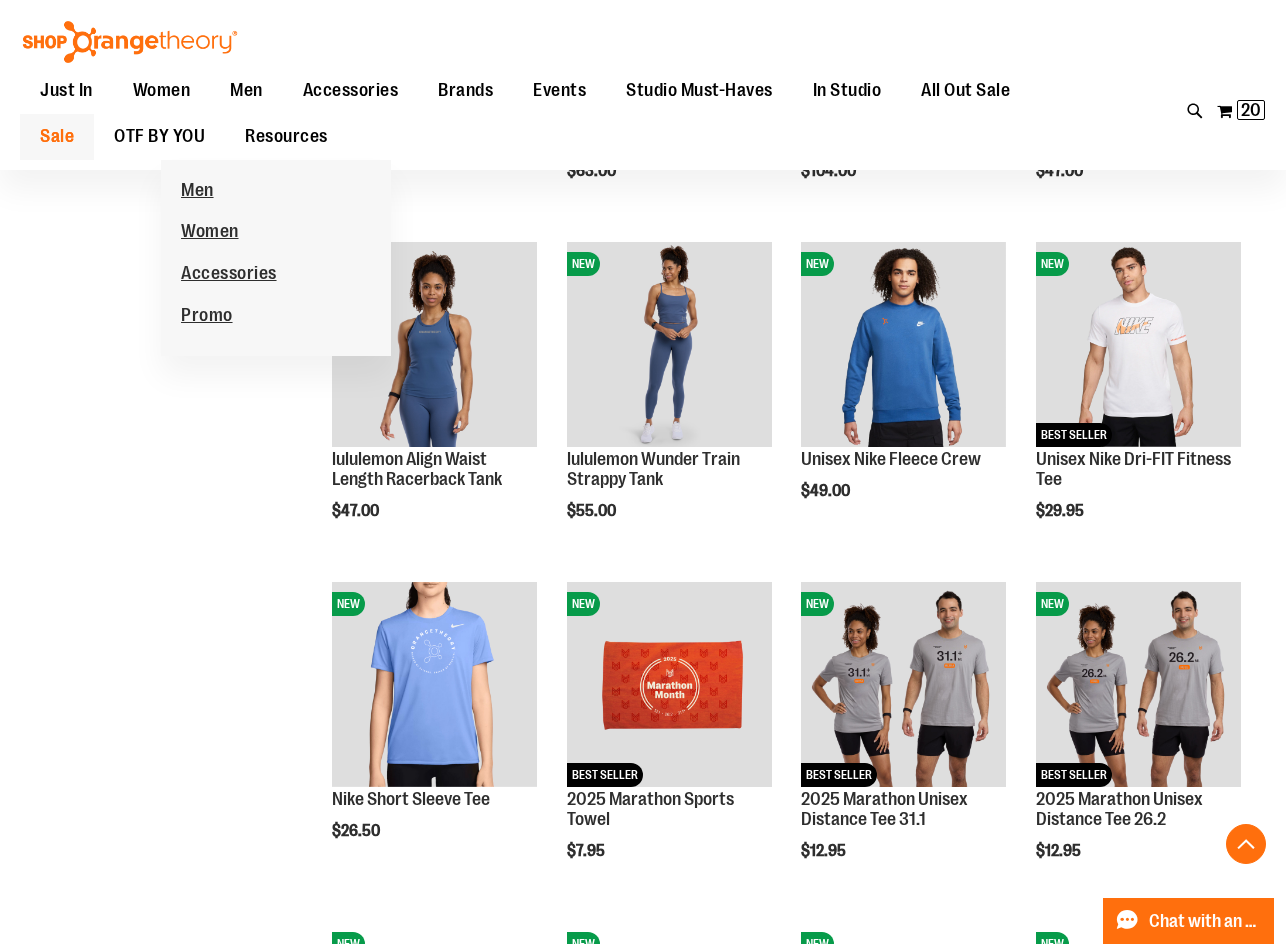 type on "**********" 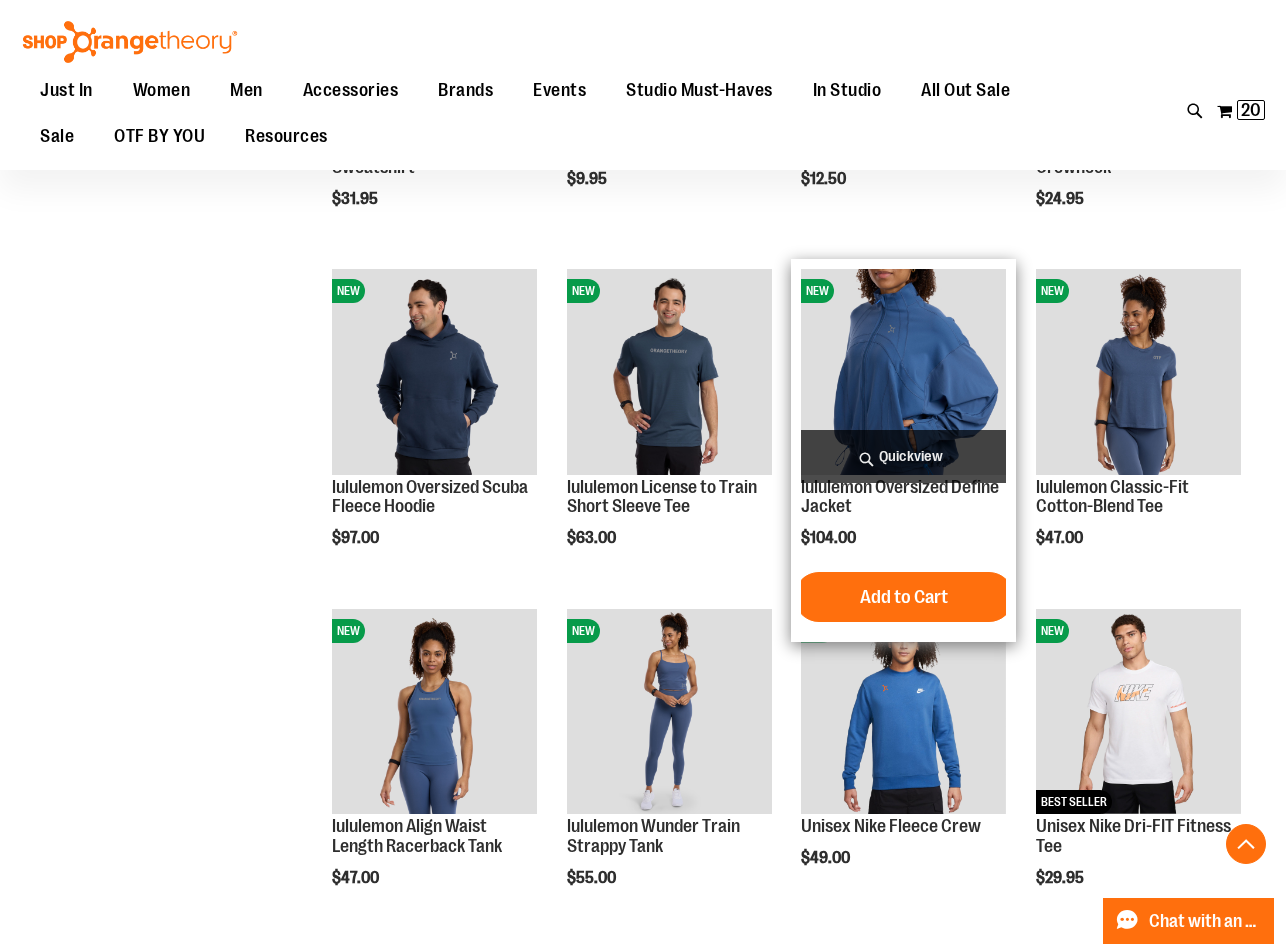 scroll, scrollTop: 1499, scrollLeft: 0, axis: vertical 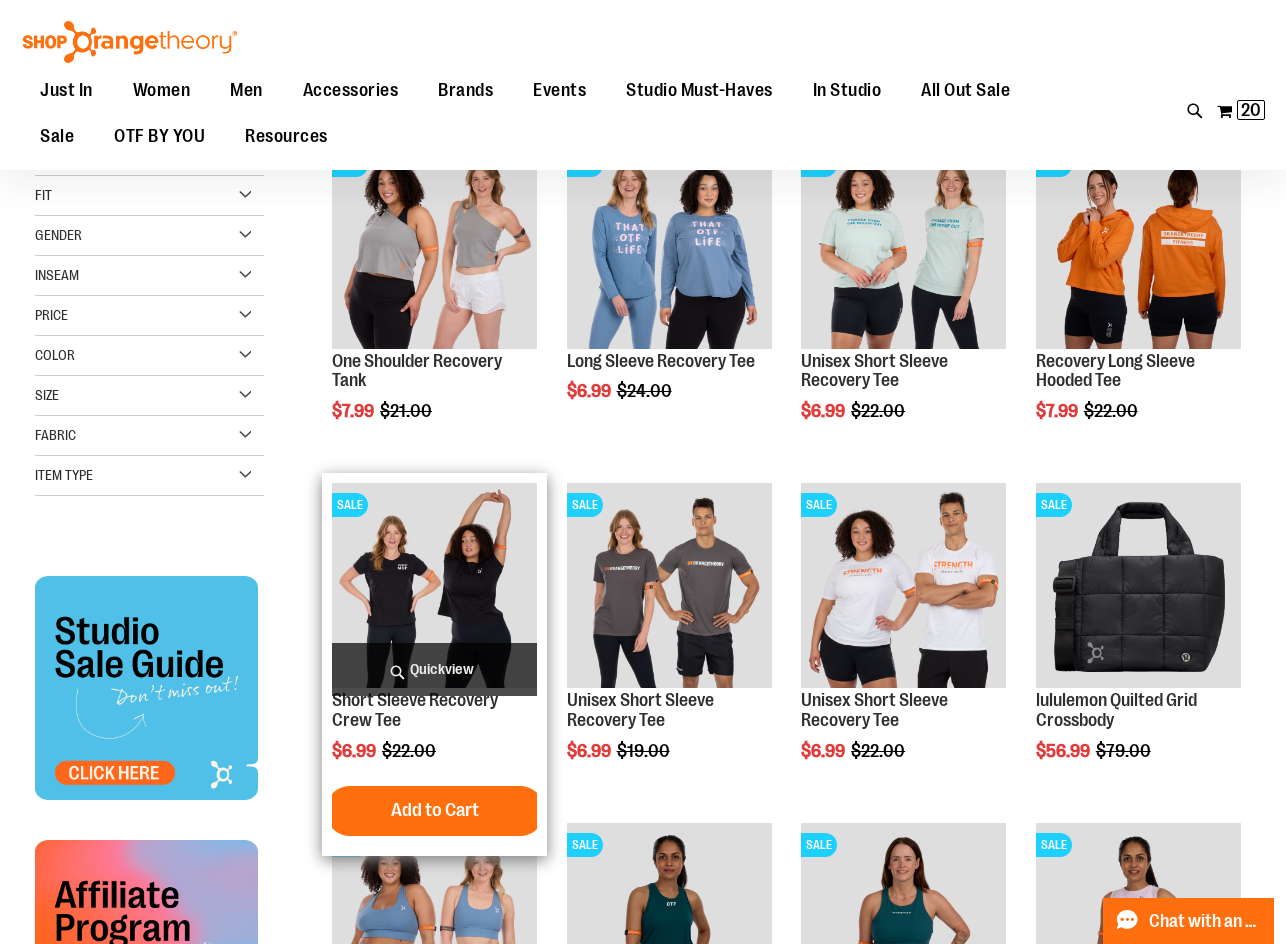 type on "**********" 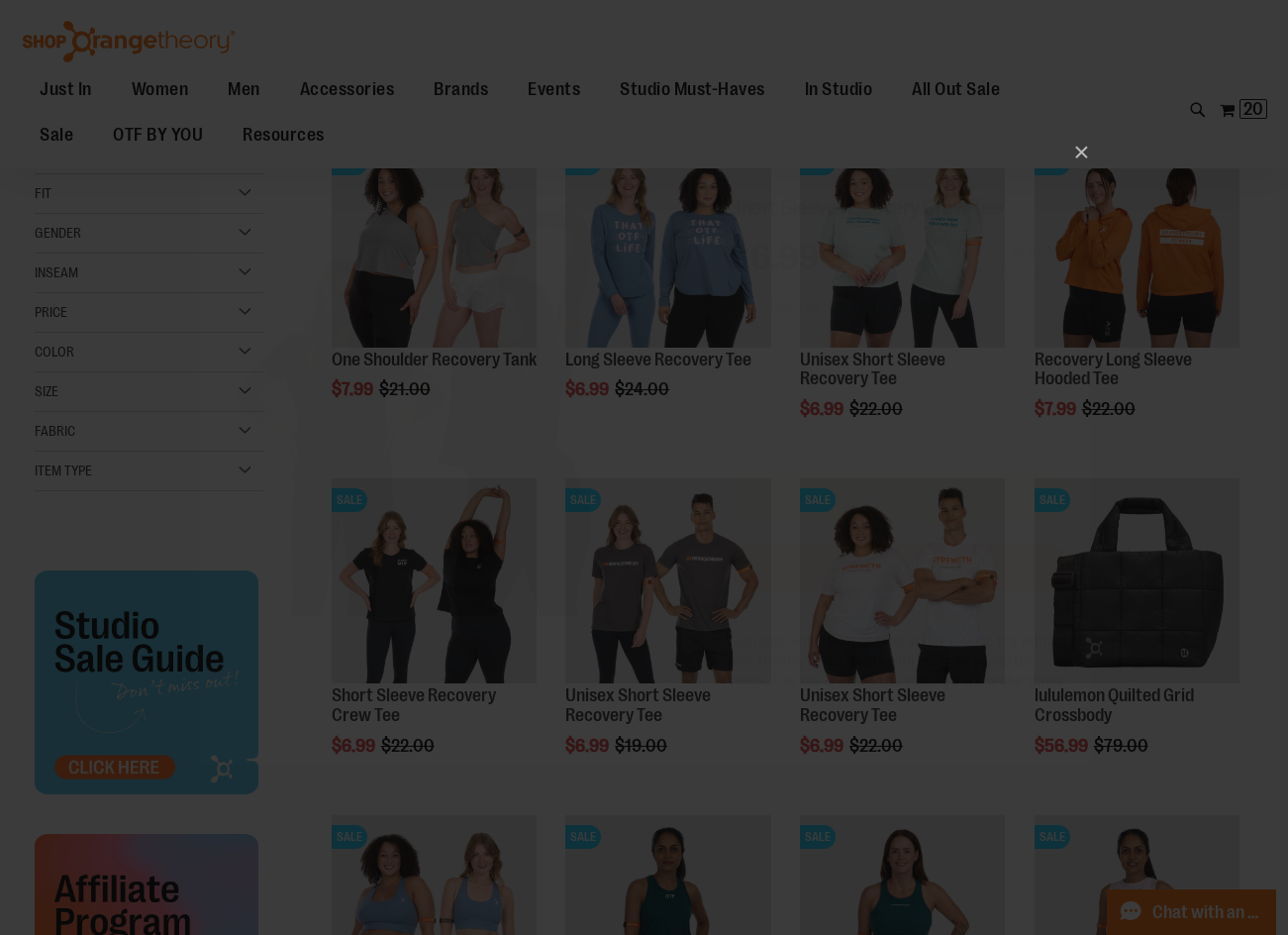 scroll, scrollTop: 0, scrollLeft: 0, axis: both 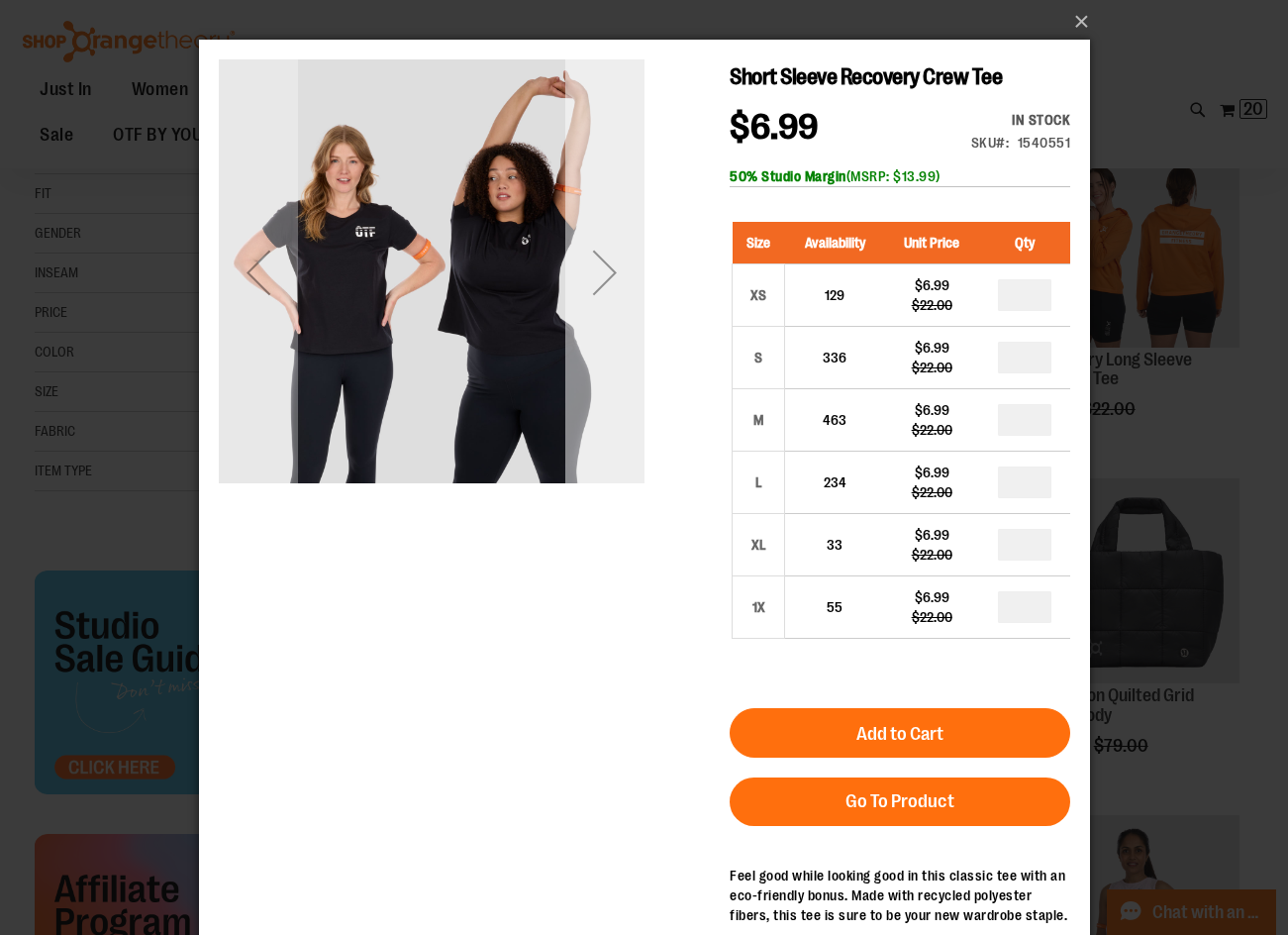 click at bounding box center [604, 272] 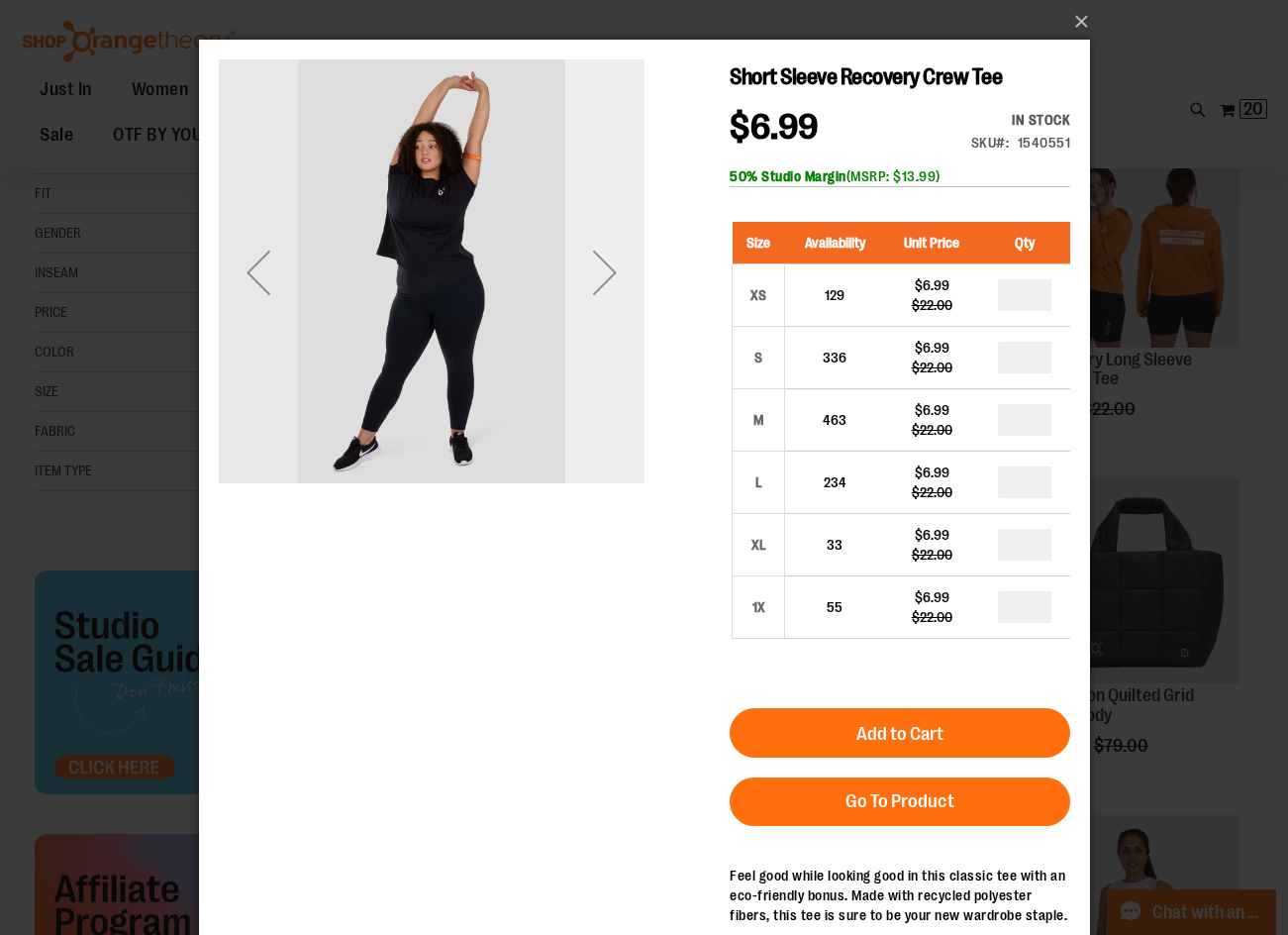 click at bounding box center [604, 272] 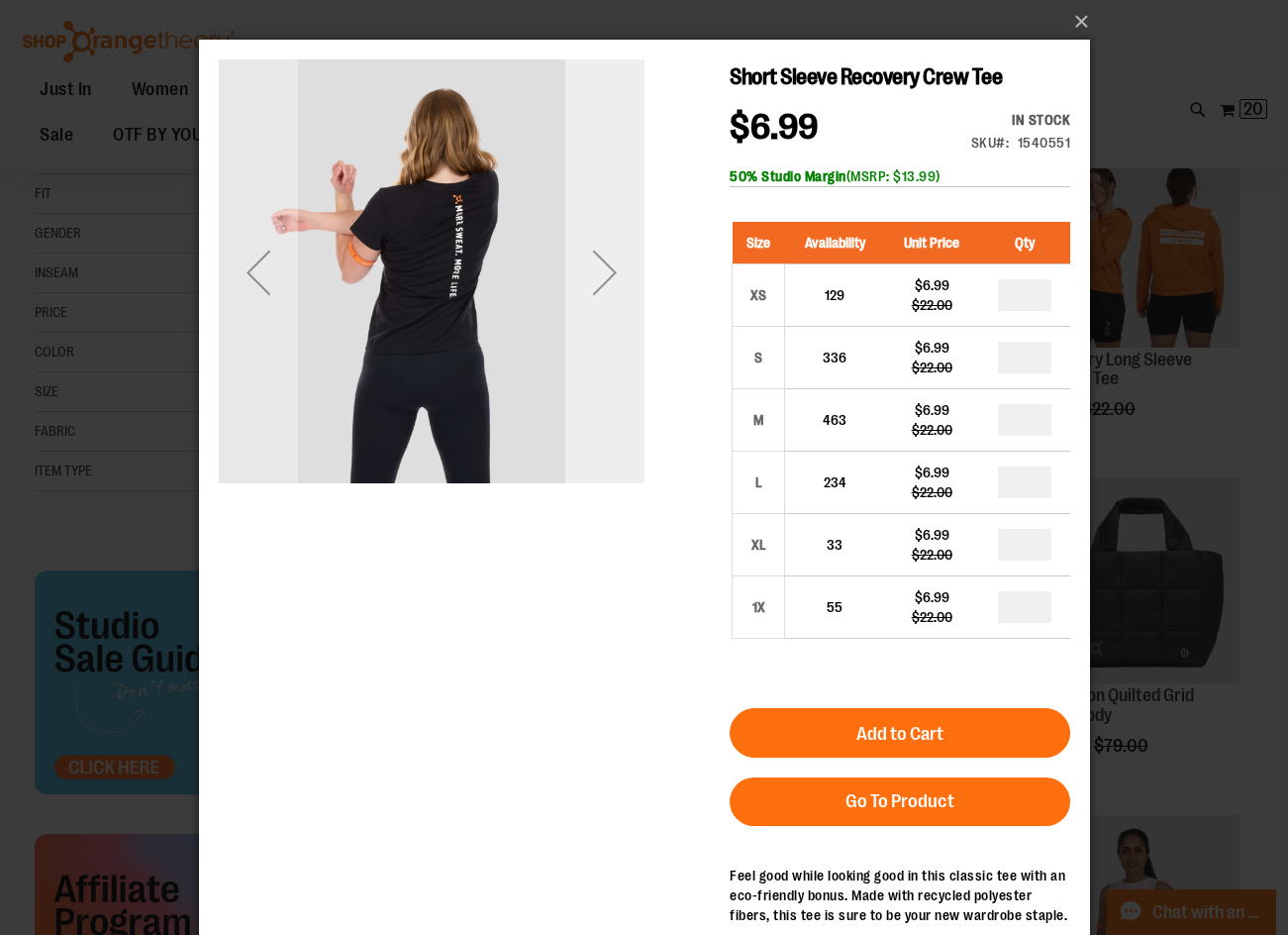 click at bounding box center (604, 272) 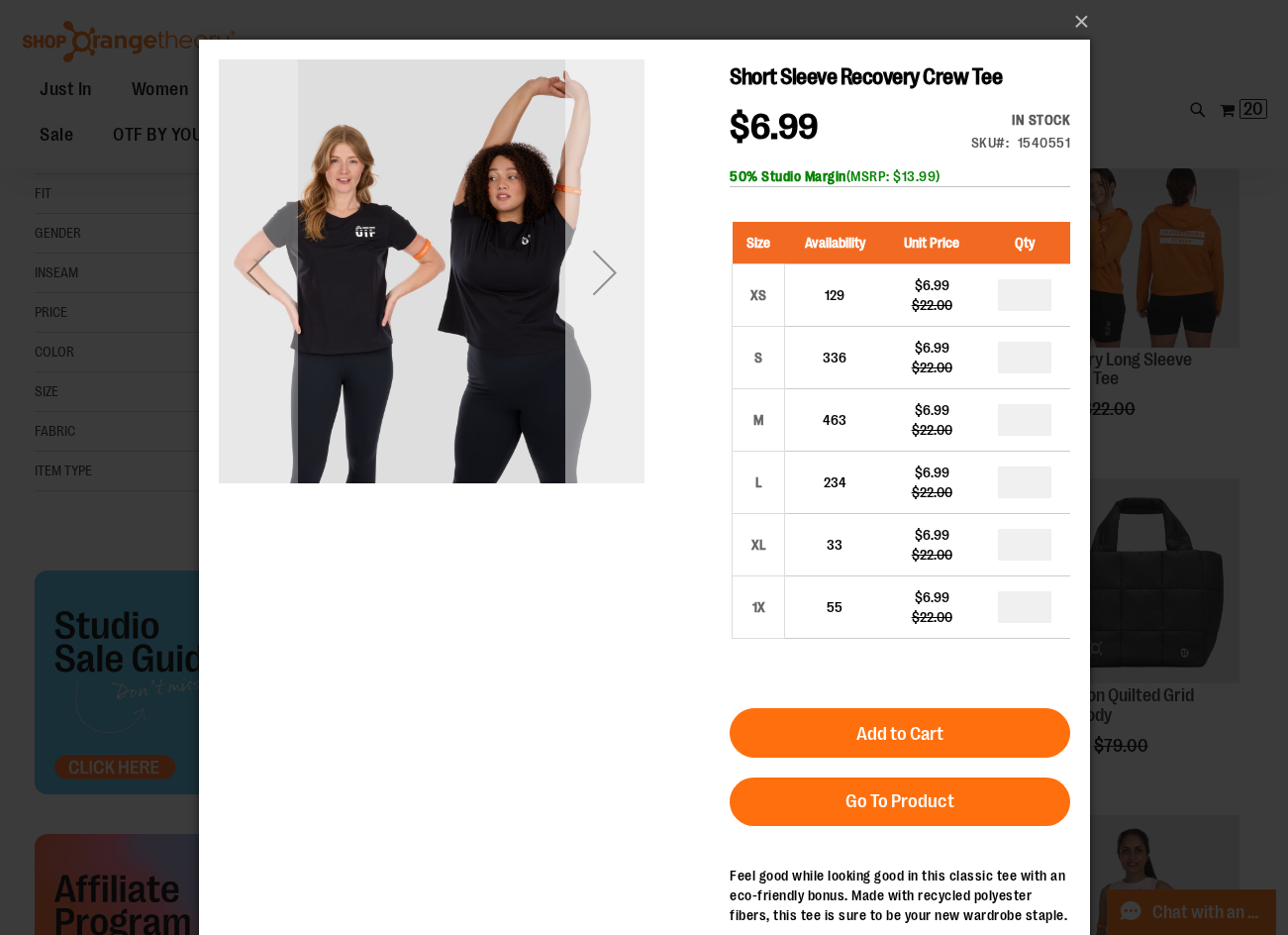 click at bounding box center (604, 272) 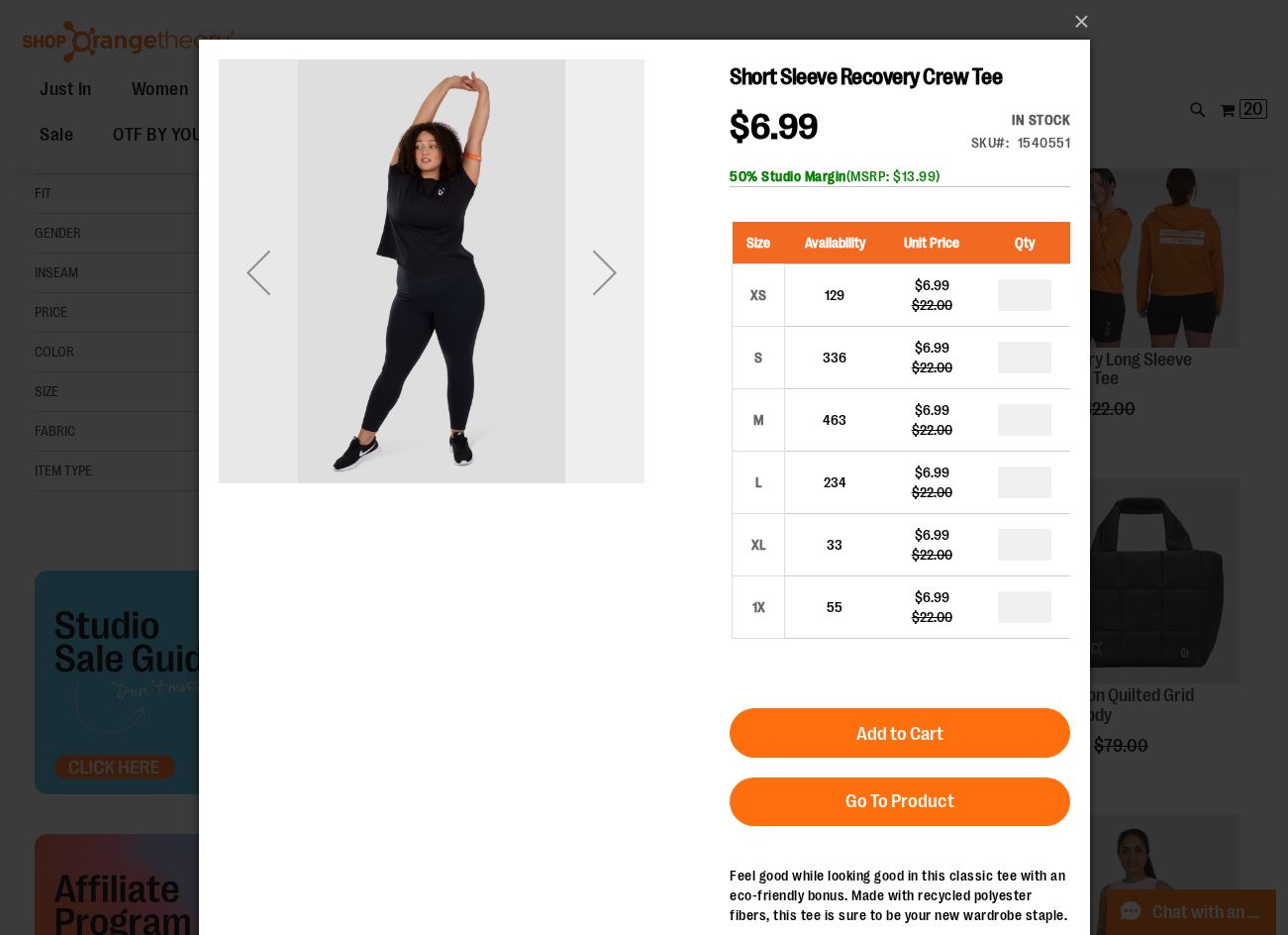 click at bounding box center (604, 272) 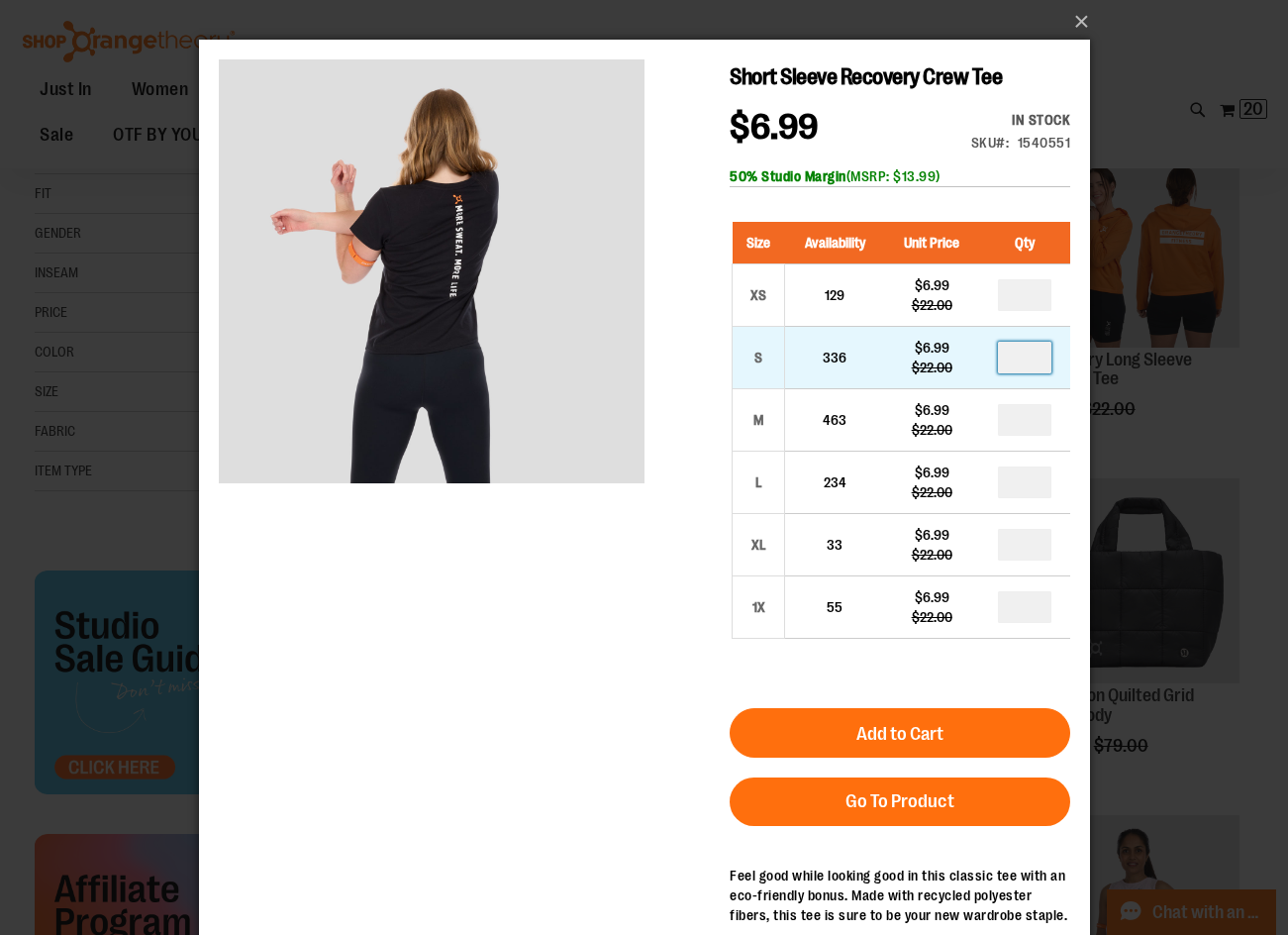 click at bounding box center (1024, 358) 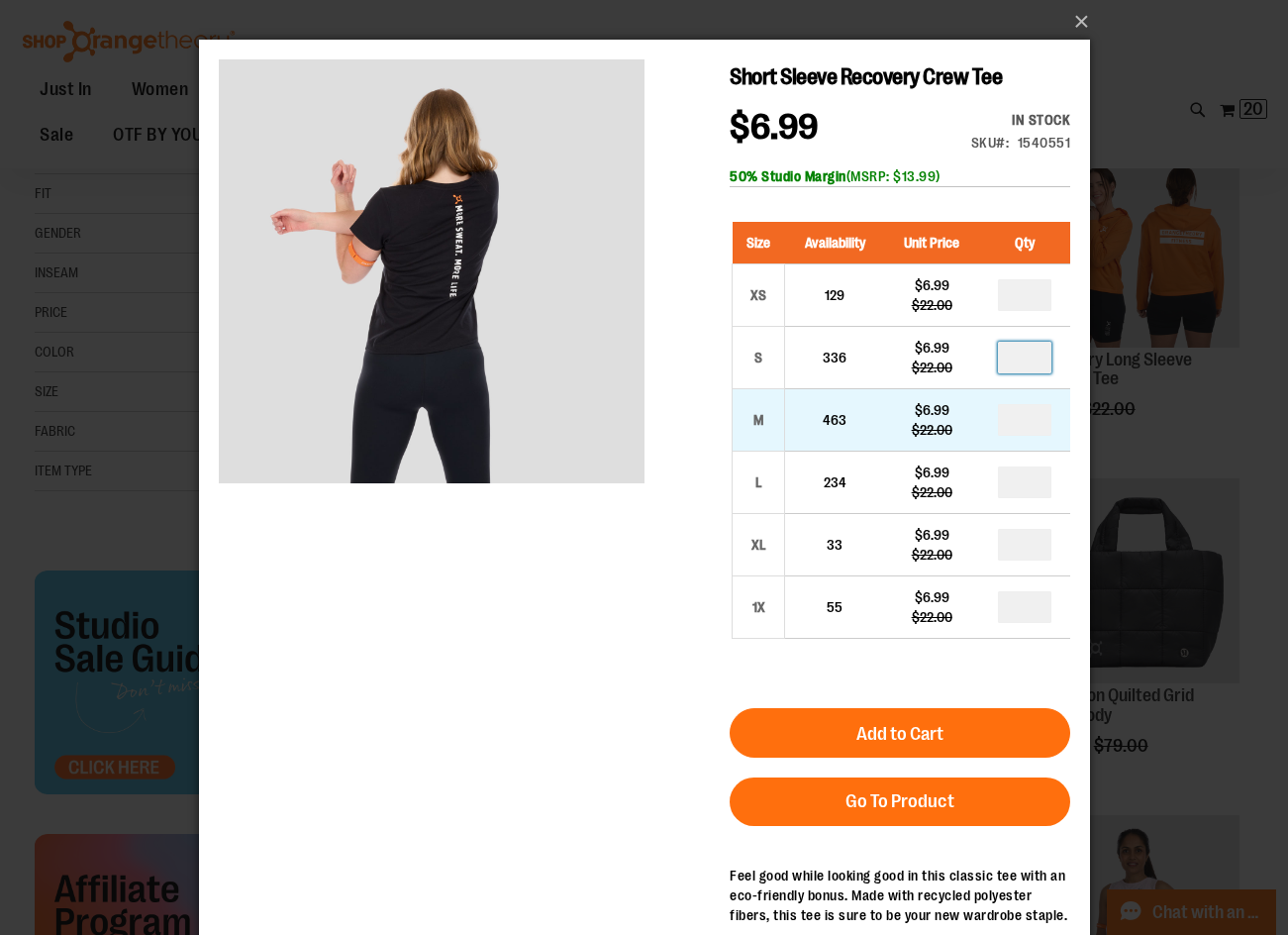 type on "*" 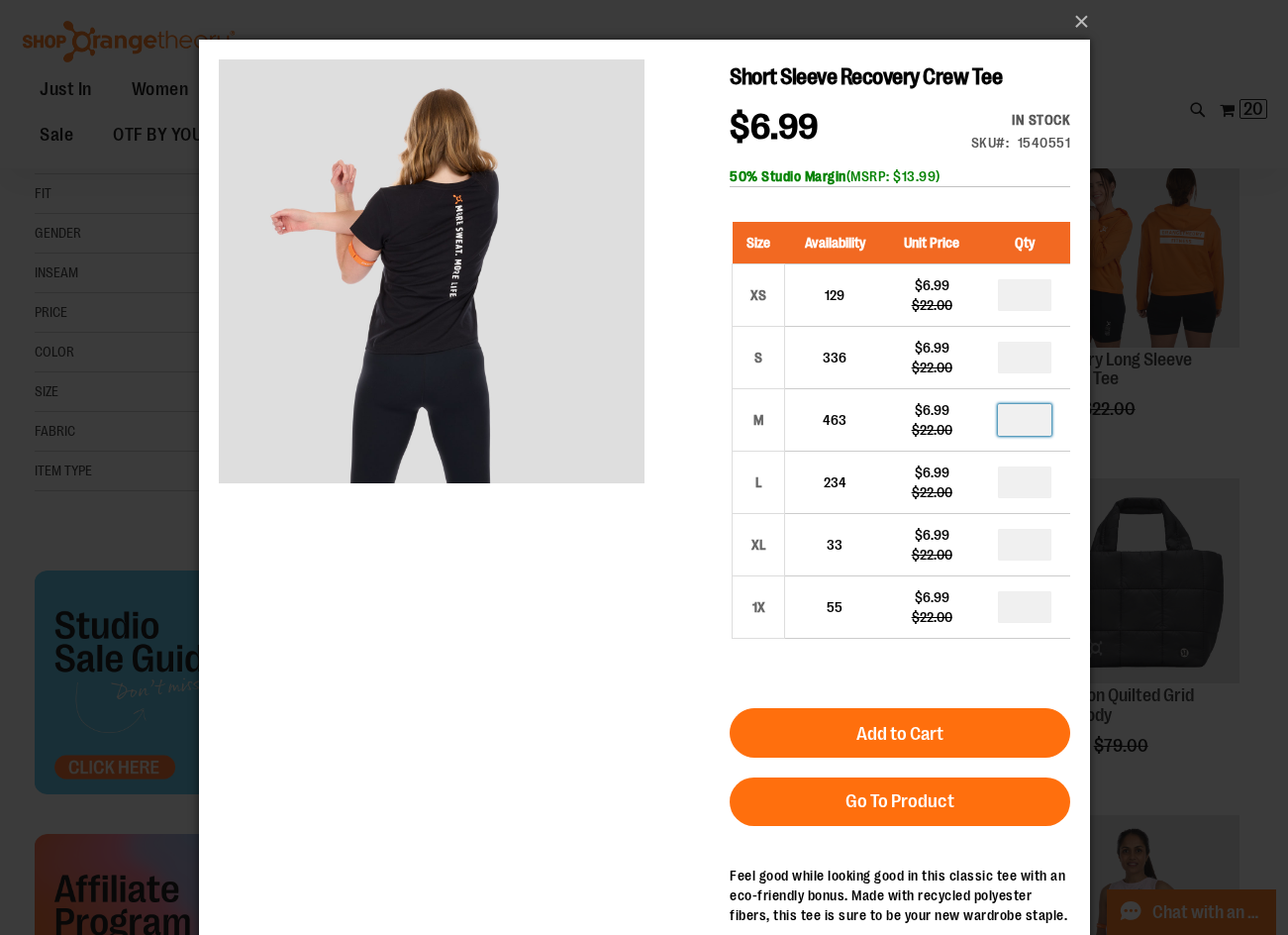 click at bounding box center [1024, 420] 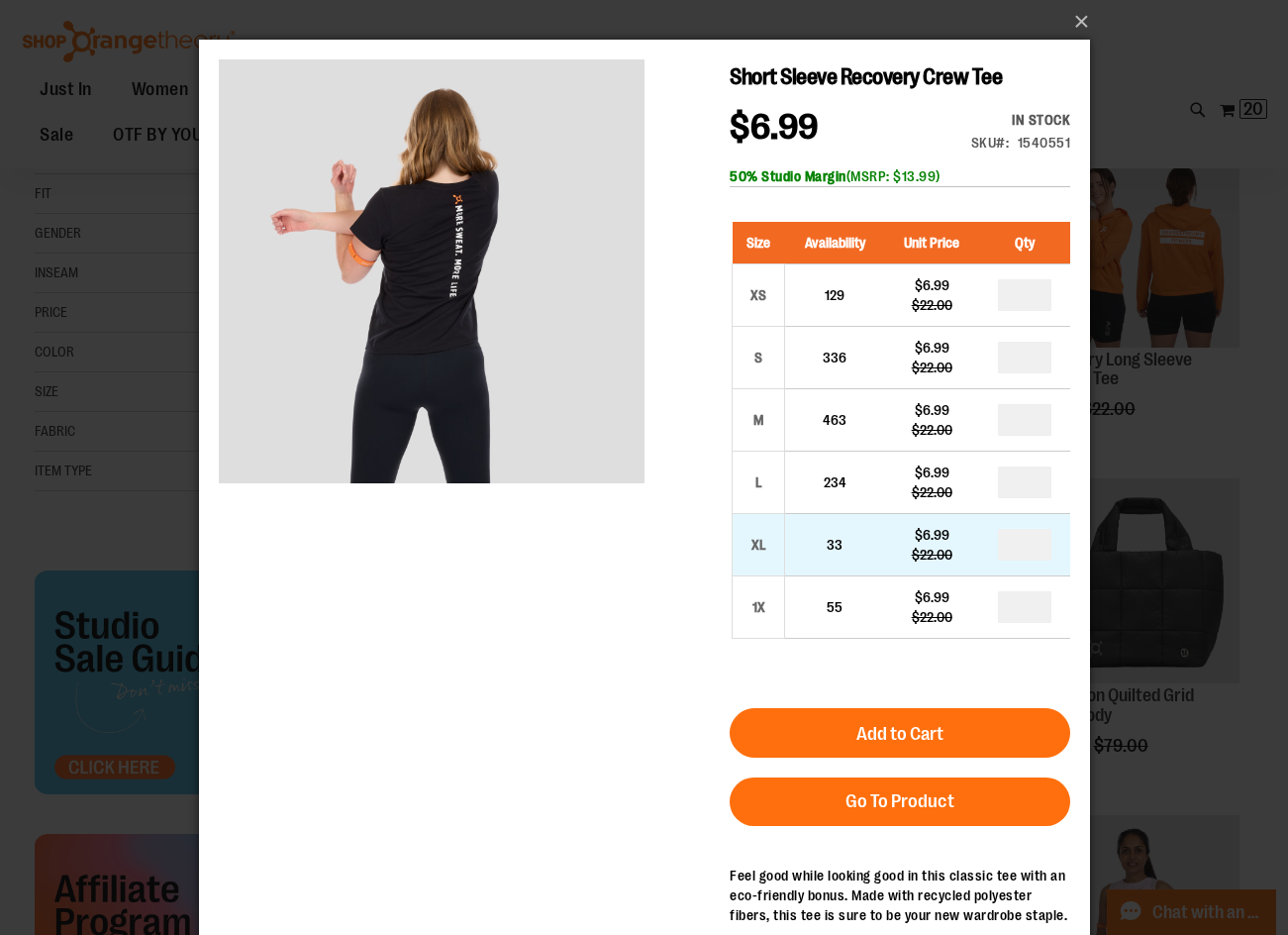 type on "*" 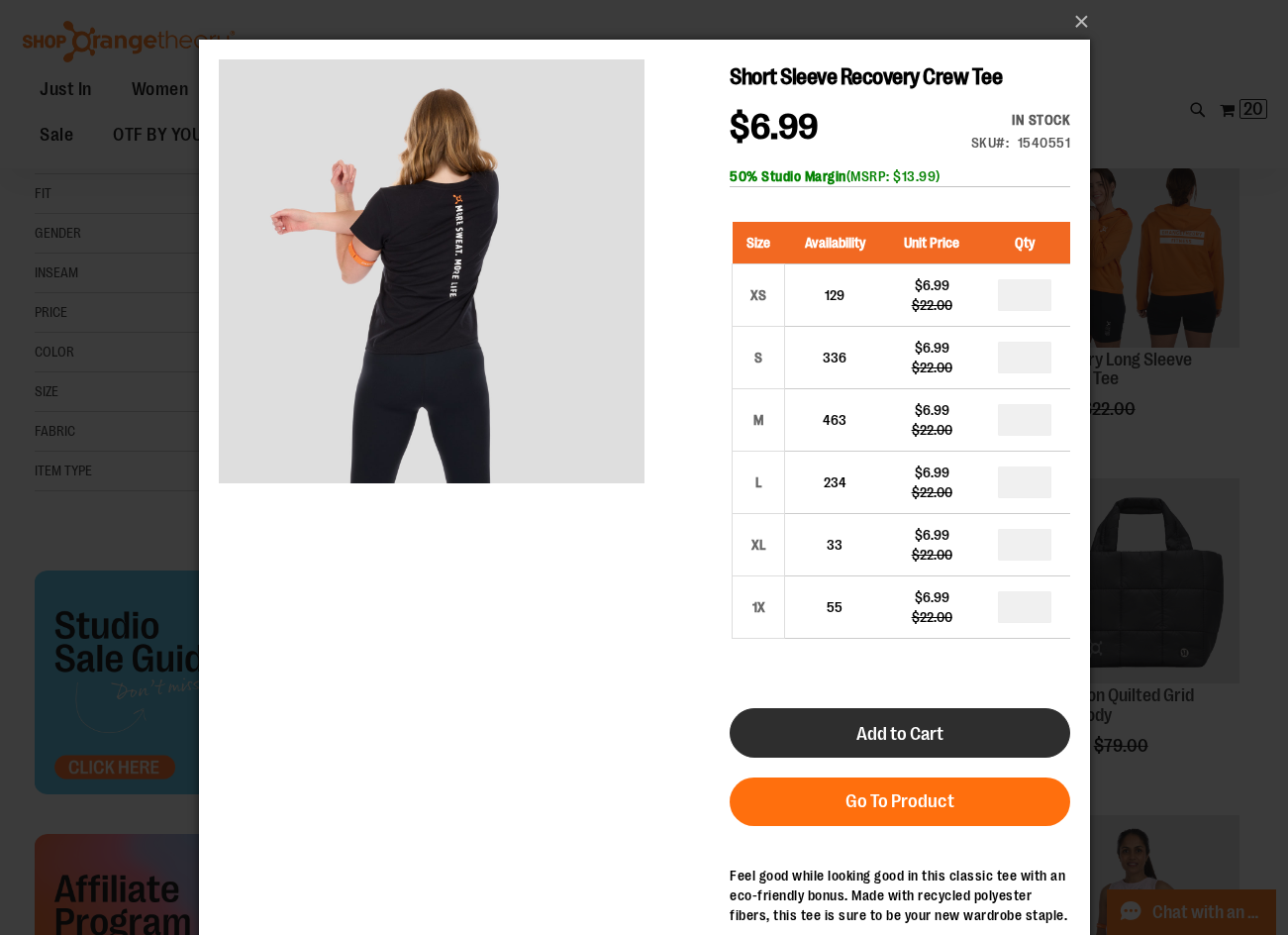 click on "Add to Cart" at bounding box center [899, 733] 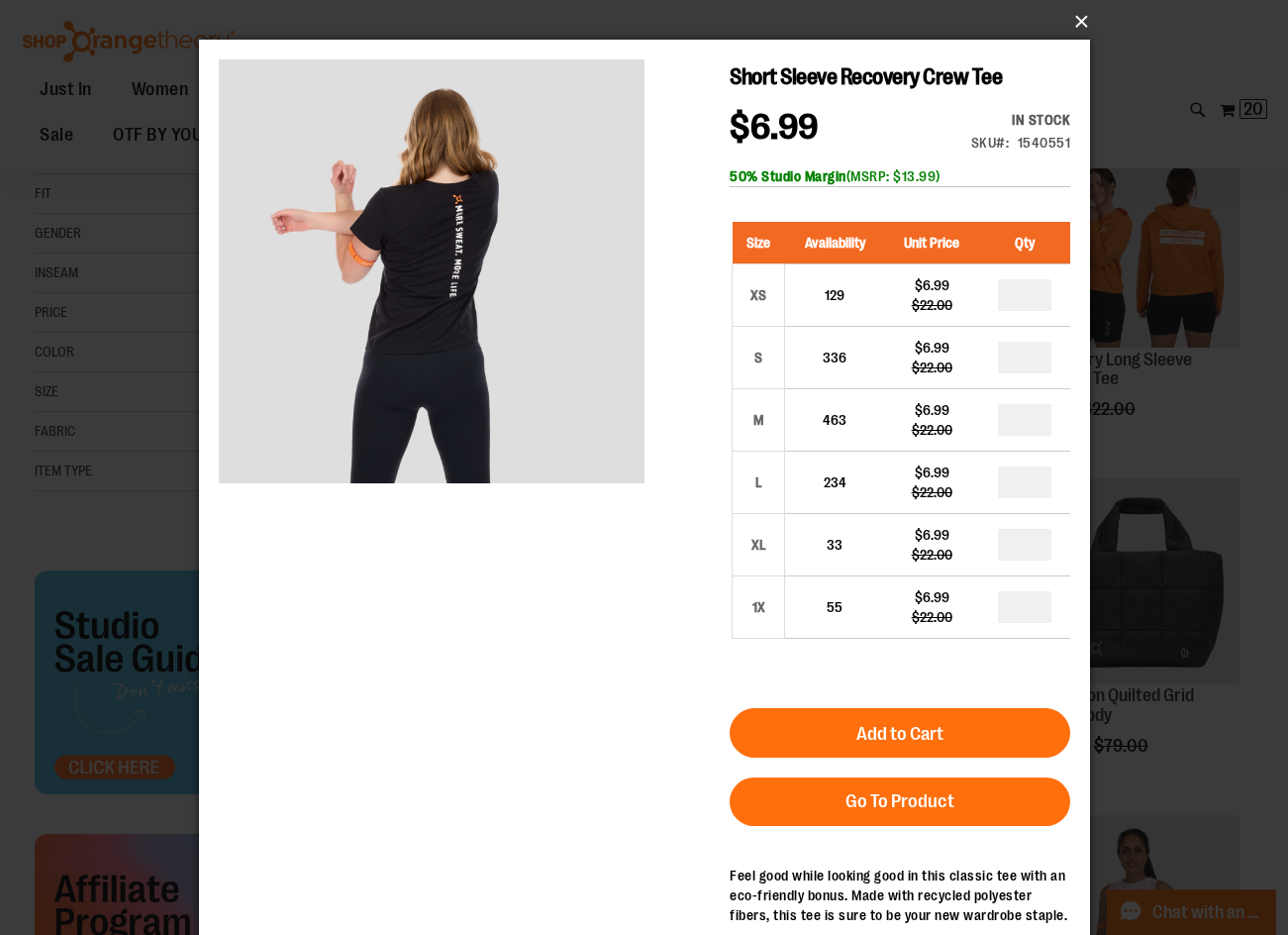 click on "×" at bounding box center [650, 22] 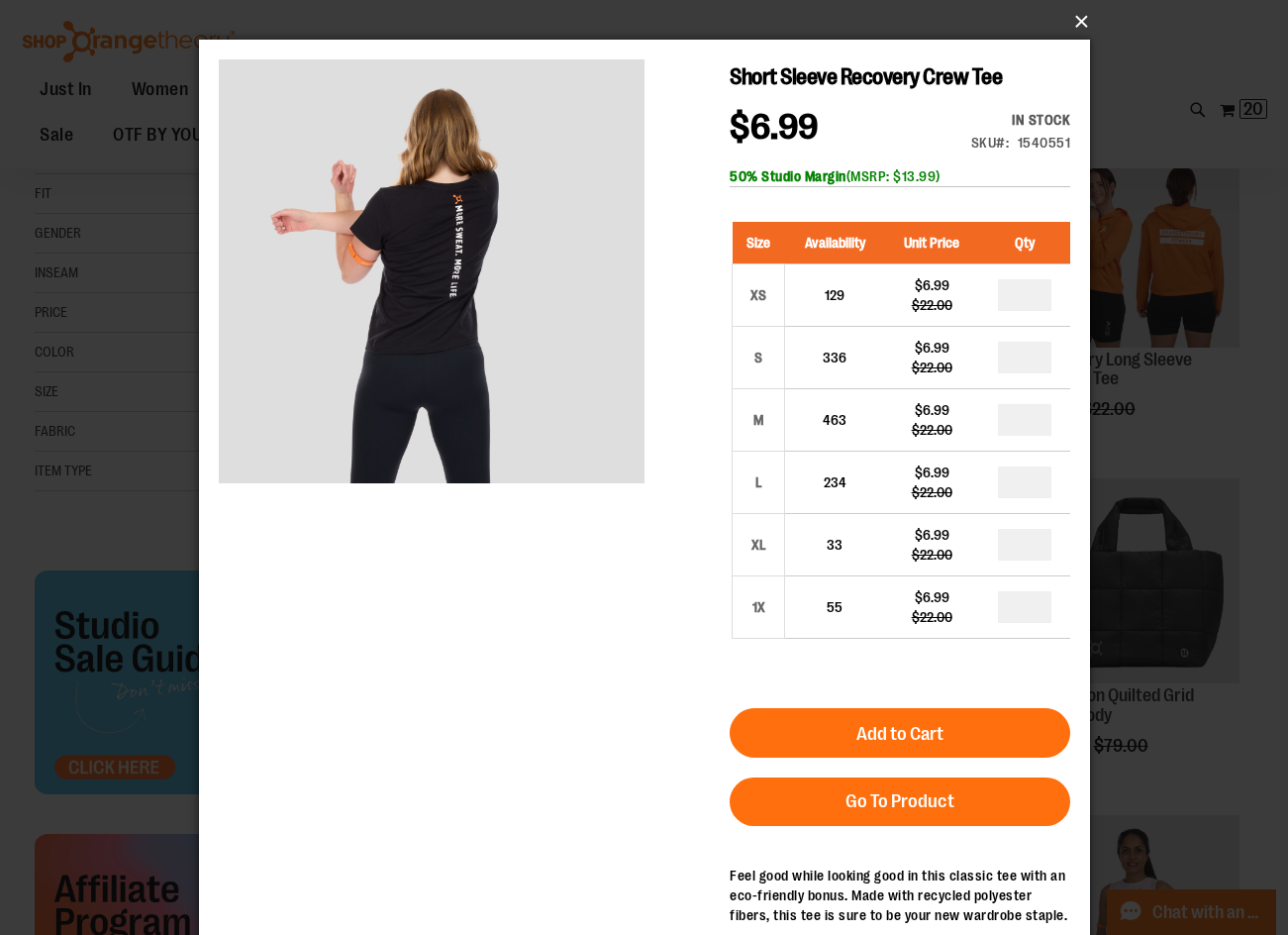 click on "×" at bounding box center [650, 22] 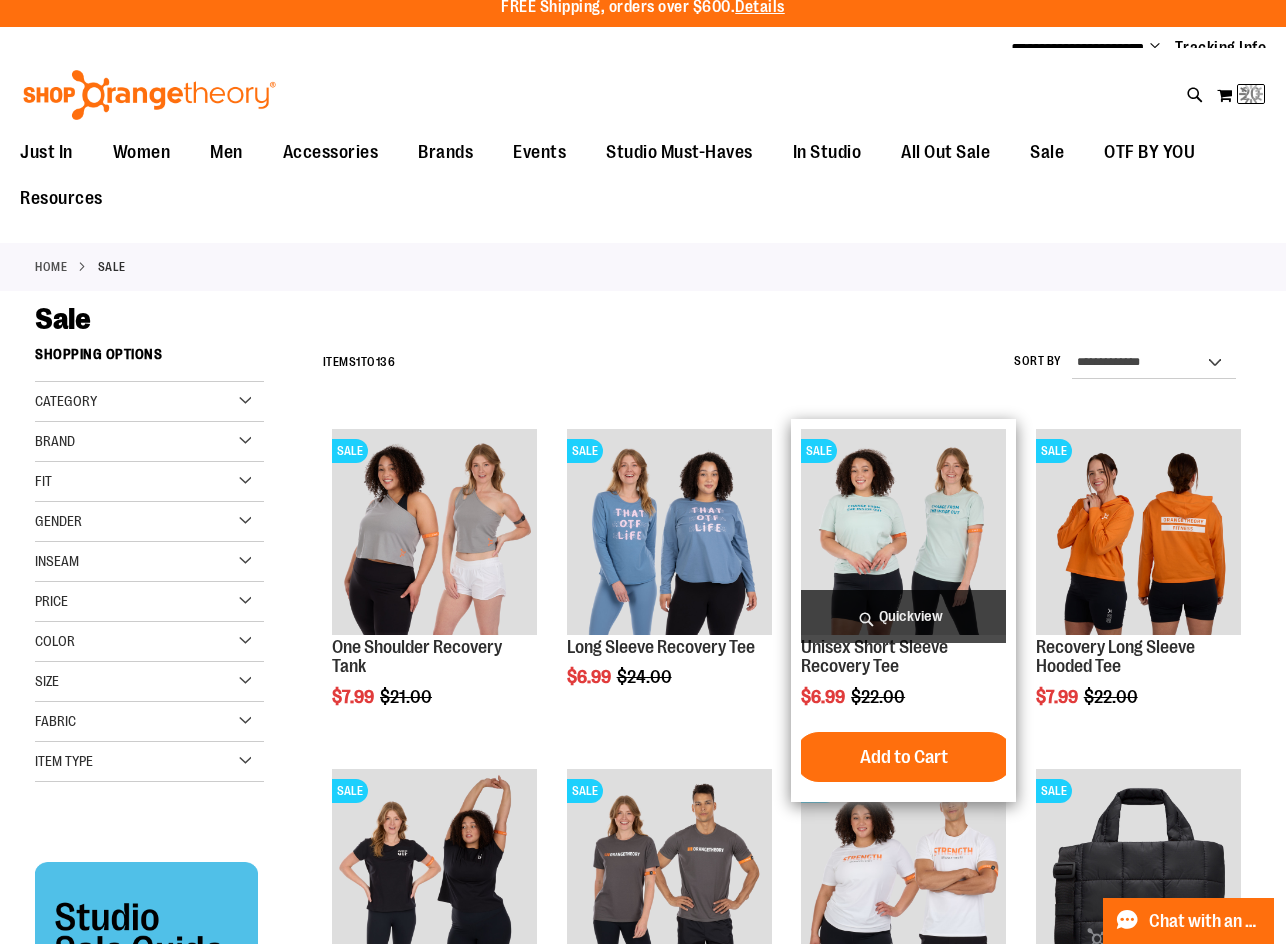 scroll, scrollTop: 0, scrollLeft: 0, axis: both 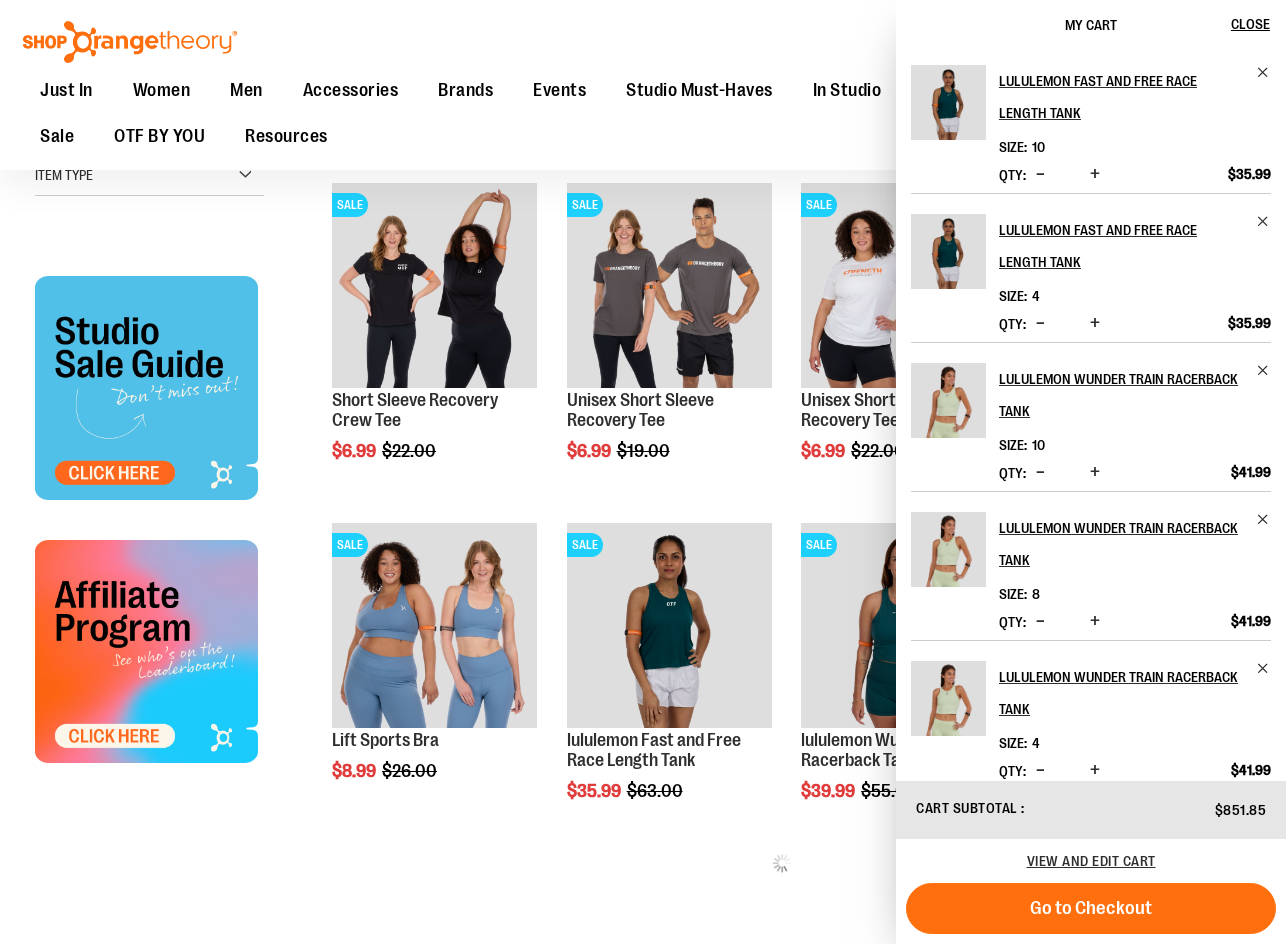 click on "SALE
One Shoulder Recovery Tank
$7.99
Regular Price
$21.00
Quickview
Add to Cart" at bounding box center [782, 352] 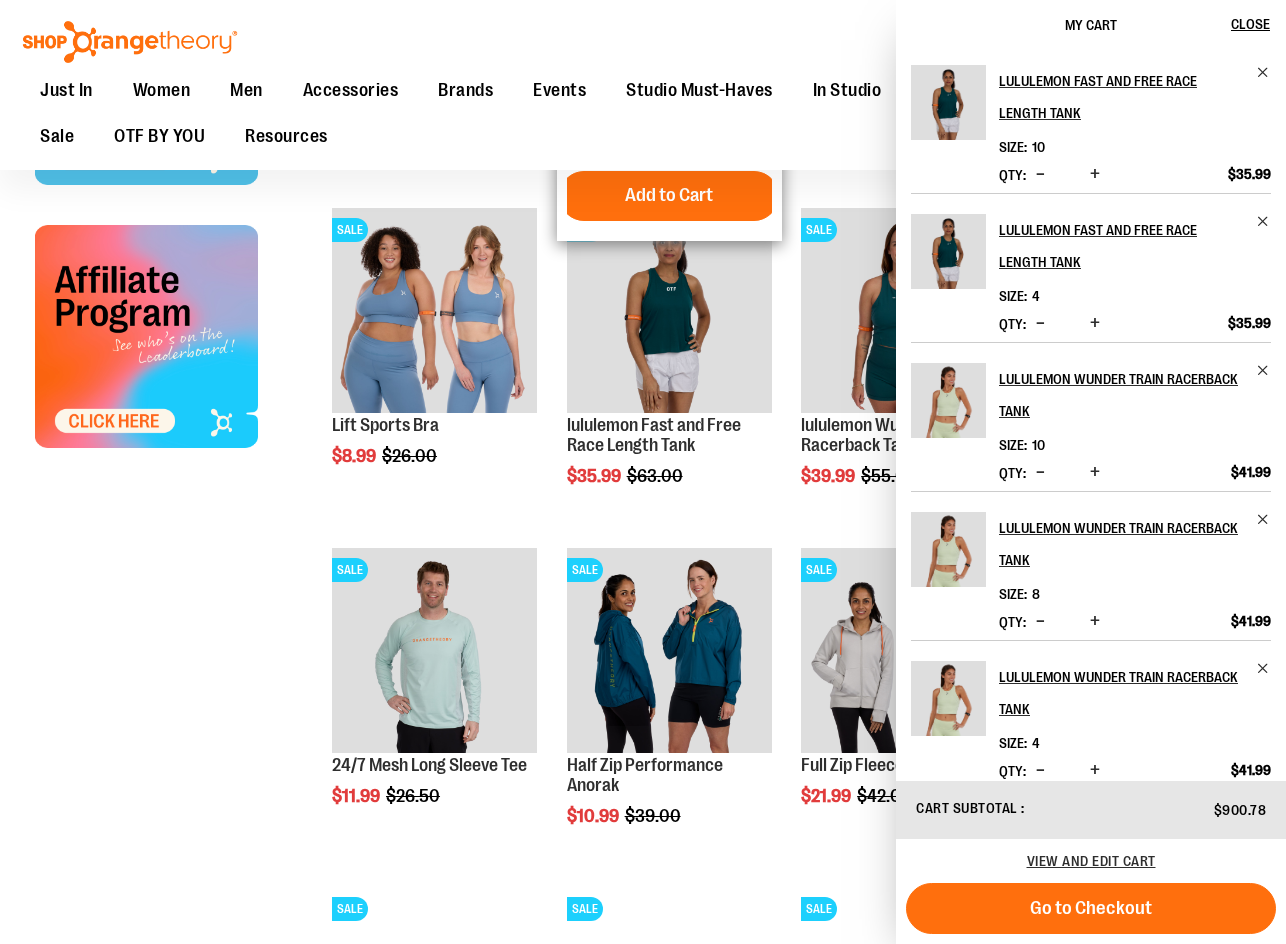 scroll, scrollTop: 999, scrollLeft: 0, axis: vertical 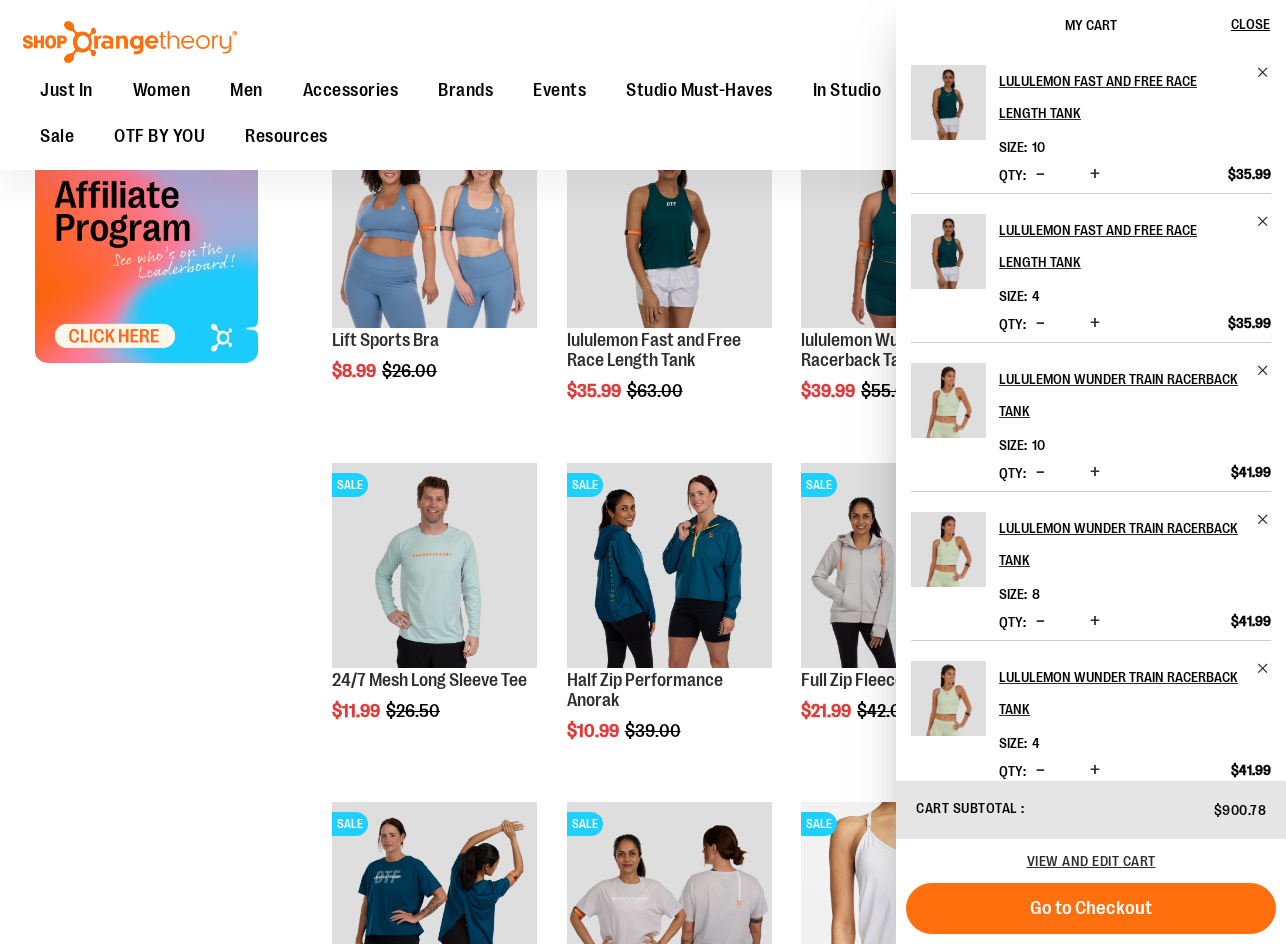 click on "SALE
One Shoulder Recovery Tank
$7.99
Regular Price
$21.00
Quickview
Add to Cart" at bounding box center [782, 452] 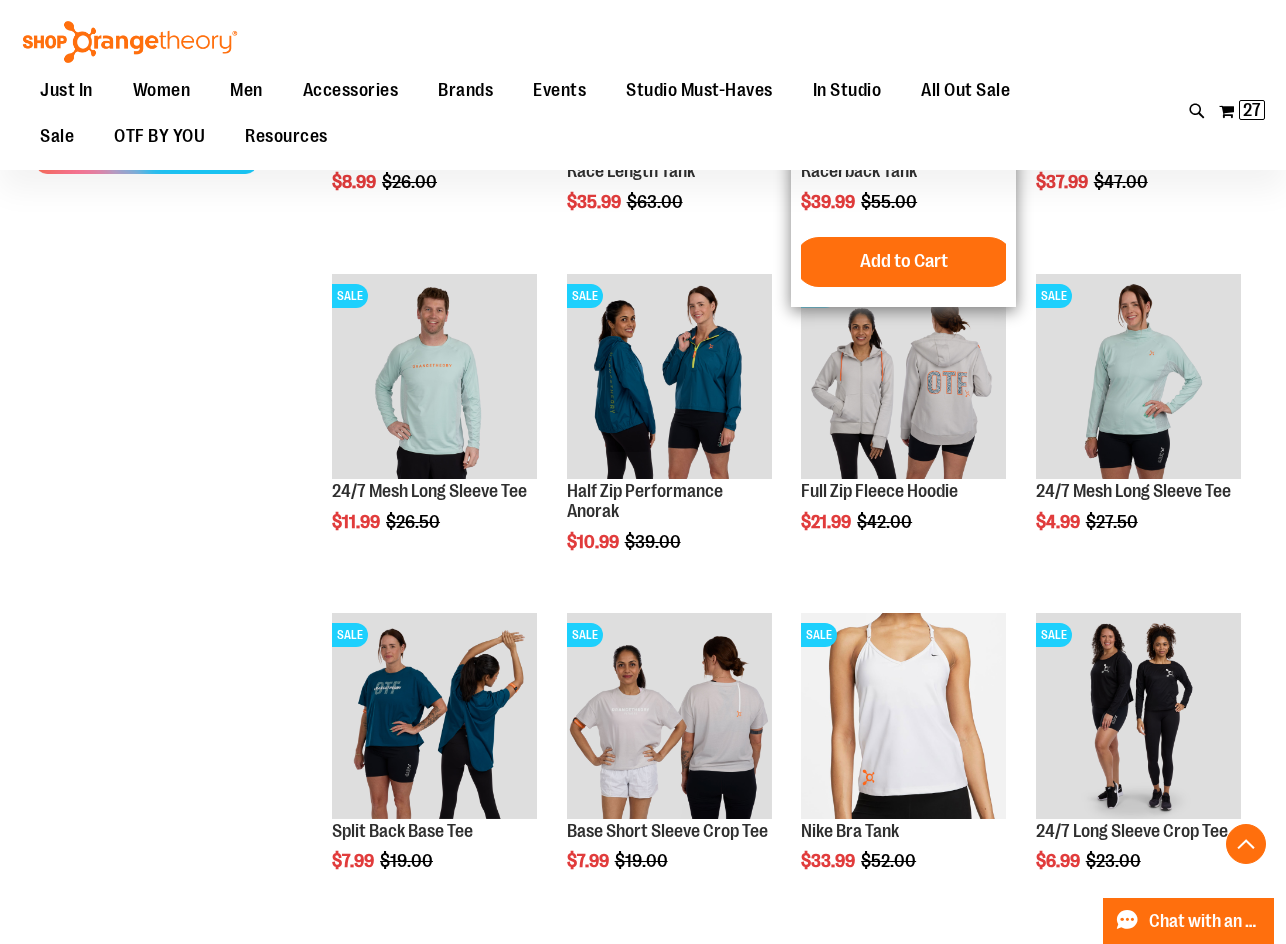 scroll, scrollTop: 1199, scrollLeft: 0, axis: vertical 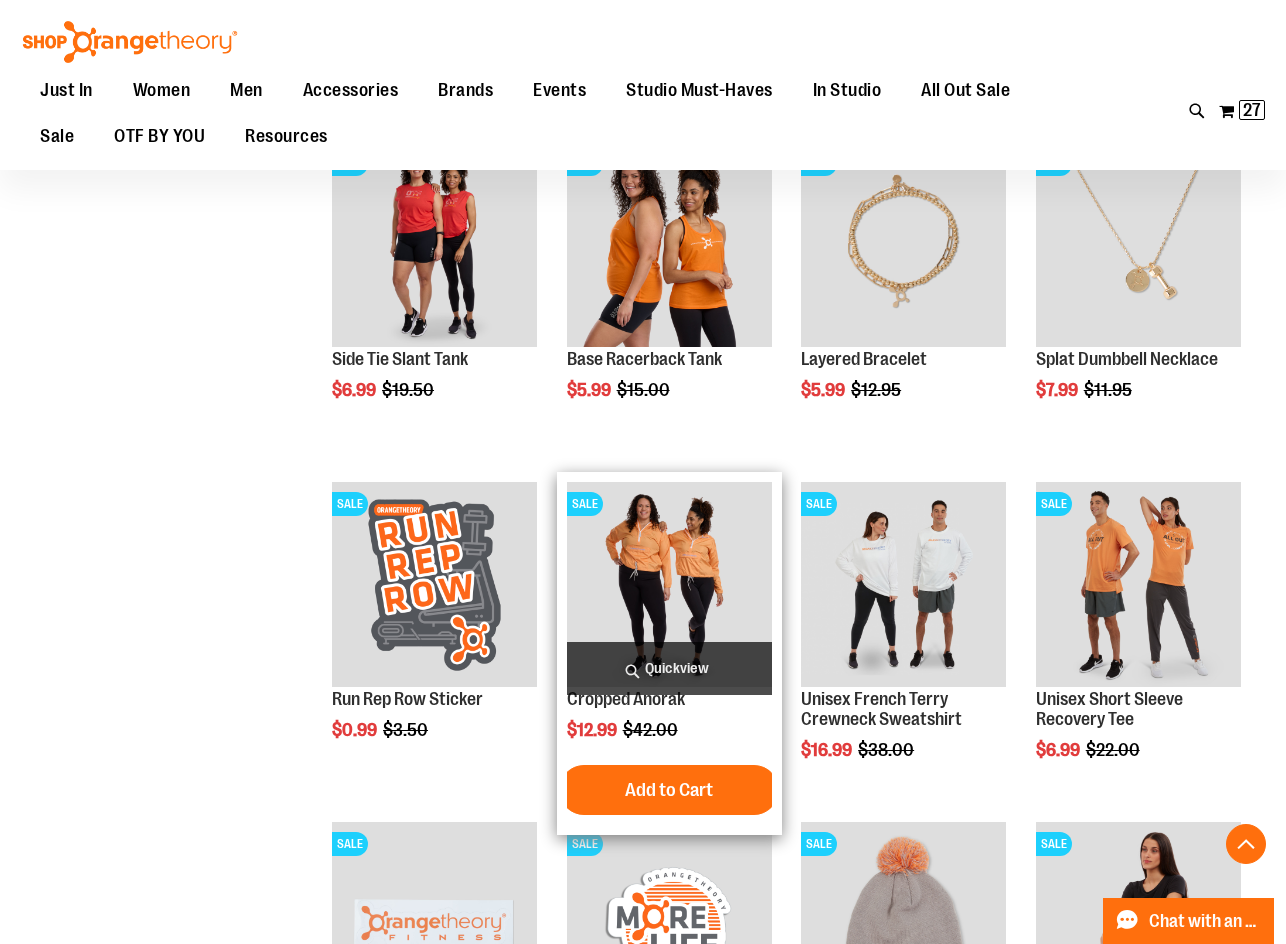 click on "Quickview" at bounding box center (669, 668) 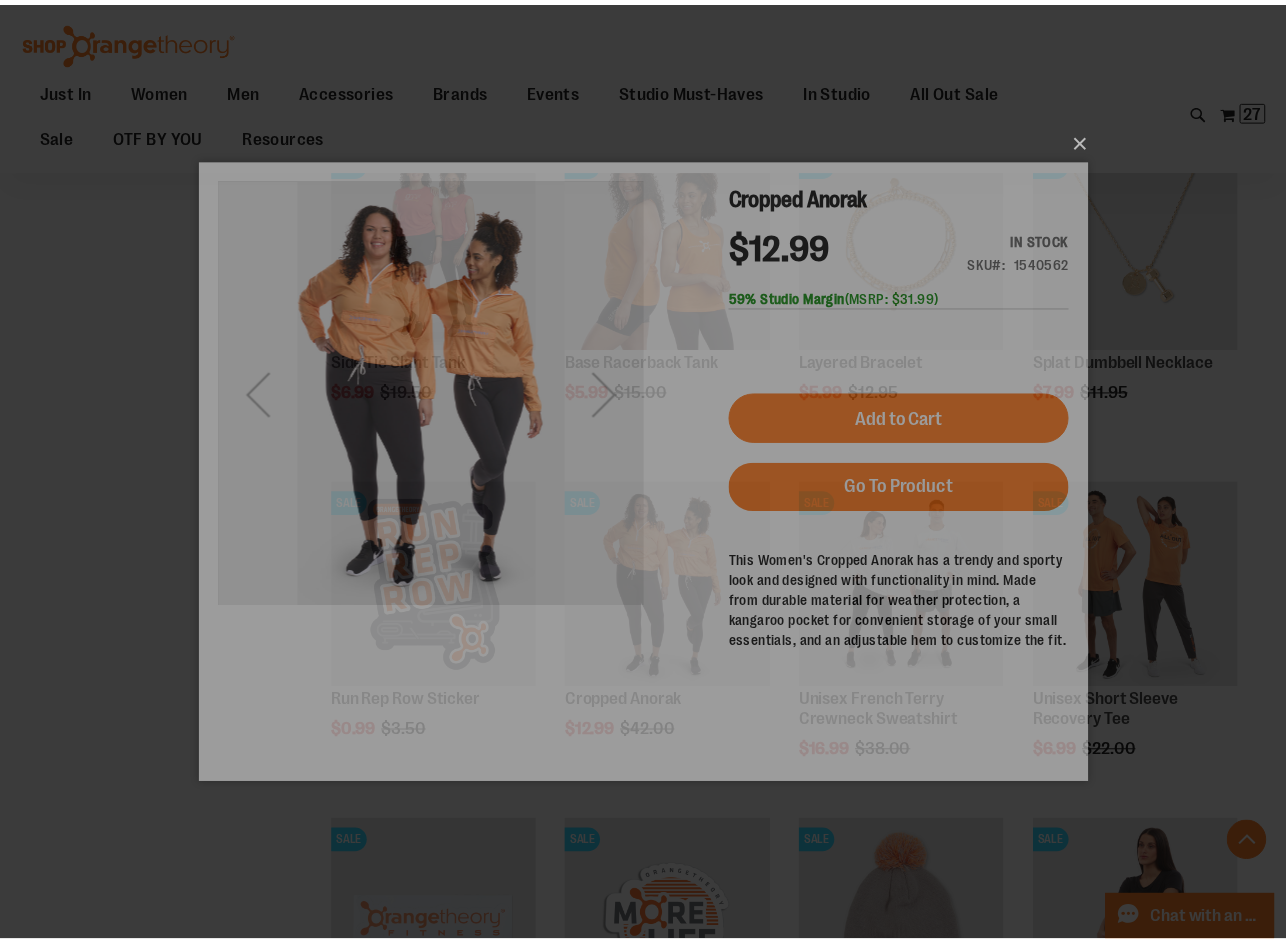 scroll, scrollTop: 0, scrollLeft: 0, axis: both 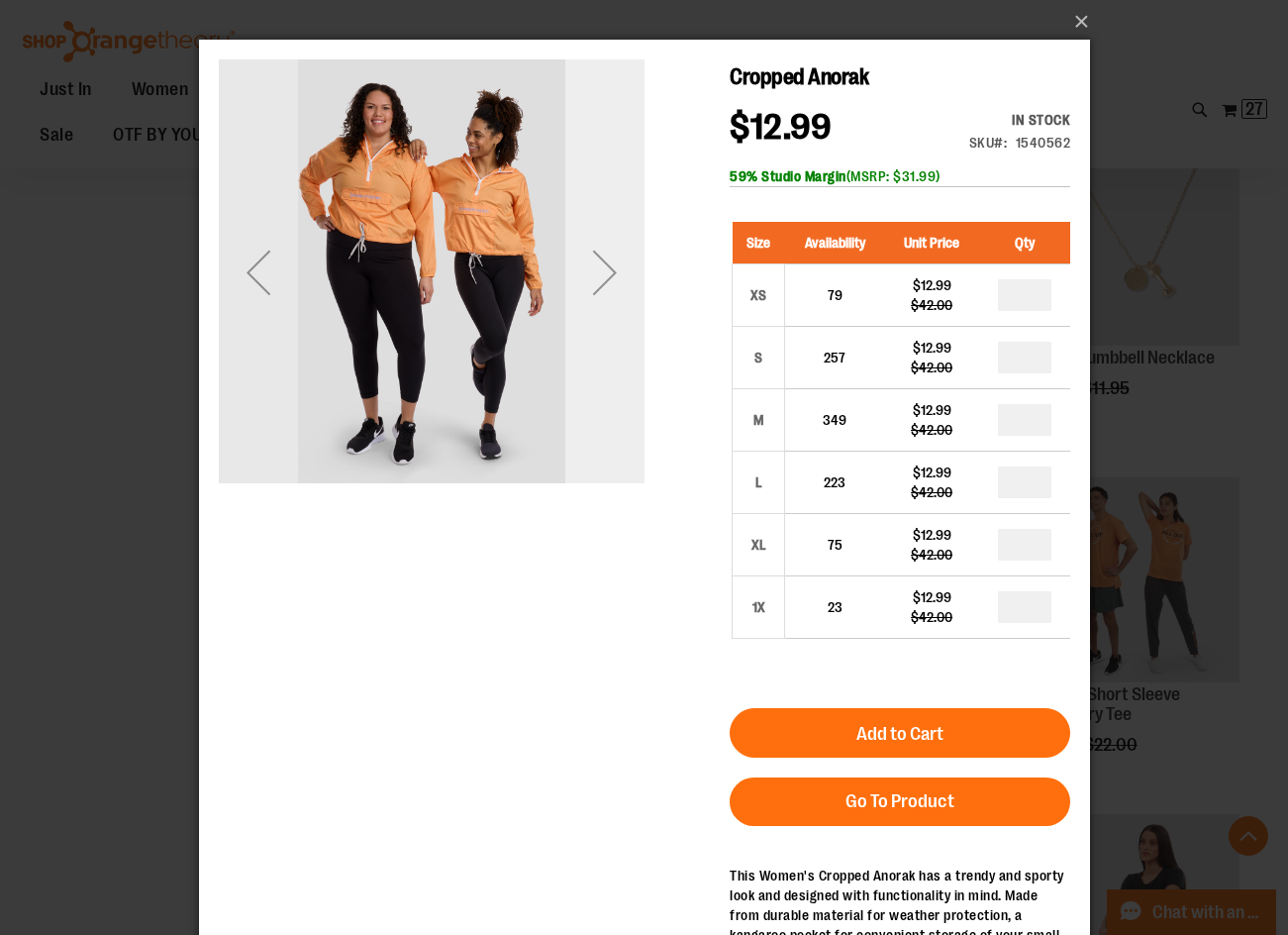 click at bounding box center [604, 272] 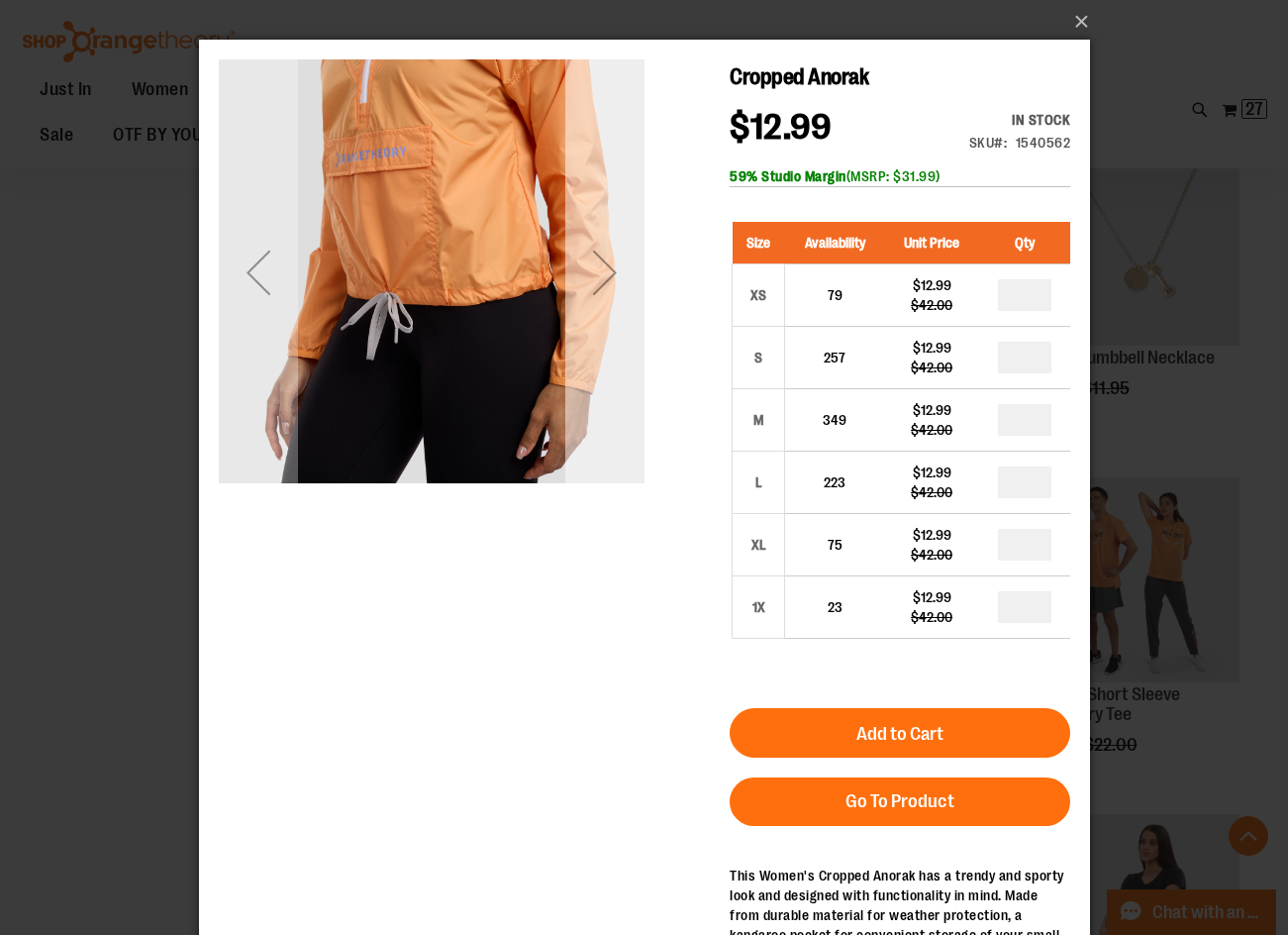 click at bounding box center [604, 272] 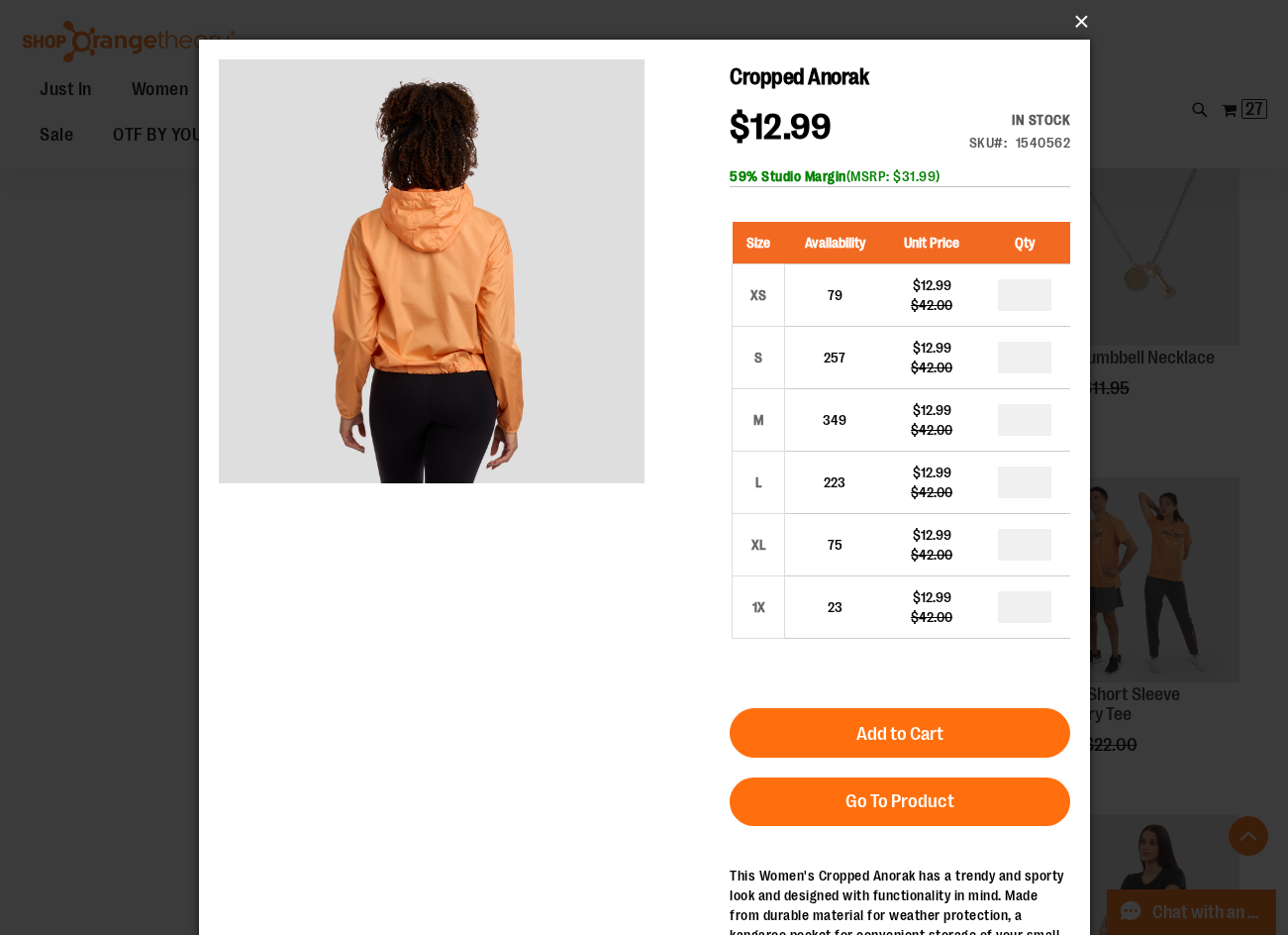 click on "×" at bounding box center [650, 22] 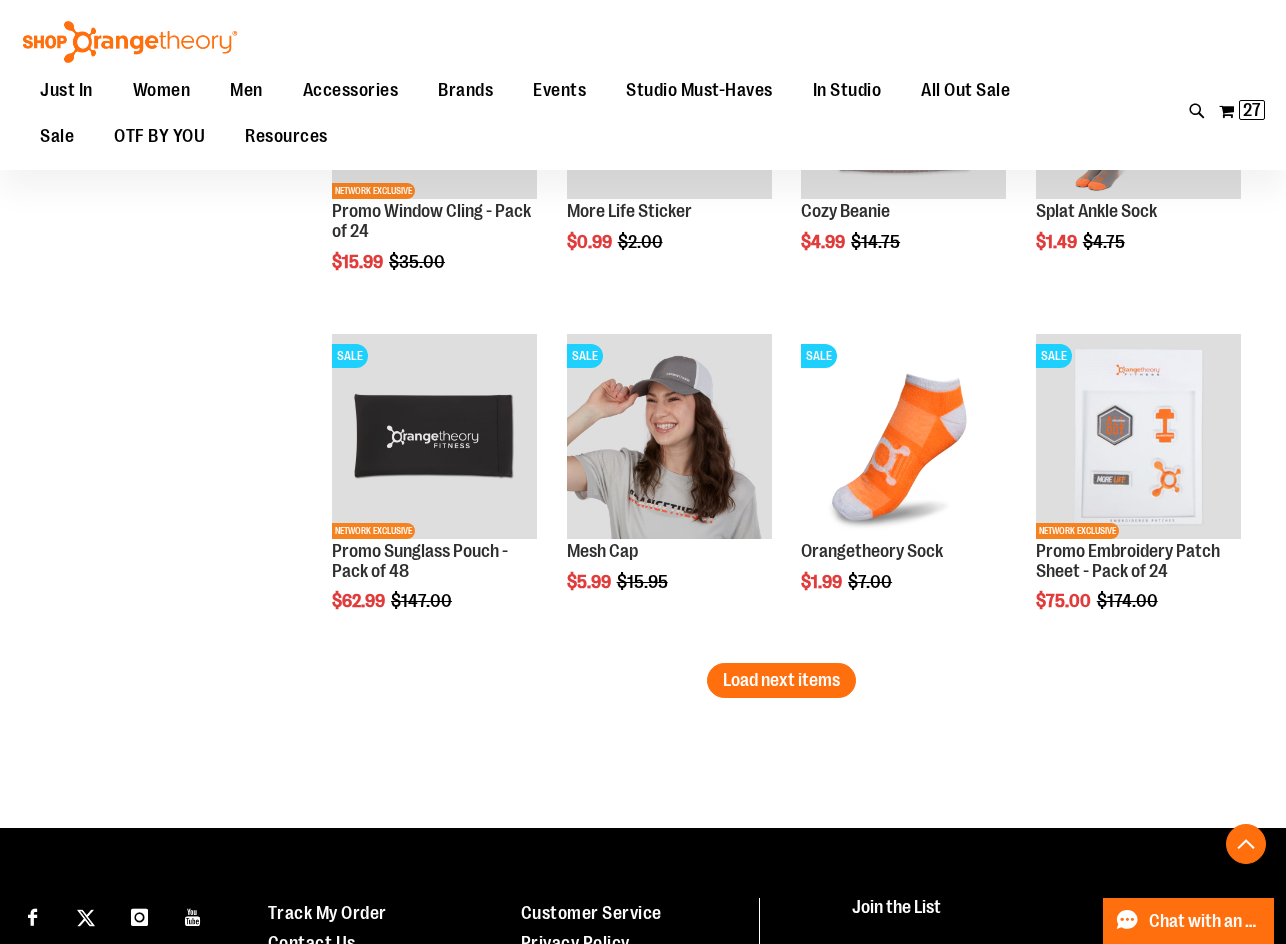 scroll, scrollTop: 2899, scrollLeft: 0, axis: vertical 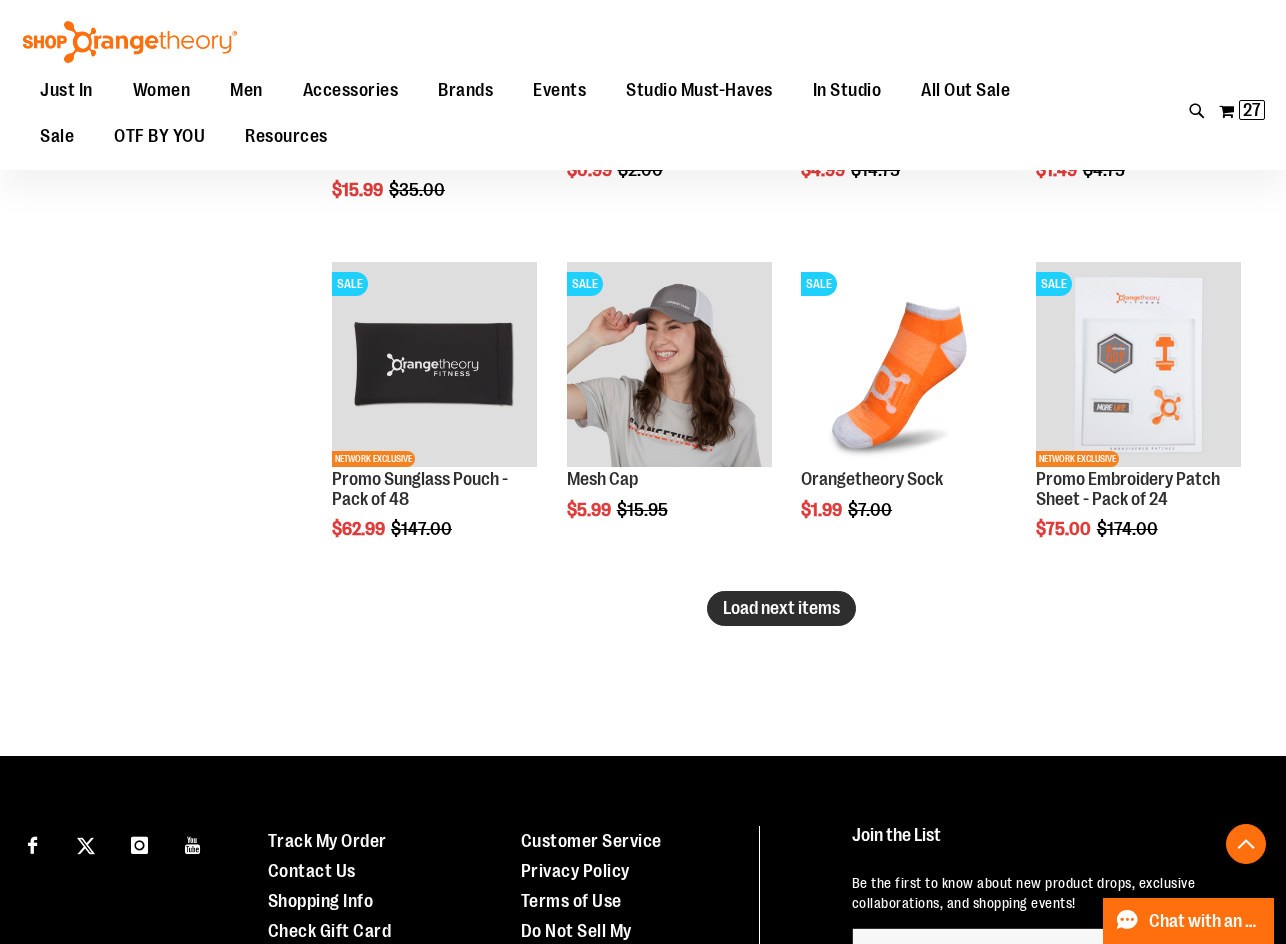 click on "Load next items" at bounding box center (781, 608) 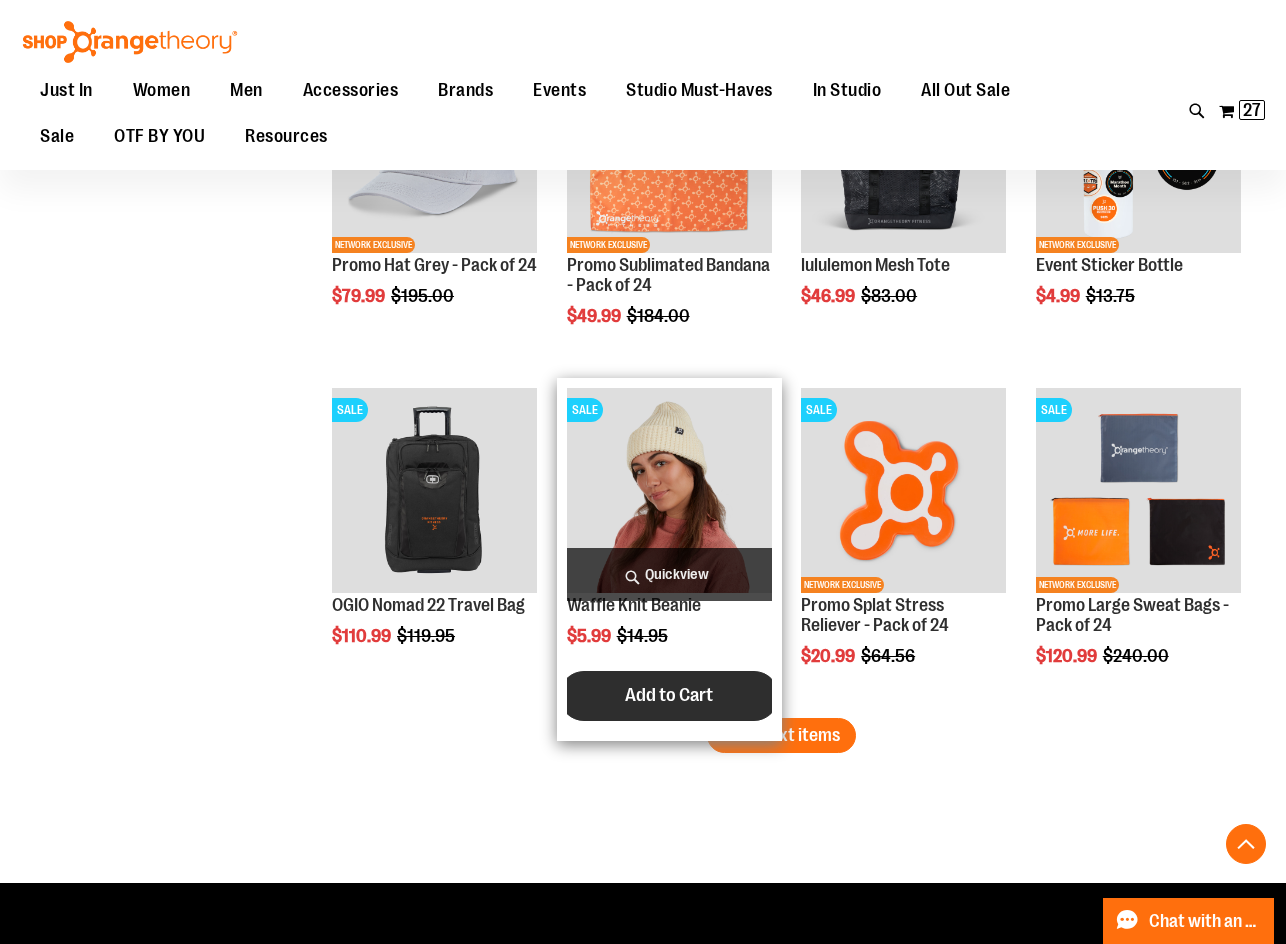 scroll, scrollTop: 3899, scrollLeft: 0, axis: vertical 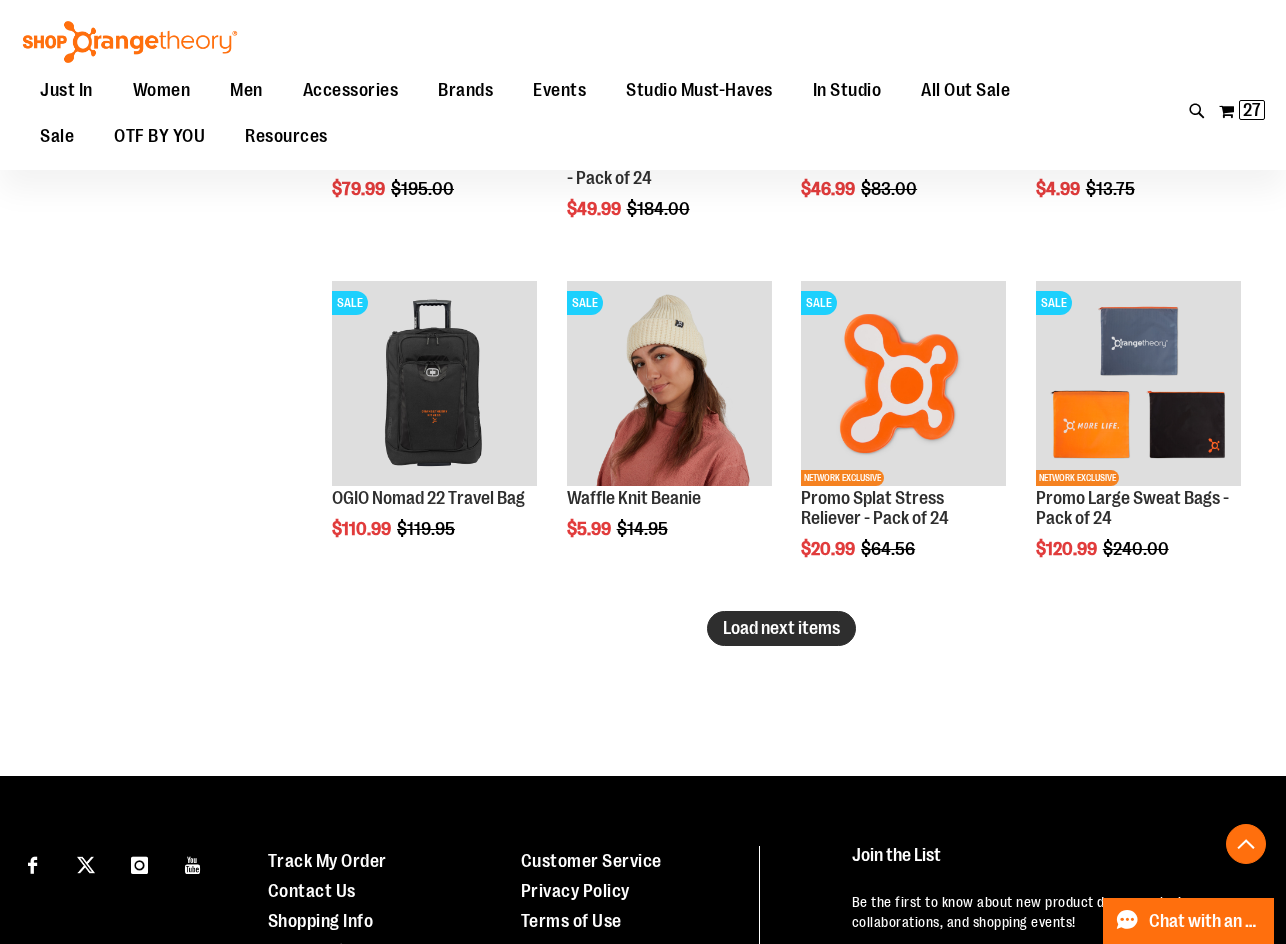 click on "Load next items" at bounding box center [781, 628] 